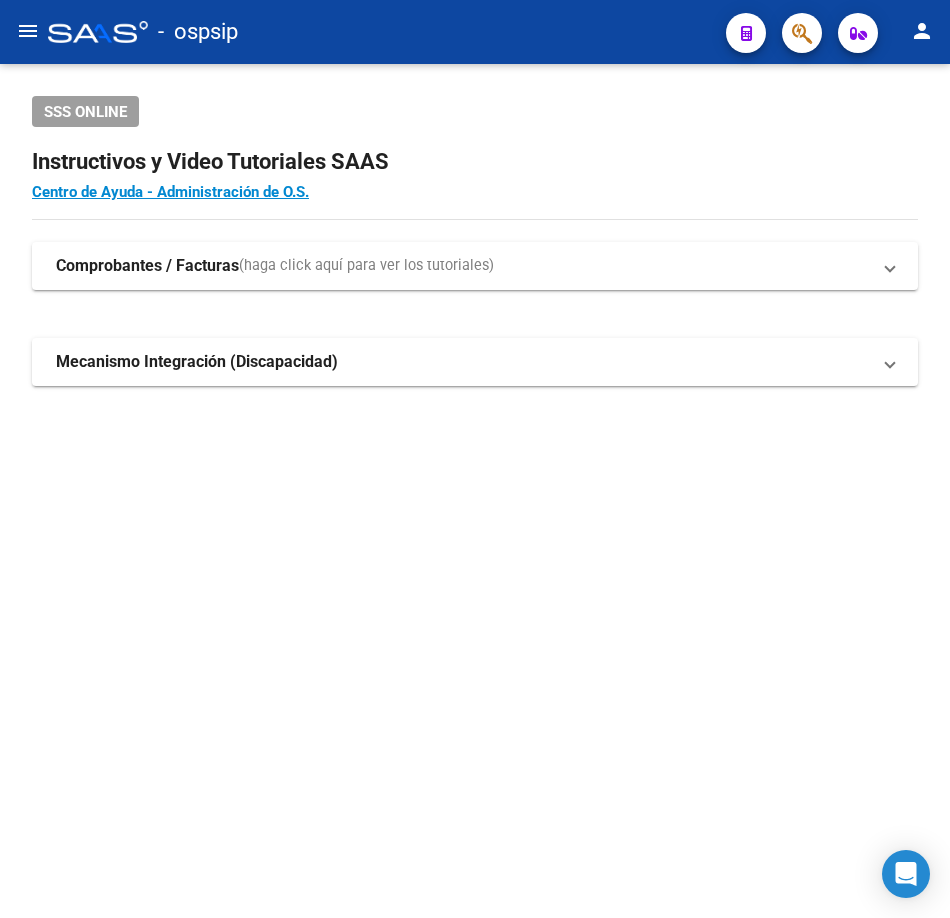 scroll, scrollTop: 0, scrollLeft: 0, axis: both 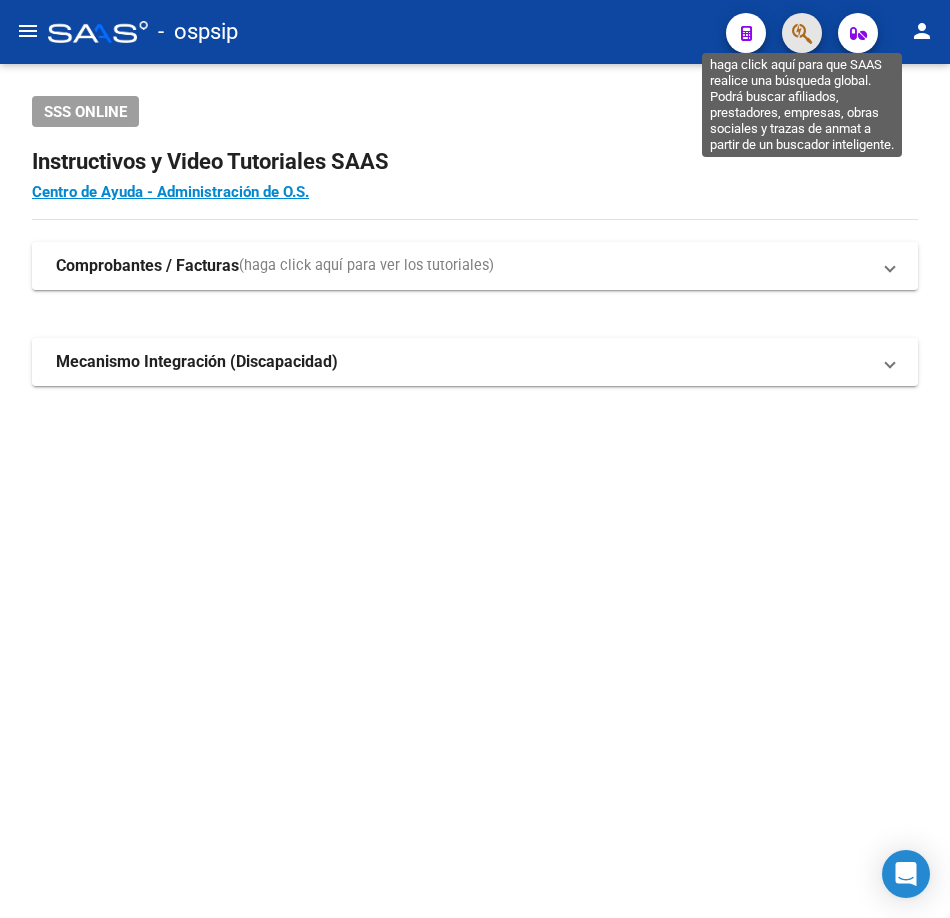 click 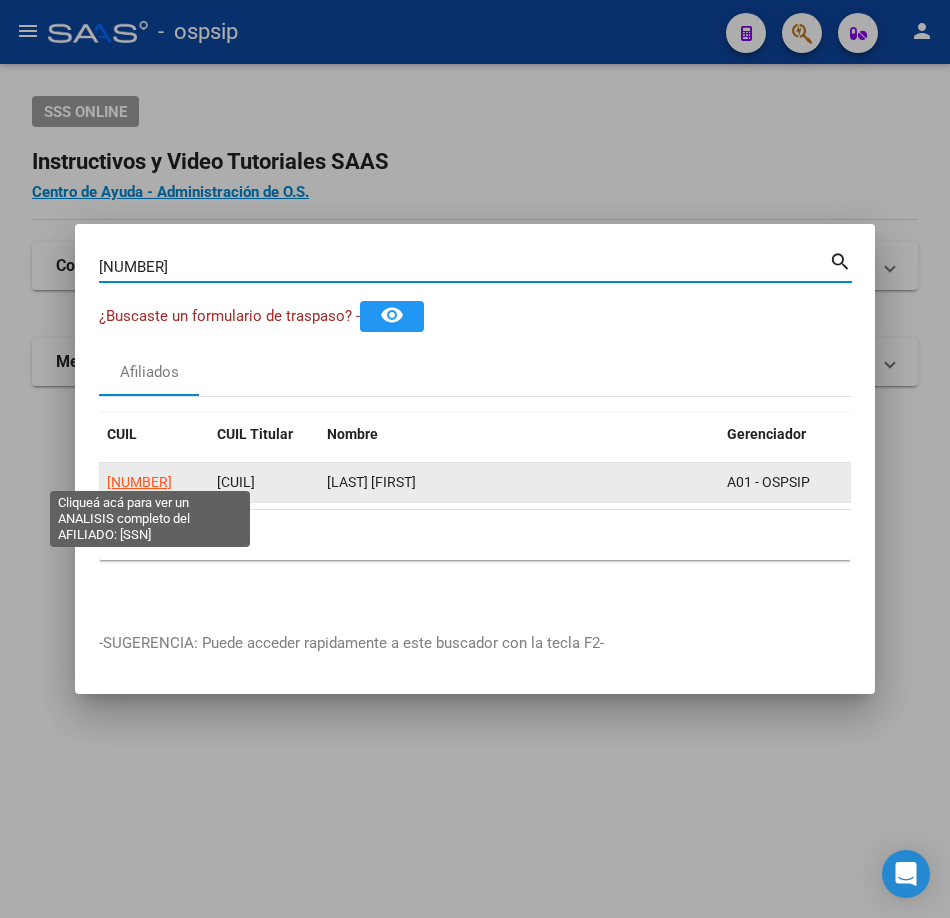 click on "[NUMBER]" 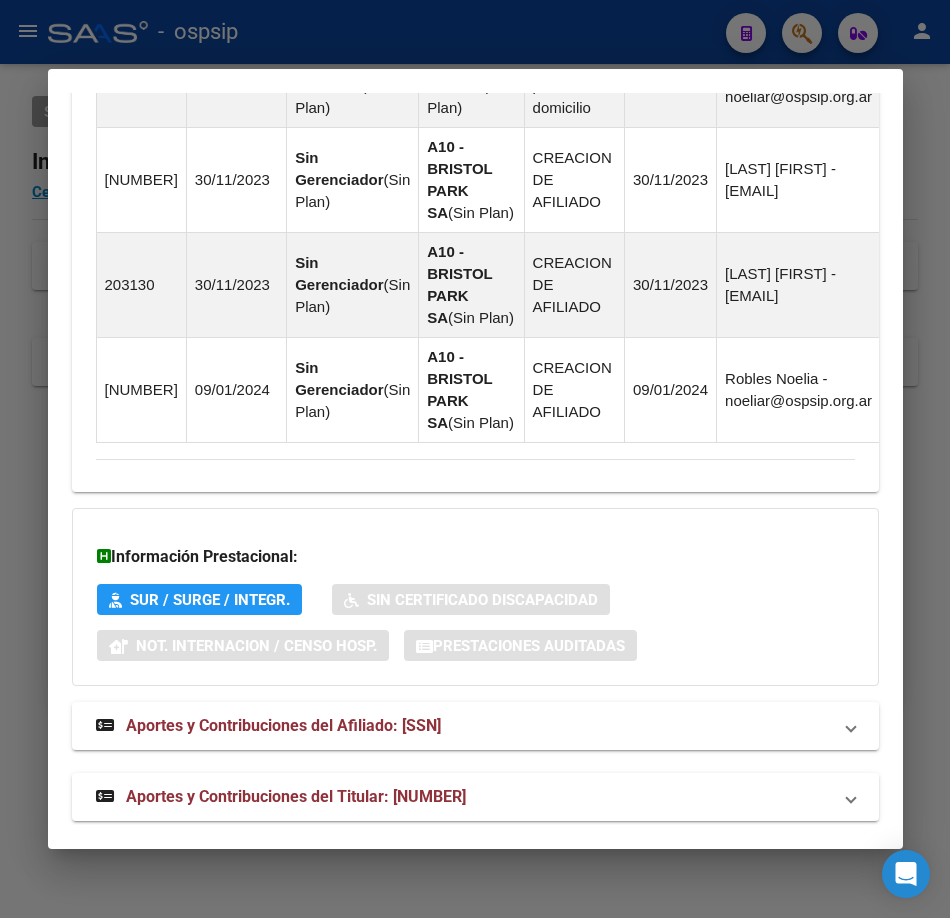 scroll, scrollTop: 1766, scrollLeft: 0, axis: vertical 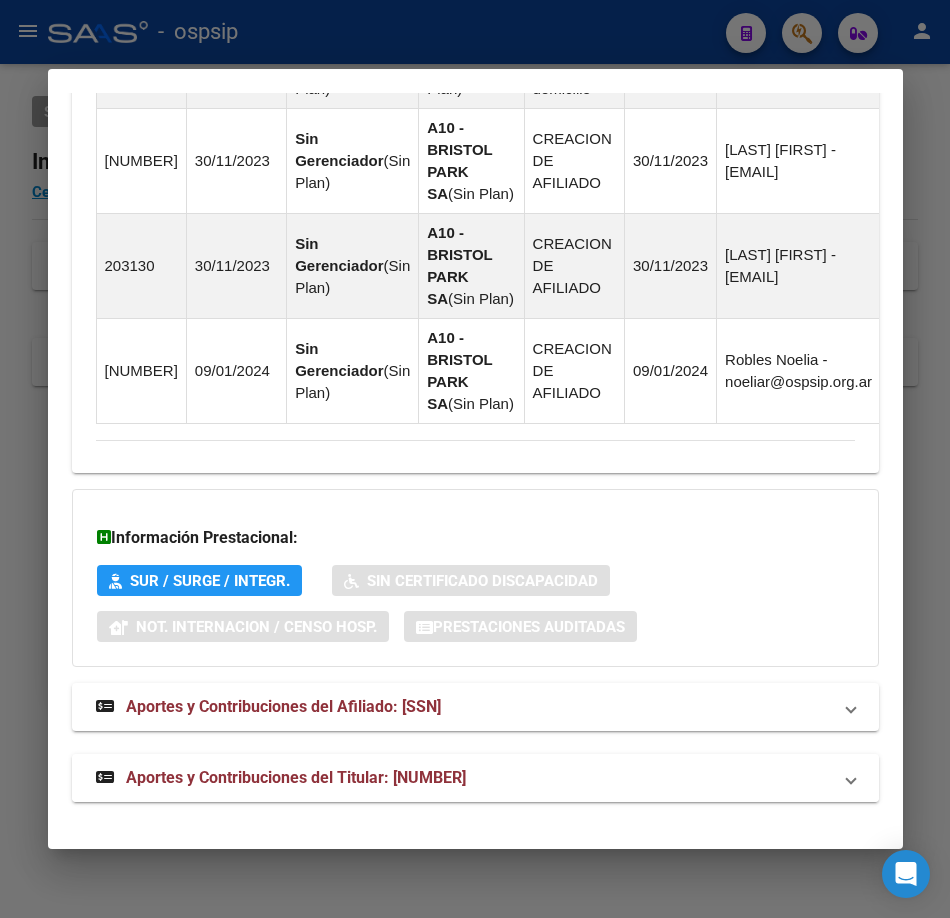 click on "Aportes y Contribuciones del Titular: [NUMBER]" at bounding box center (475, 778) 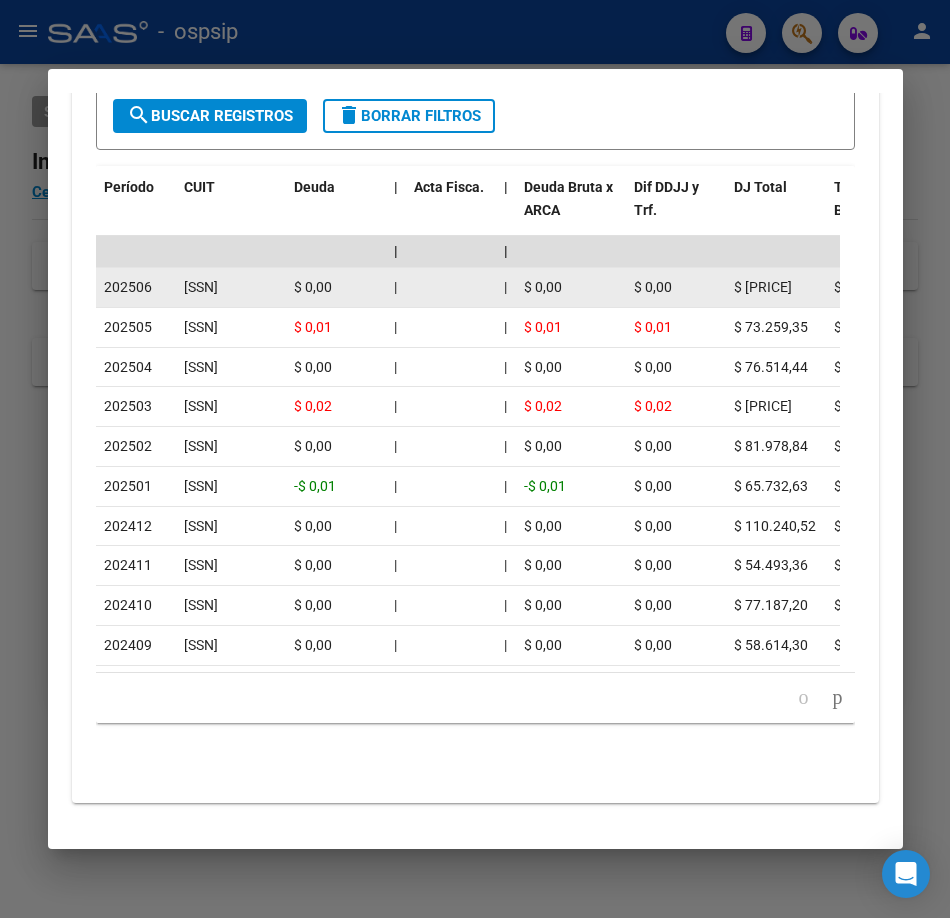 scroll, scrollTop: 2824, scrollLeft: 0, axis: vertical 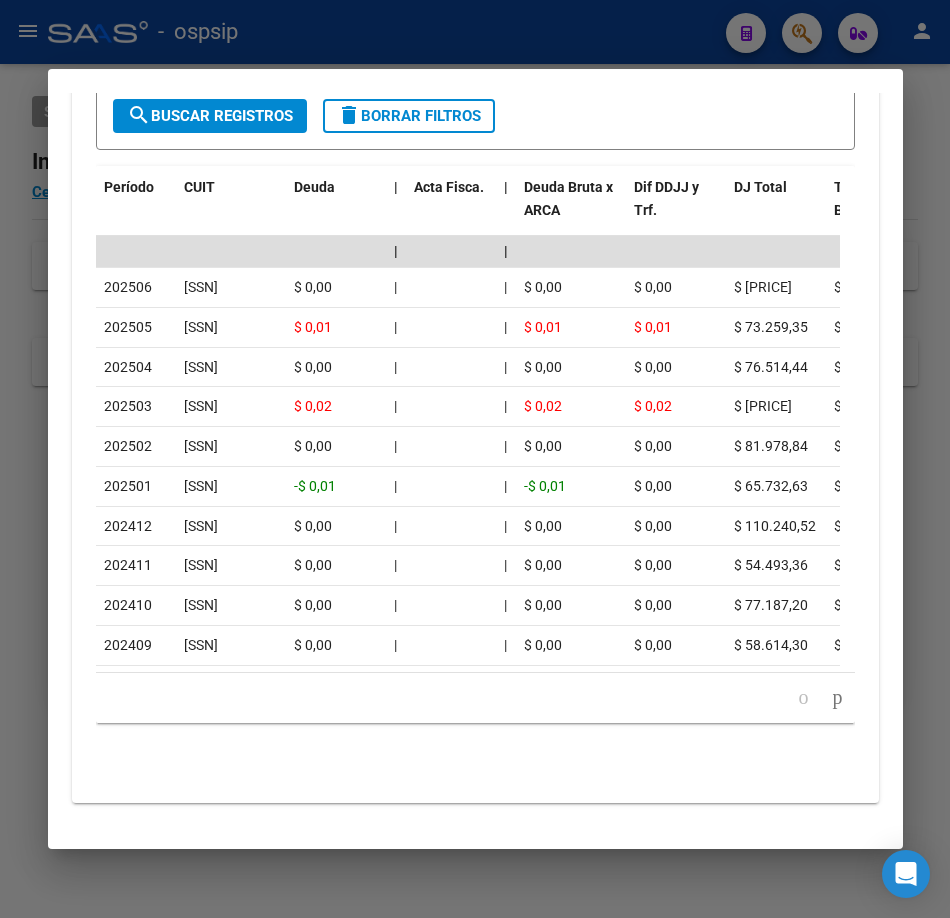 click at bounding box center [475, 459] 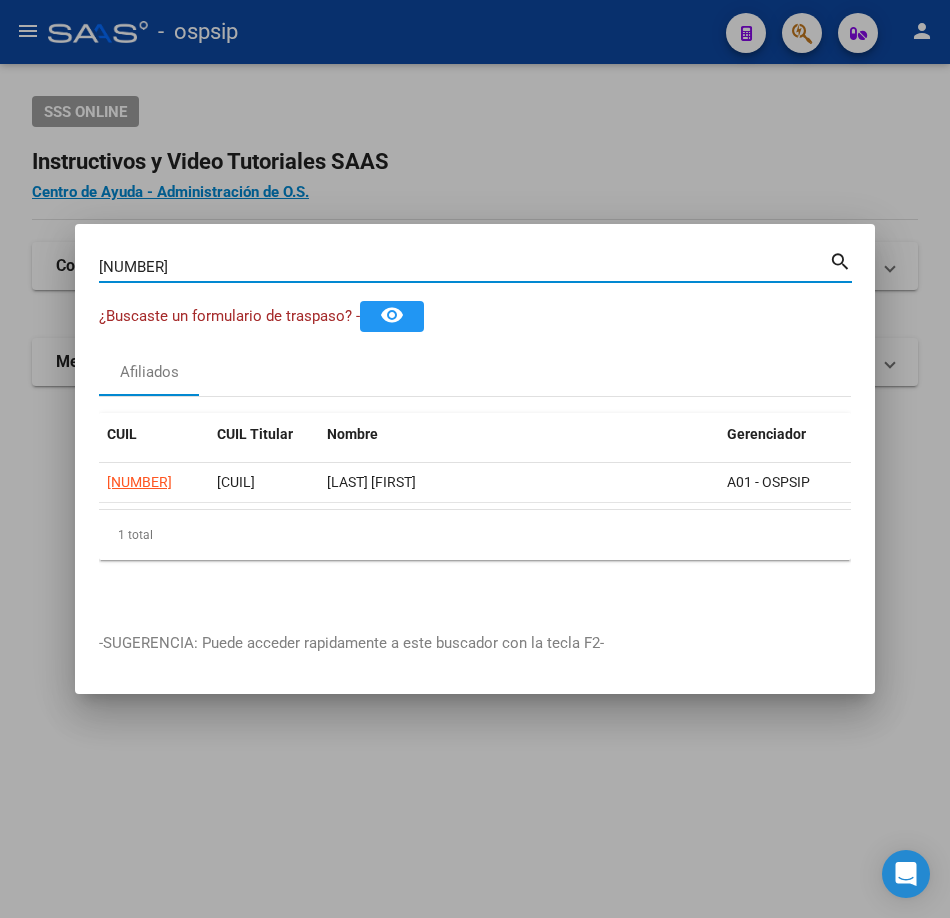 click on "[NUMBER]" at bounding box center [464, 267] 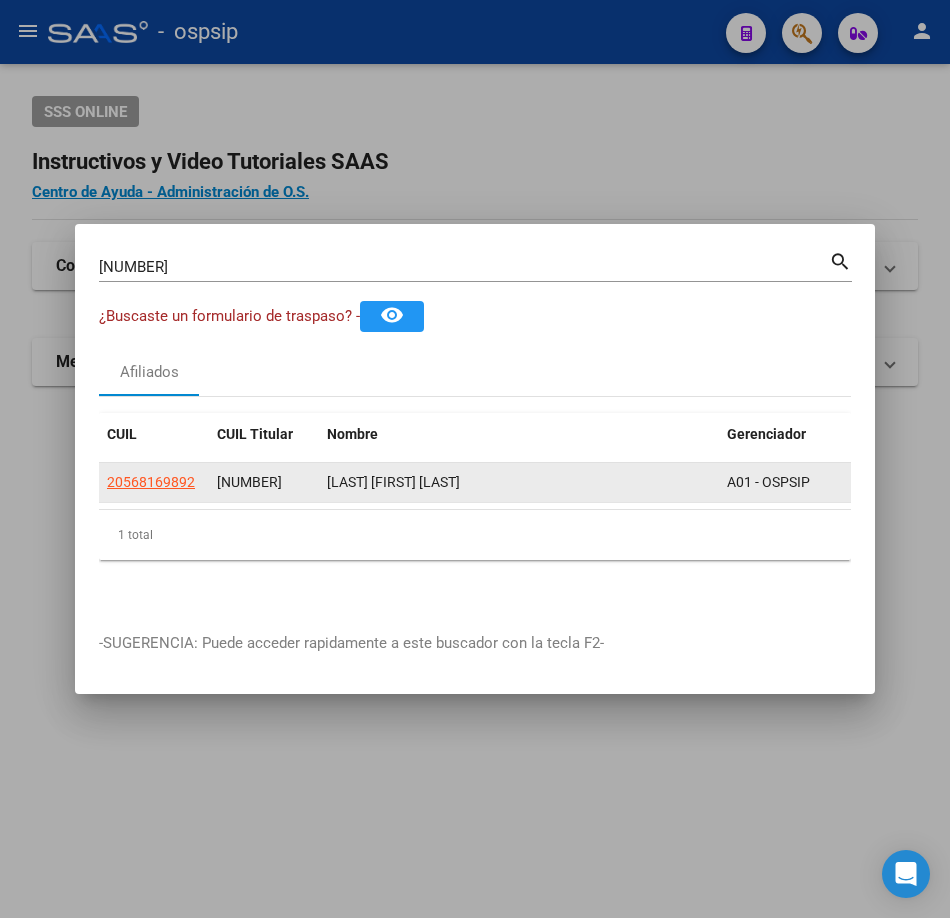 click on "20568169892" 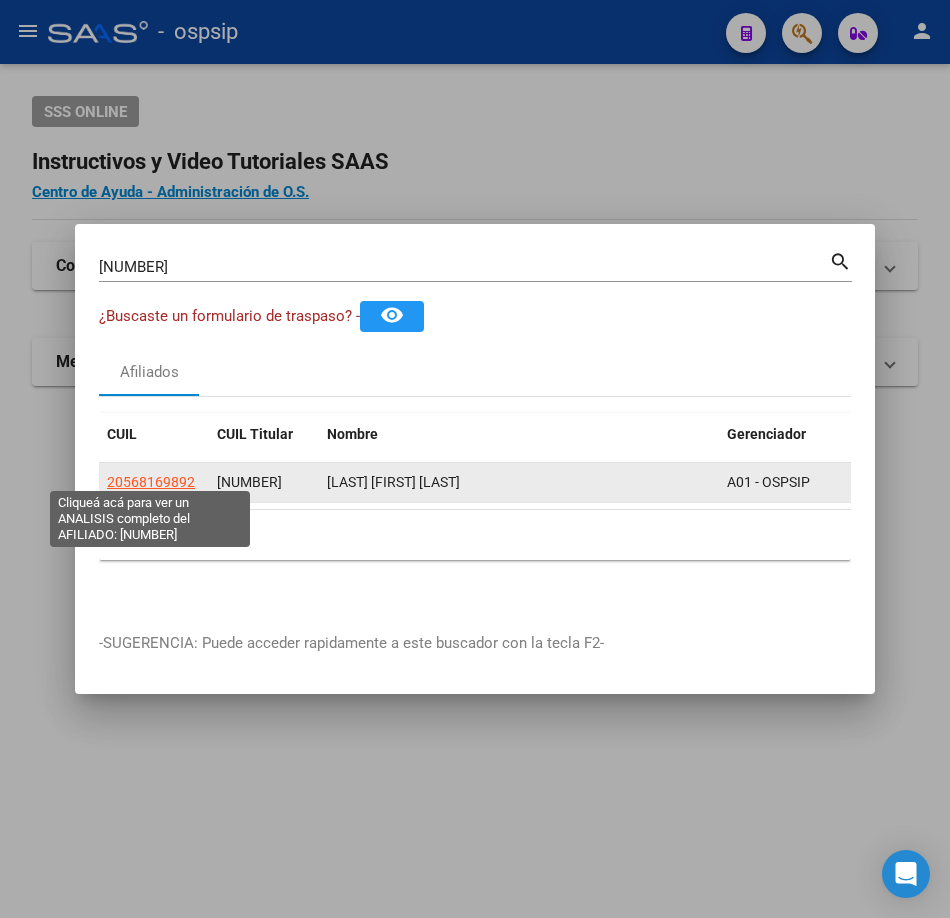 click on "20568169892" 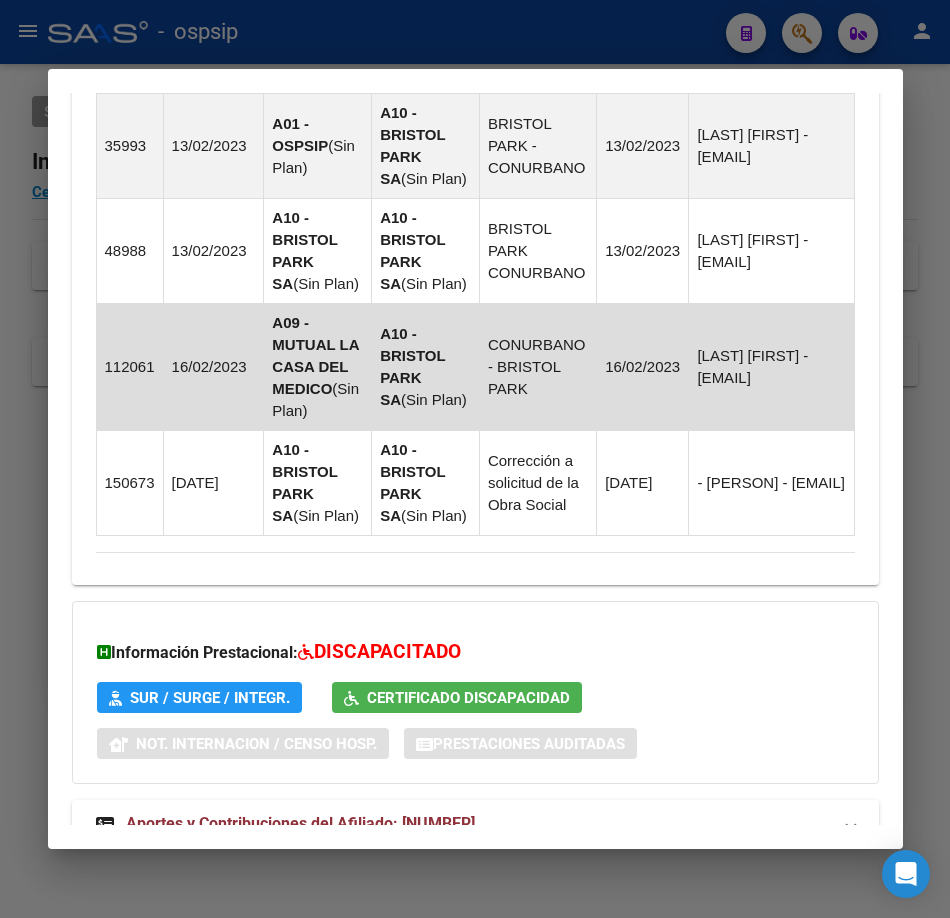 scroll, scrollTop: 2068, scrollLeft: 0, axis: vertical 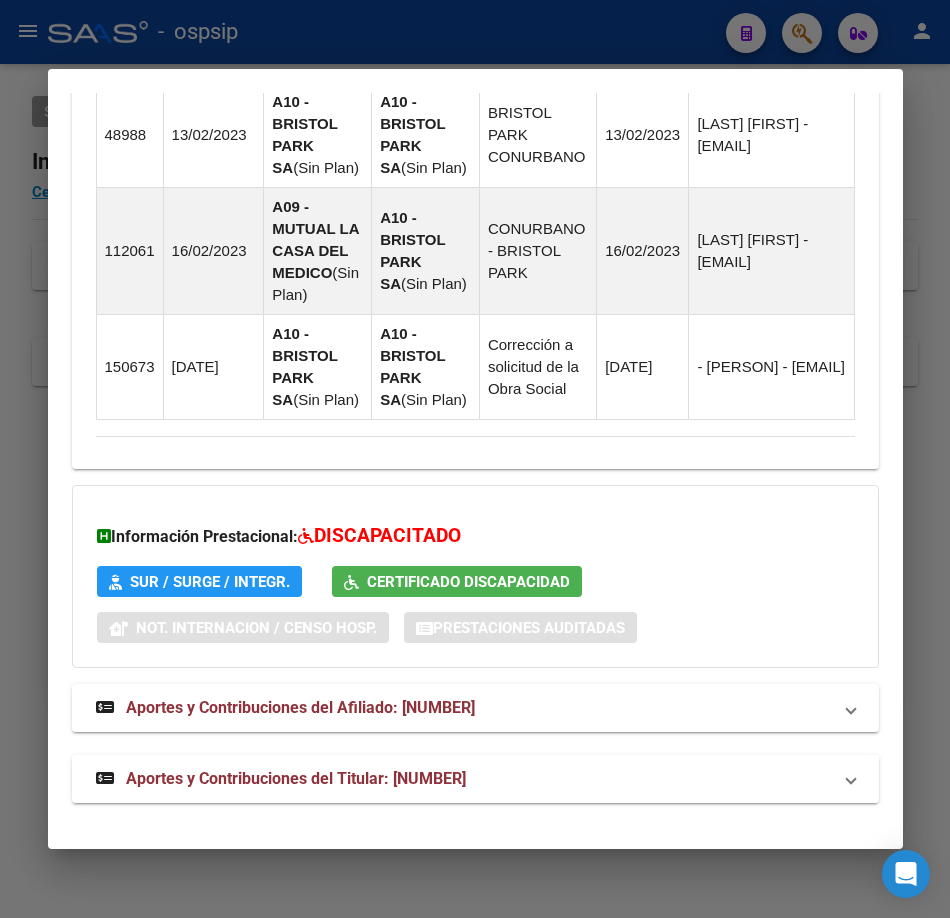 click on "Aportes y Contribuciones del Titular: [NUMBER]" at bounding box center (463, 779) 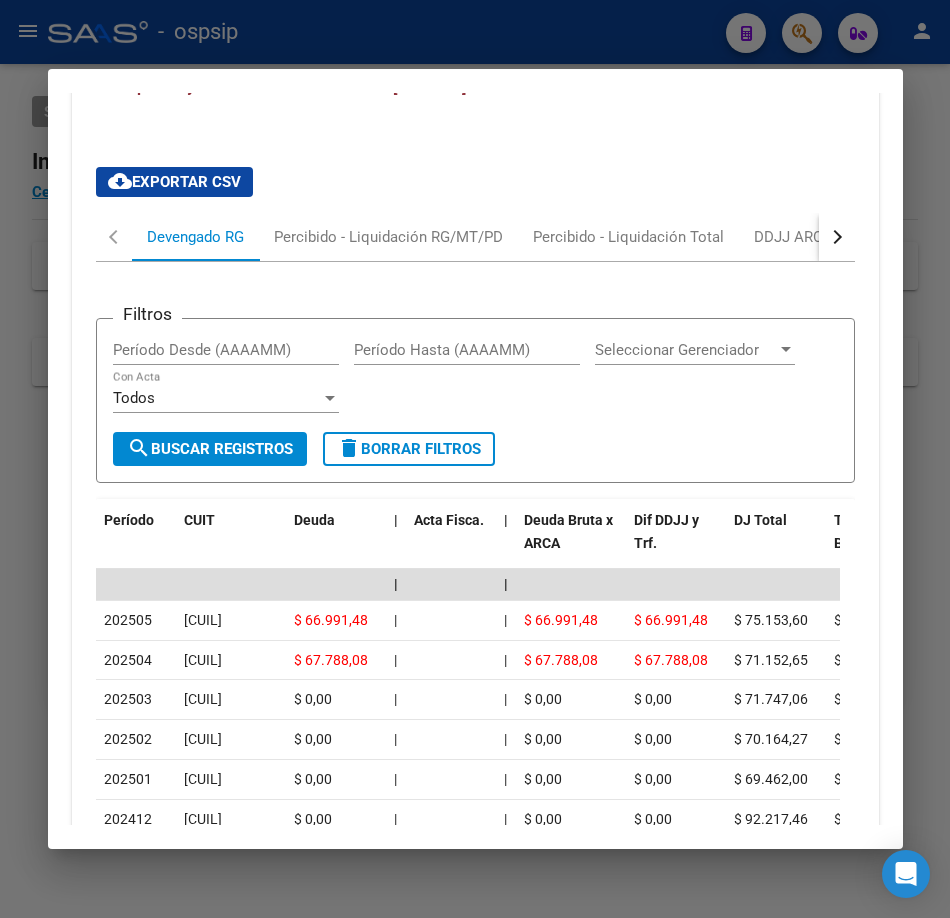 scroll, scrollTop: 2868, scrollLeft: 0, axis: vertical 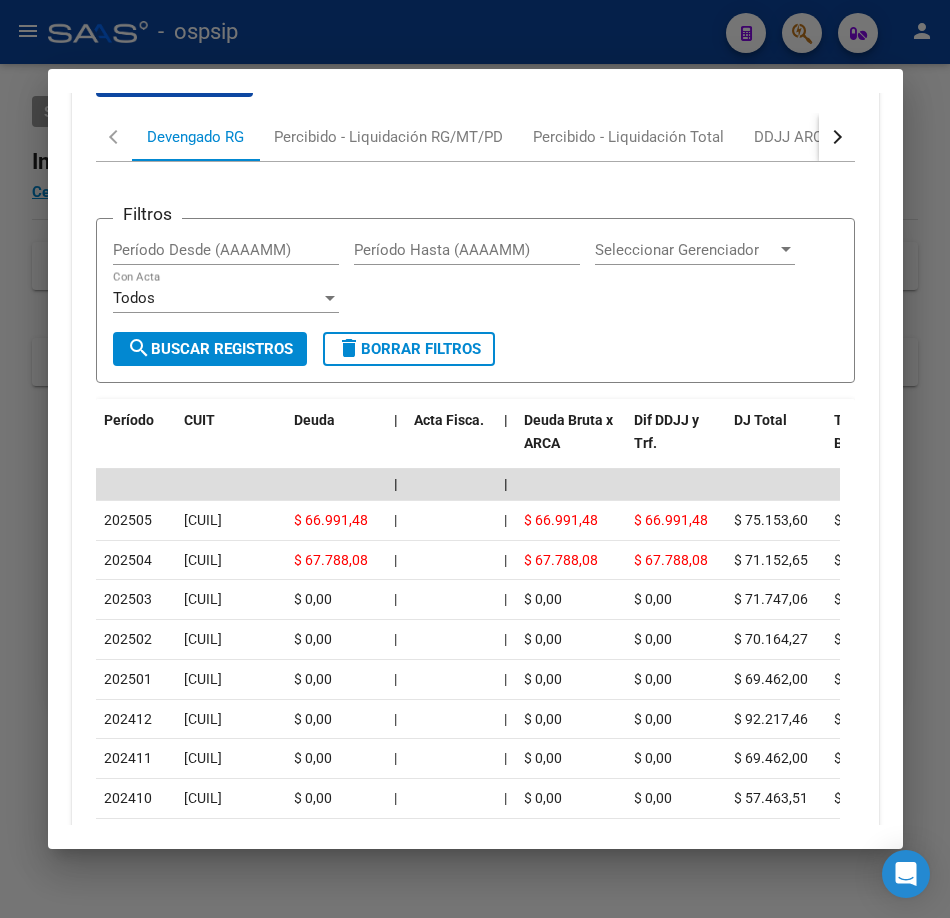 click at bounding box center (475, 459) 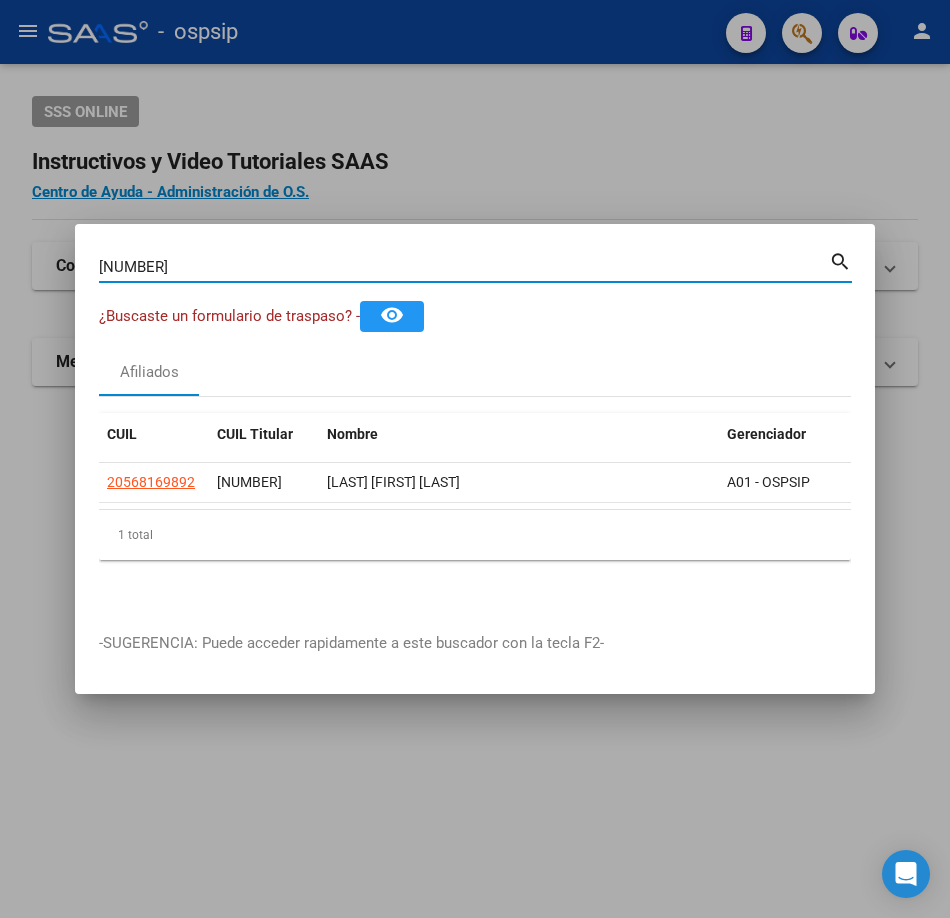 click on "[NUMBER]" at bounding box center (464, 267) 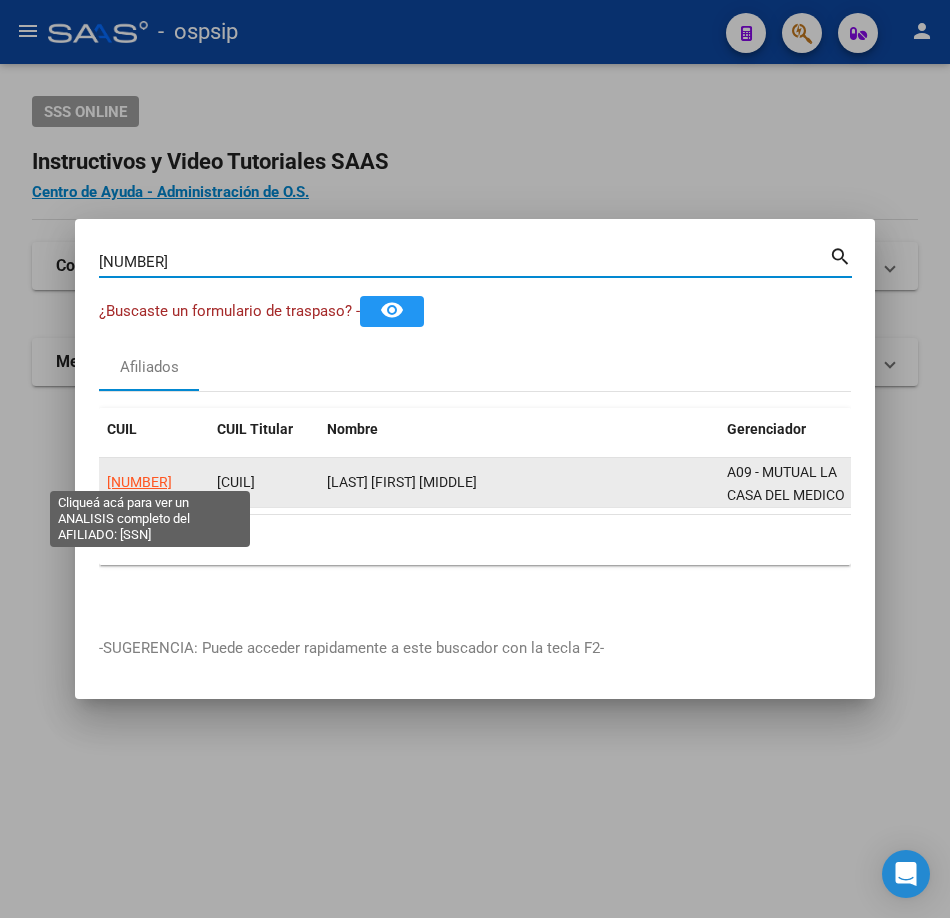 click on "[NUMBER]" 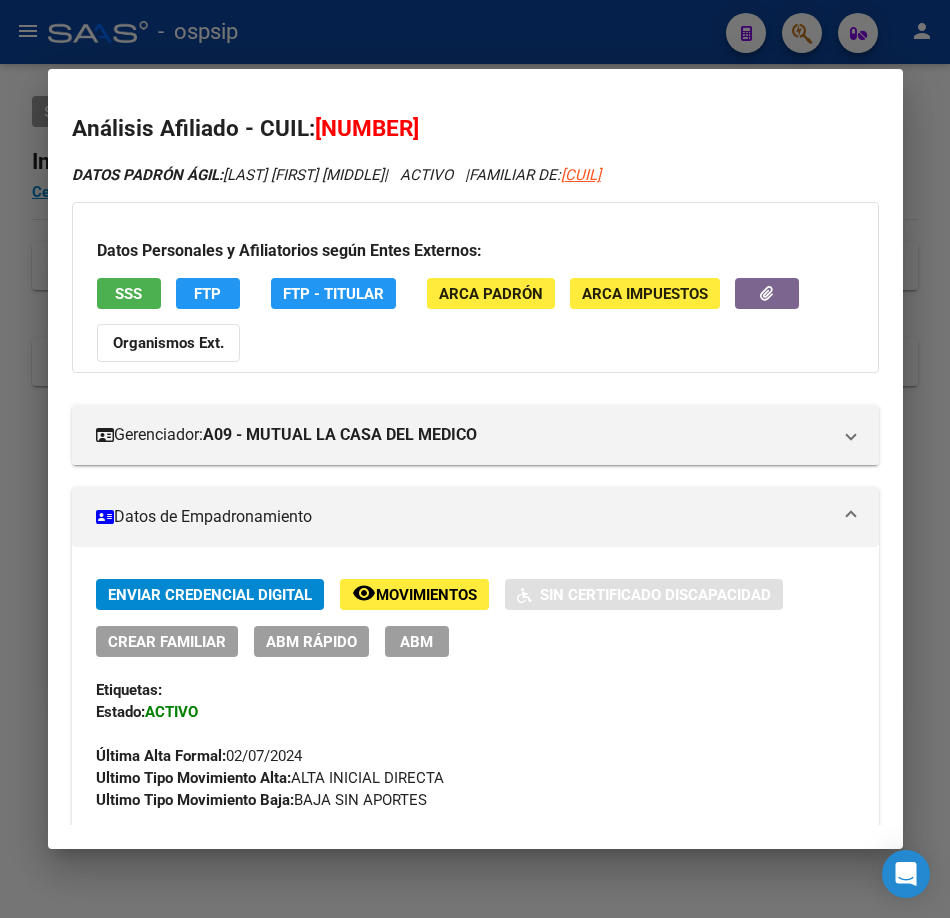 click at bounding box center [475, 459] 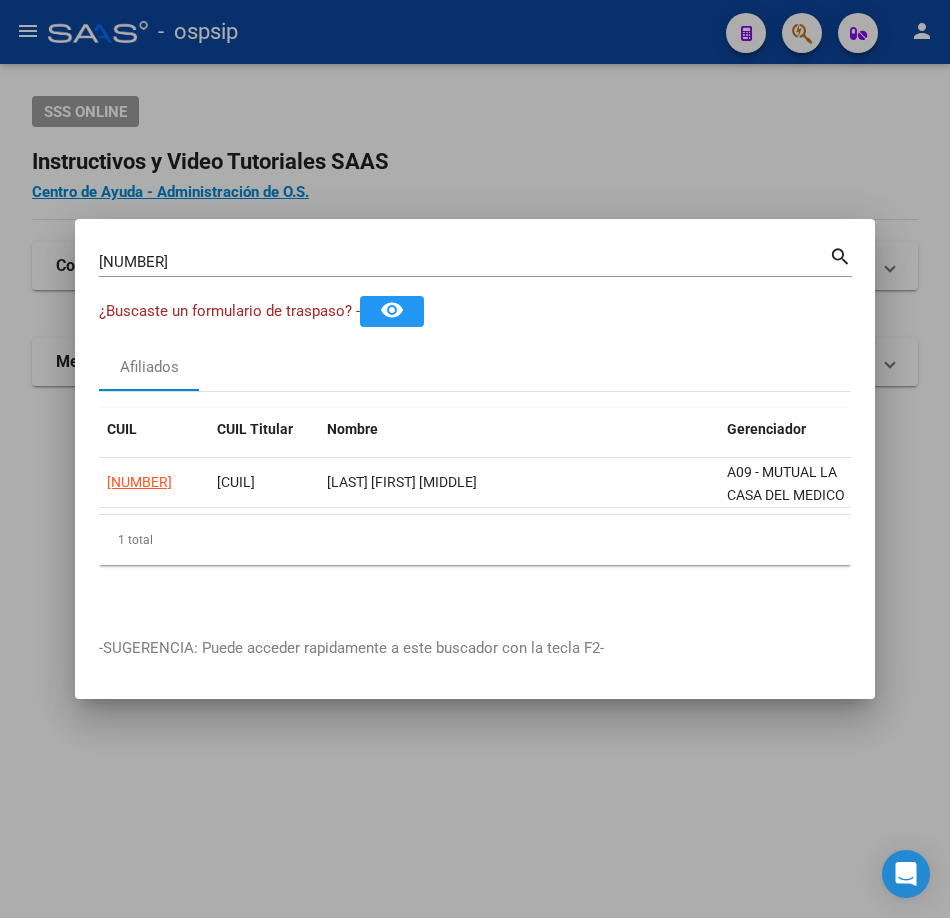 click on "[NUMBER] Buscar (apellido, dni, cuil, nro traspaso, cuit, obra social) search" at bounding box center [475, 269] 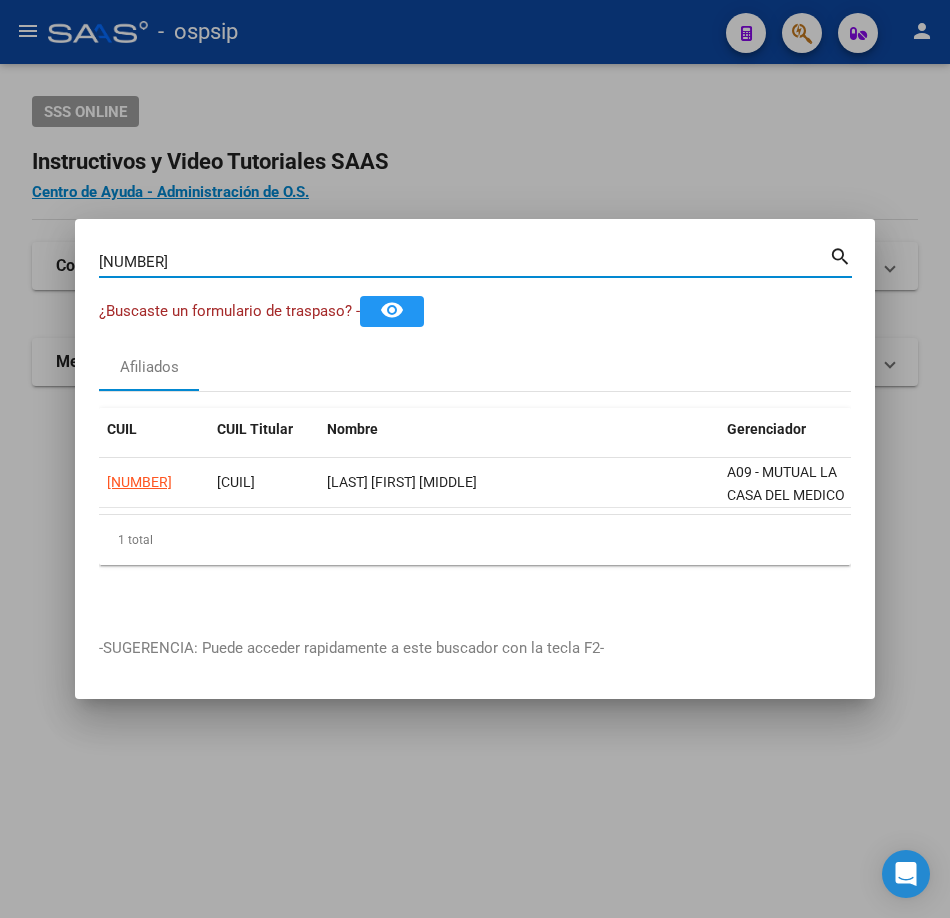 click on "[NUMBER]" at bounding box center [464, 262] 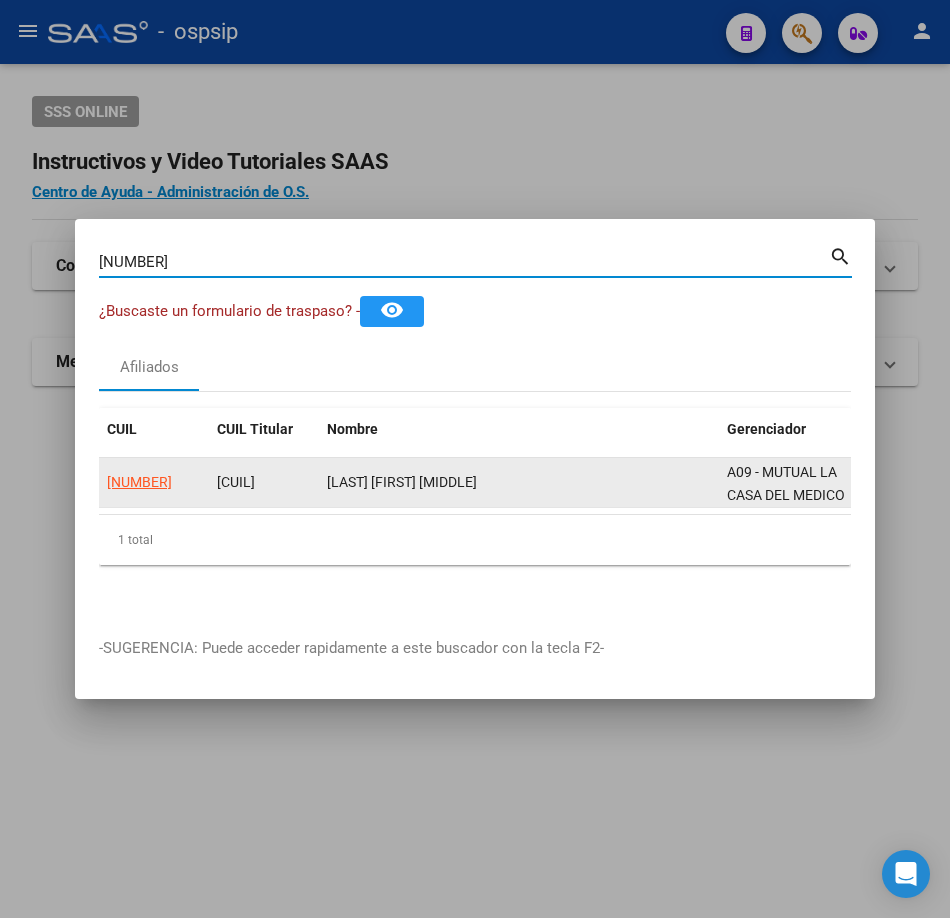 click on "[NUMBER]" 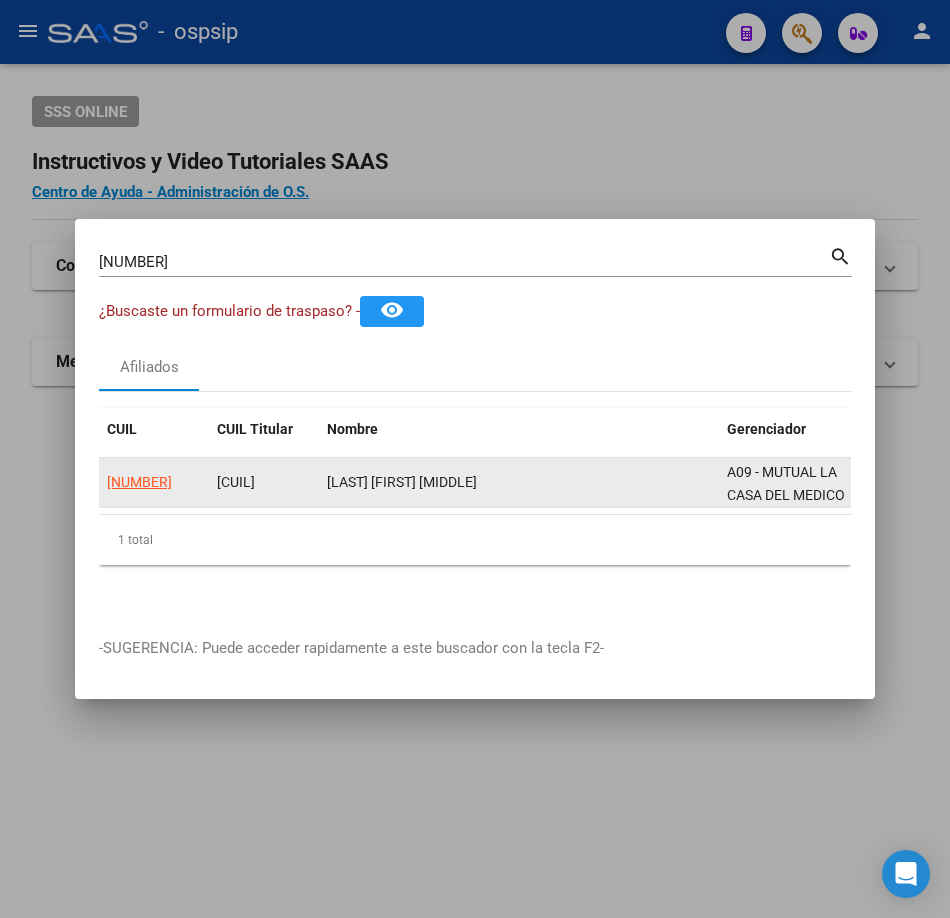click on "[NUMBER]" 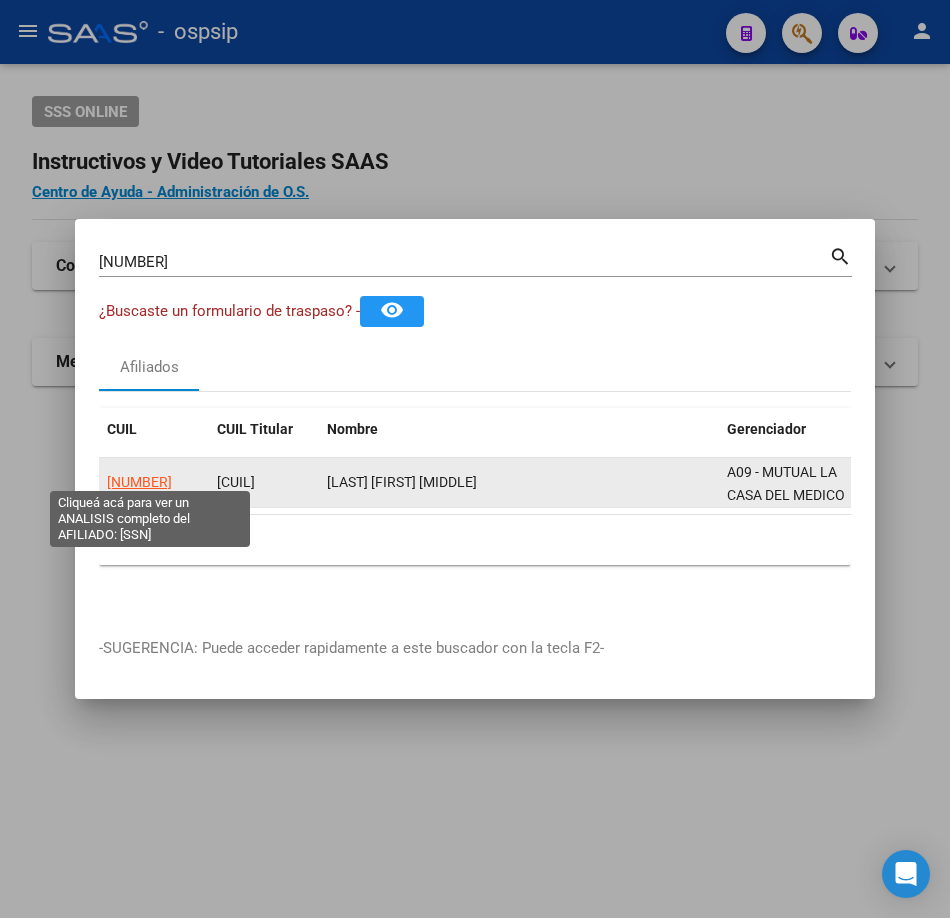 click on "[NUMBER]" 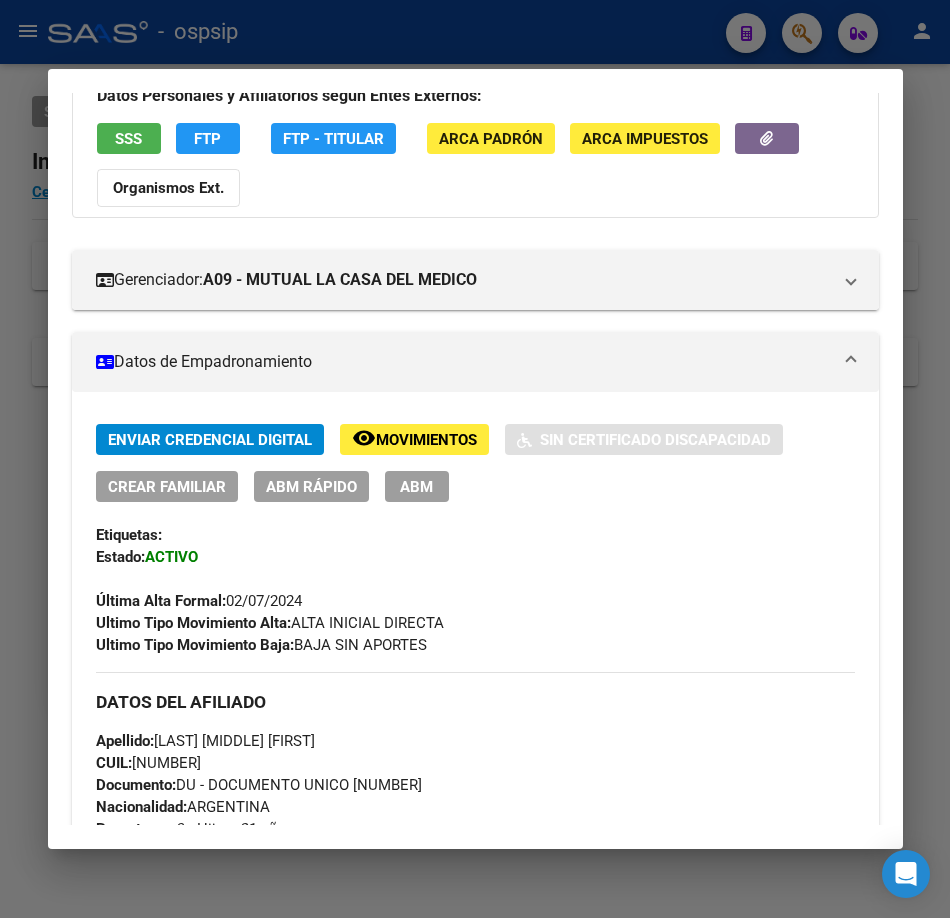 scroll, scrollTop: 0, scrollLeft: 0, axis: both 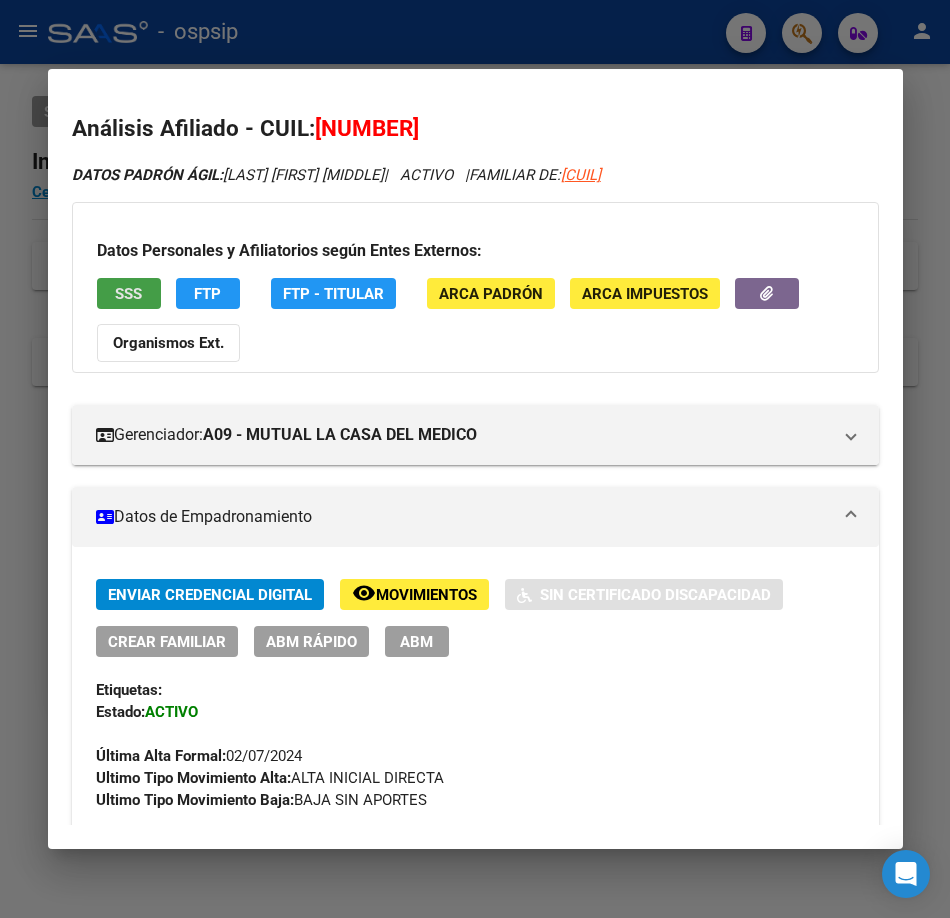 click on "SSS" at bounding box center [128, 294] 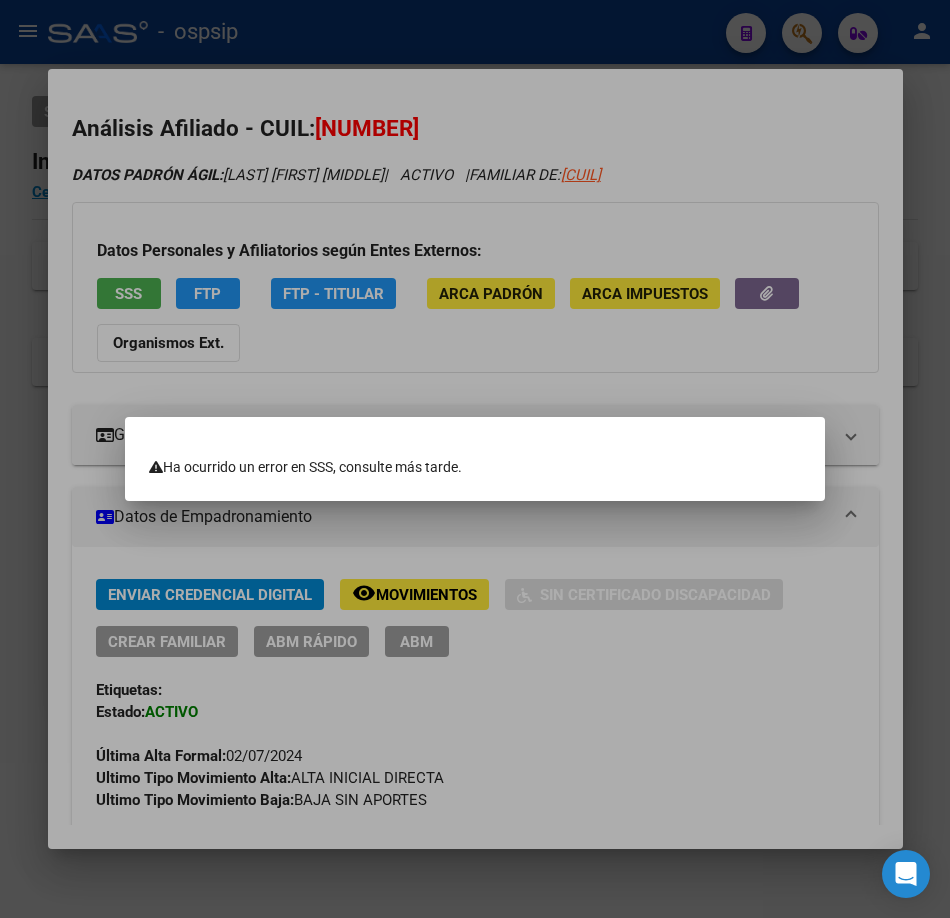 click at bounding box center (475, 459) 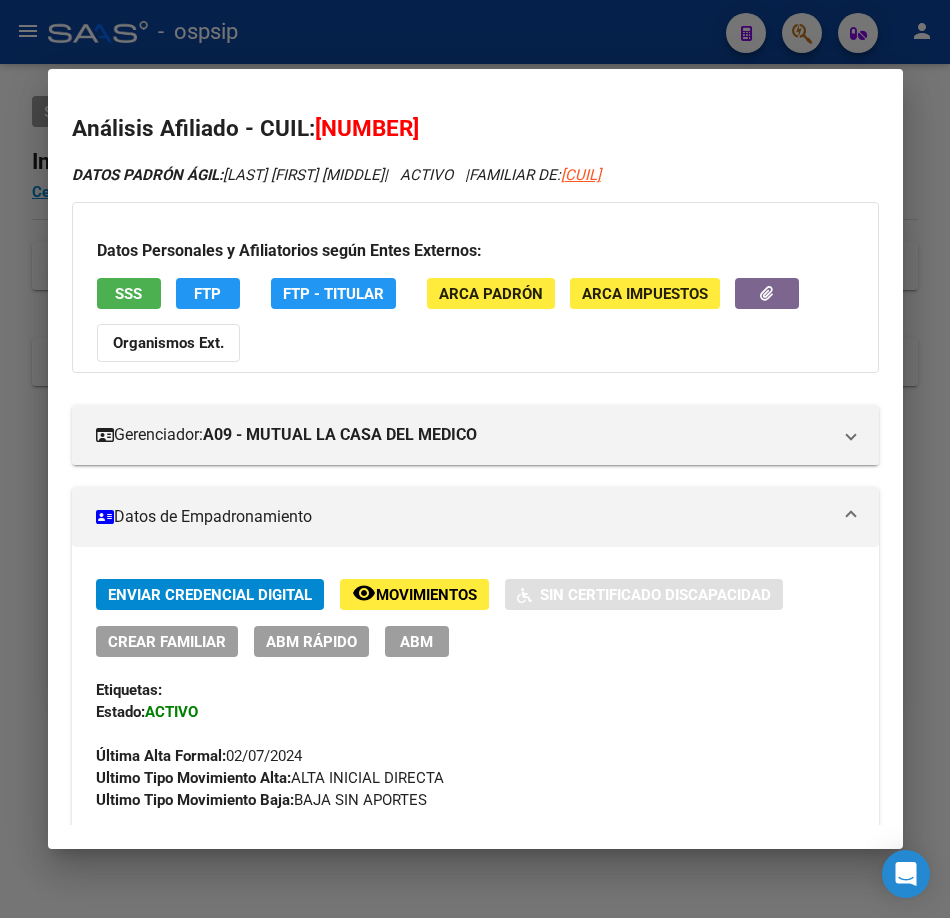 click on "SSS" at bounding box center [129, 293] 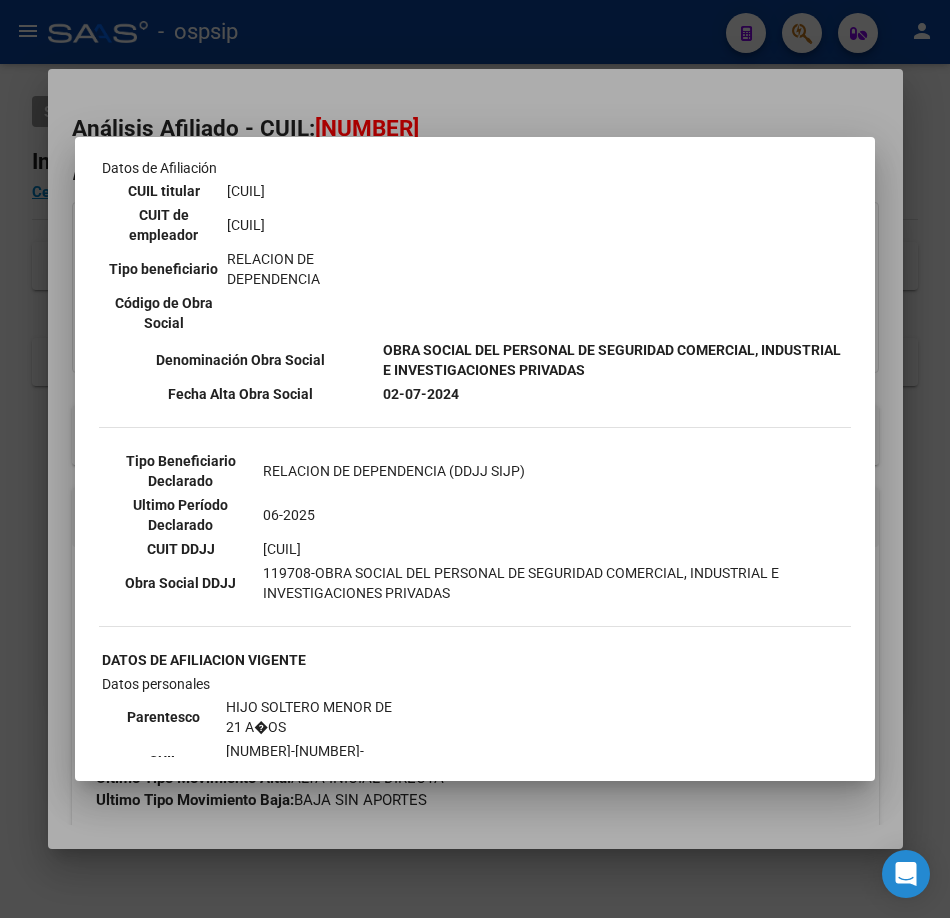 scroll, scrollTop: 500, scrollLeft: 0, axis: vertical 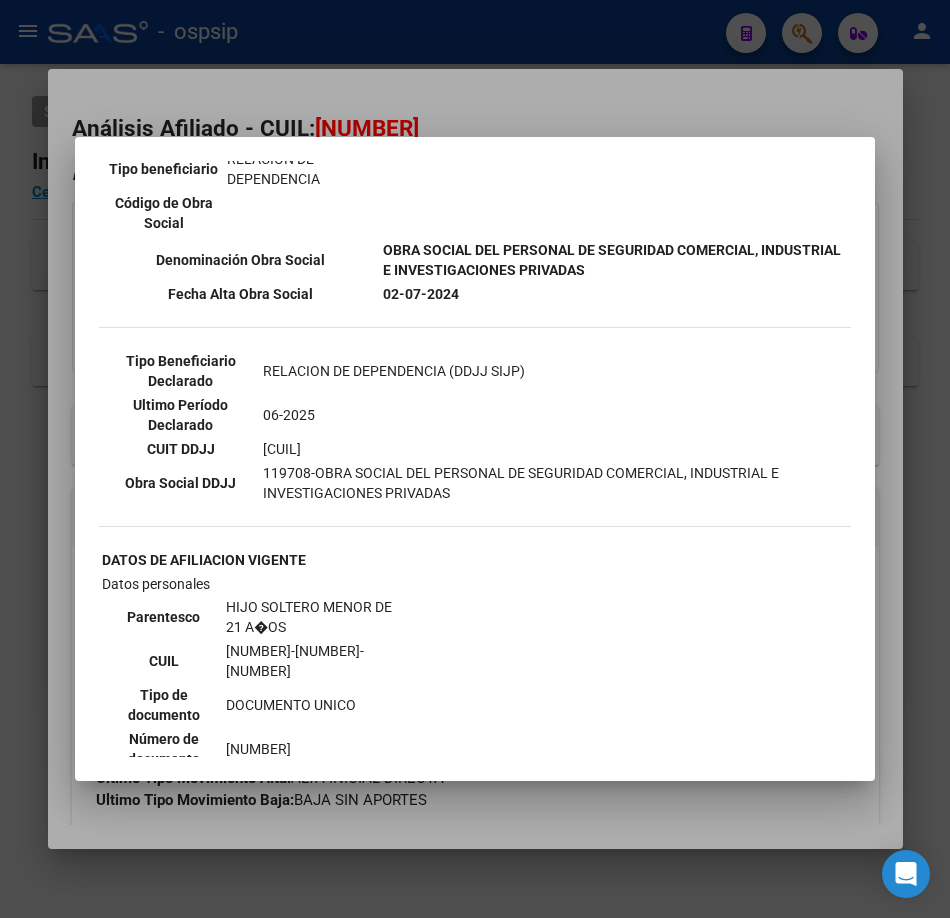 click at bounding box center [475, 459] 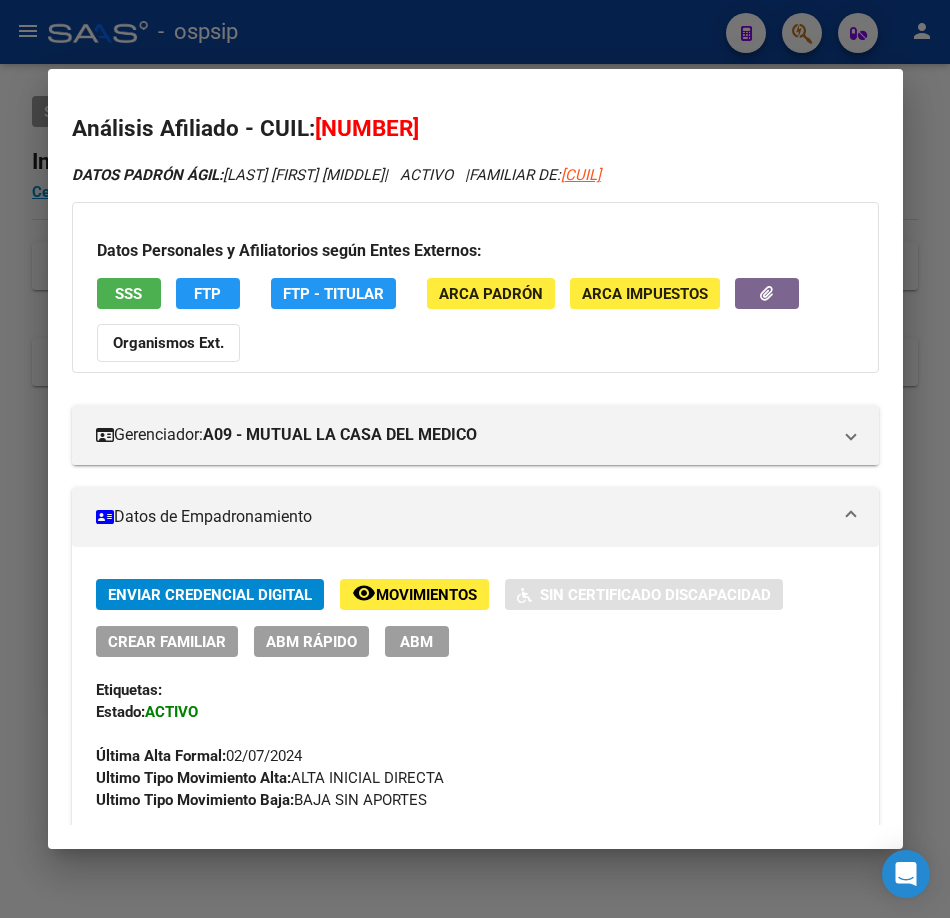 click at bounding box center [475, 459] 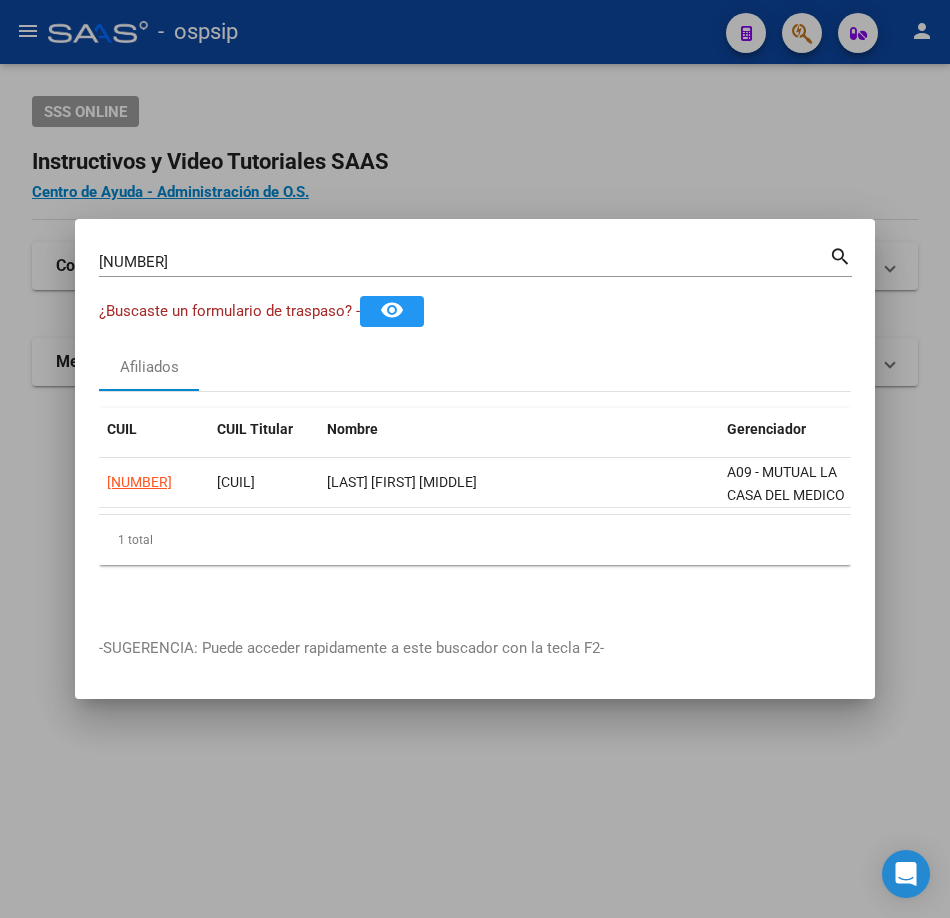 click on "[NUMBER]" at bounding box center [464, 262] 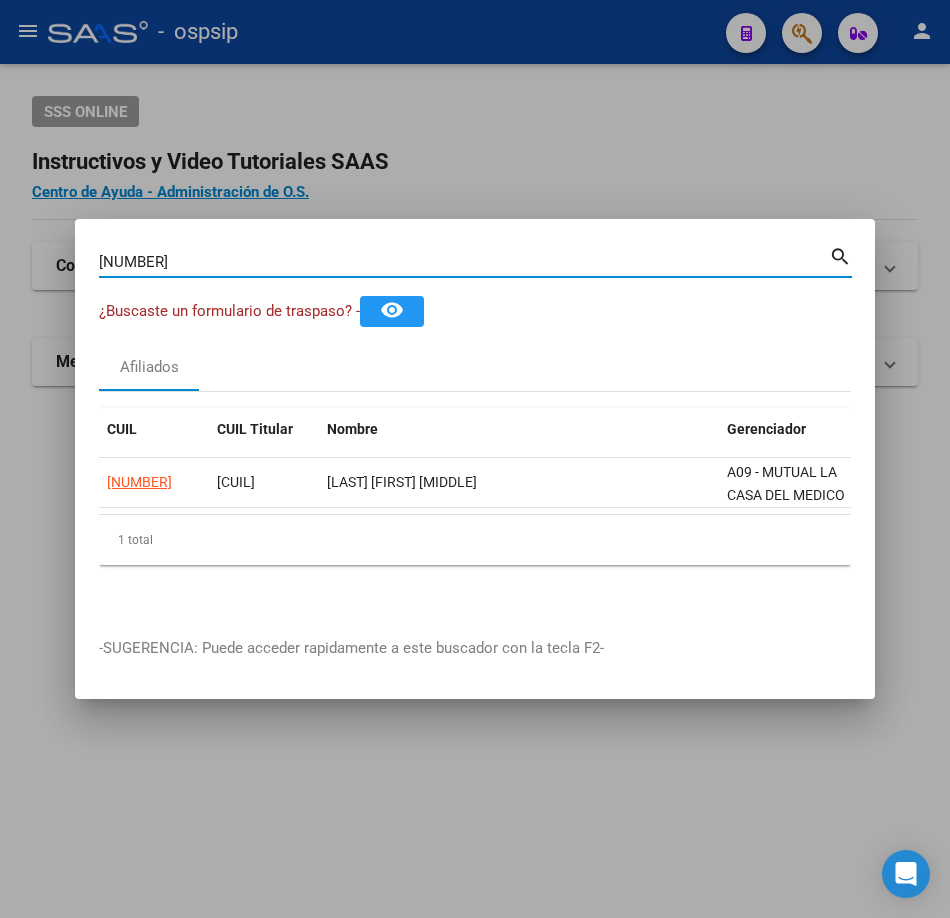 click on "[NUMBER]" at bounding box center (464, 262) 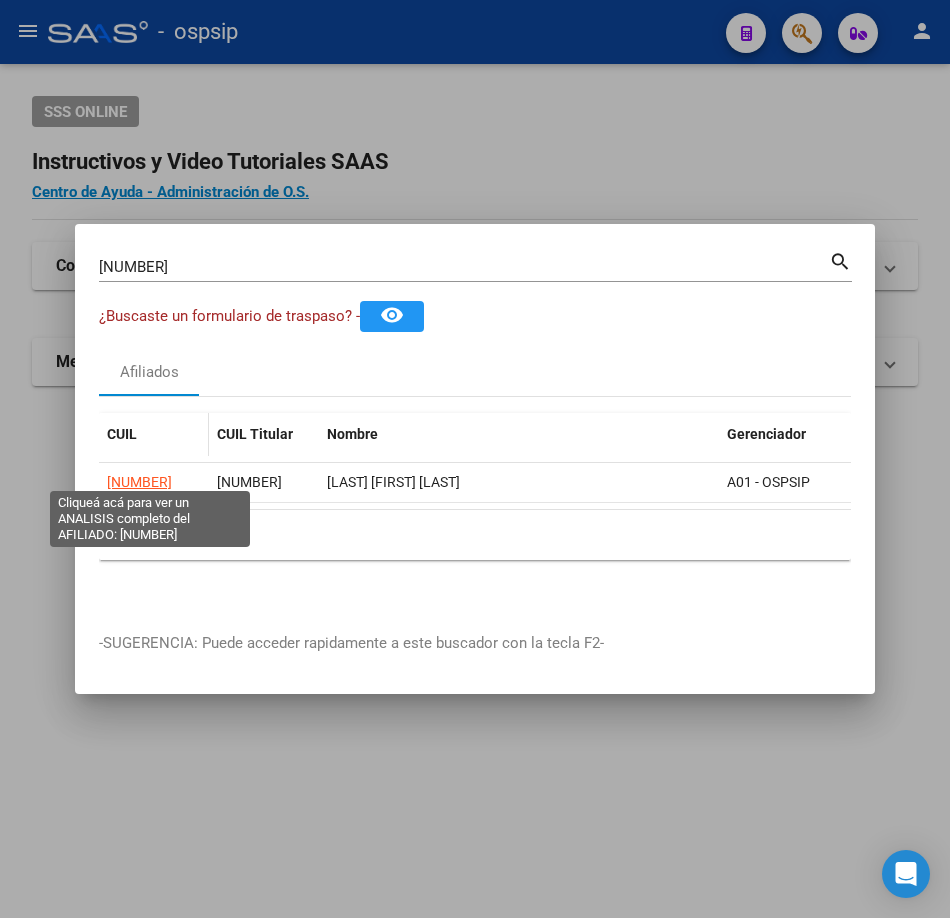 click on "[NUMBER]" 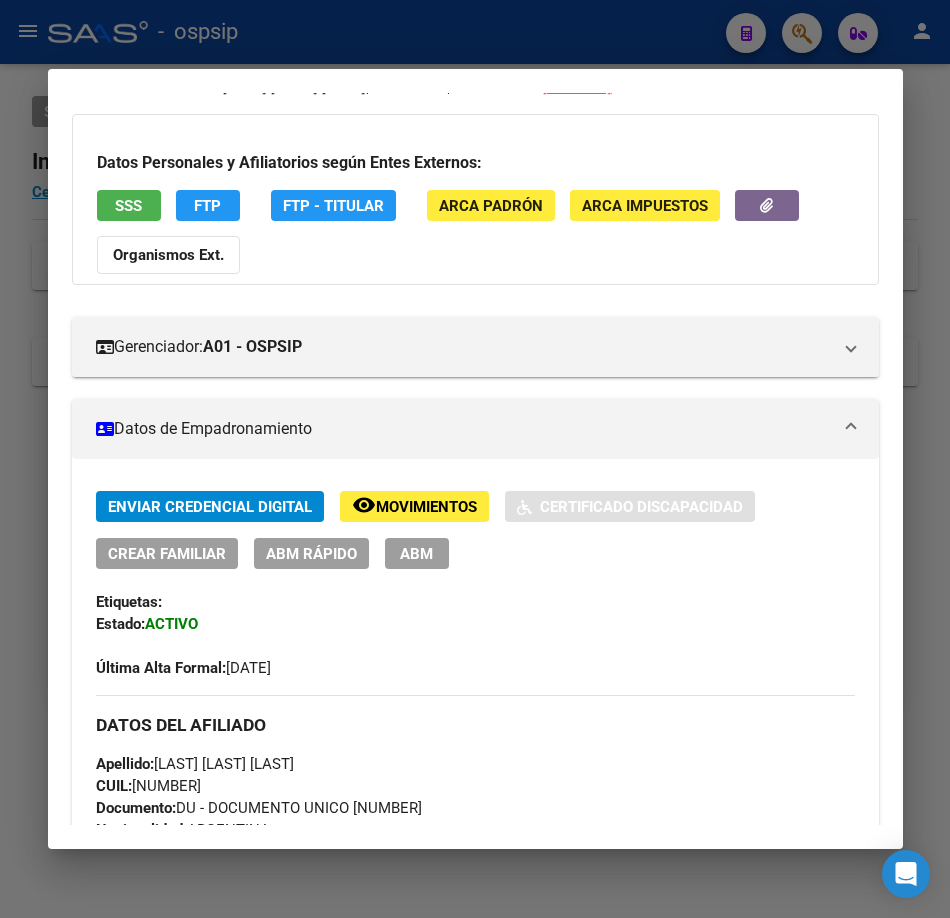scroll, scrollTop: 173, scrollLeft: 0, axis: vertical 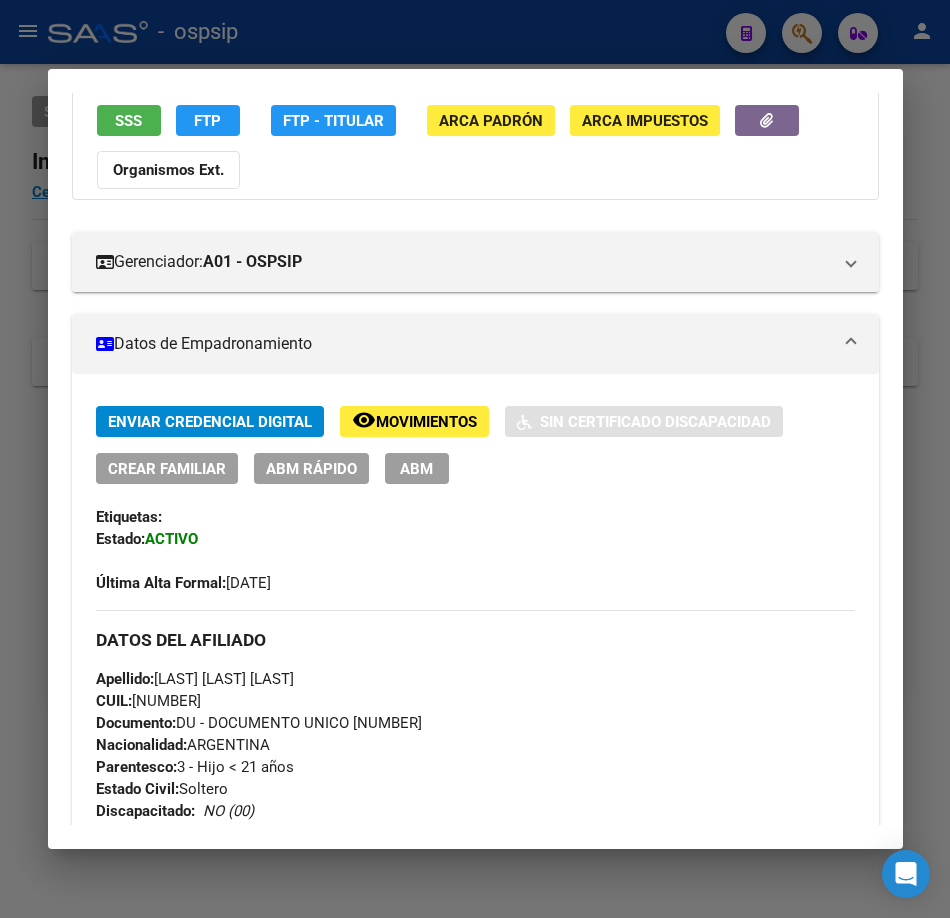 click on "SSS" at bounding box center [128, 121] 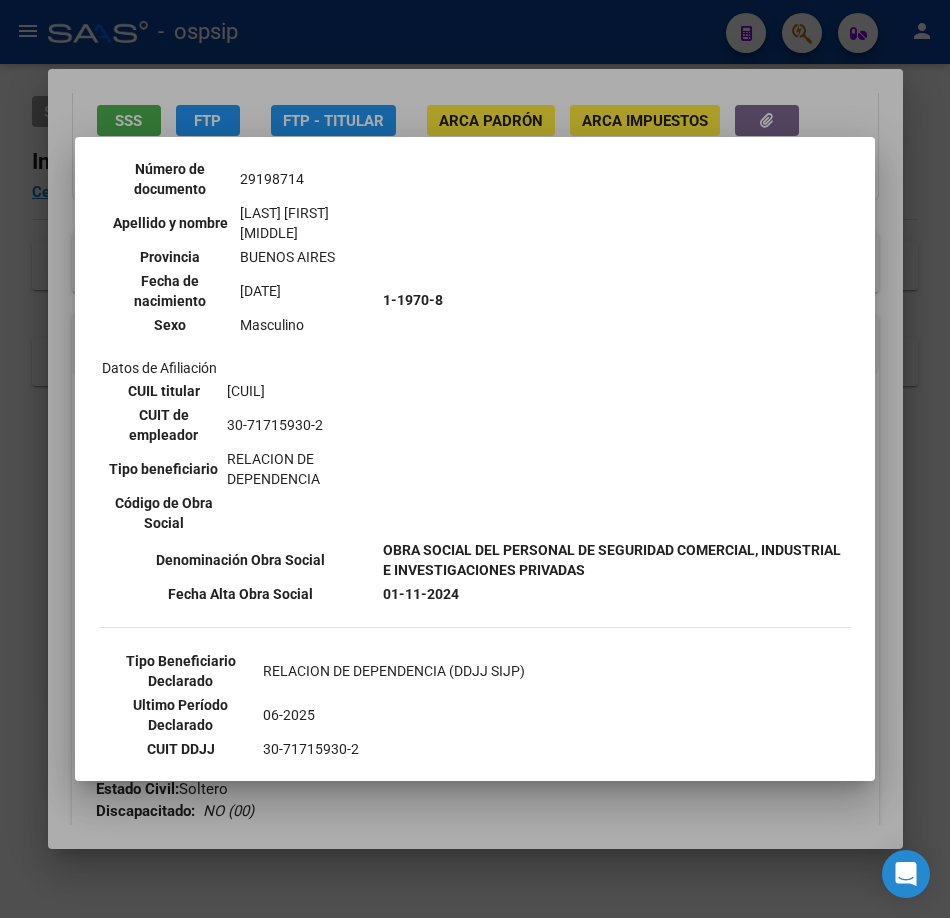 scroll, scrollTop: 300, scrollLeft: 0, axis: vertical 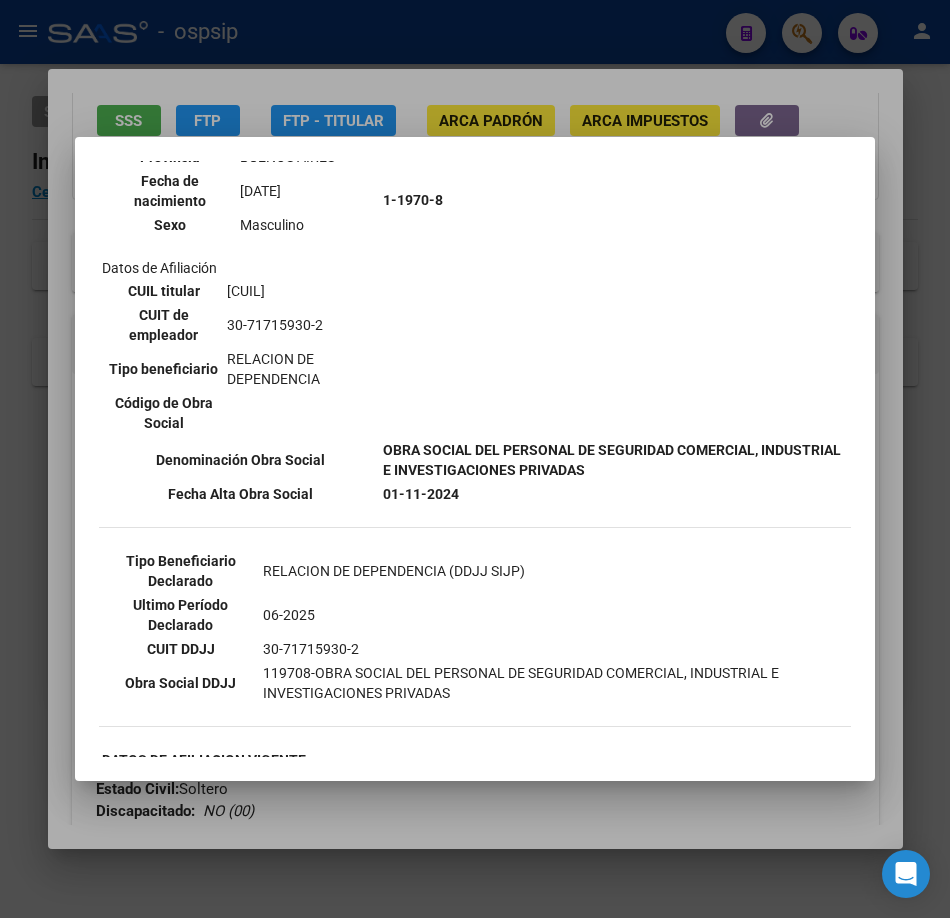 click at bounding box center (475, 459) 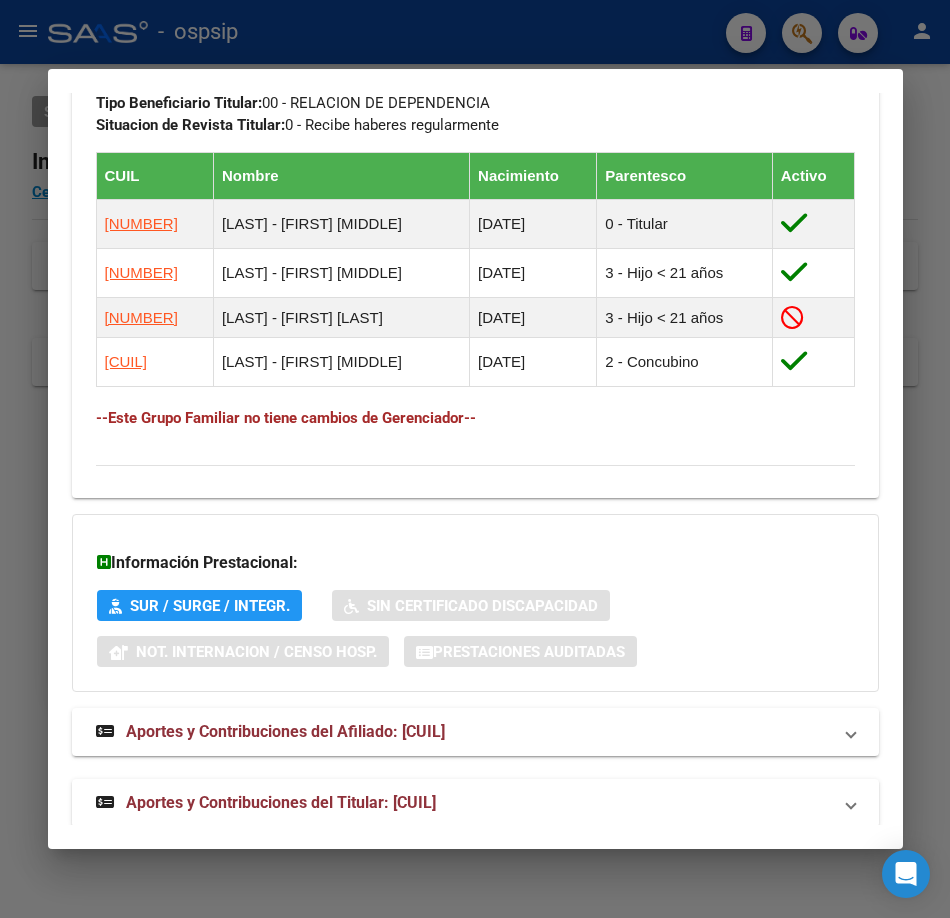 scroll, scrollTop: 1243, scrollLeft: 0, axis: vertical 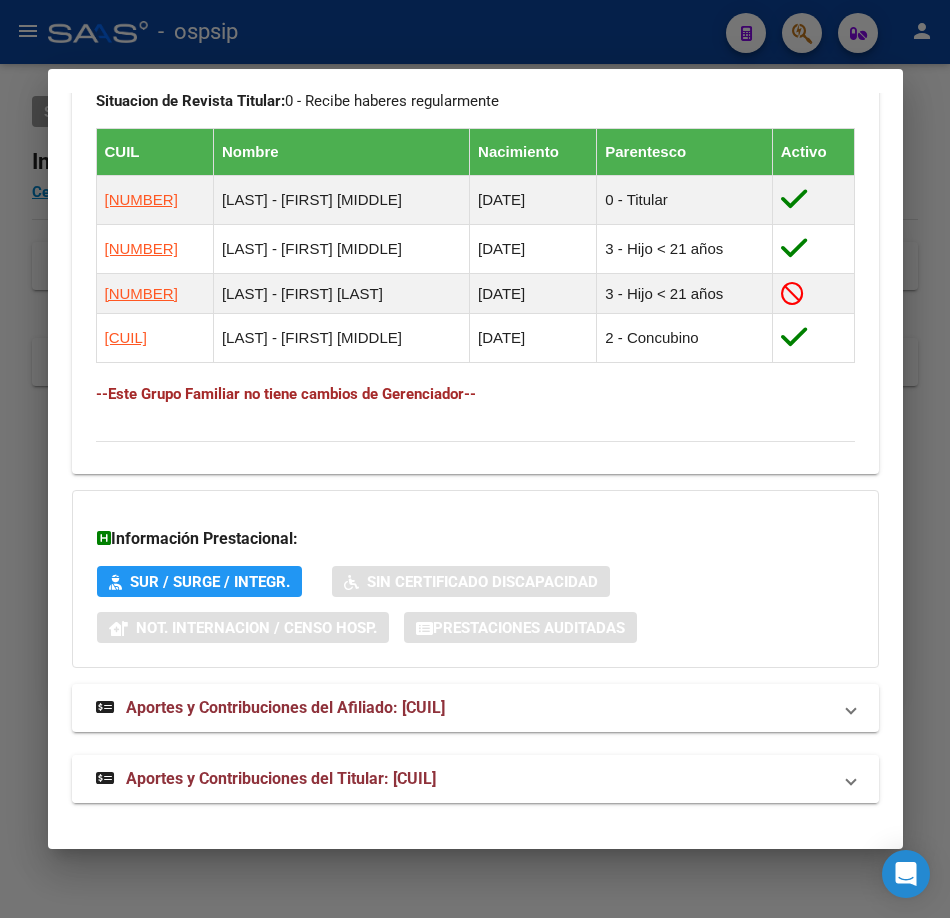 click on "Aportes y Contribuciones del Titular: [CUIL]" at bounding box center [281, 778] 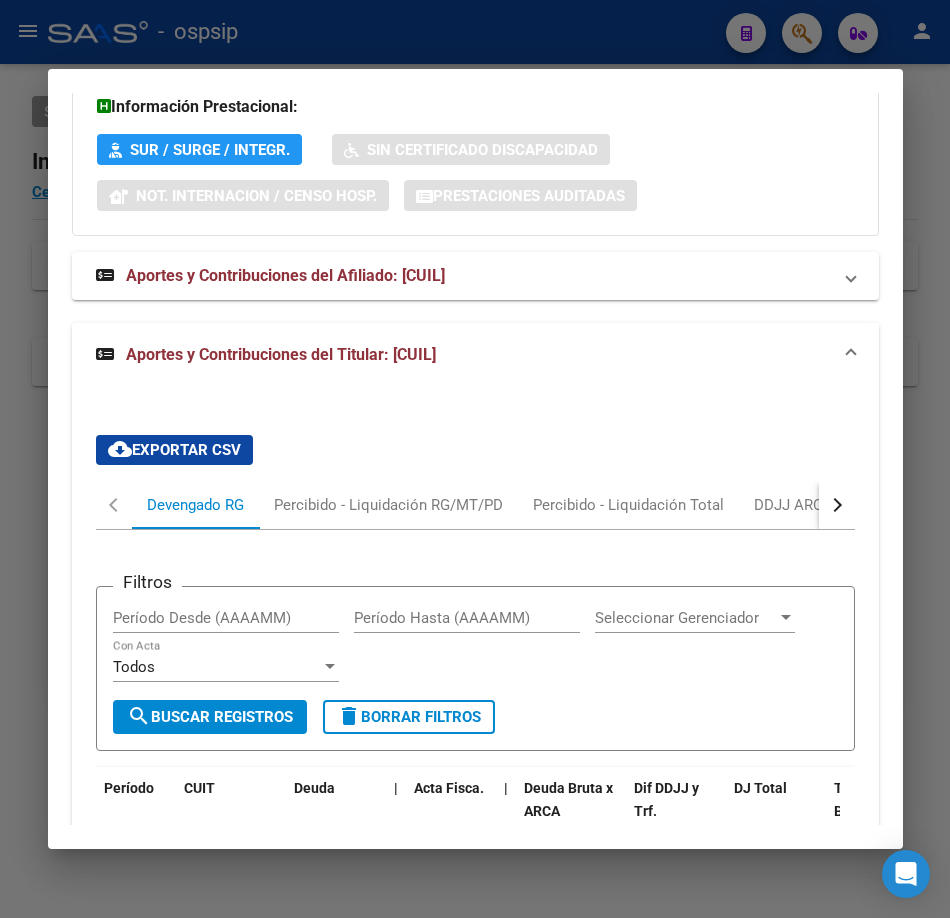 scroll, scrollTop: 1943, scrollLeft: 0, axis: vertical 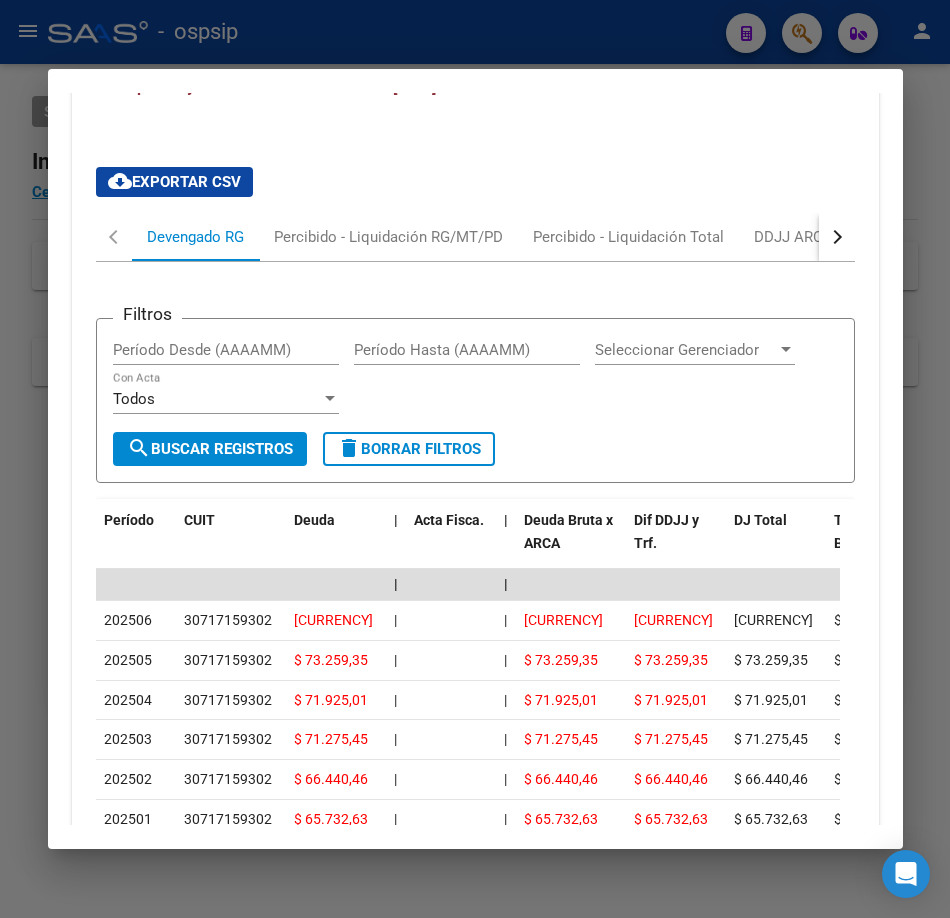 click at bounding box center (475, 459) 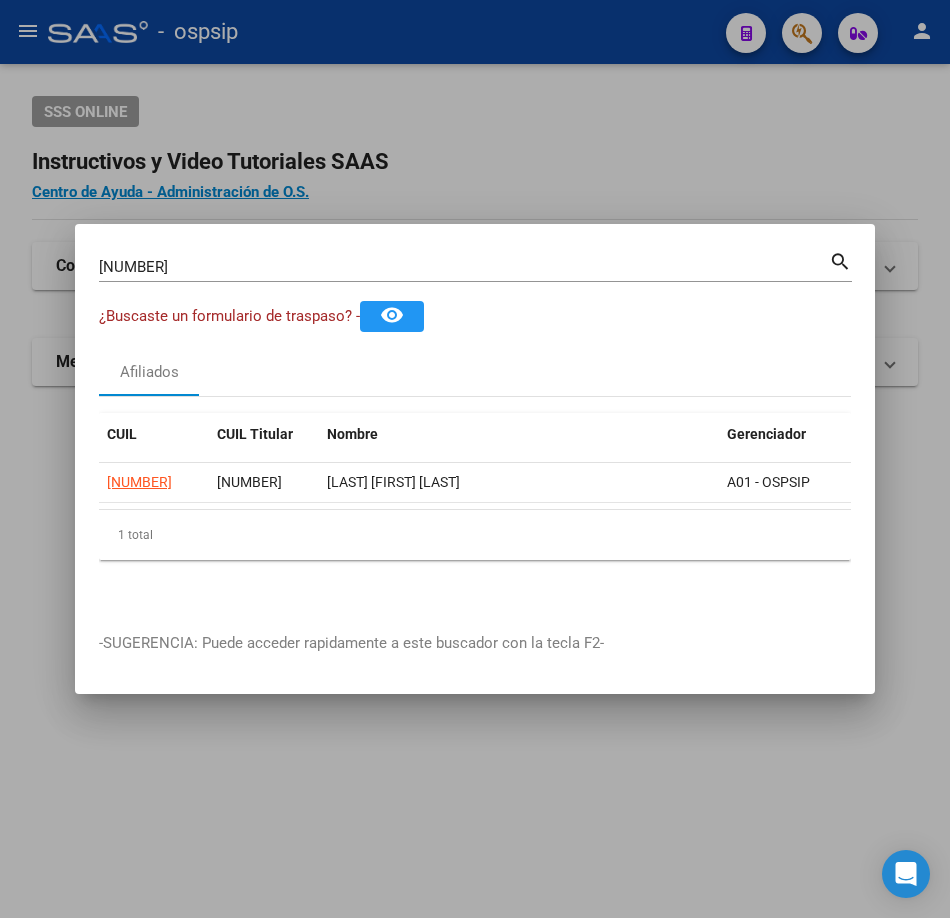 click on "[NUMBER]" at bounding box center [464, 267] 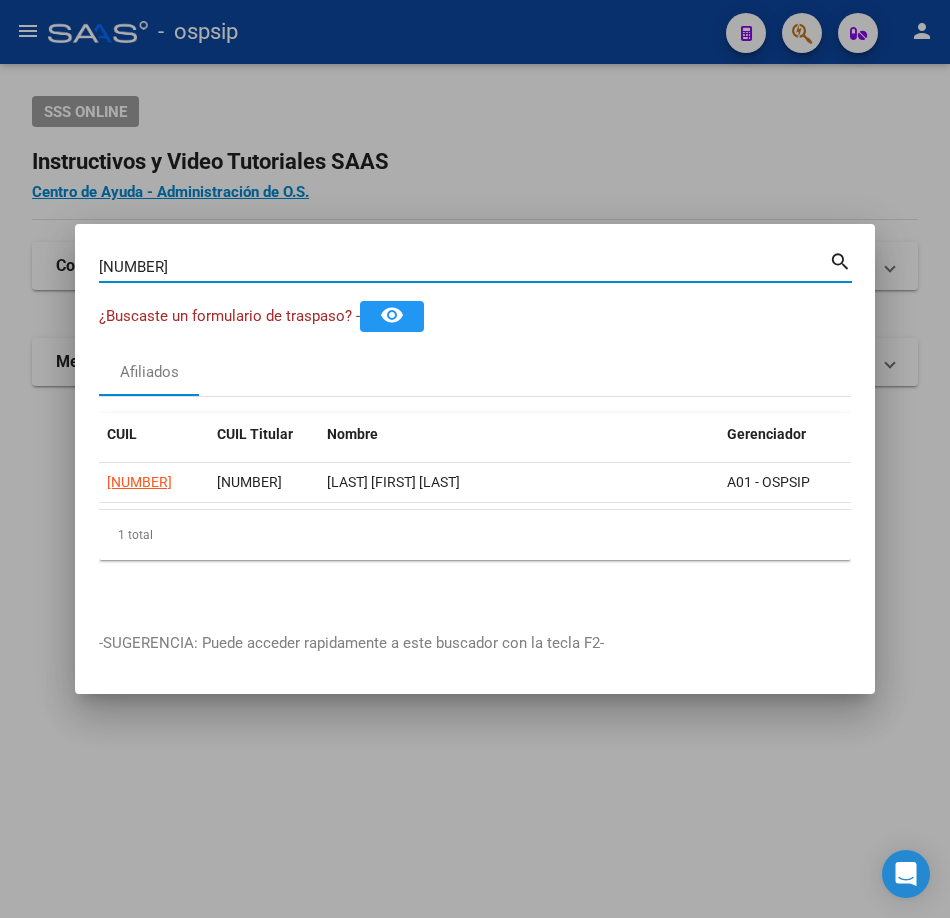 click on "[NUMBER]" at bounding box center [464, 267] 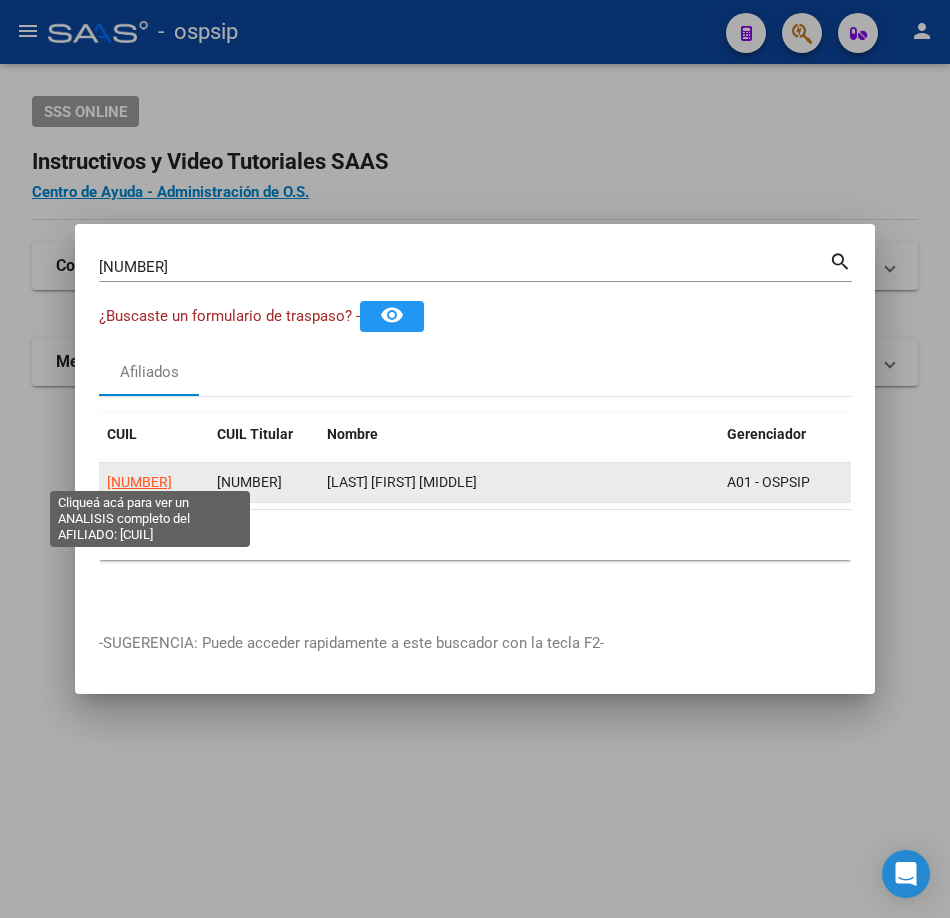 click on "[NUMBER]" 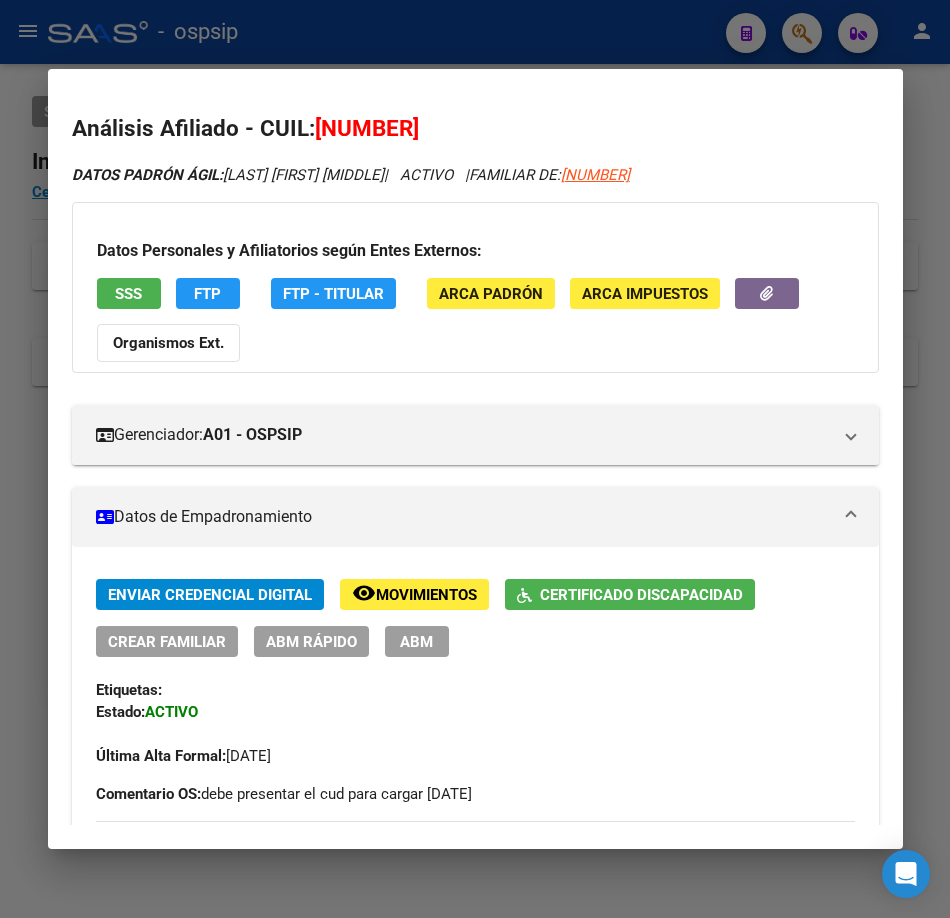 click on "SSS" at bounding box center [129, 293] 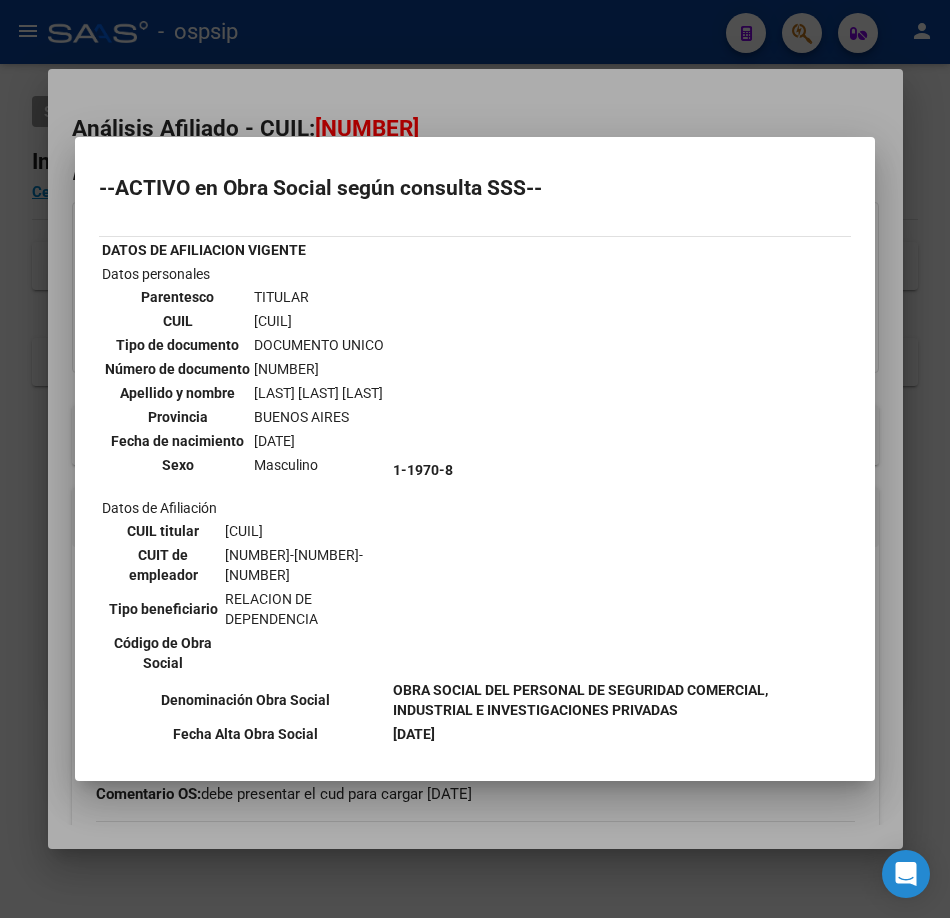 scroll, scrollTop: 400, scrollLeft: 0, axis: vertical 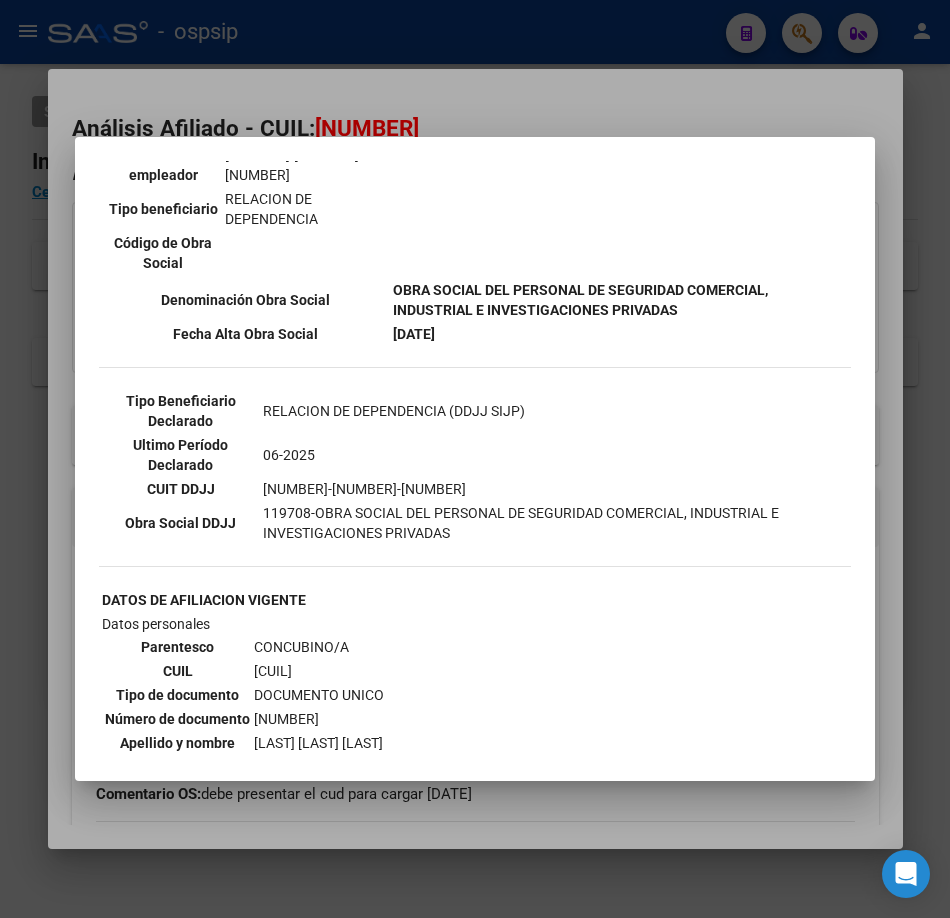 click at bounding box center [475, 459] 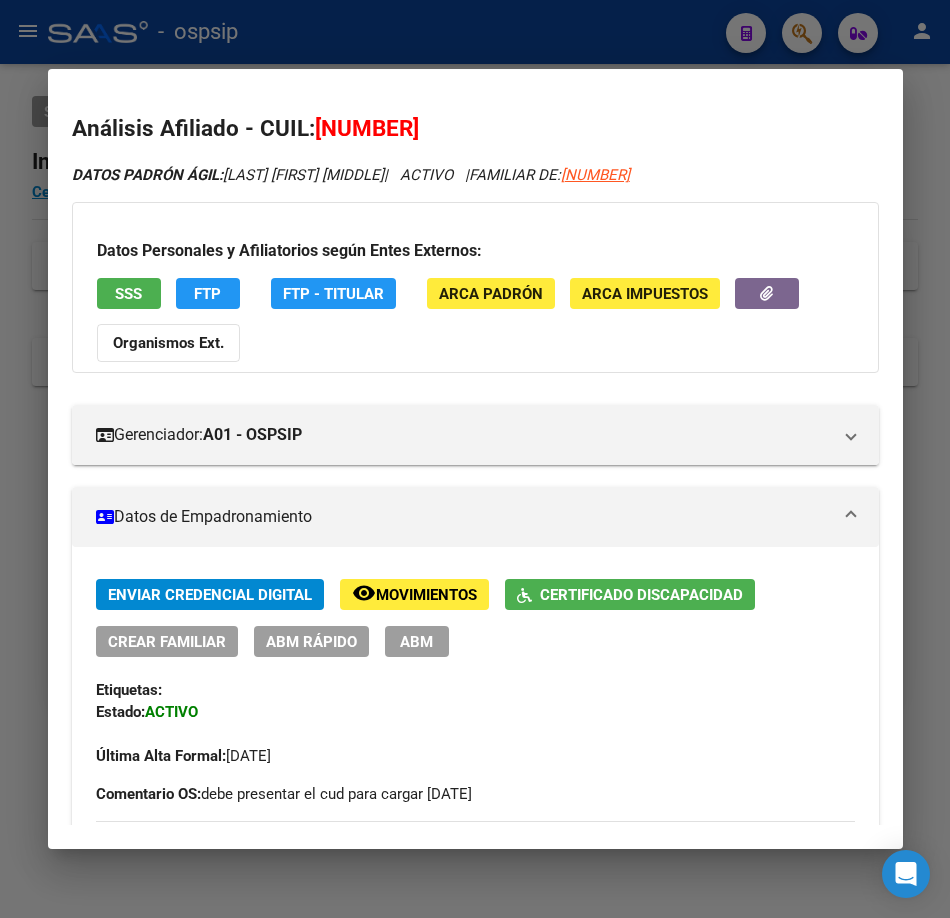 drag, startPoint x: 249, startPoint y: 14, endPoint x: 252, endPoint y: 24, distance: 10.440307 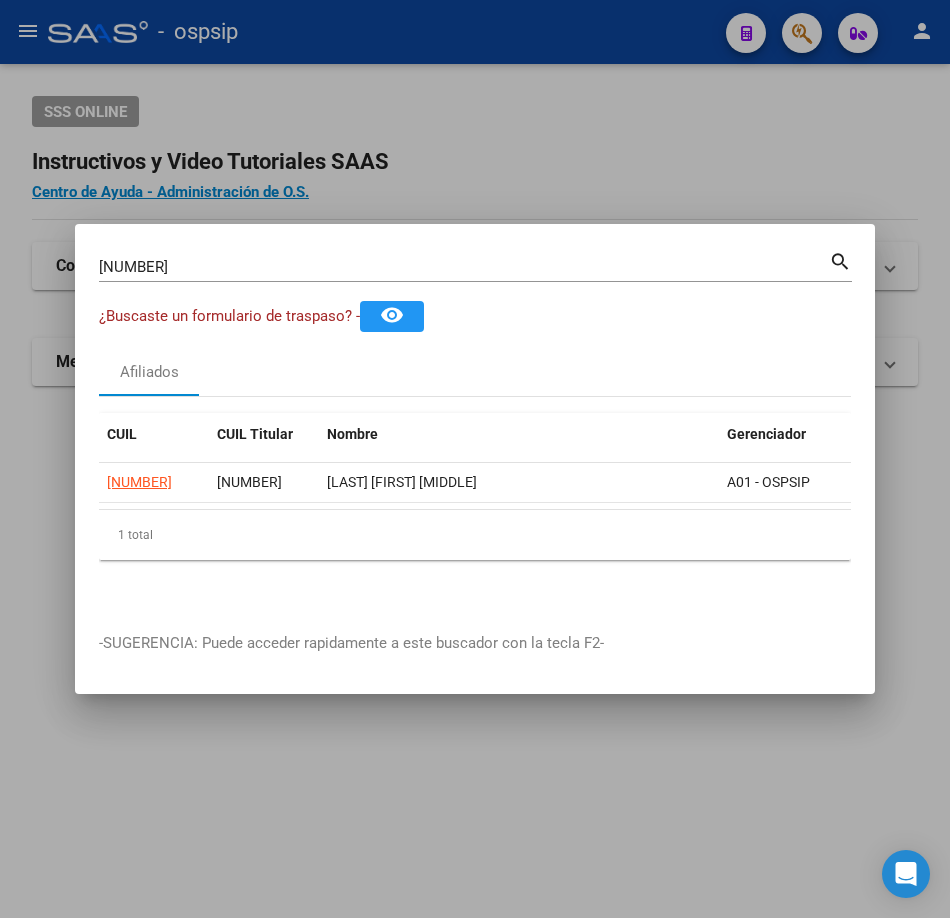 click on "[NUMBER] Buscar (apellido, dni, cuil, nro traspaso, cuit, obra social) search" at bounding box center (475, 274) 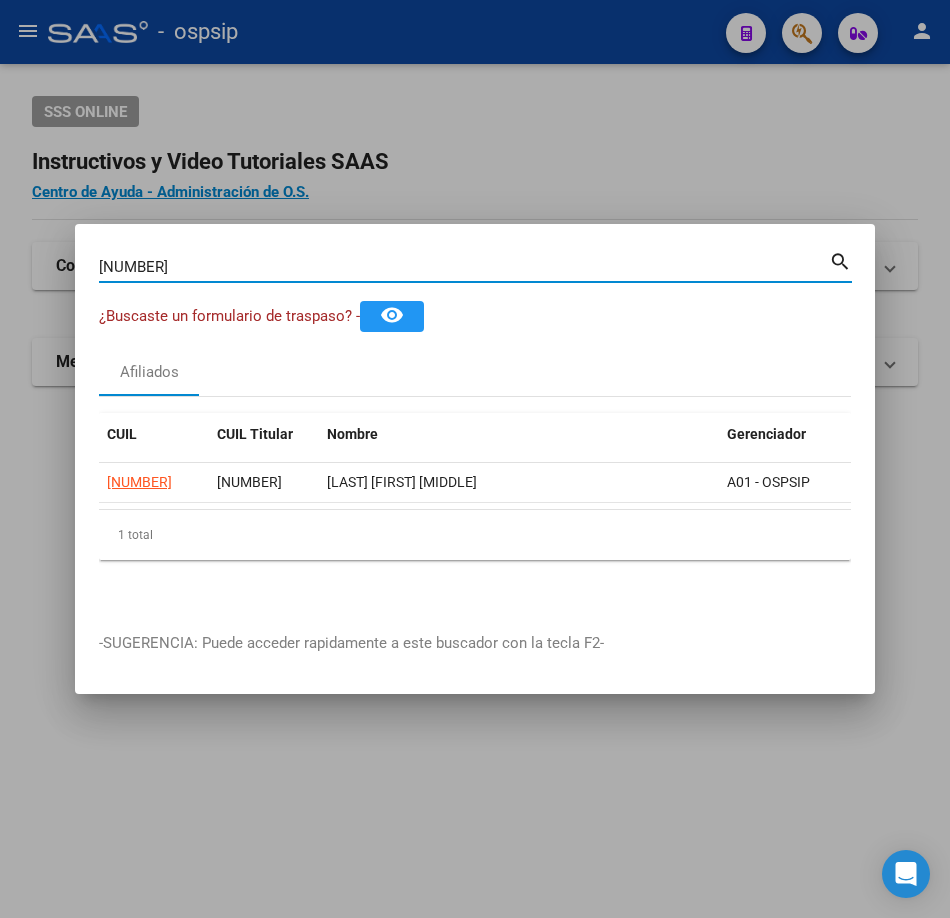 click on "[NUMBER]" at bounding box center [464, 267] 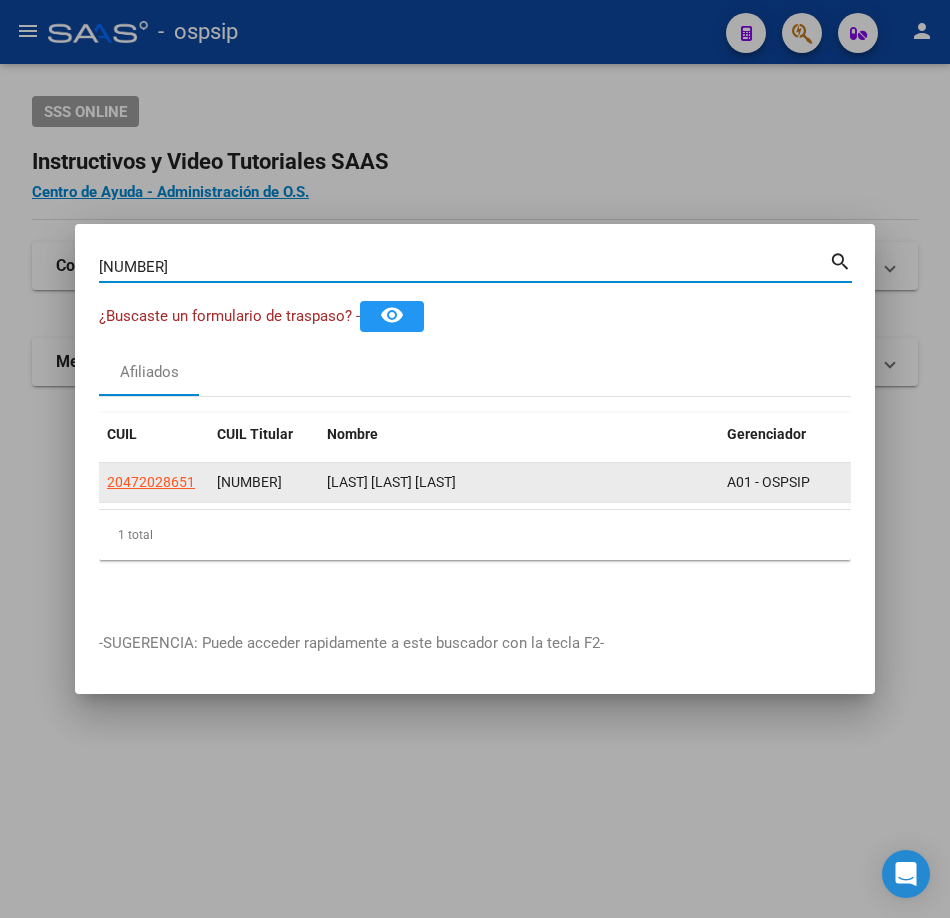 click on "20472028651" 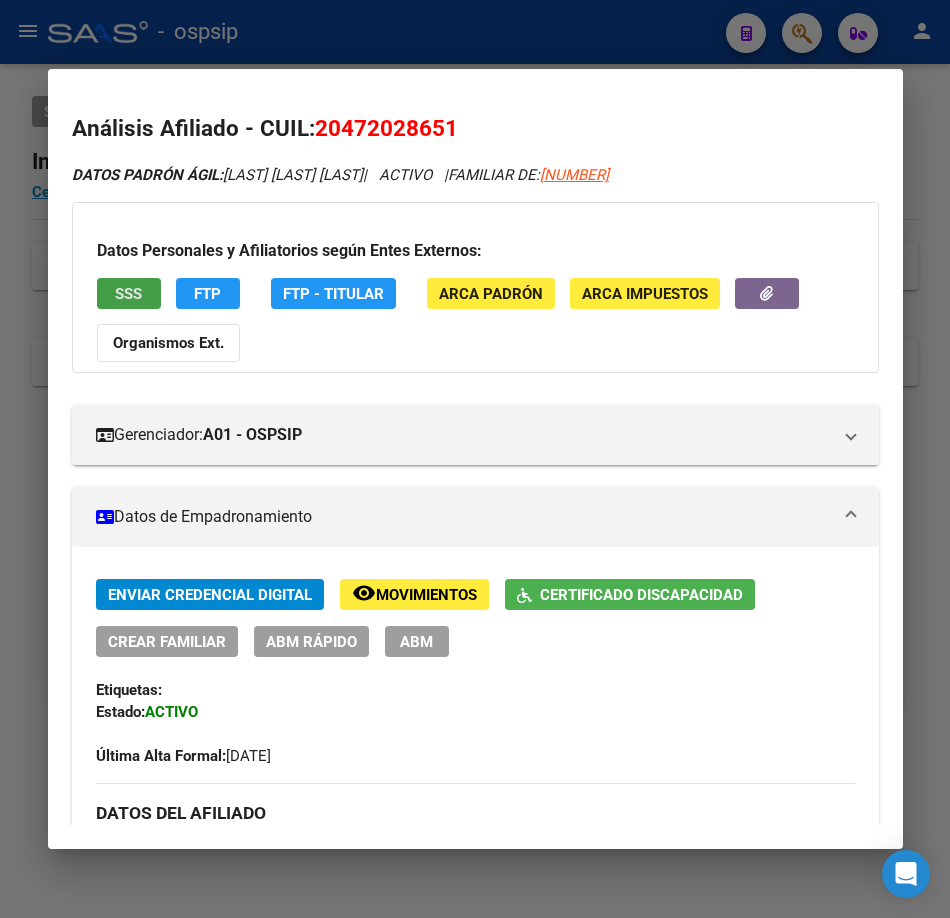 click on "SSS" at bounding box center (129, 293) 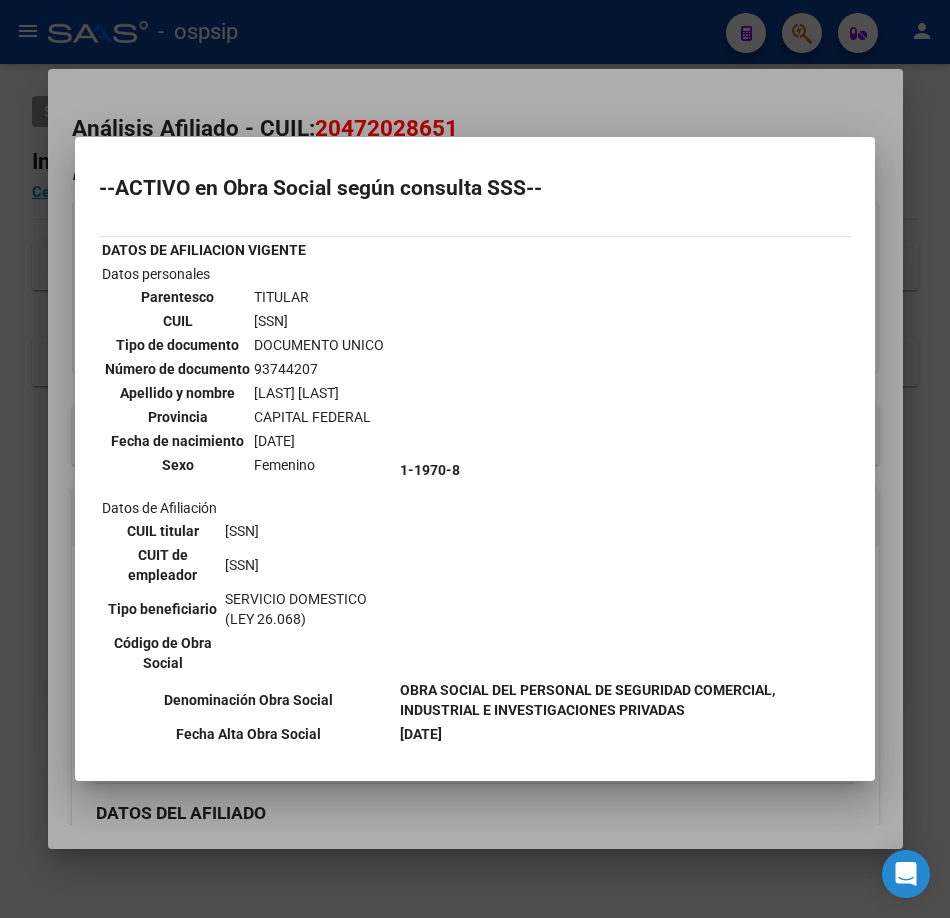 scroll, scrollTop: 300, scrollLeft: 0, axis: vertical 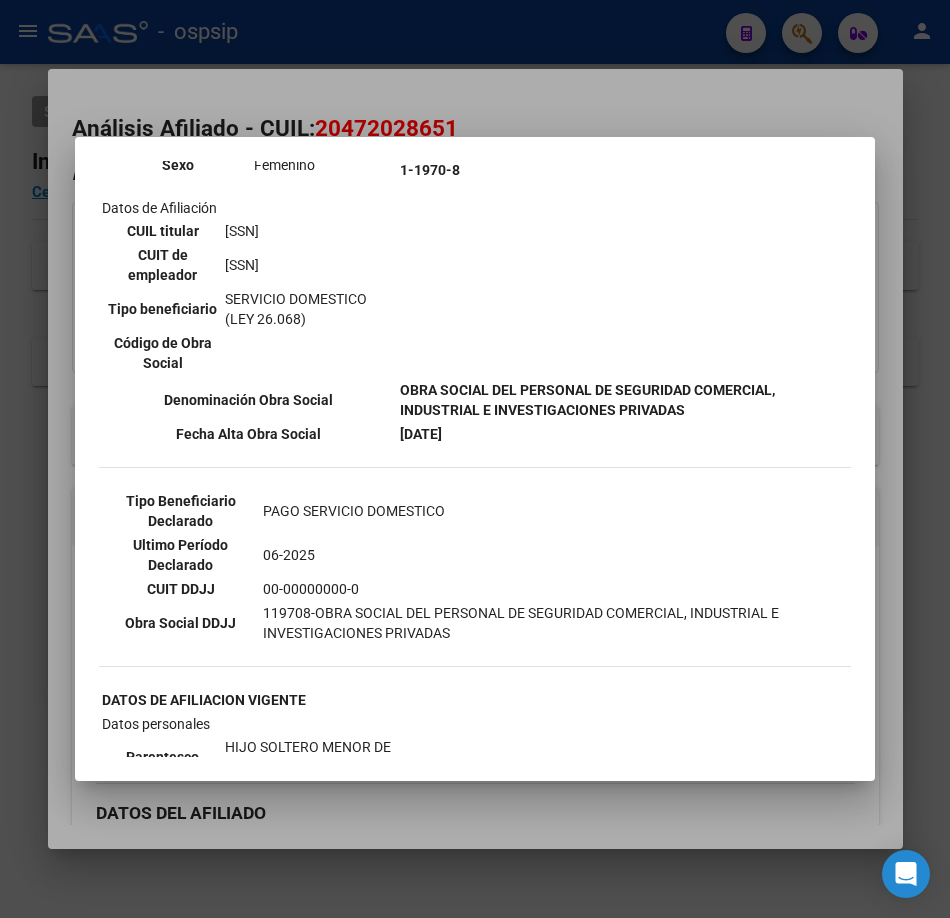 click at bounding box center (475, 459) 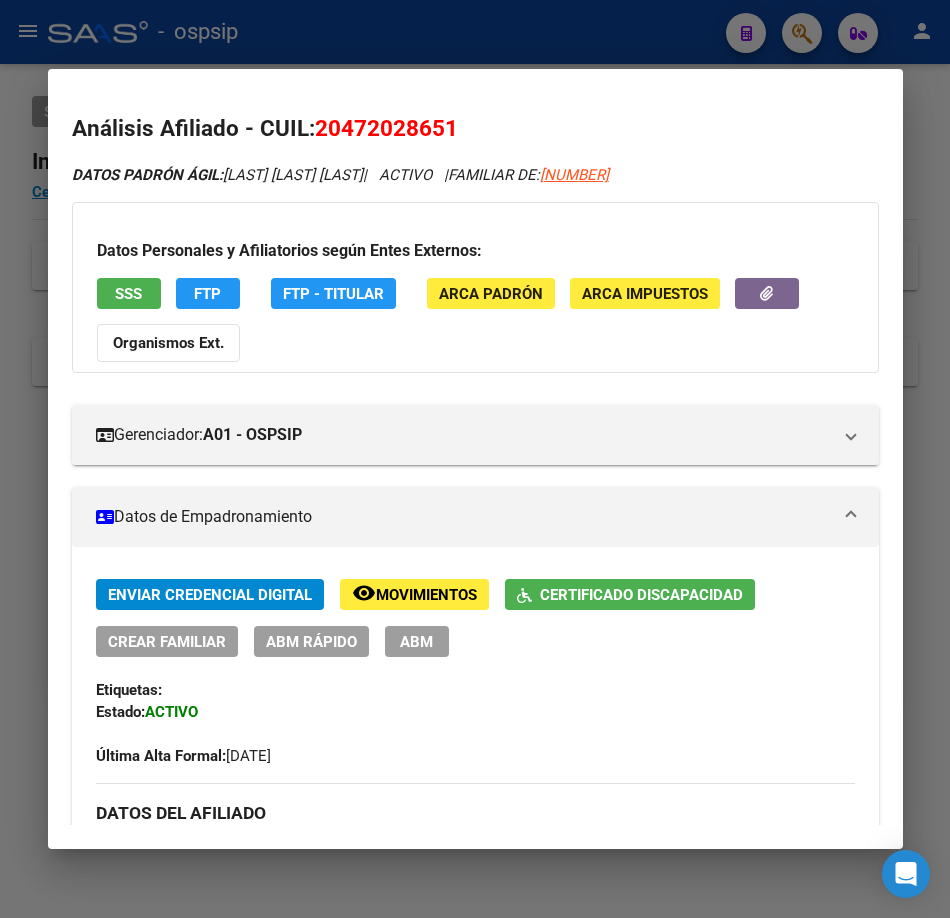 click at bounding box center [475, 459] 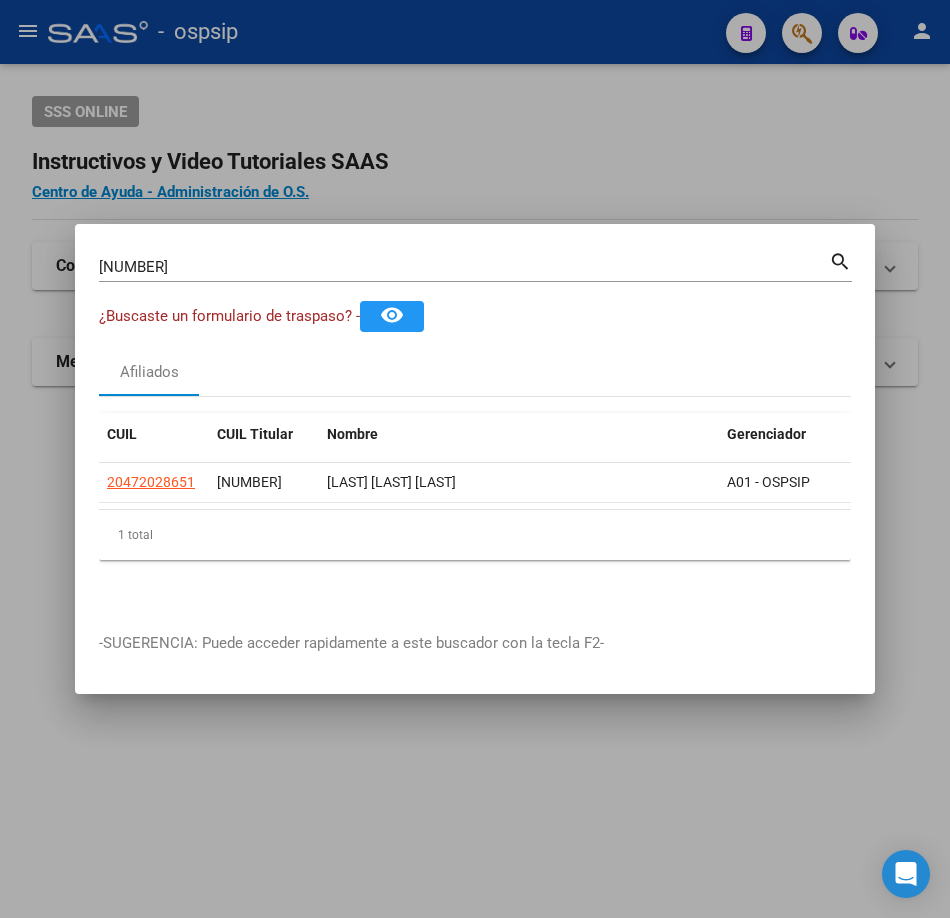 click on "[NUMBER]" at bounding box center (464, 267) 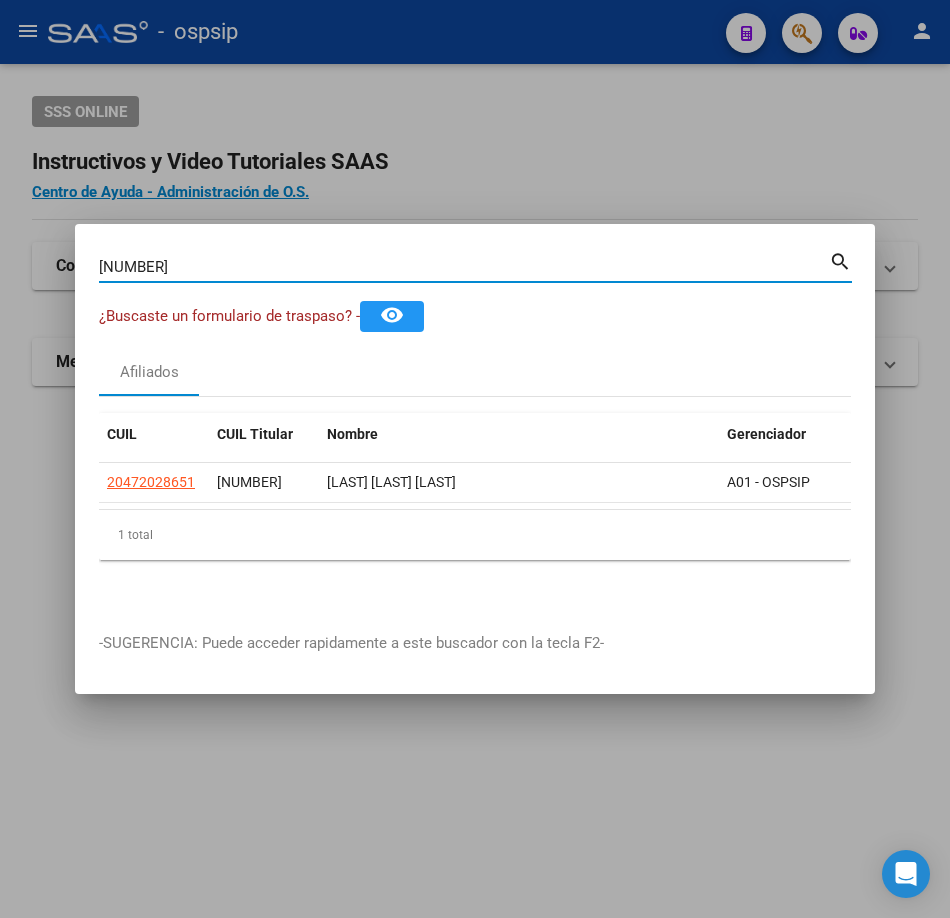click on "[NUMBER]" at bounding box center (464, 267) 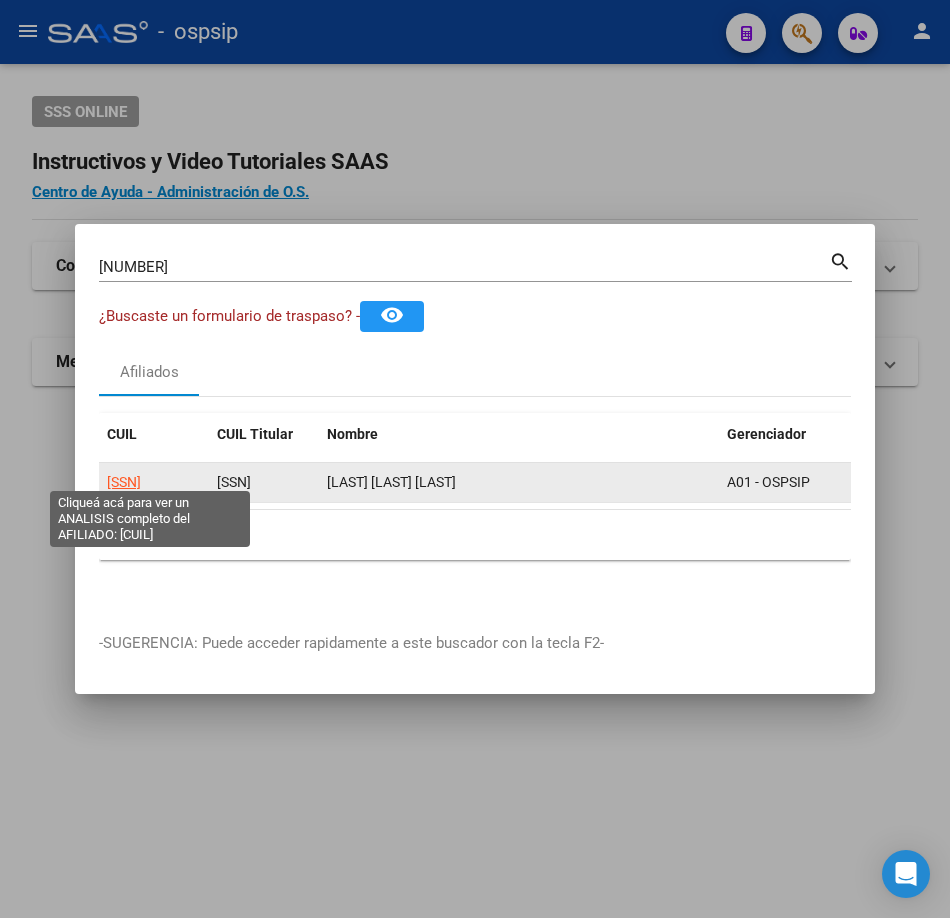 click on "[SSN]" 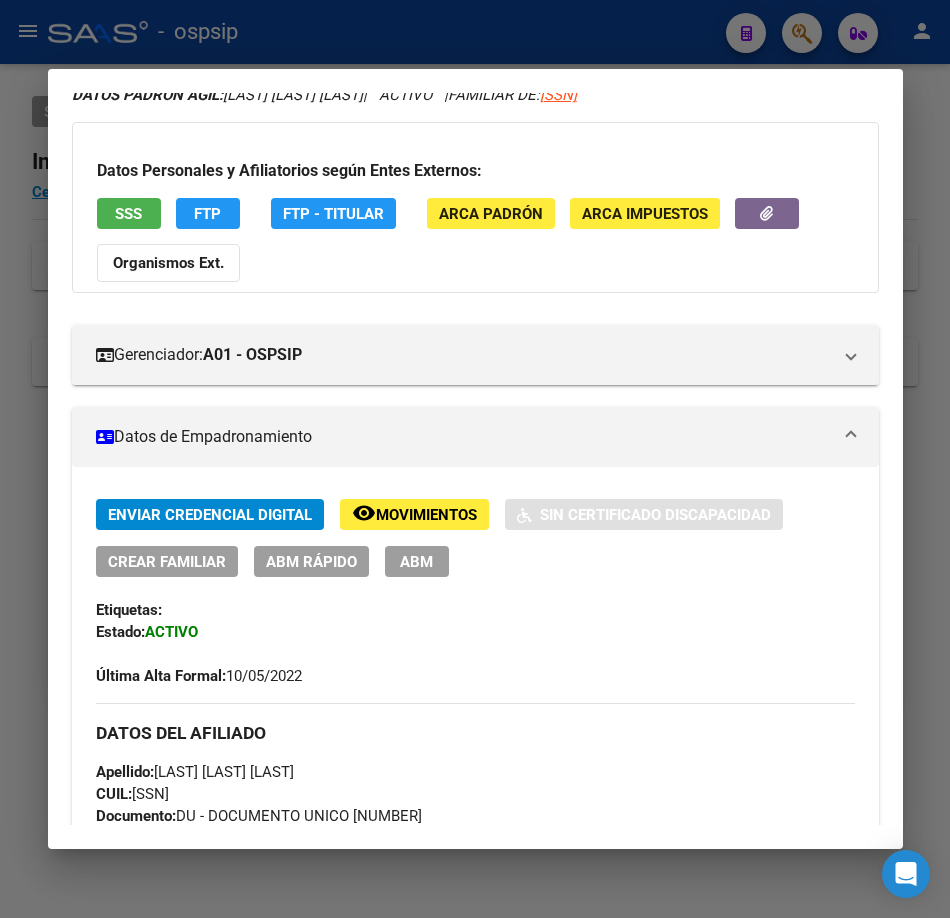 scroll, scrollTop: 0, scrollLeft: 0, axis: both 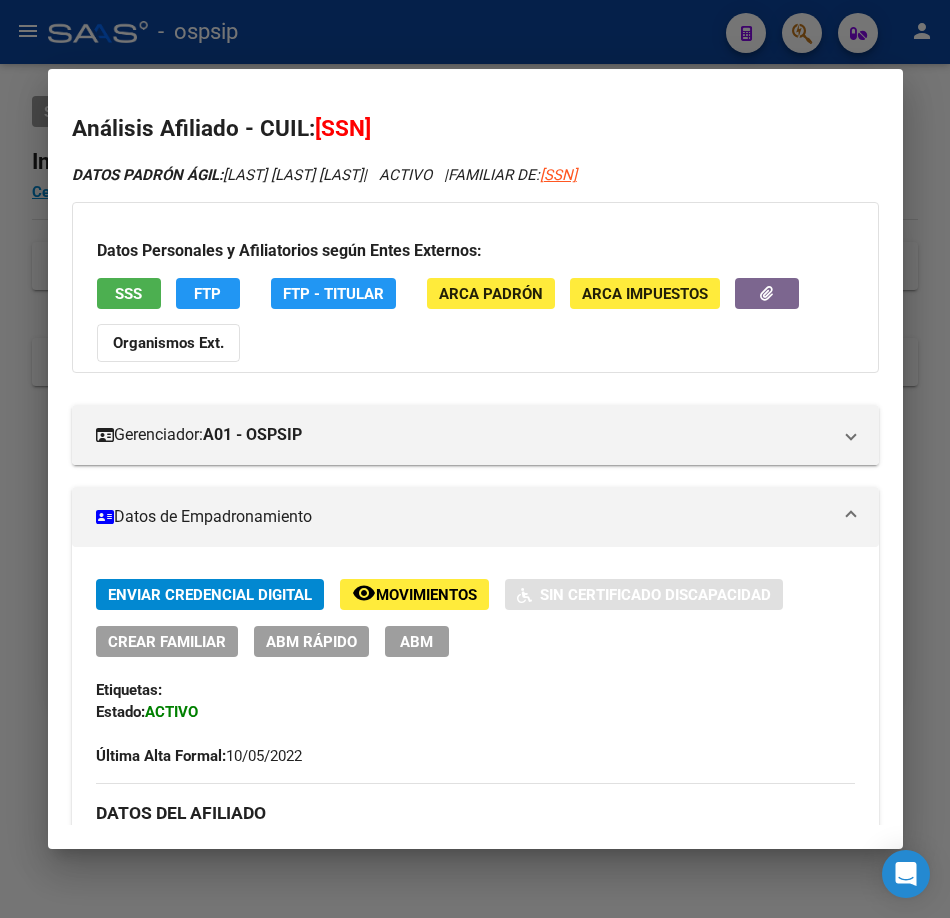 click on "SSS" at bounding box center [129, 293] 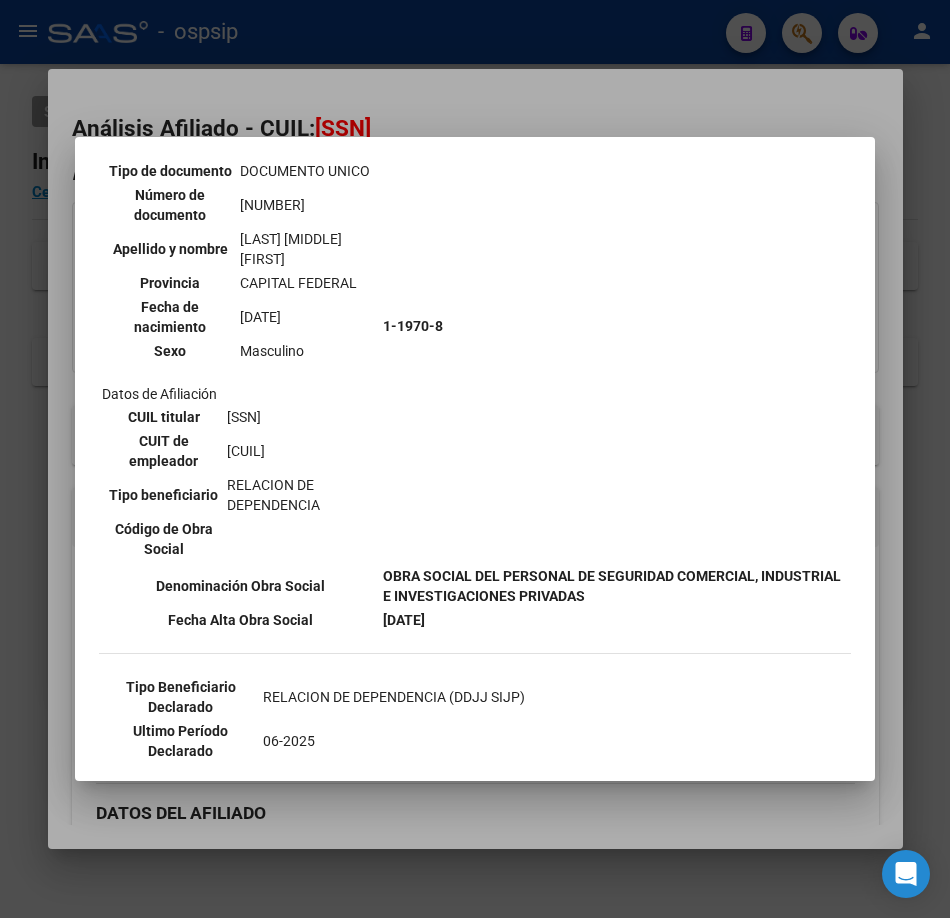 scroll, scrollTop: 300, scrollLeft: 0, axis: vertical 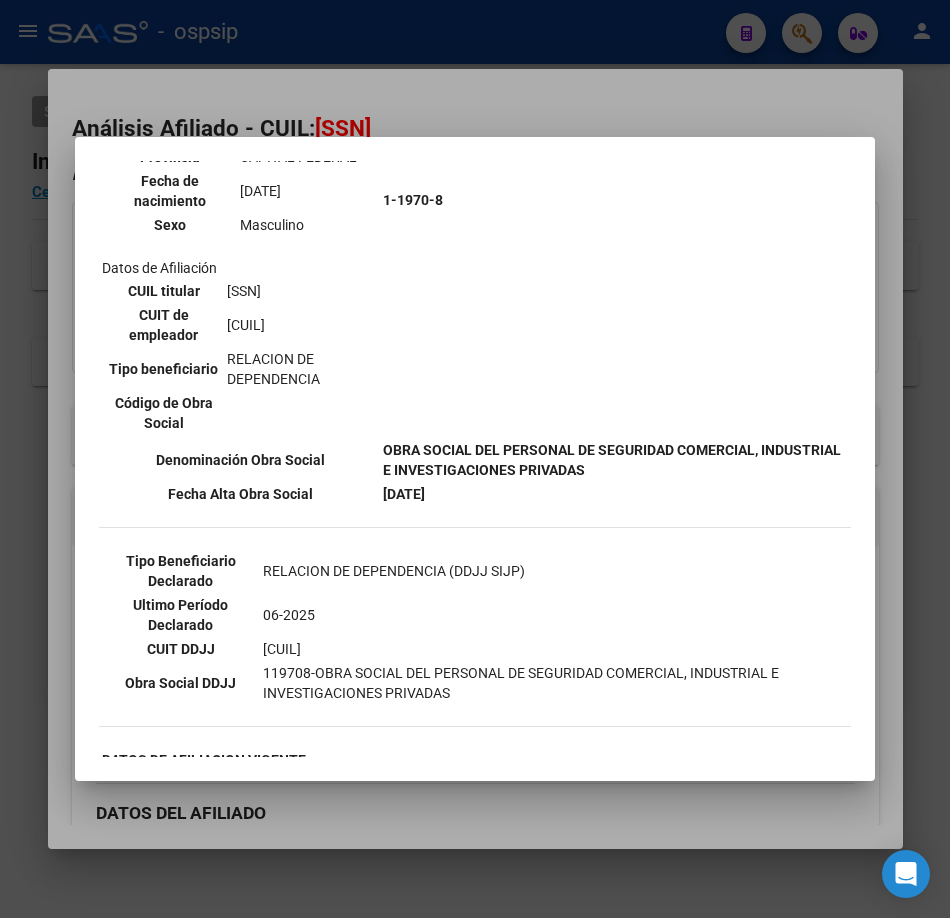 click at bounding box center (475, 459) 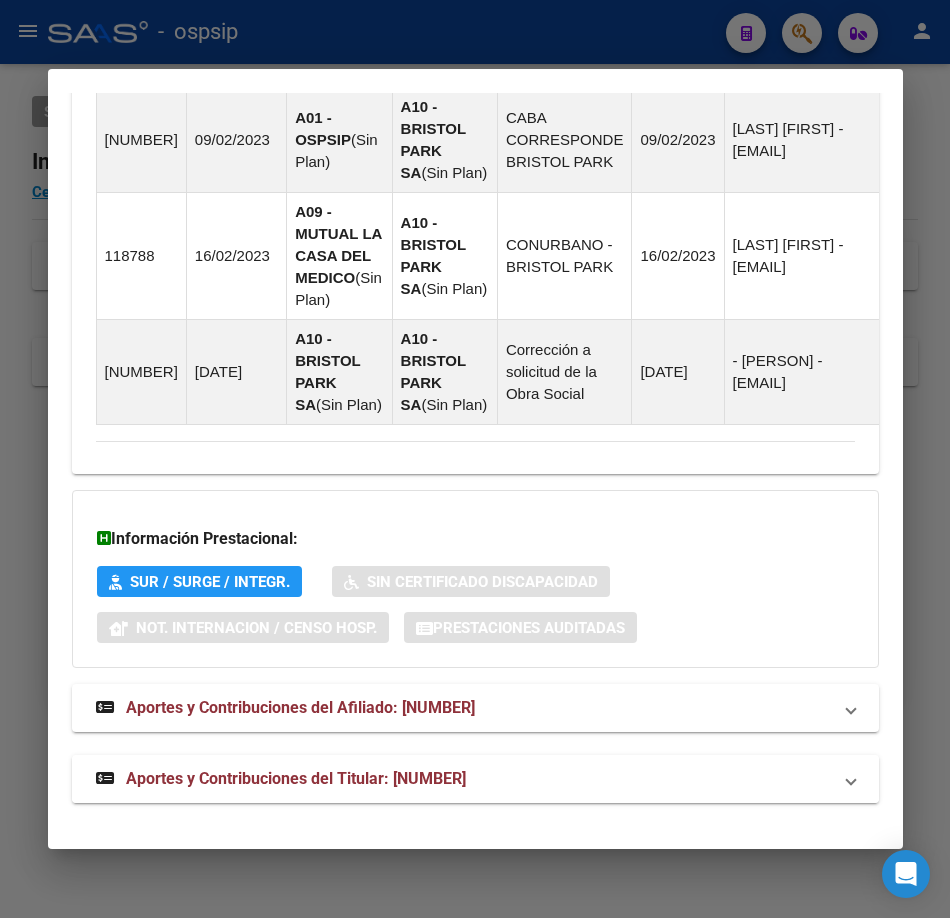 click on "Aportes y Contribuciones del Titular: [NUMBER]" at bounding box center [296, 778] 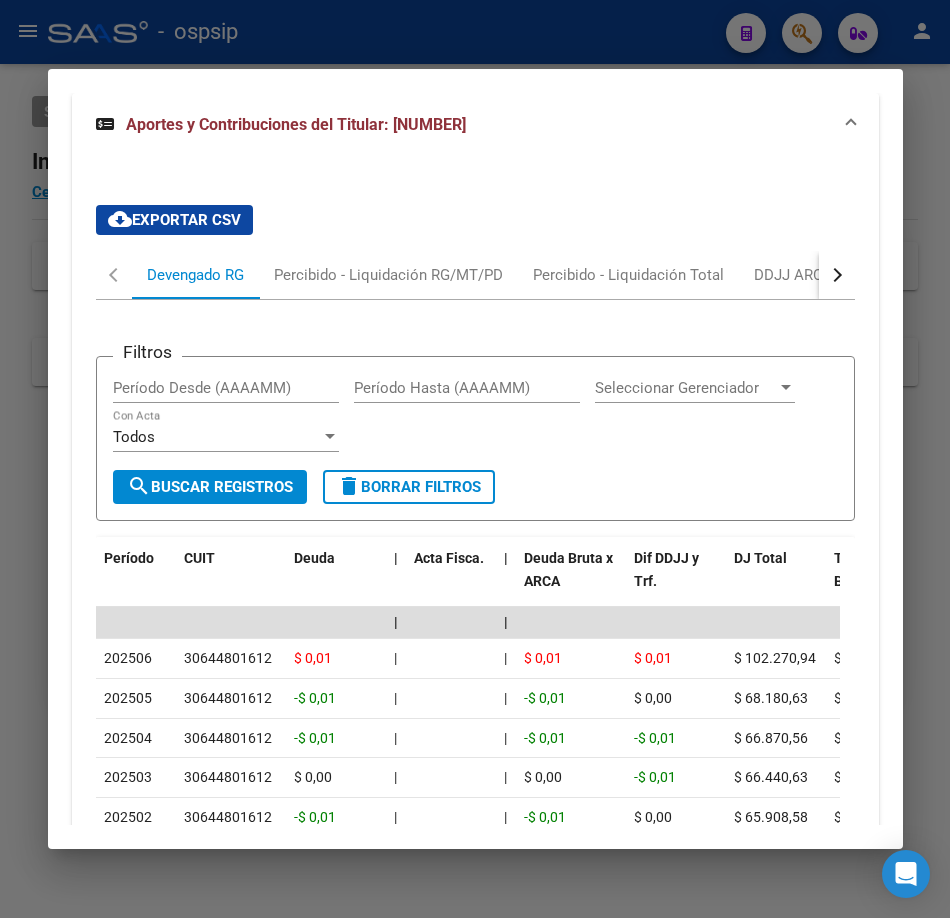 scroll, scrollTop: 2759, scrollLeft: 0, axis: vertical 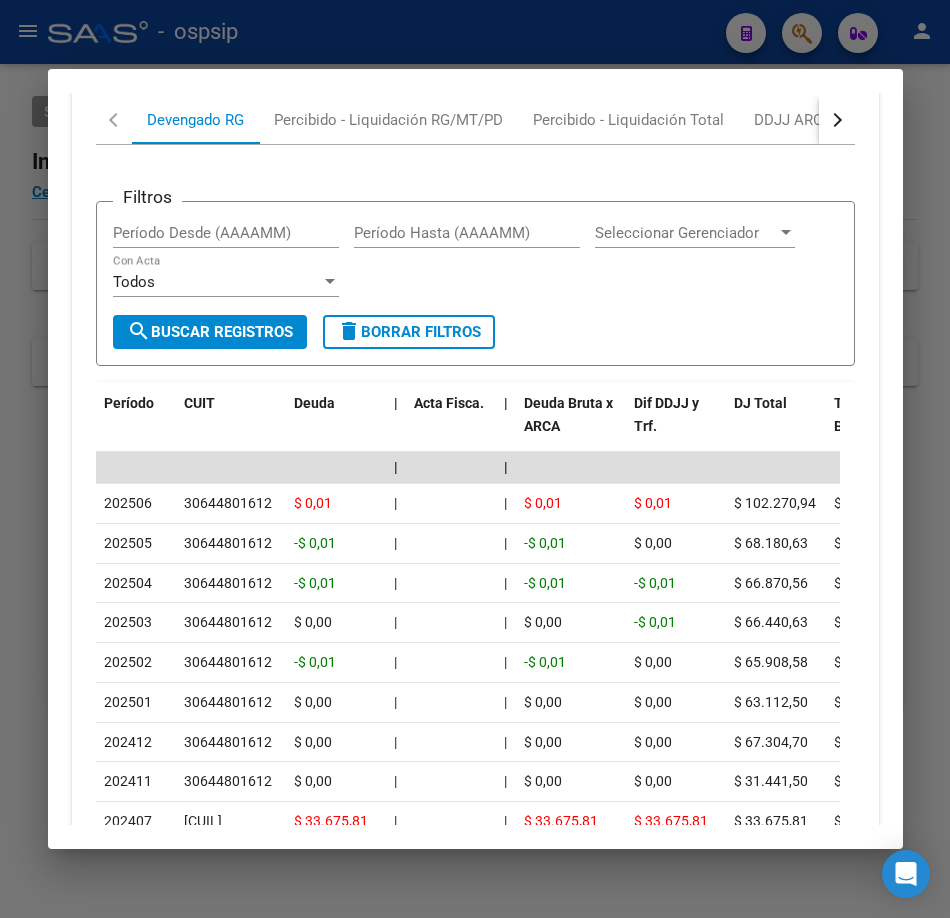click at bounding box center (475, 459) 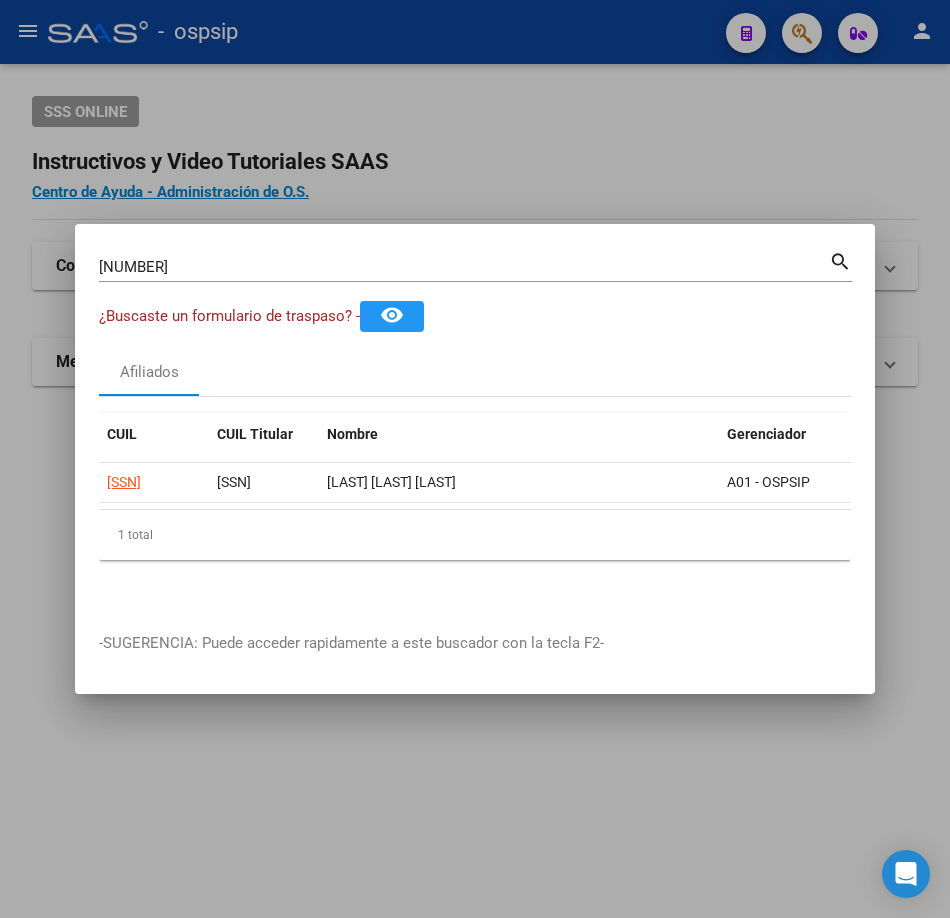 click on "[NUMBER]" at bounding box center (464, 267) 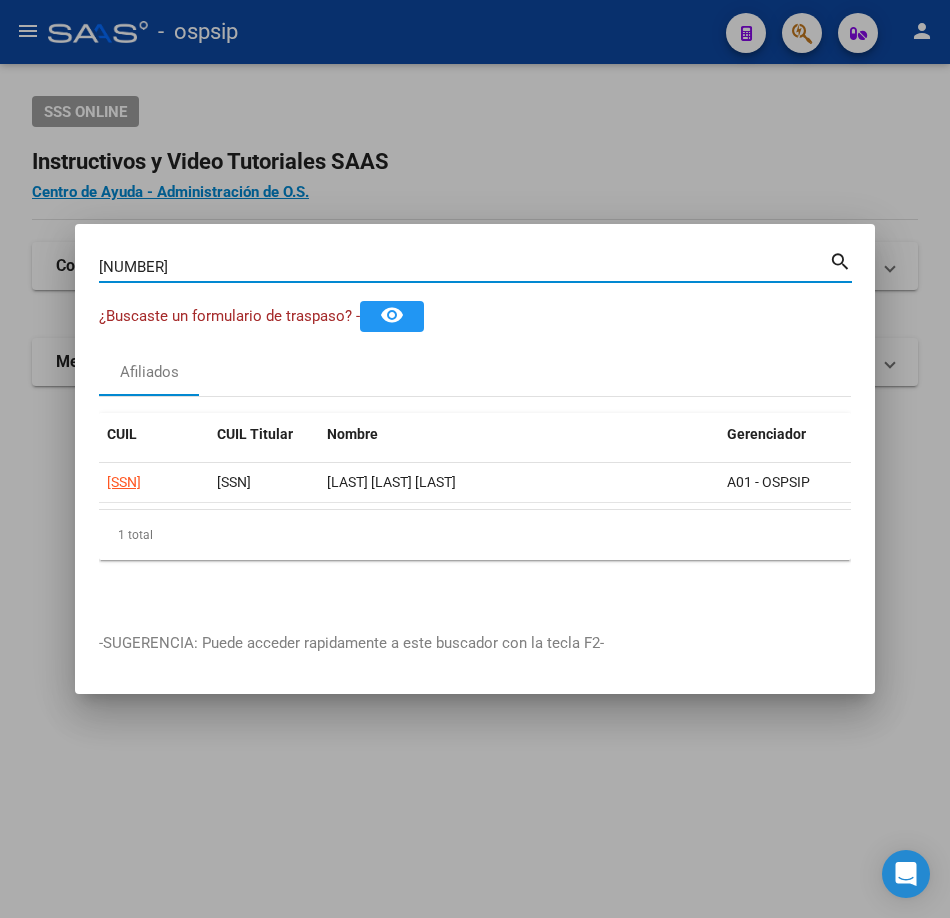 type on "[NUMBER]" 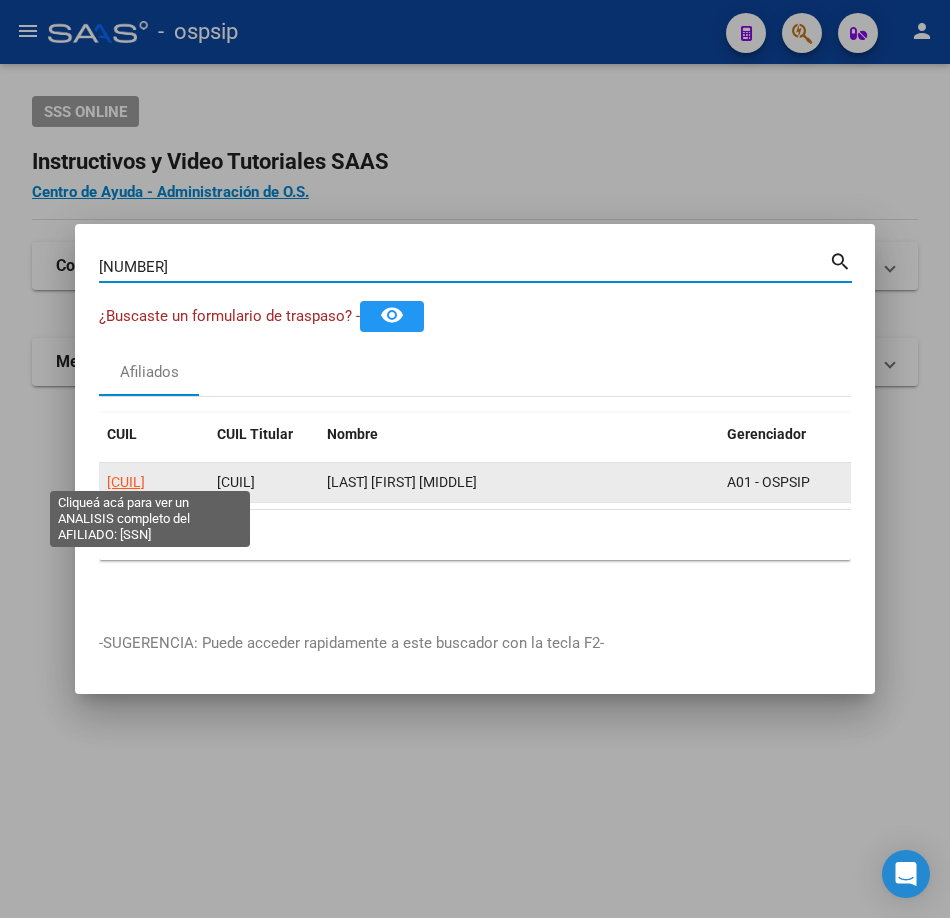 click on "[CUIL]" 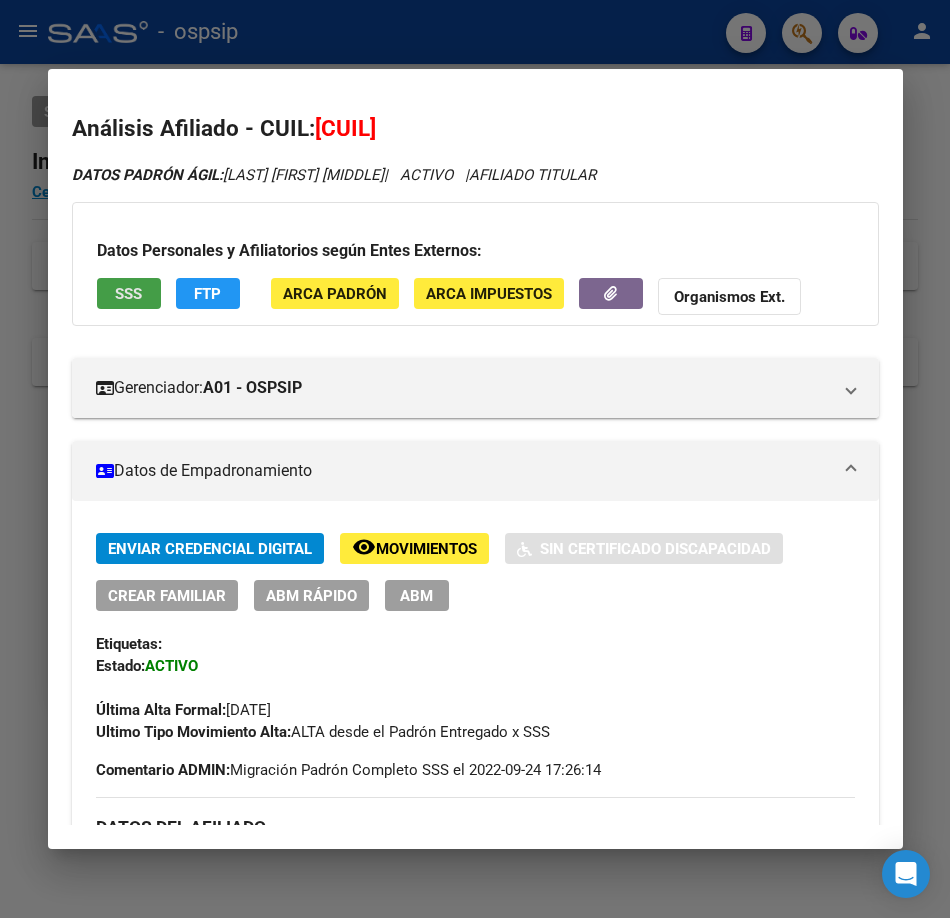click on "SSS" at bounding box center (128, 294) 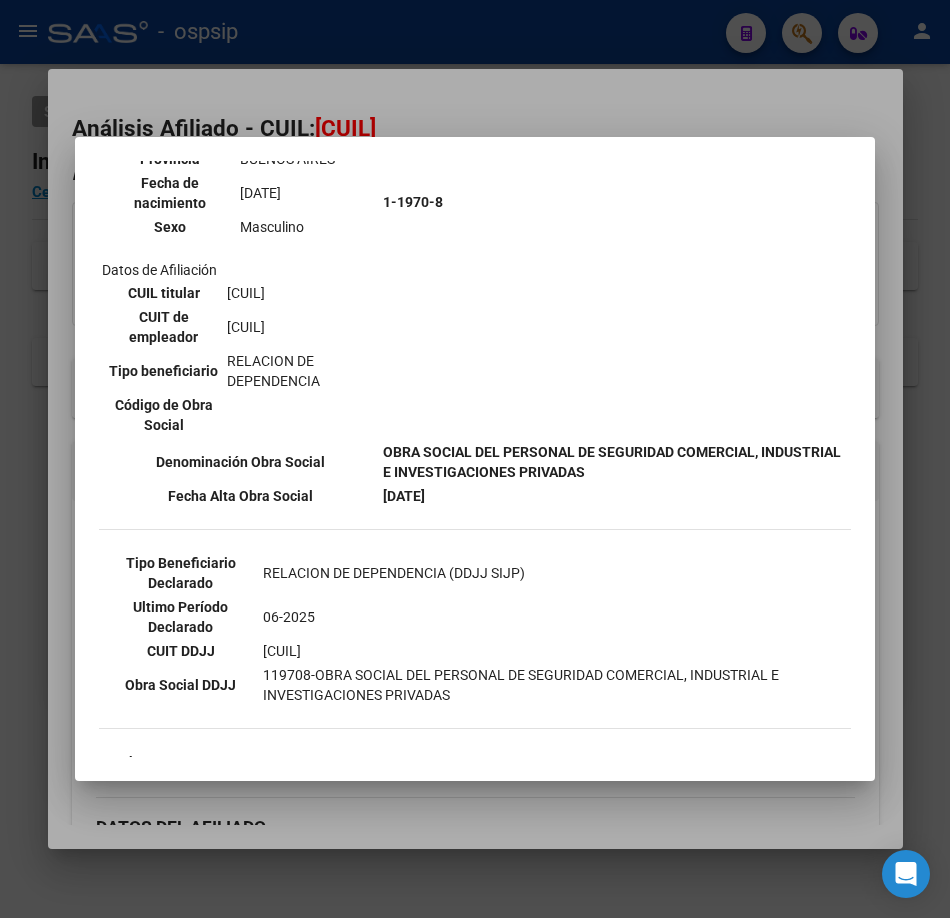 scroll, scrollTop: 300, scrollLeft: 0, axis: vertical 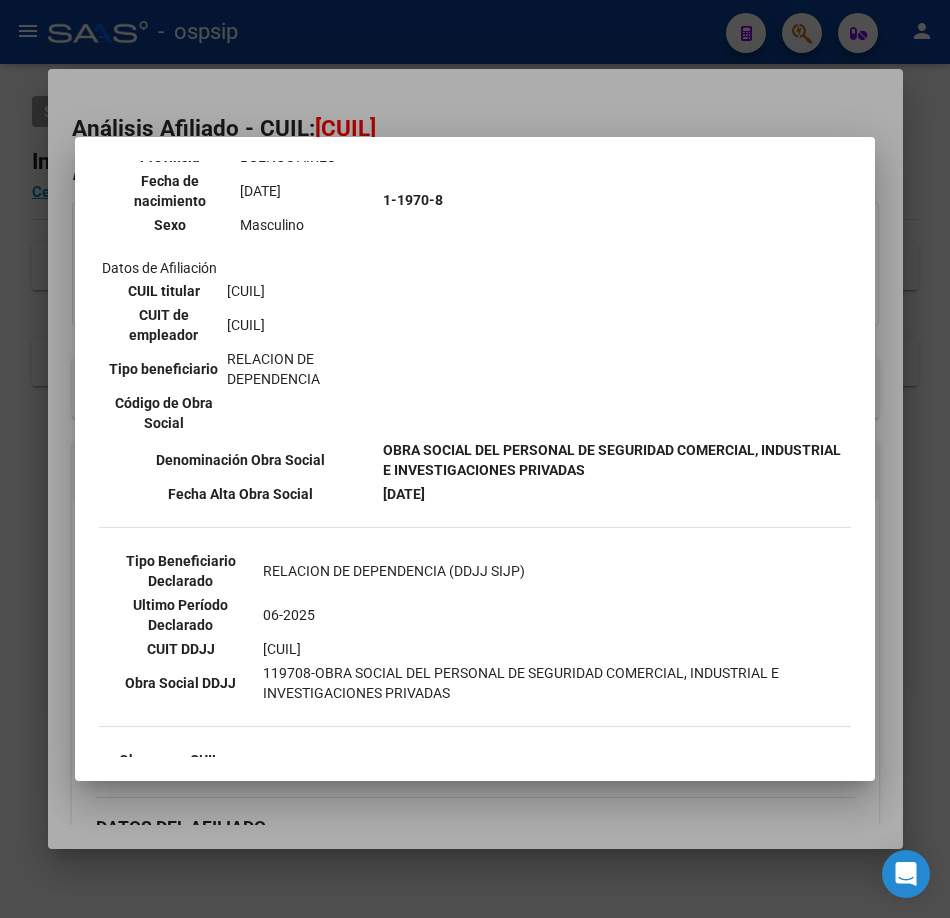 click on "--ACTIVO en Obra Social según consulta SSS--
DATOS DE AFILIACION VIGENTE
Datos personales
Parentesco
TITULAR
CUIL
[CUIL]
Tipo de documento
DOCUMENTO UNICO
Número de documento
[NUMBER]
Apellido y nombre
[LAST] [FIRST] [MIDDLE]
Provincia
[STATE]
Fecha de nacimiento
[DATE]
Sexo
Masculino
Datos de Afiliación
CUIL titular
[CUIL]
CUIT de empleador
[CUIT]
Tipo beneficiario
RELACION DE DEPENDENCIA
Código de Obra Social
[NUMBER]
Denominación Obra Social
Fecha Alta Obra Social
[DATE]
Tipo Beneficiario Declarado
RELACION DE DEPENDENCIA (DDJJ SIJP)
Ultimo Período Declarado
[NUMBER]
CUIT DDJJ" at bounding box center [475, 459] 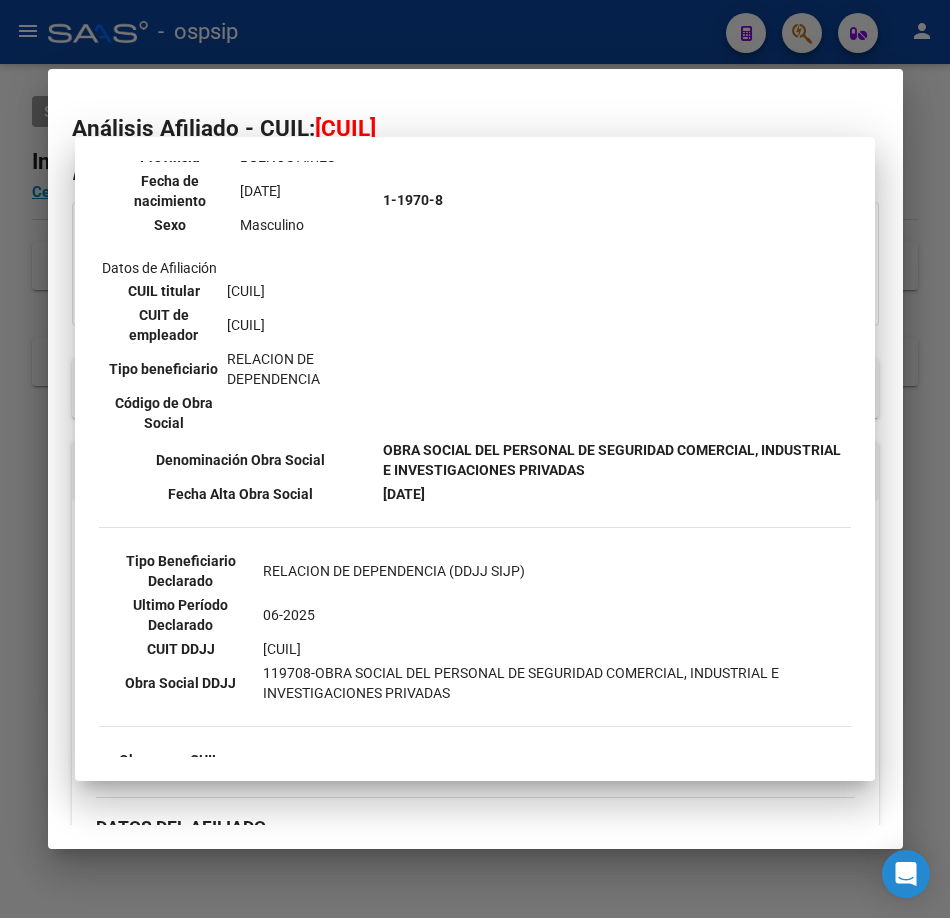 click at bounding box center (475, 459) 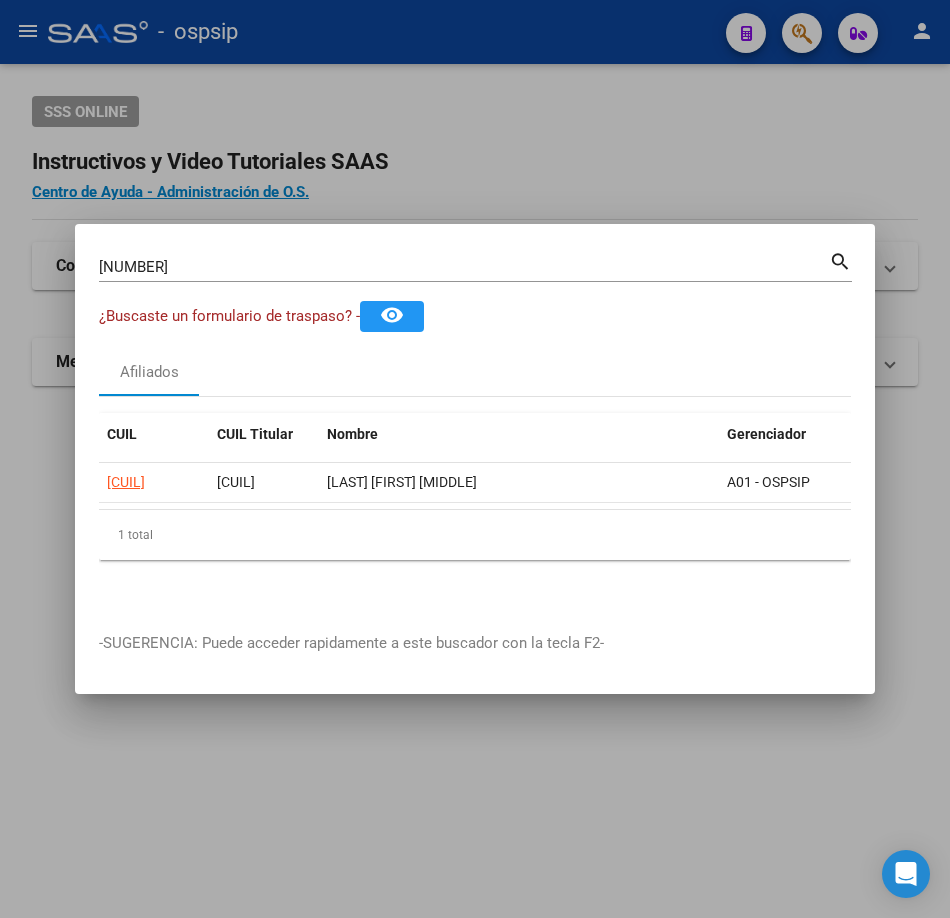 click on "[NUMBER] Buscar (apellido, dni, cuil, nro traspaso, cuit, obra social)" at bounding box center (464, 267) 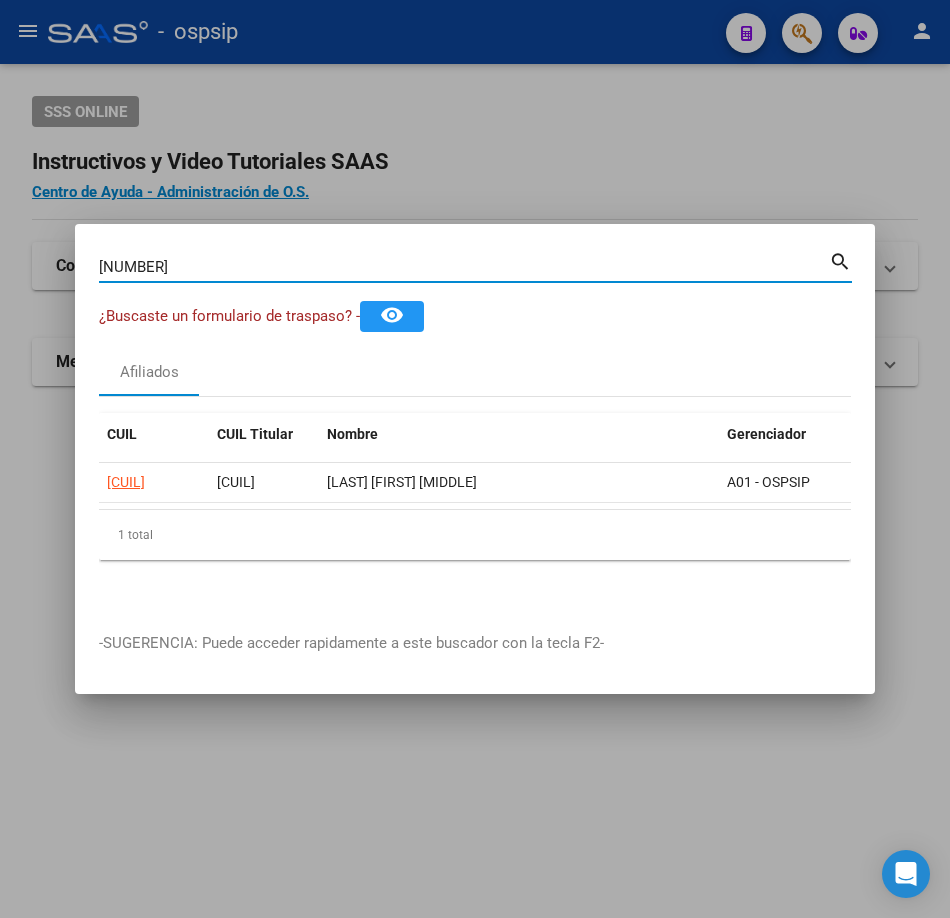 click on "[NUMBER]" at bounding box center (464, 267) 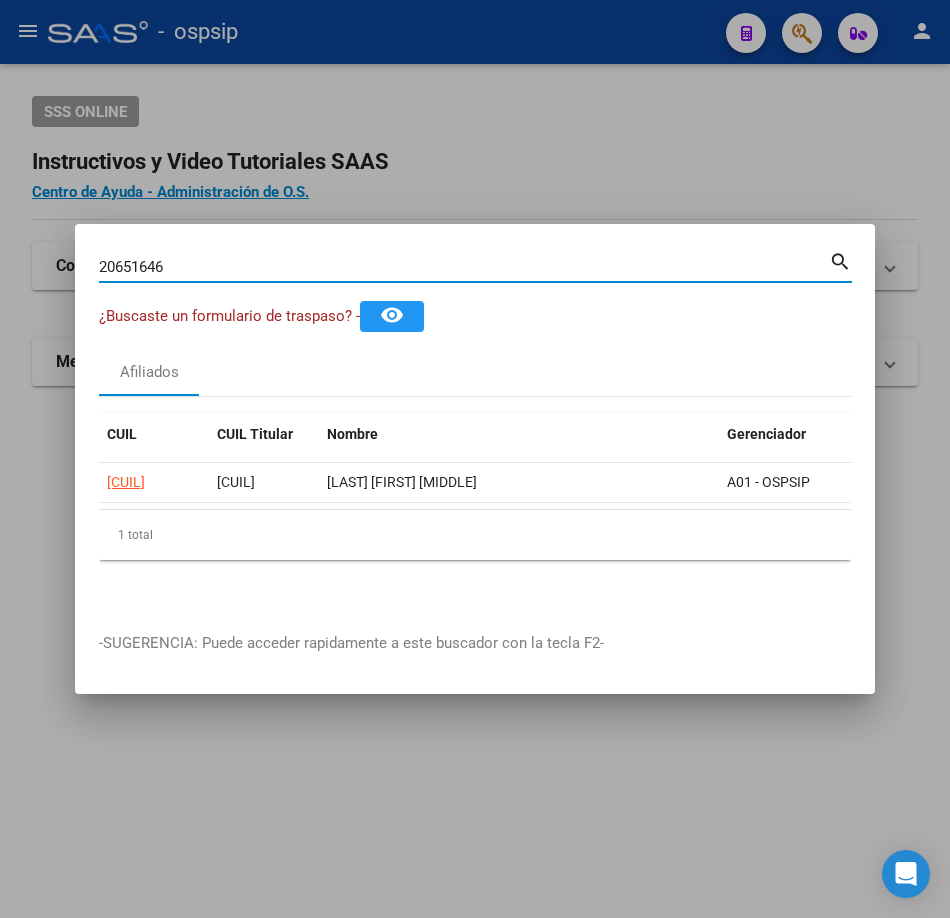 type on "20651646" 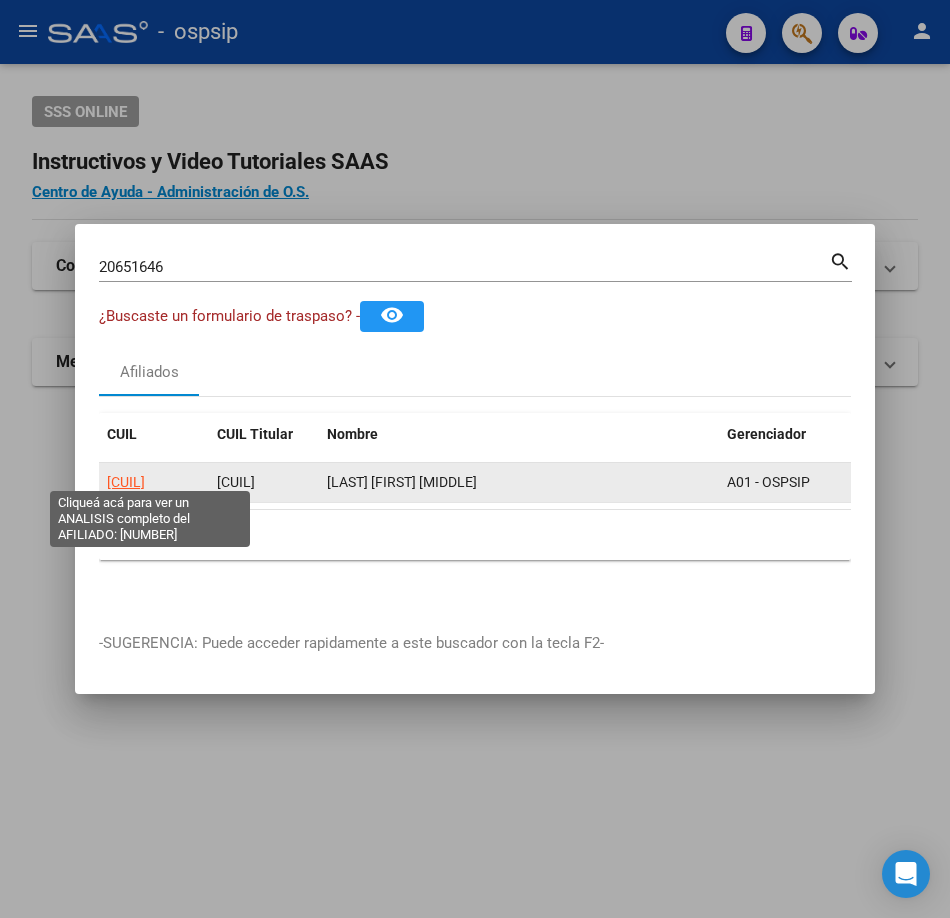 click on "[CUIL]" 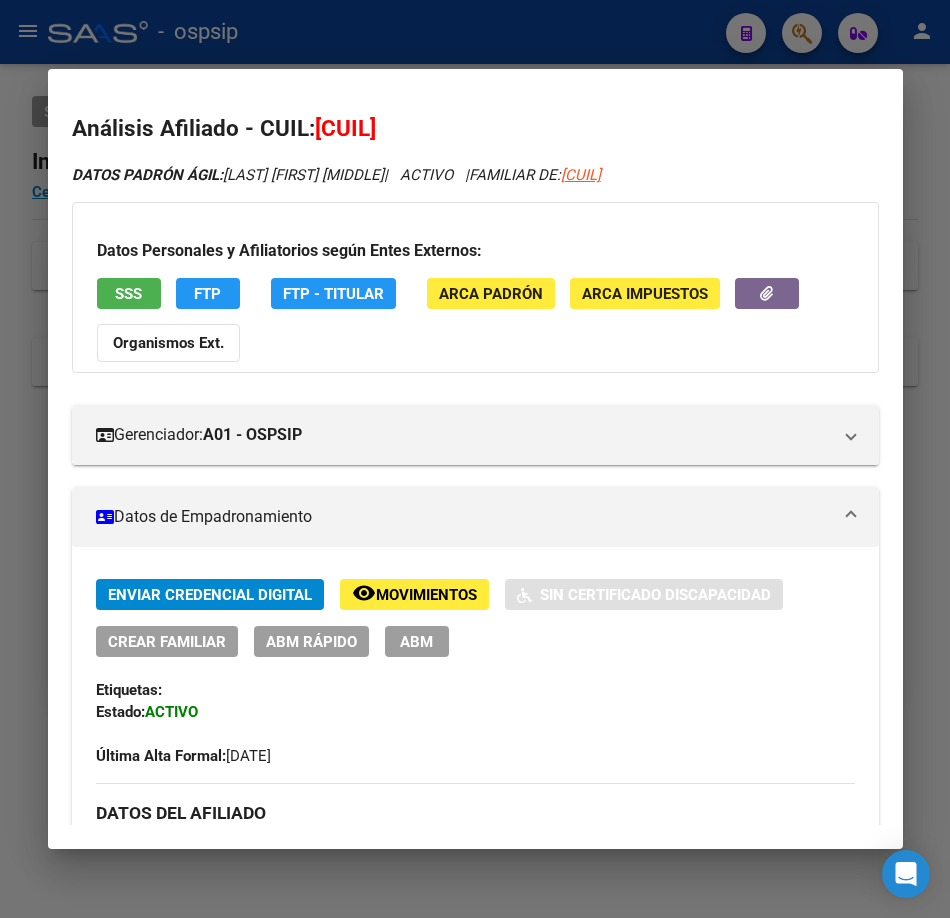 click at bounding box center [475, 459] 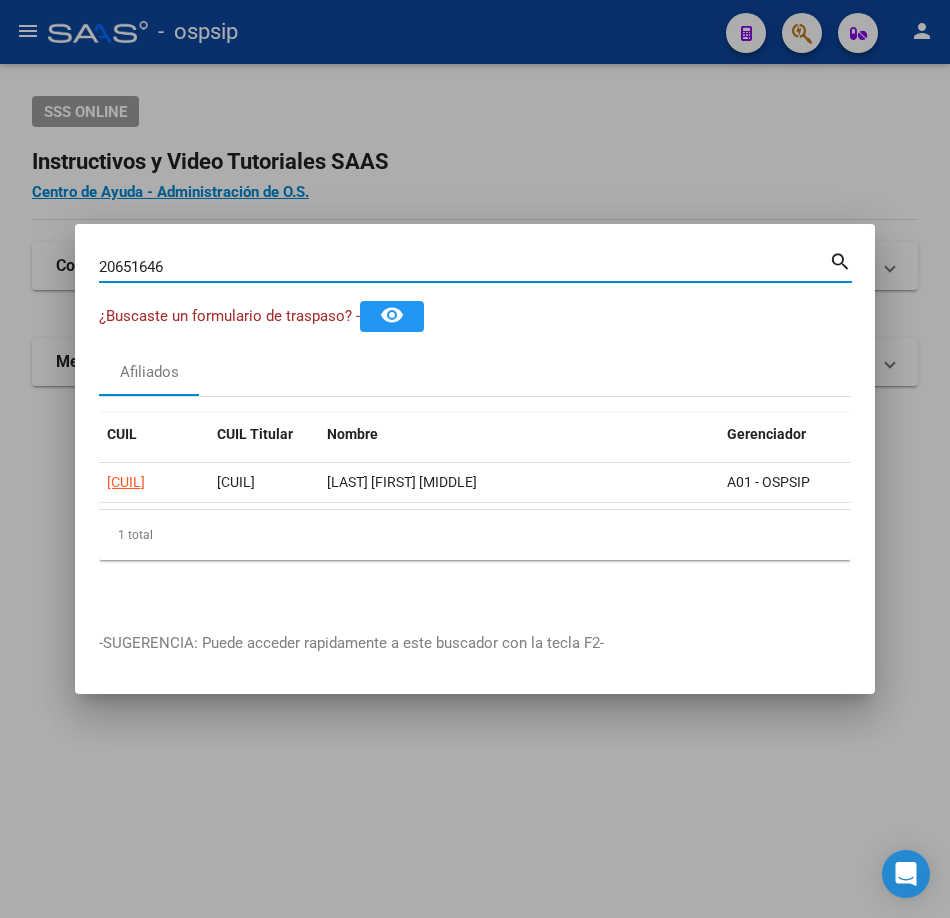 click on "20651646" at bounding box center (464, 267) 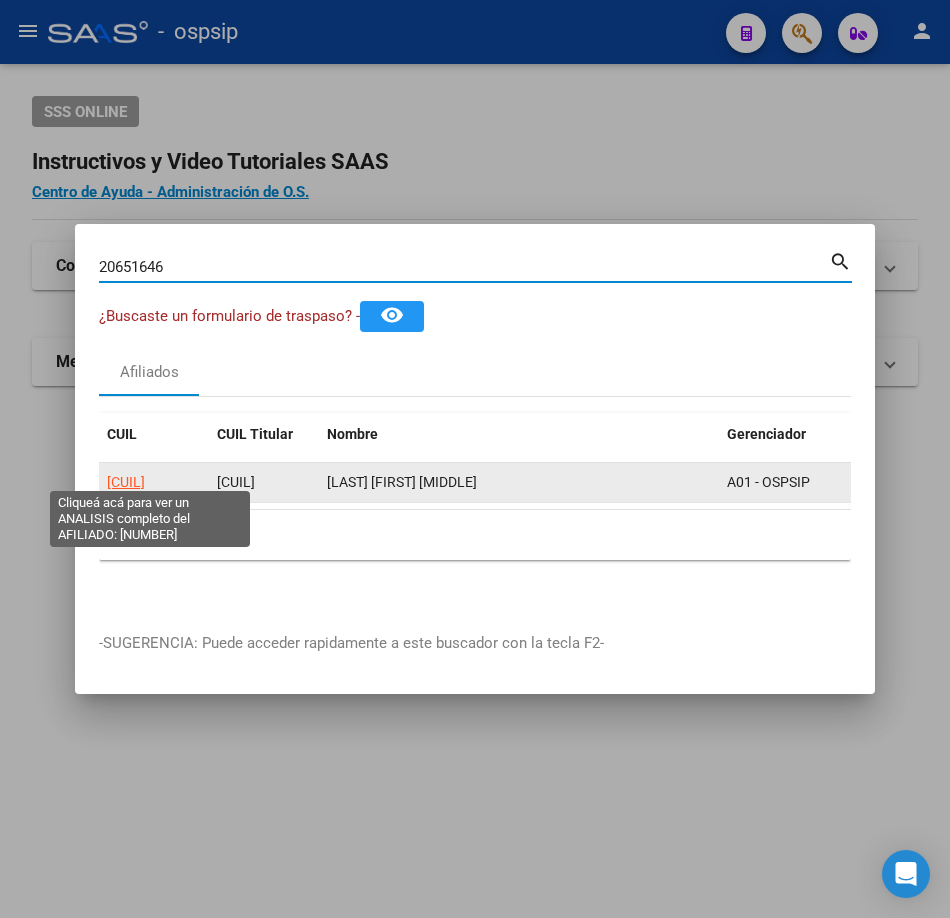 click on "[CUIL]" 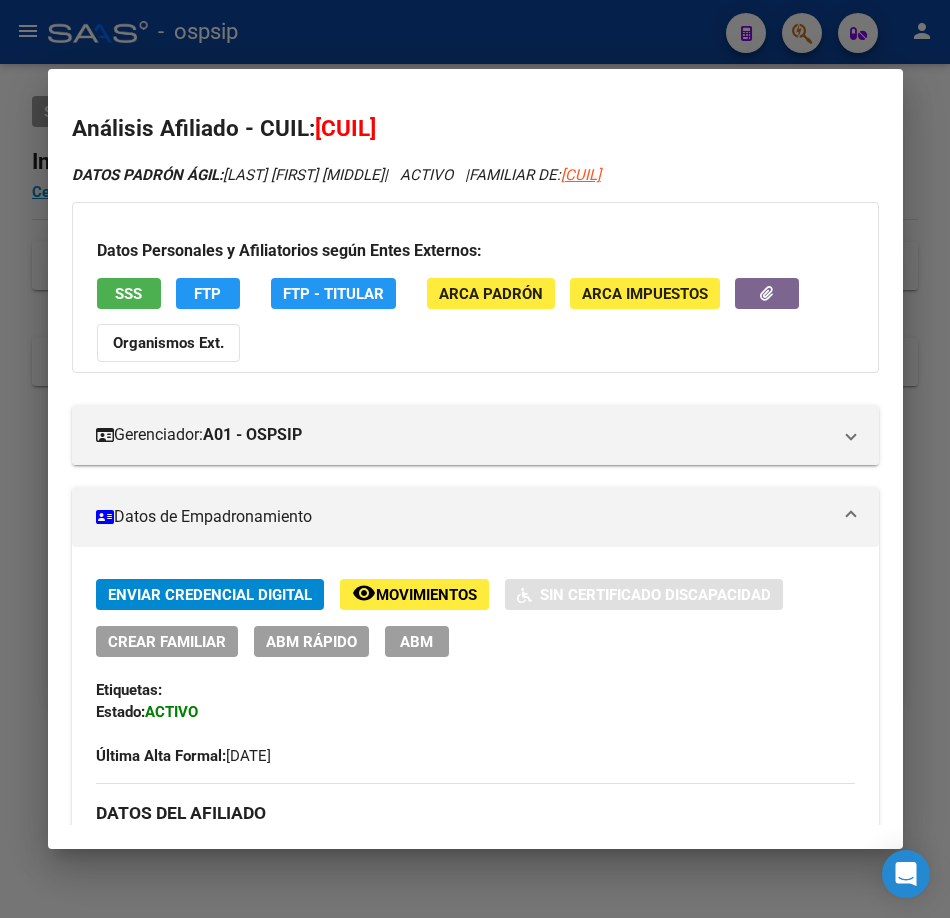 click on "SSS" at bounding box center [129, 293] 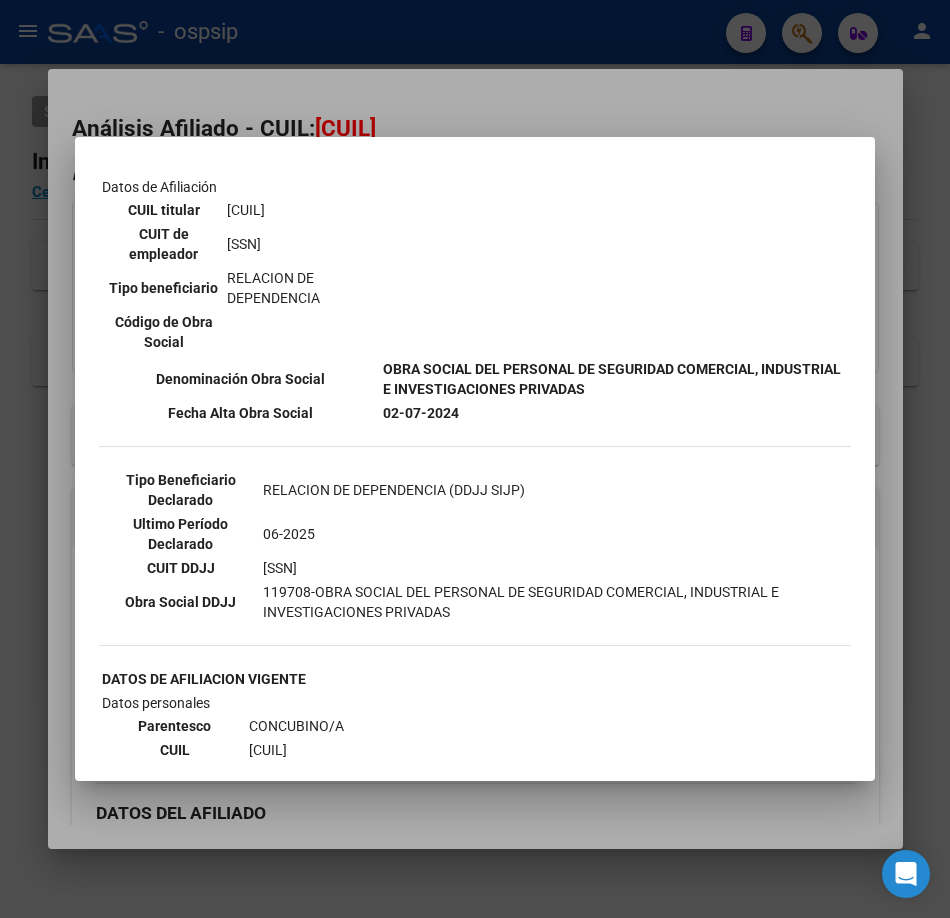 scroll, scrollTop: 500, scrollLeft: 0, axis: vertical 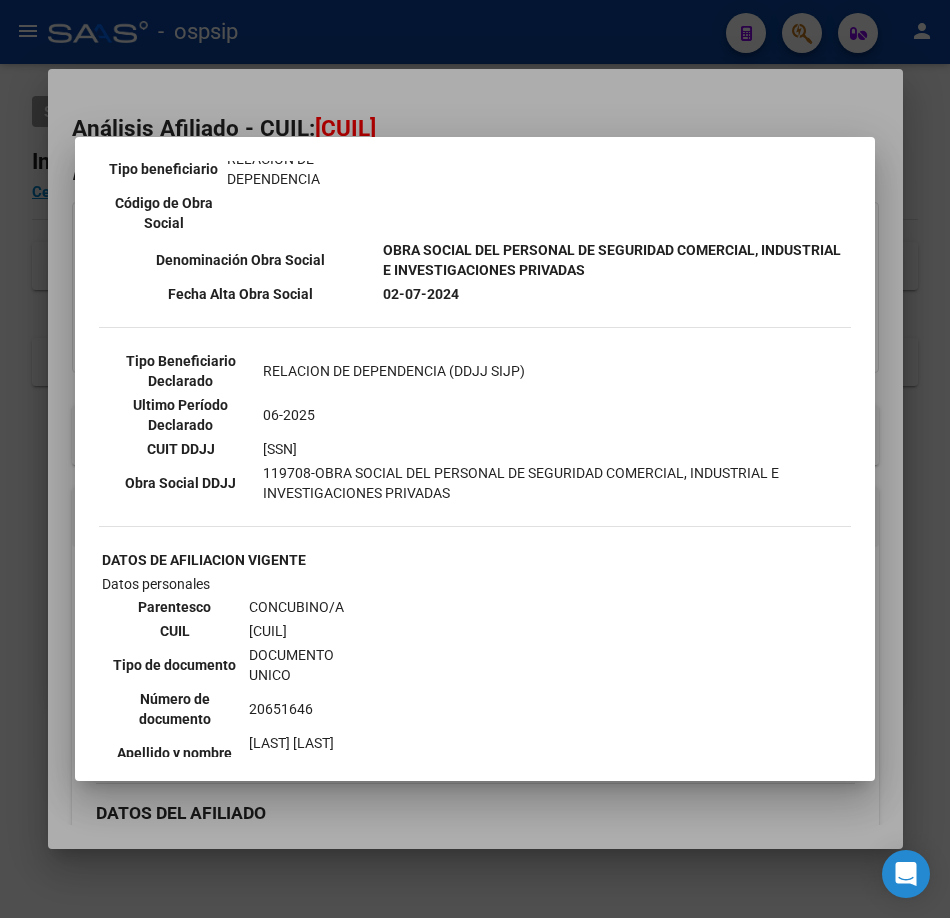 click at bounding box center (475, 459) 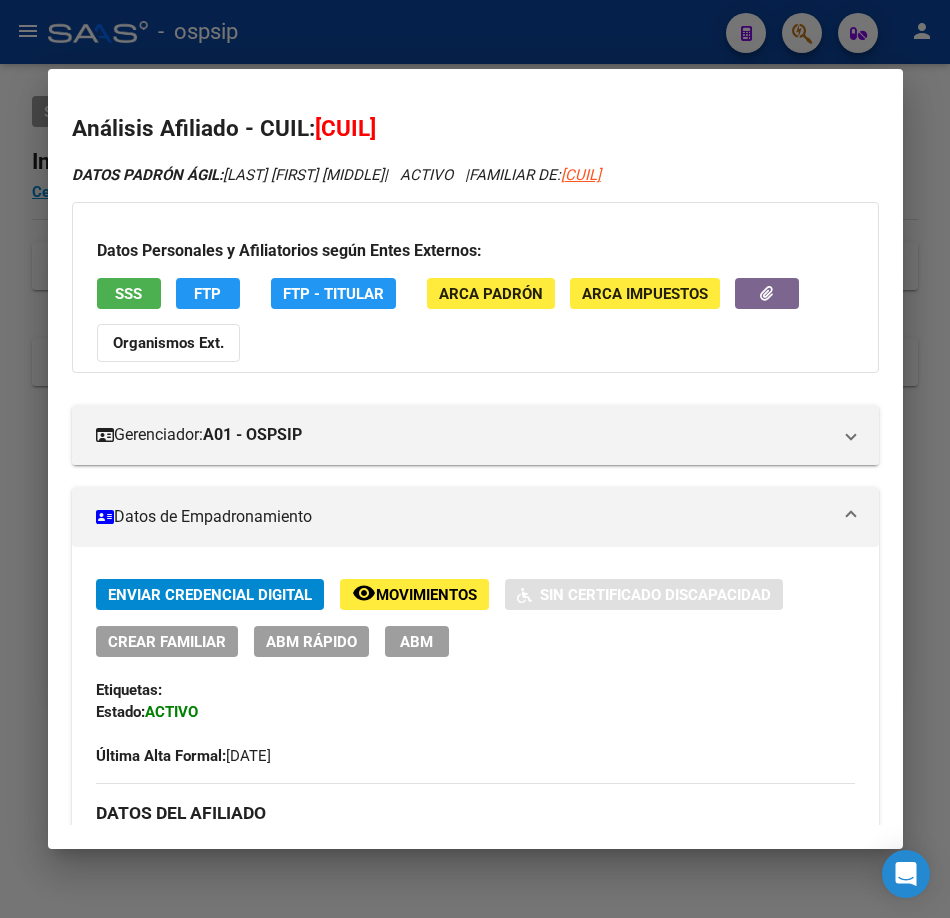 click at bounding box center [475, 459] 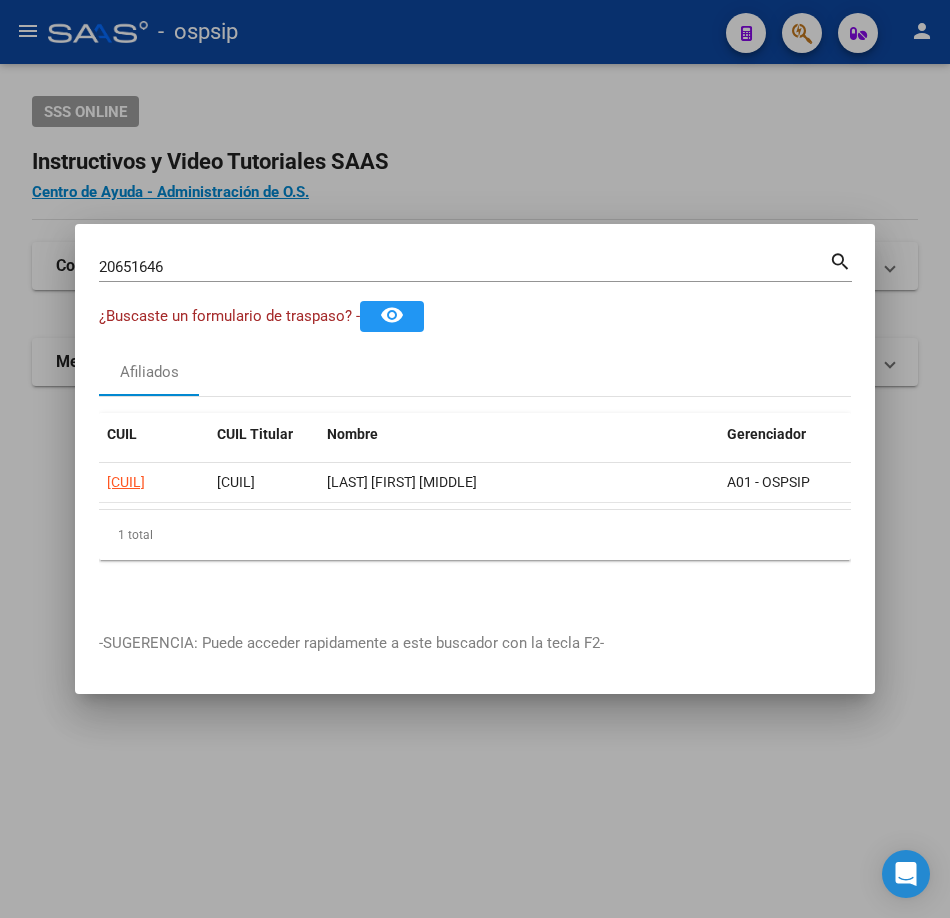 click on "20651646" at bounding box center (464, 267) 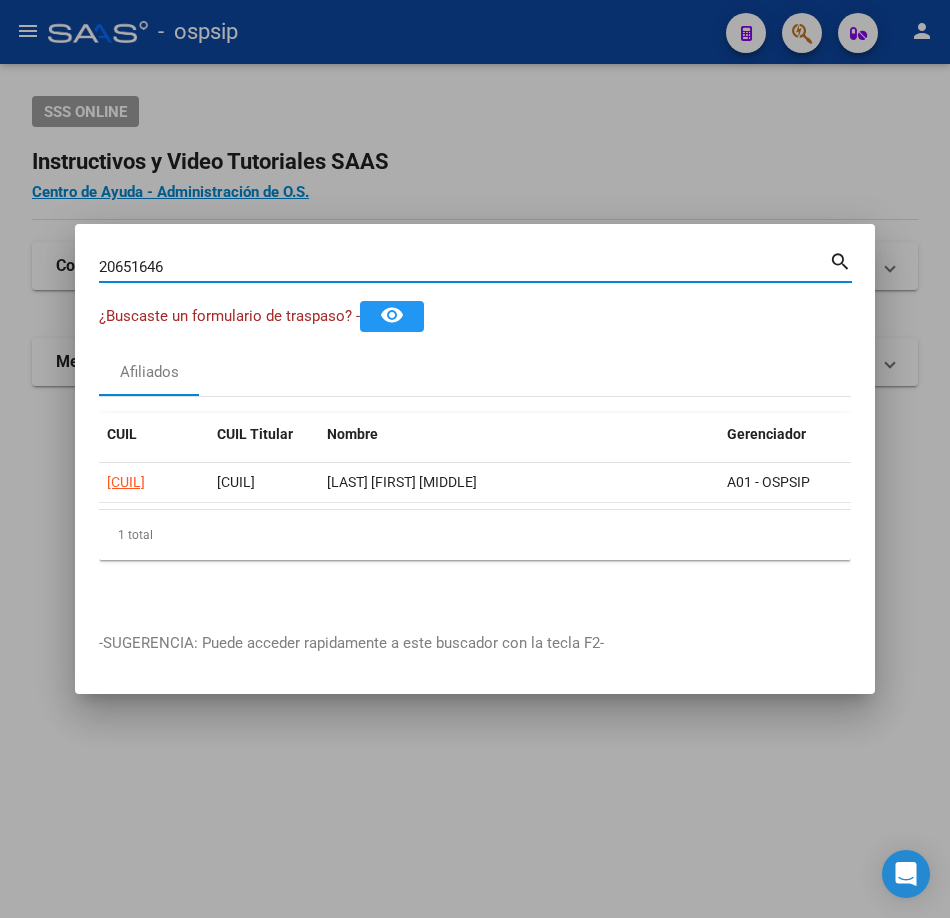 click on "20651646" at bounding box center [464, 267] 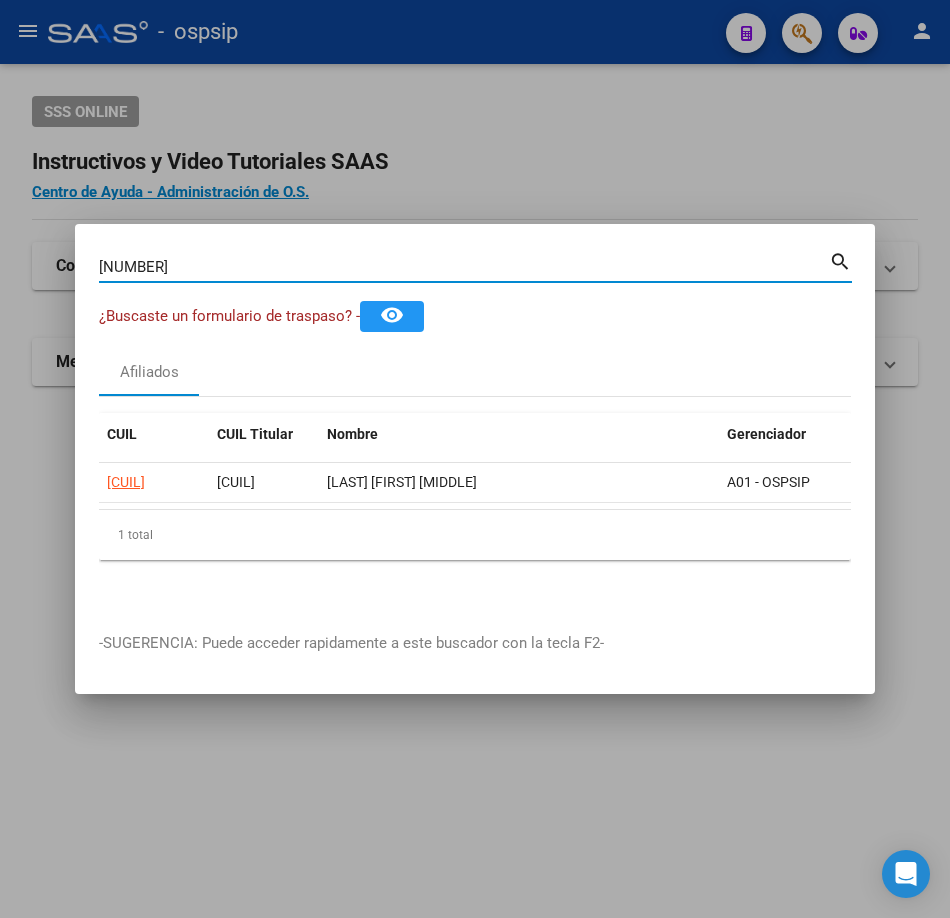 type on "[NUMBER]" 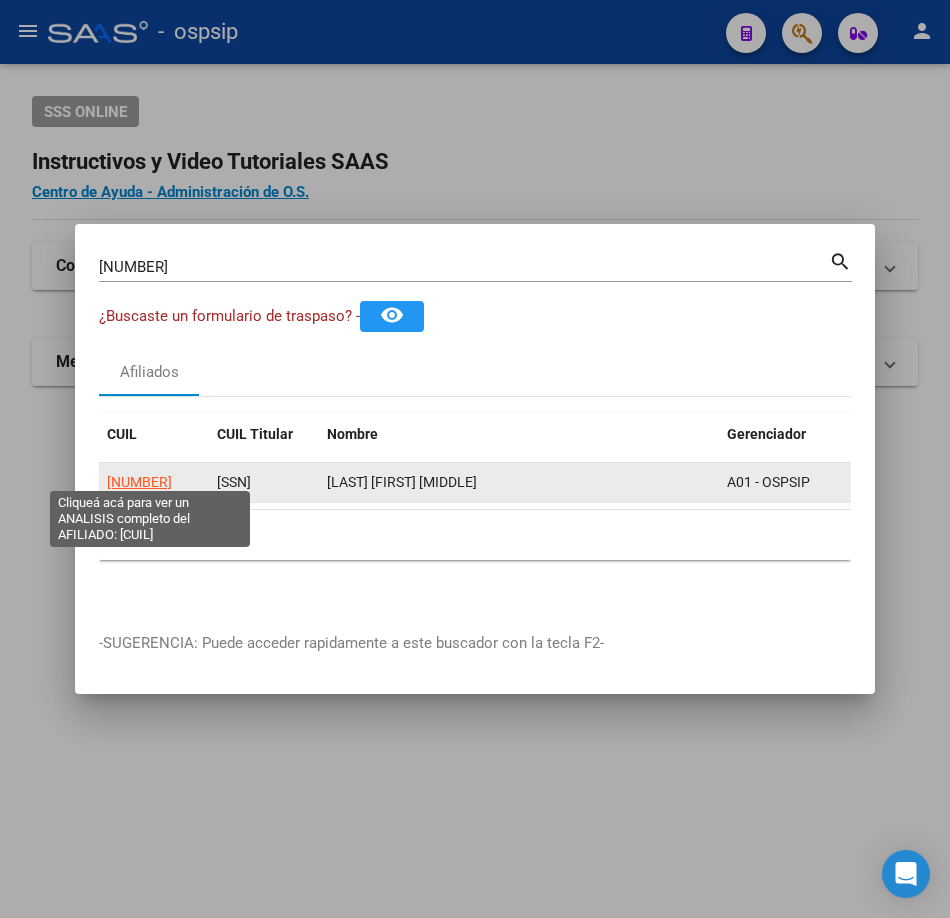click on "[NUMBER]" 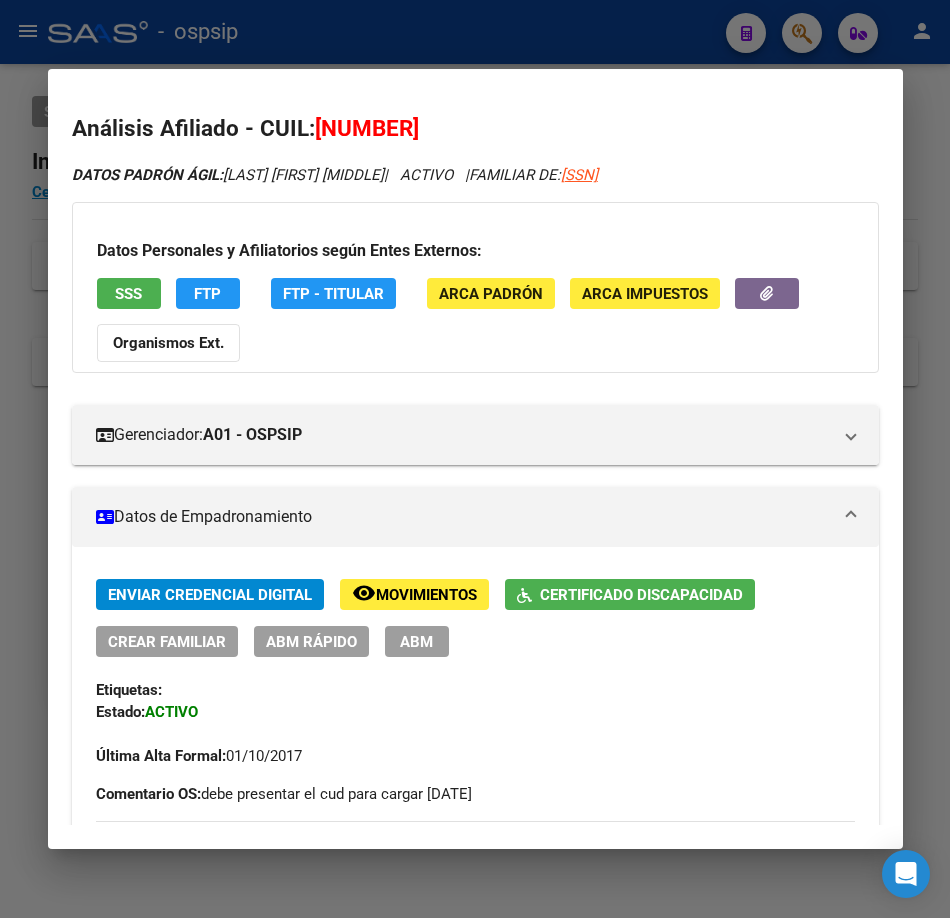 click on "SSS" at bounding box center (129, 293) 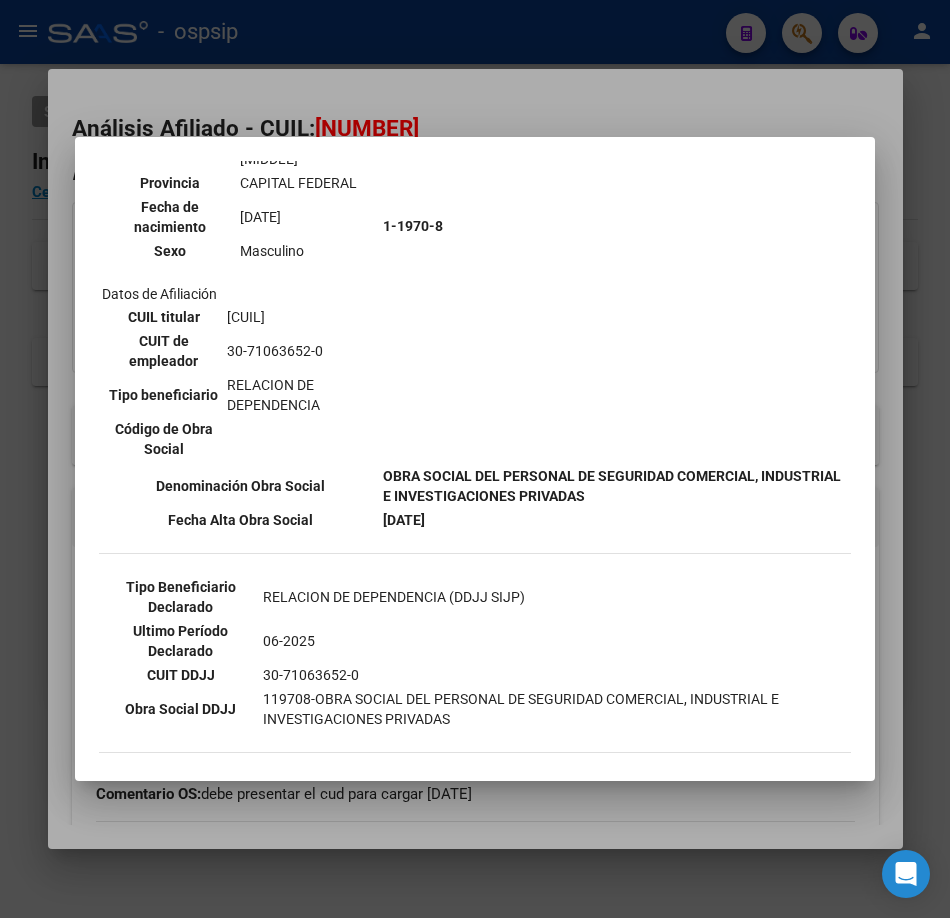 scroll, scrollTop: 600, scrollLeft: 0, axis: vertical 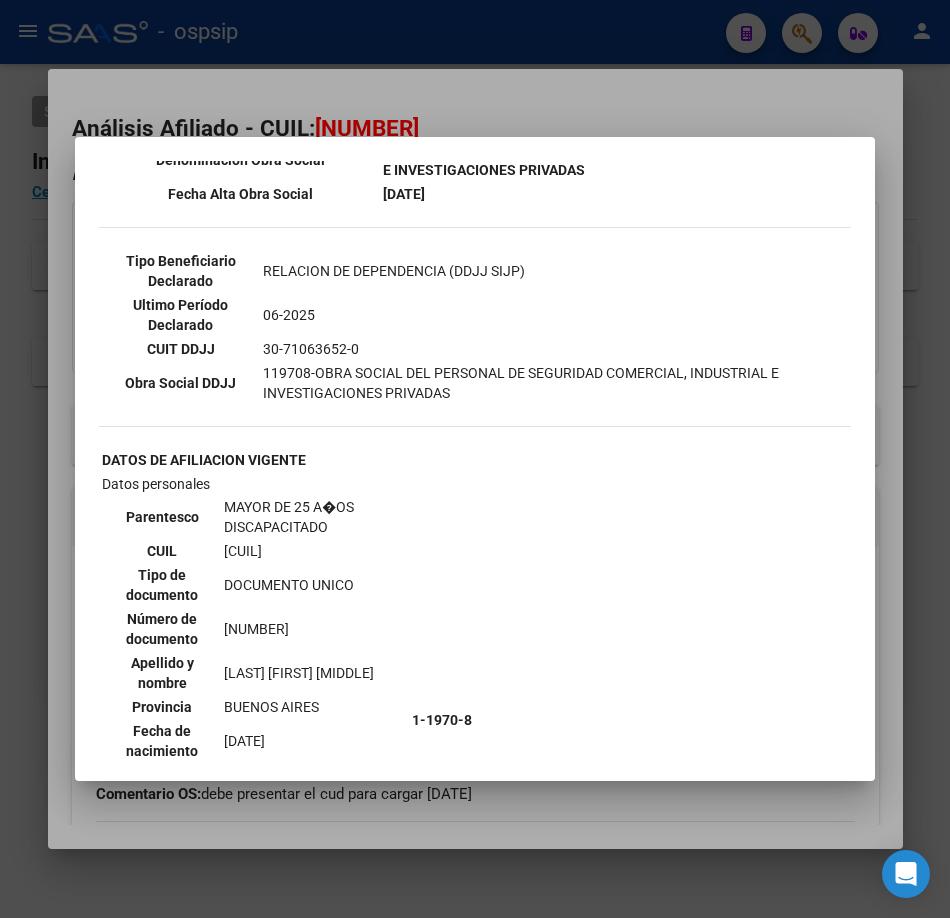 click at bounding box center (475, 459) 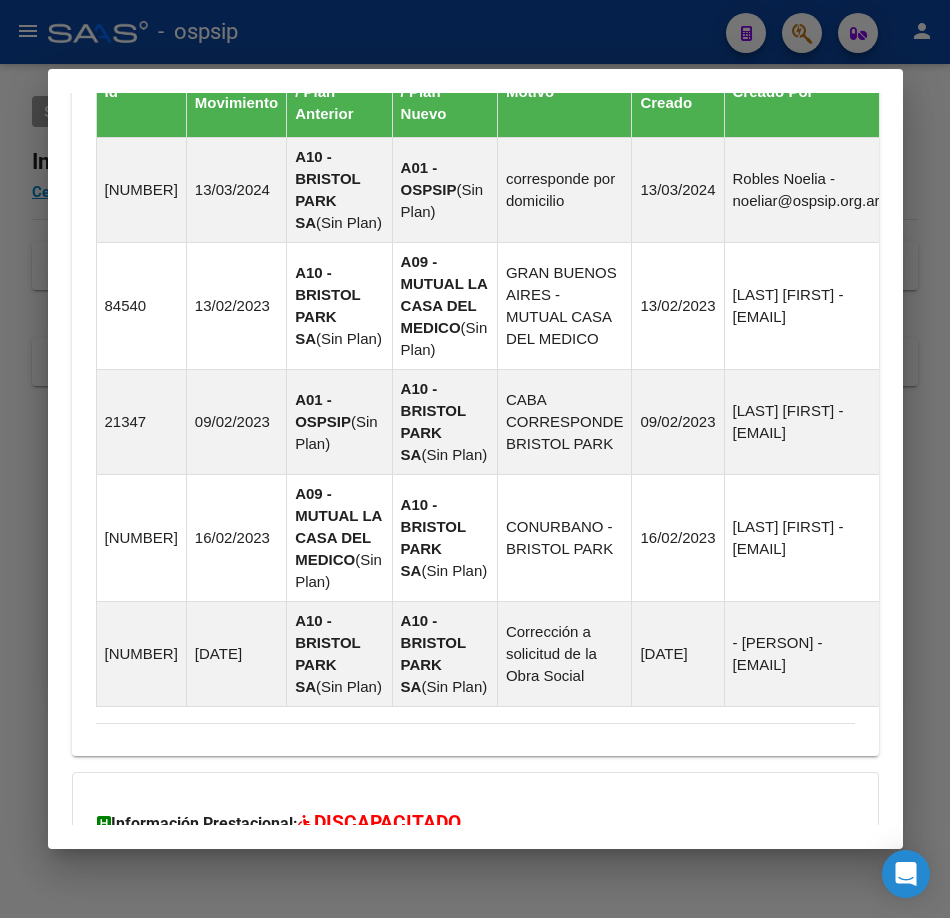 scroll, scrollTop: 1865, scrollLeft: 0, axis: vertical 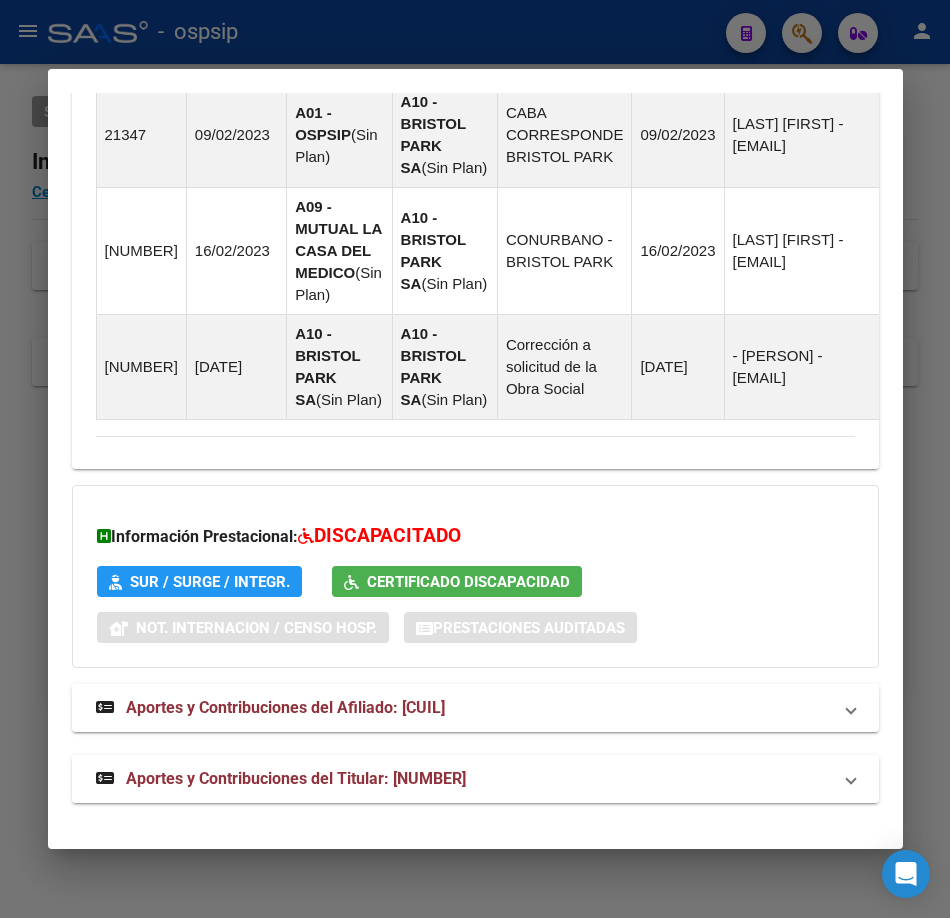 click on "Aportes y Contribuciones del Titular: [NUMBER]" at bounding box center [475, 779] 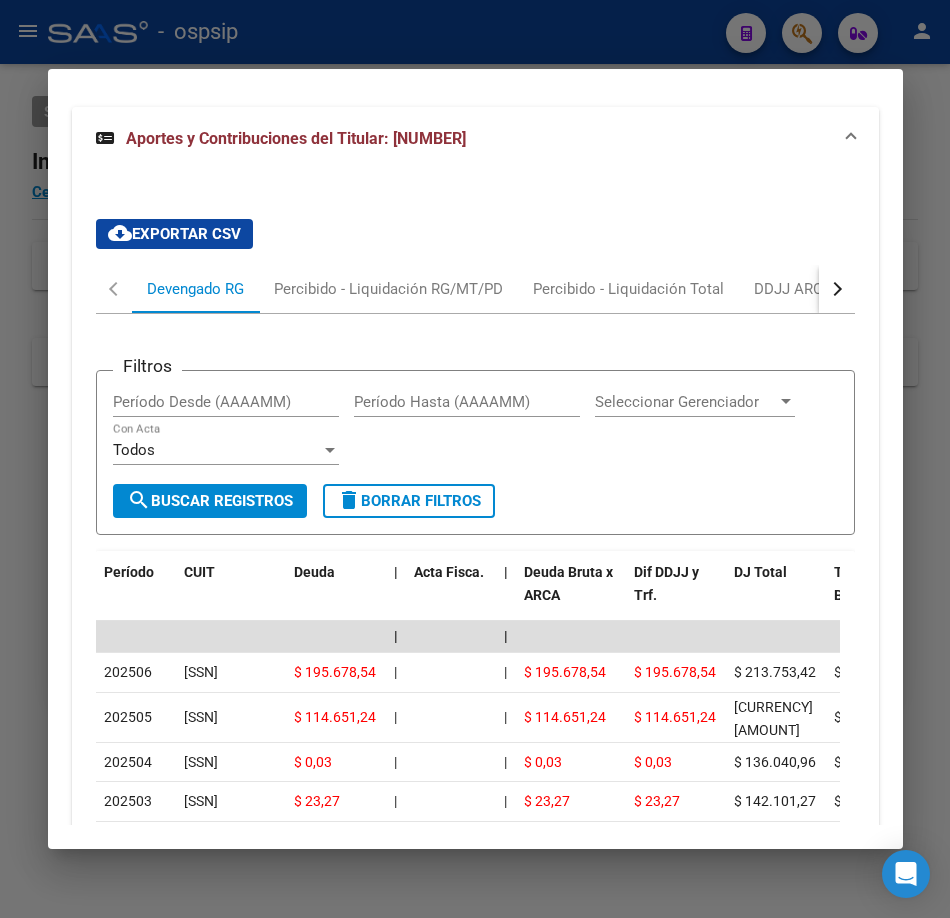 scroll, scrollTop: 2682, scrollLeft: 0, axis: vertical 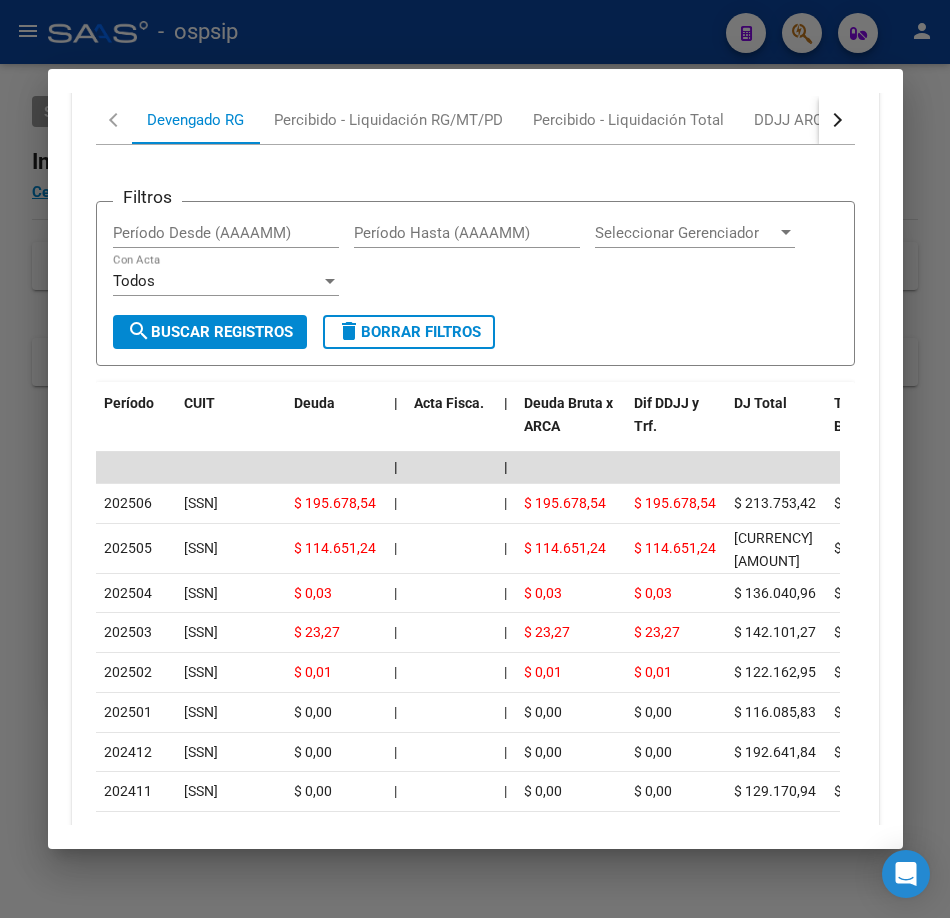 click at bounding box center [475, 459] 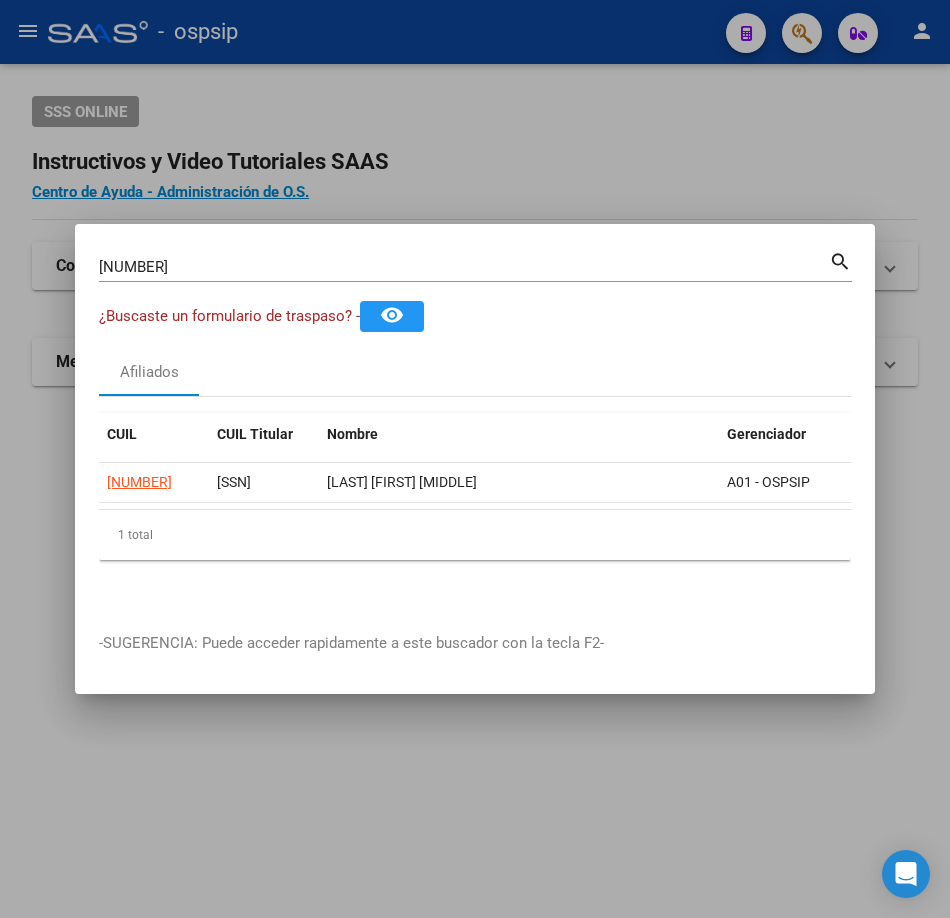 click on "[NUMBER]" at bounding box center (464, 267) 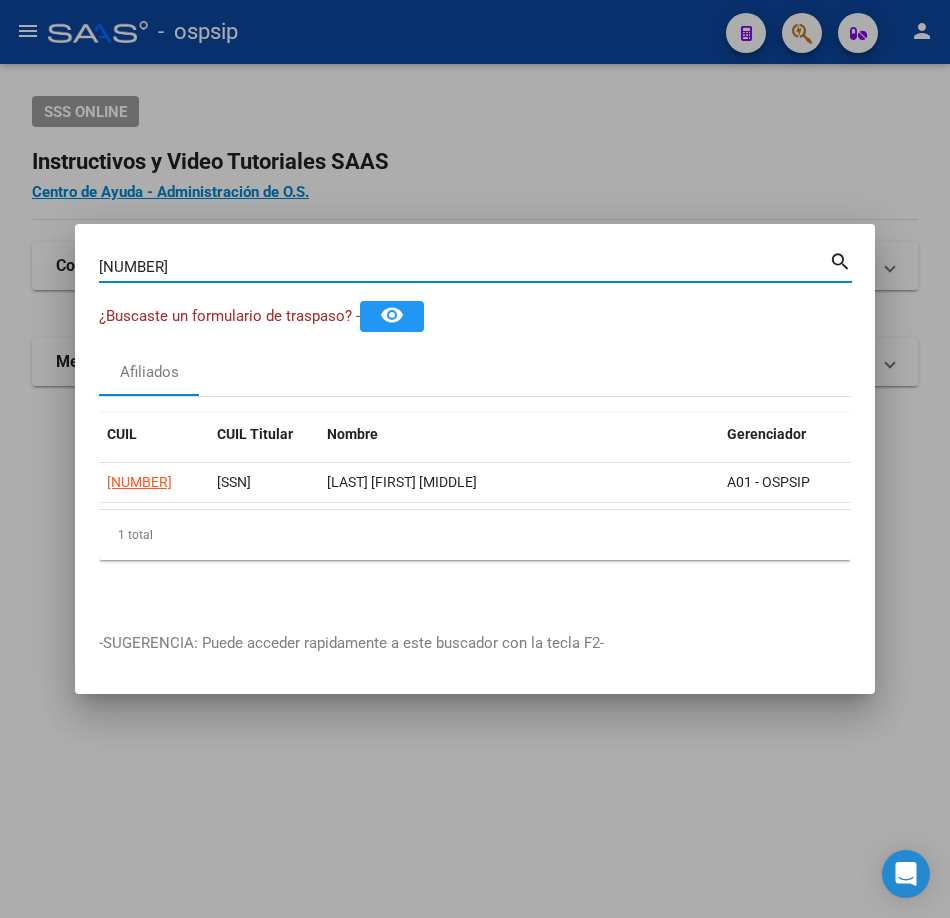 type on "[NUMBER]" 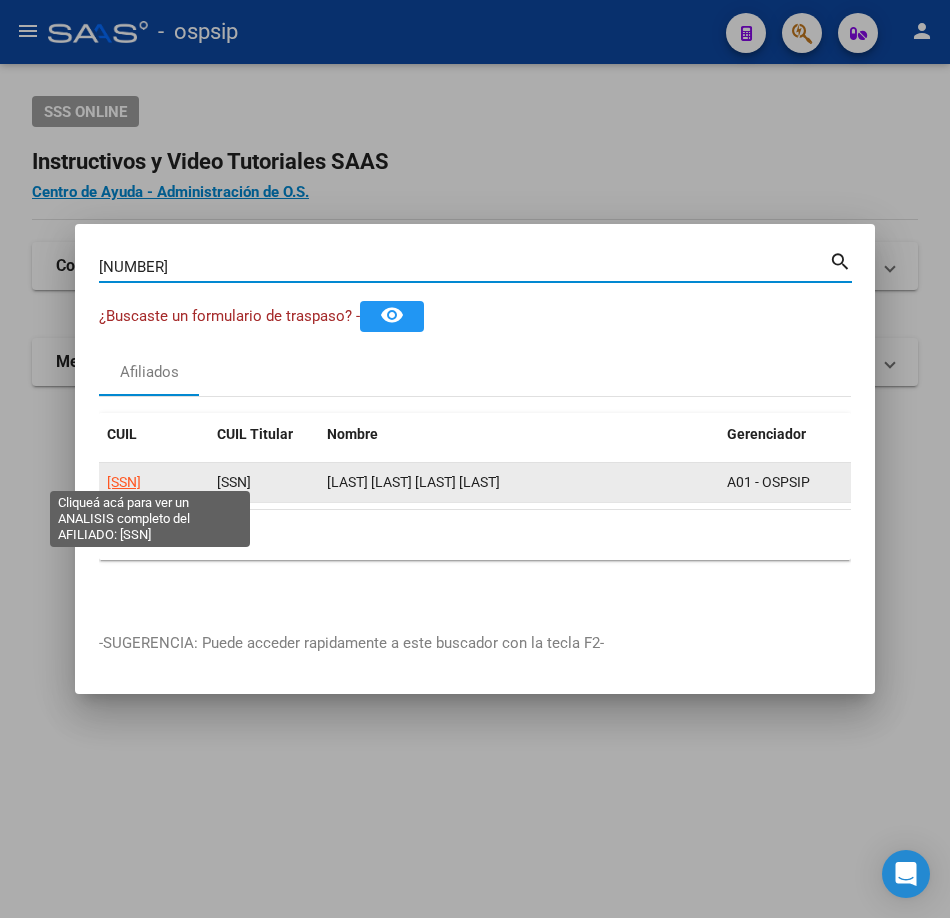 click on "[SSN]" 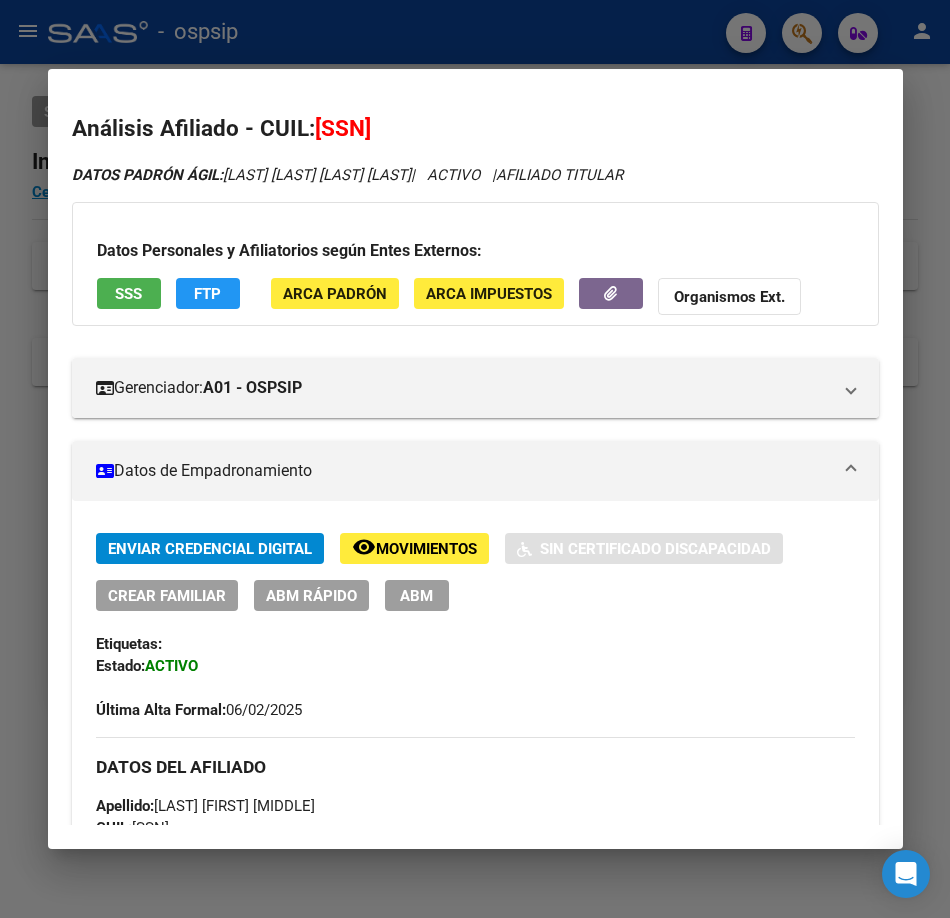 click on "SSS" at bounding box center (129, 293) 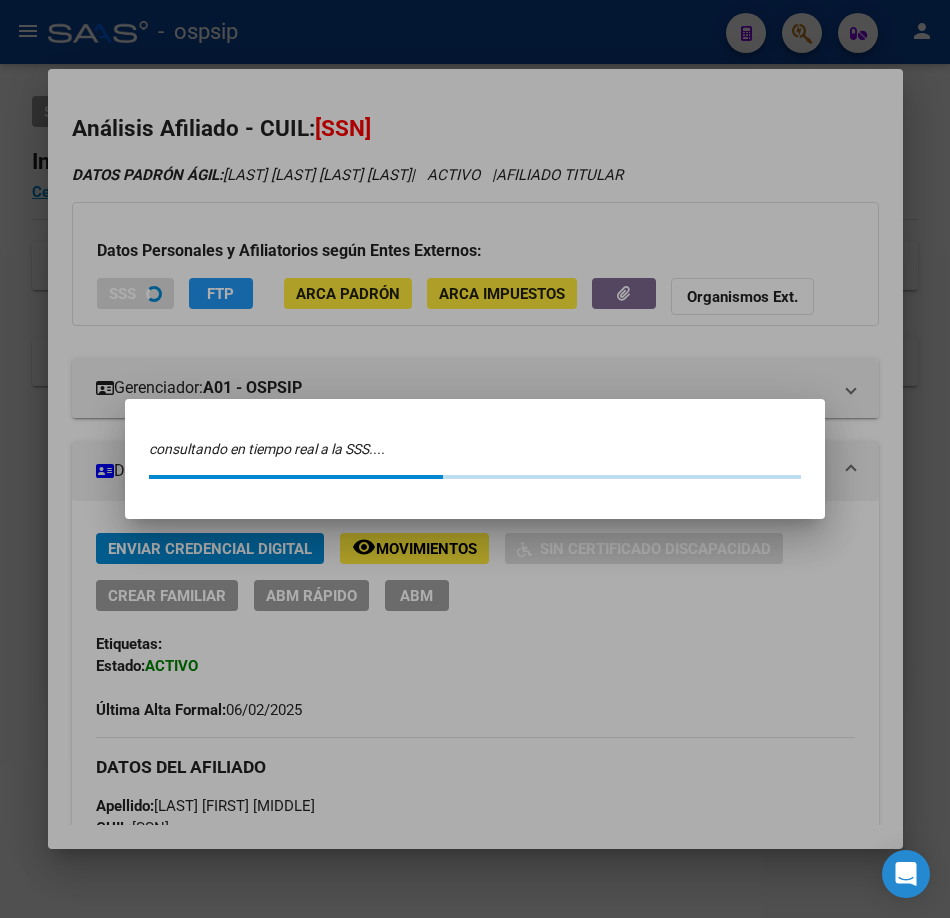 click at bounding box center (475, 459) 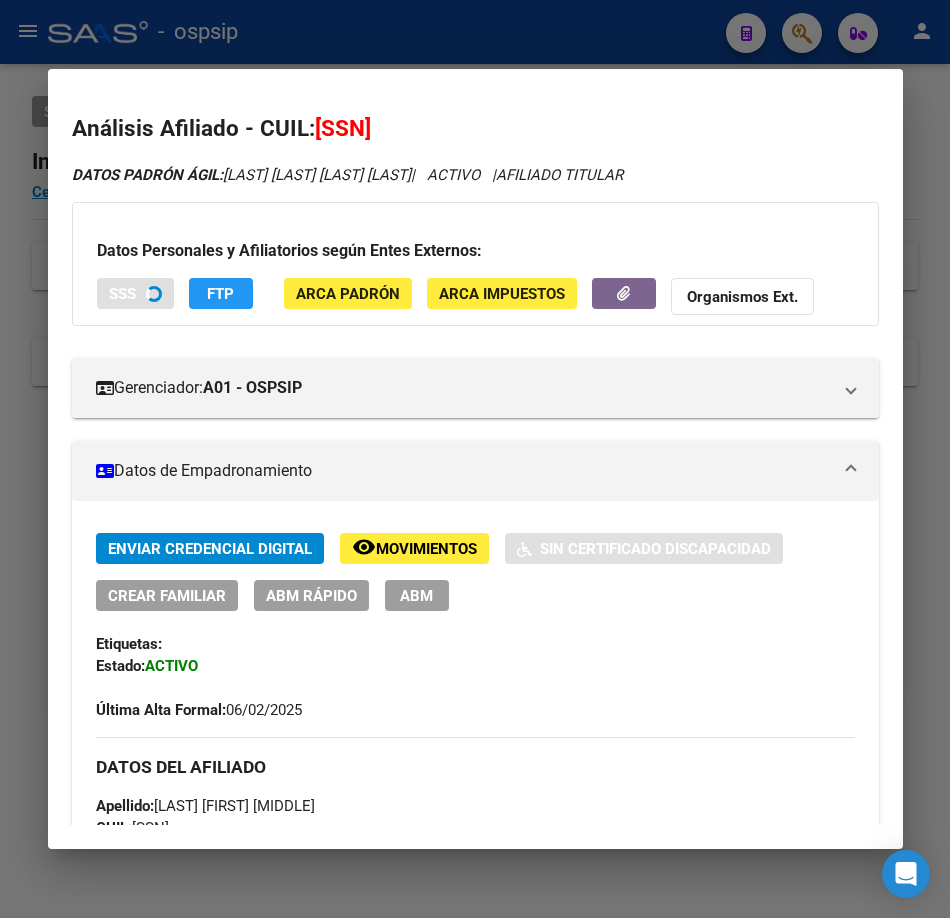 click on "Datos Personales y Afiliatorios según Entes Externos: SSS FTP ARCA Padrón ARCA Impuestos Organismos Ext." at bounding box center (475, 264) 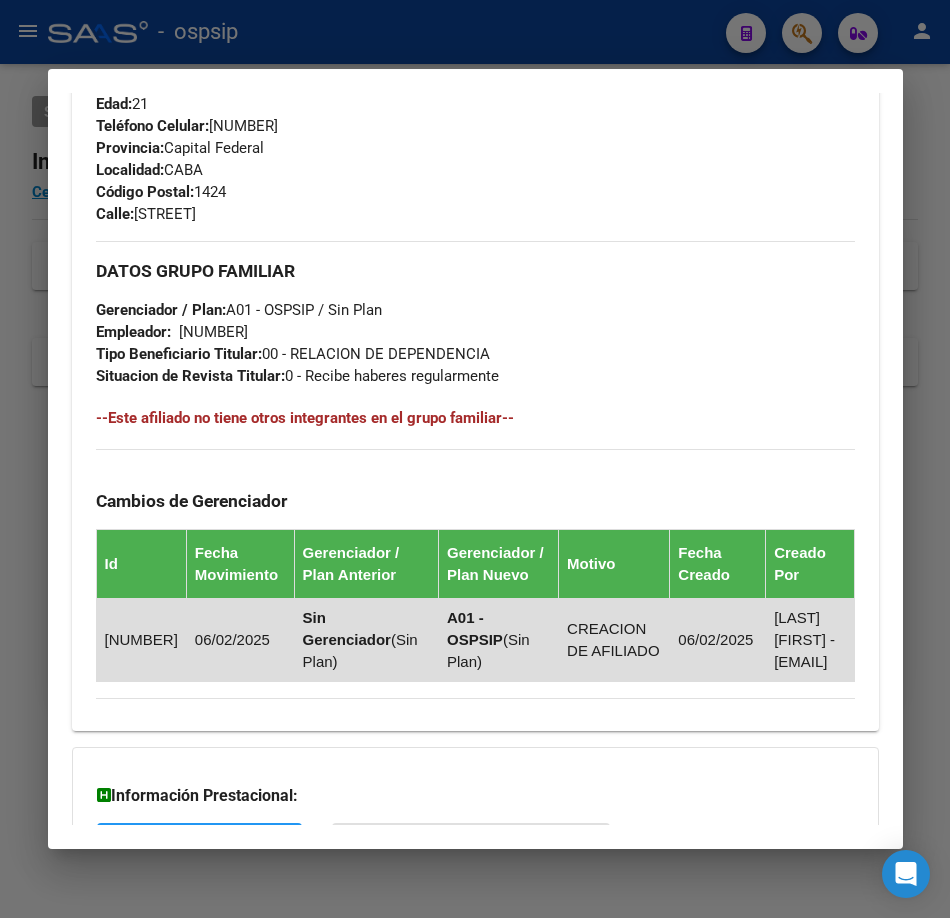 scroll, scrollTop: 1131, scrollLeft: 0, axis: vertical 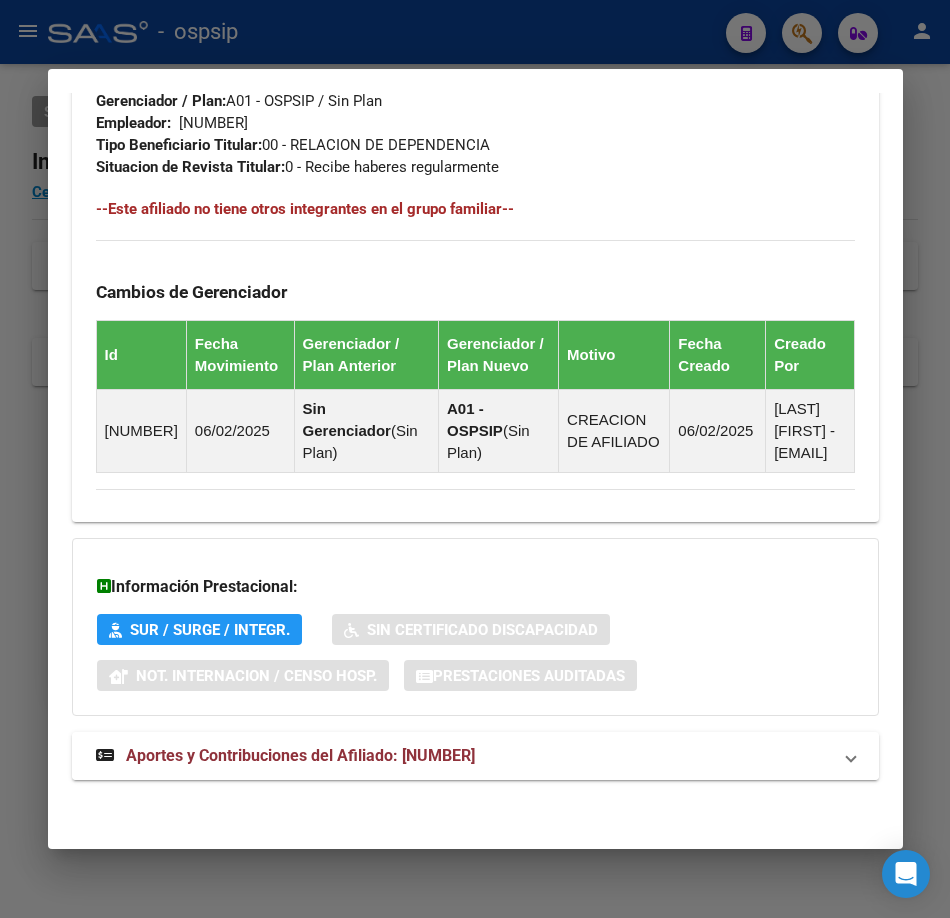 click on "Aportes y Contribuciones del Afiliado: [NUMBER]" at bounding box center [475, 756] 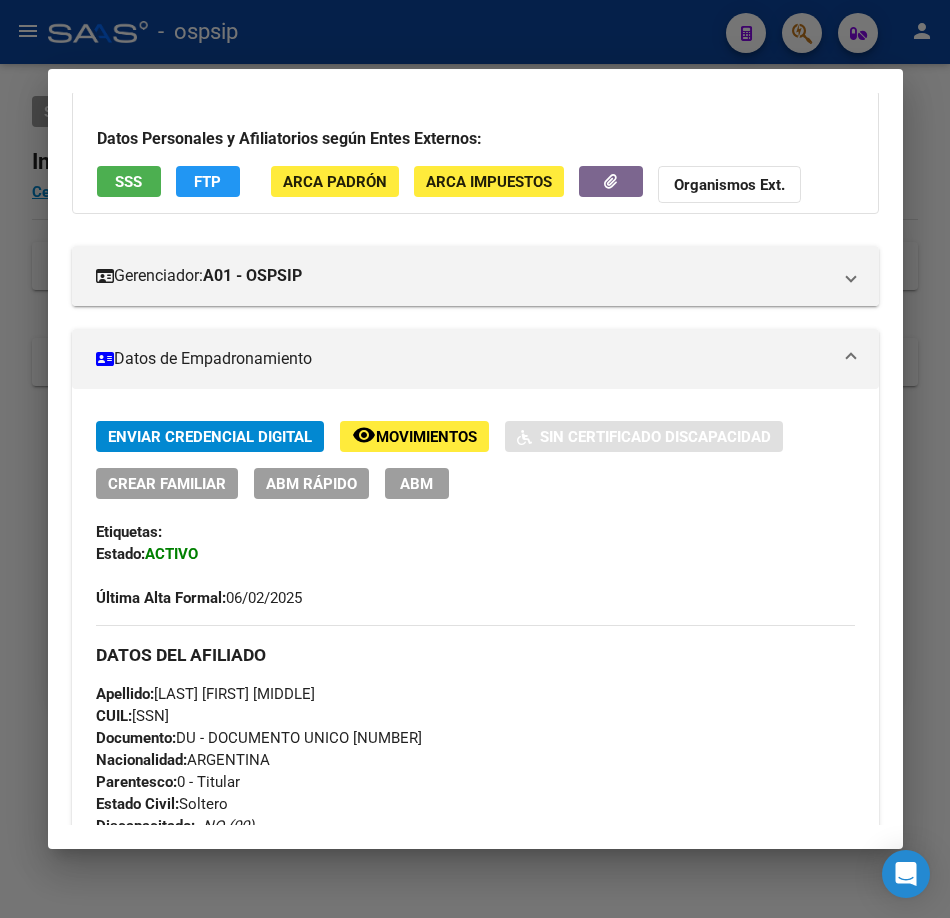 scroll, scrollTop: 0, scrollLeft: 0, axis: both 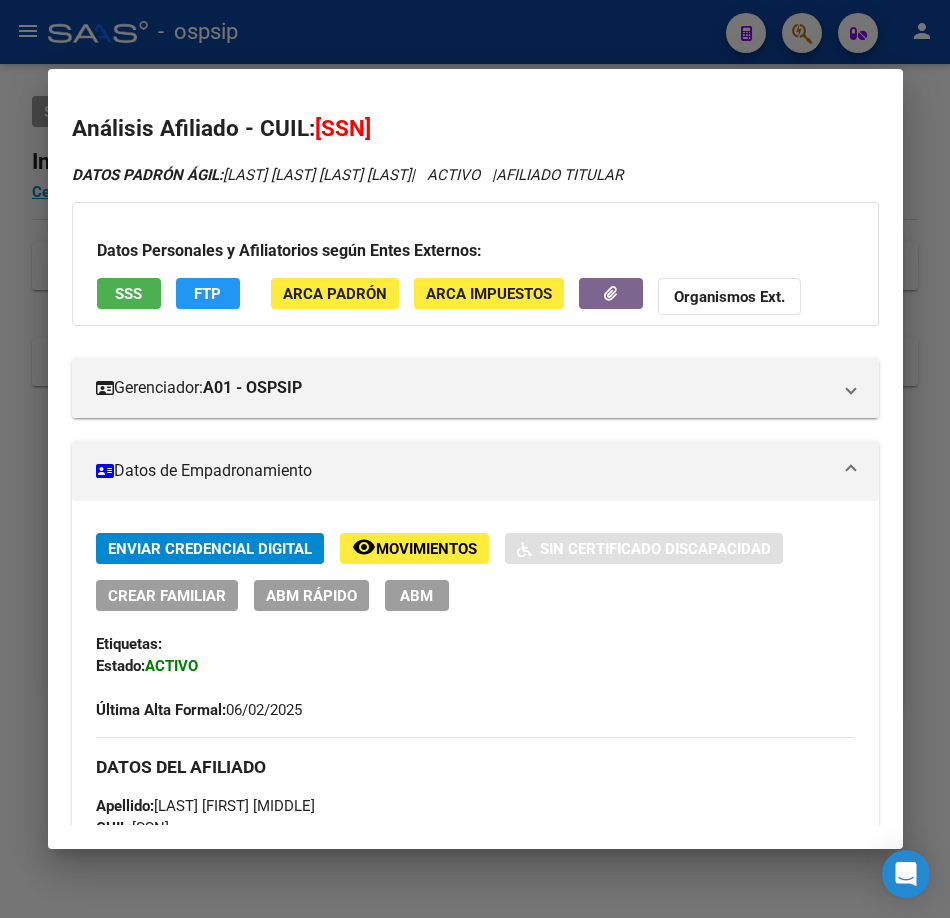 drag, startPoint x: 141, startPoint y: 320, endPoint x: 128, endPoint y: 308, distance: 17.691807 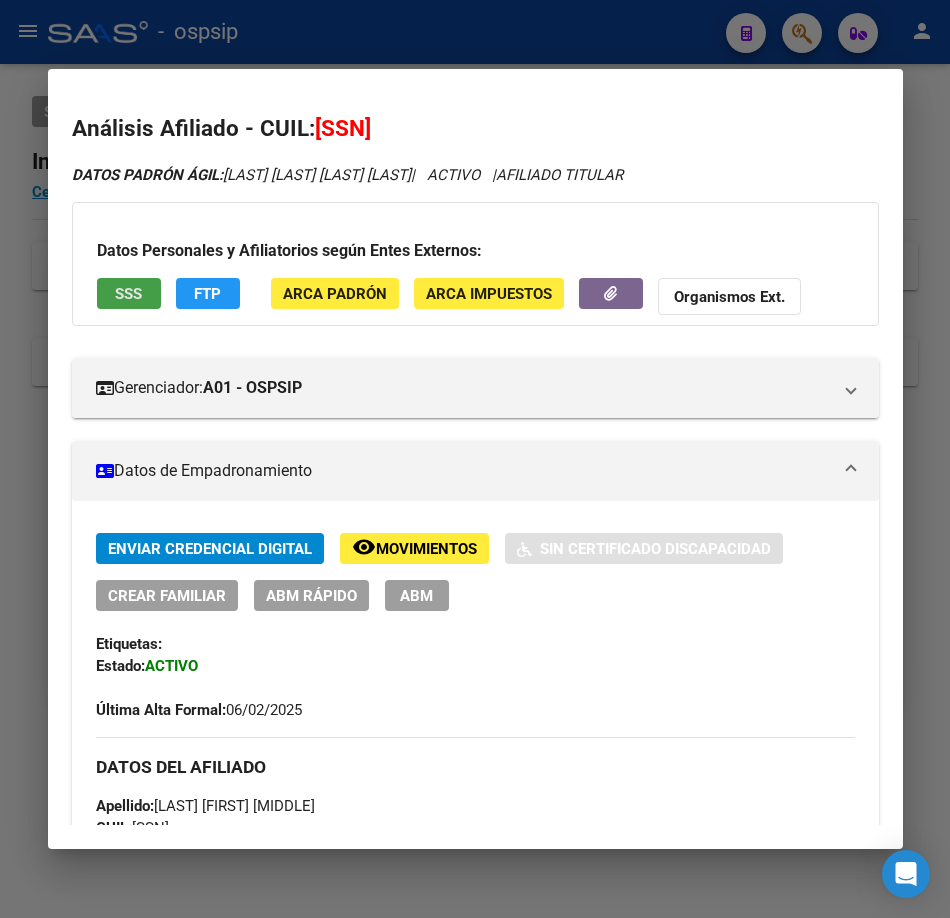 click on "SSS" at bounding box center [129, 293] 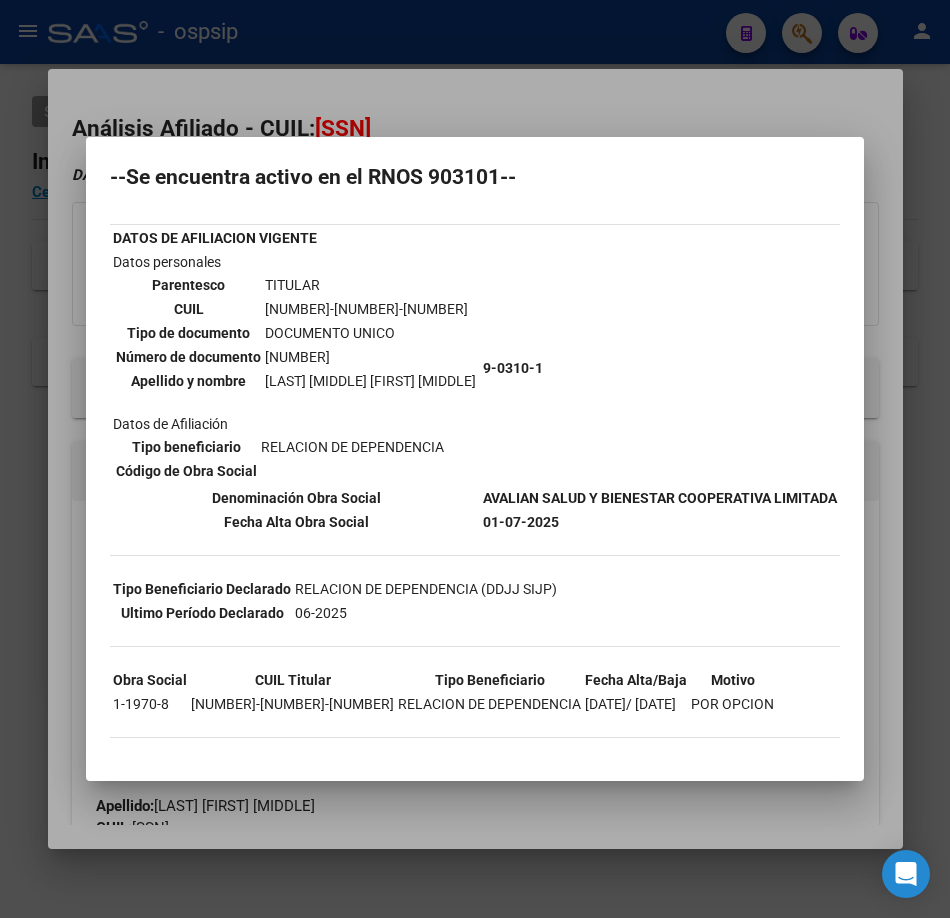 scroll, scrollTop: 109, scrollLeft: 0, axis: vertical 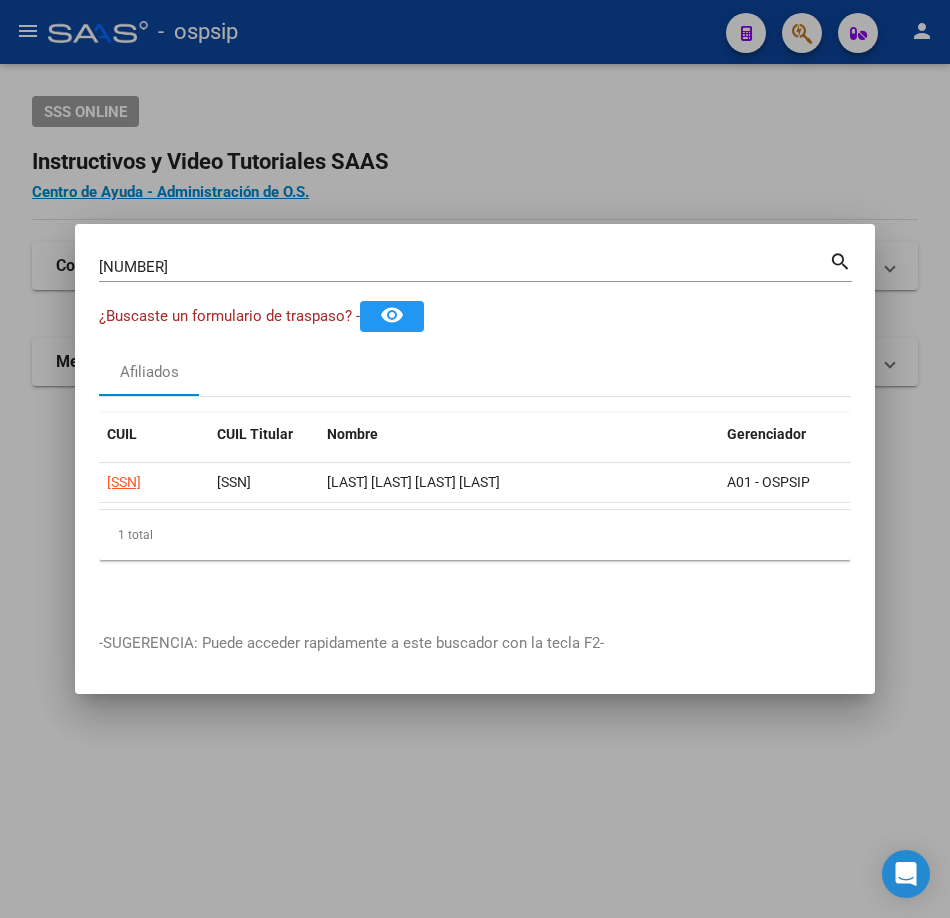 click on "[NUMBER]" at bounding box center [464, 267] 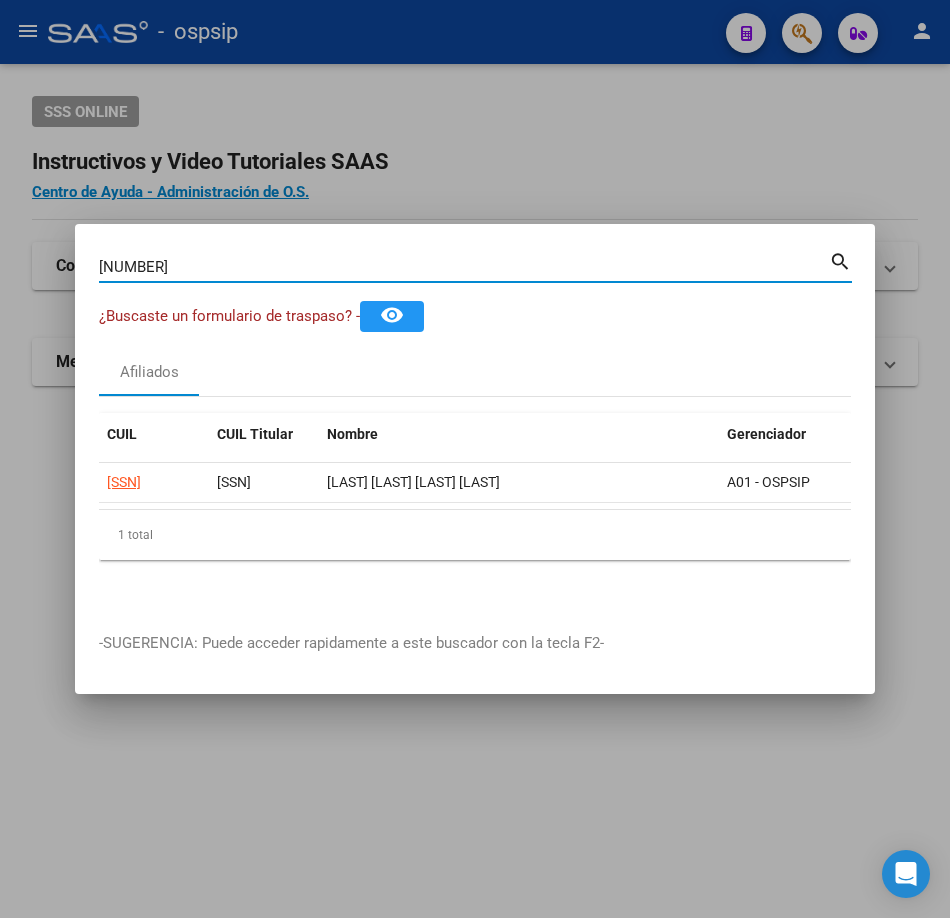 click on "[NUMBER]" at bounding box center (464, 267) 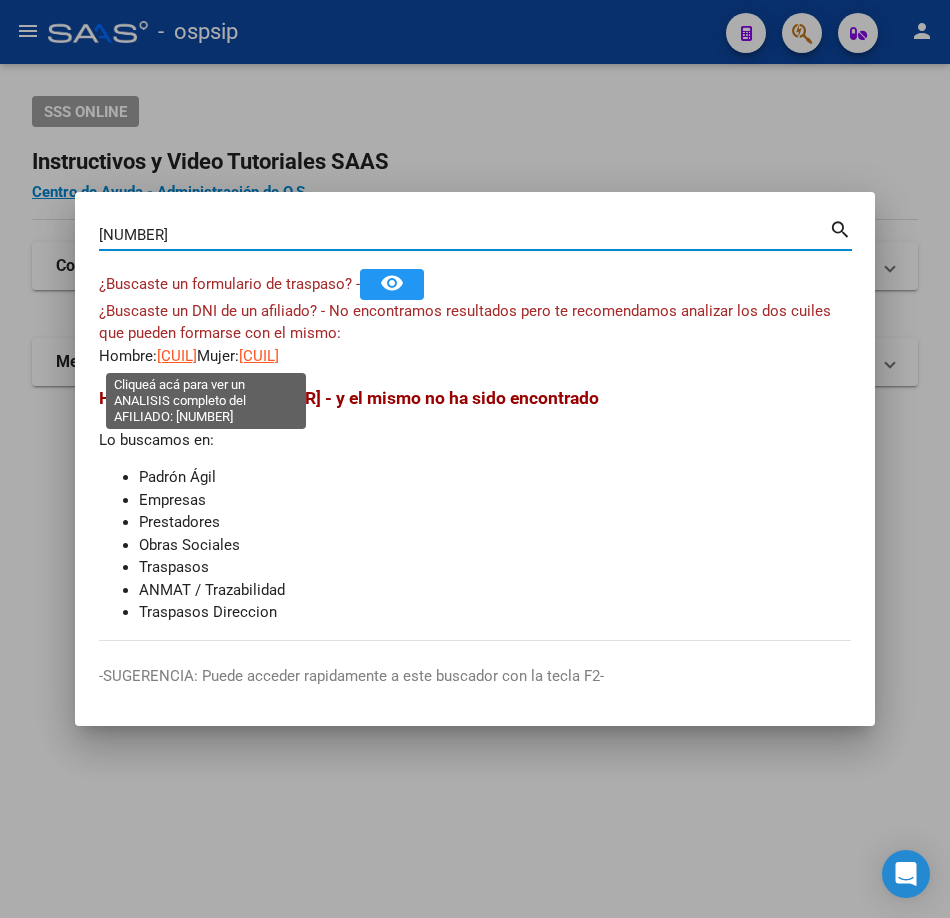 click on "[CUIL]" at bounding box center (177, 356) 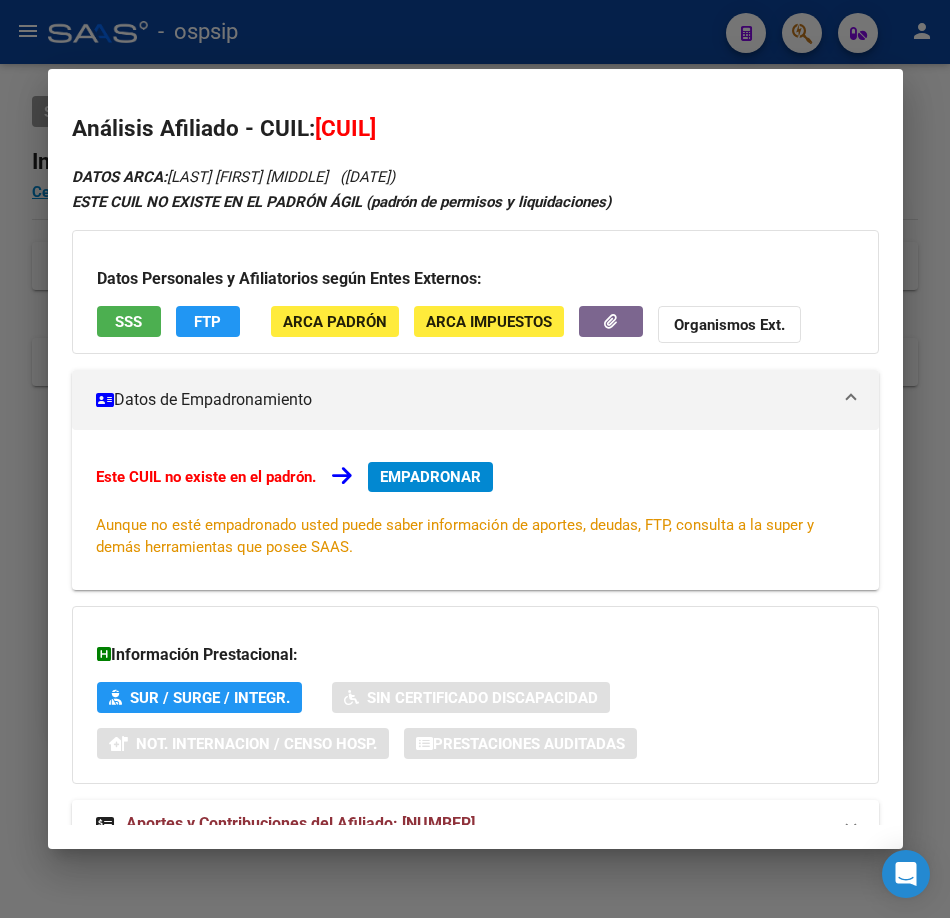 scroll, scrollTop: 68, scrollLeft: 0, axis: vertical 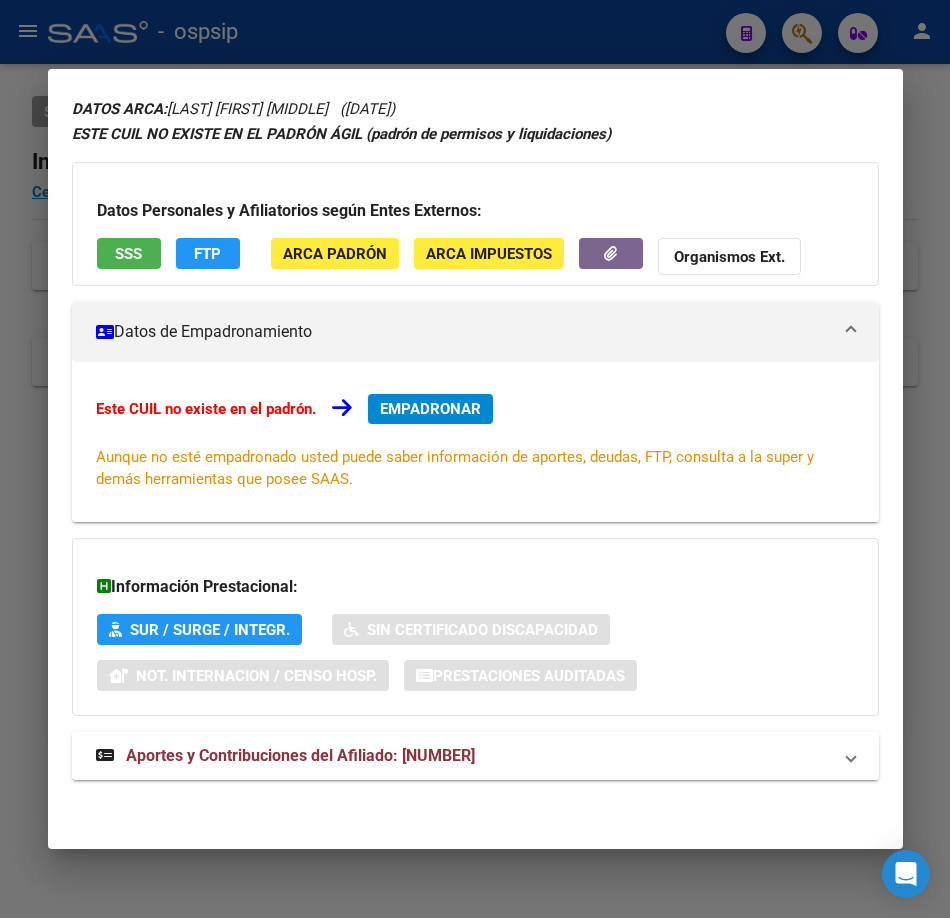 click on "Aportes y Contribuciones del Afiliado: [NUMBER]" at bounding box center (300, 755) 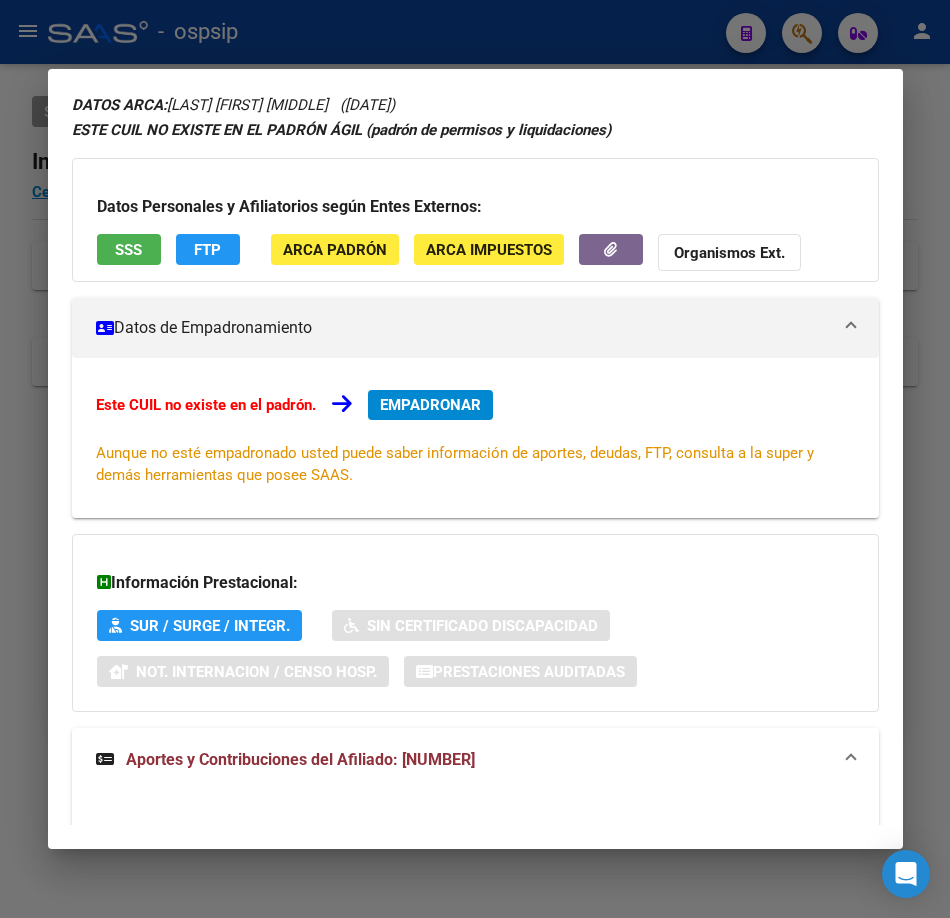 scroll, scrollTop: 0, scrollLeft: 0, axis: both 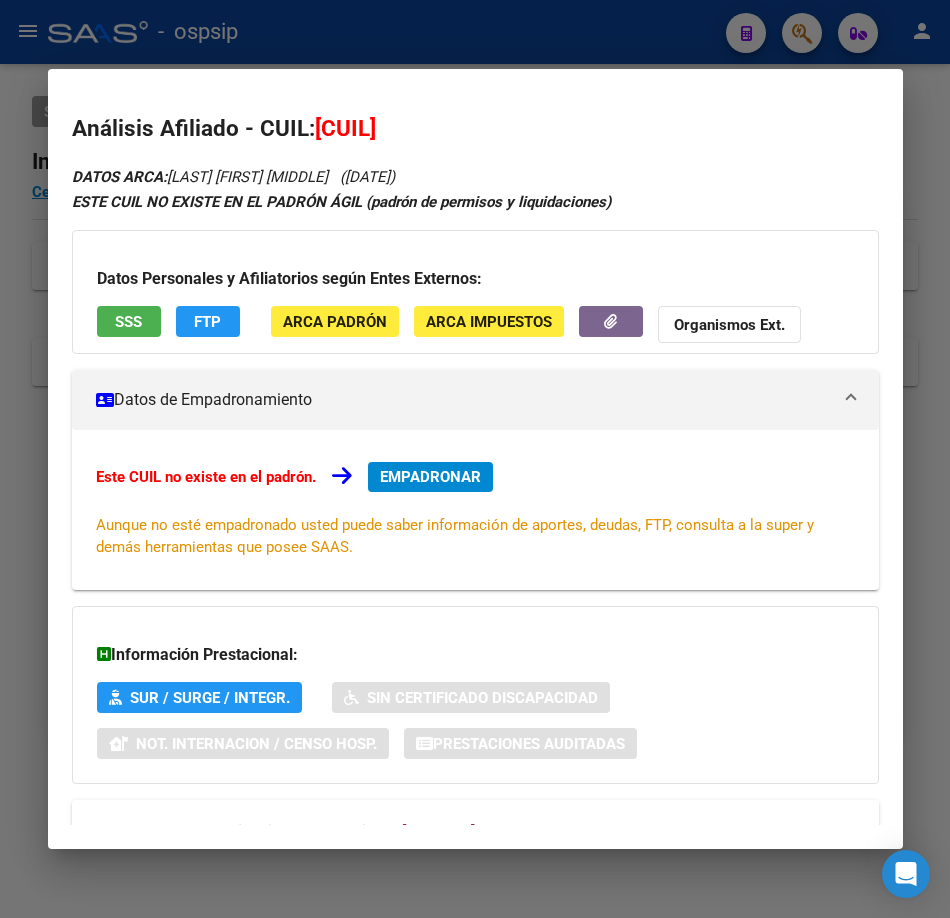 click on "SSS" at bounding box center [128, 322] 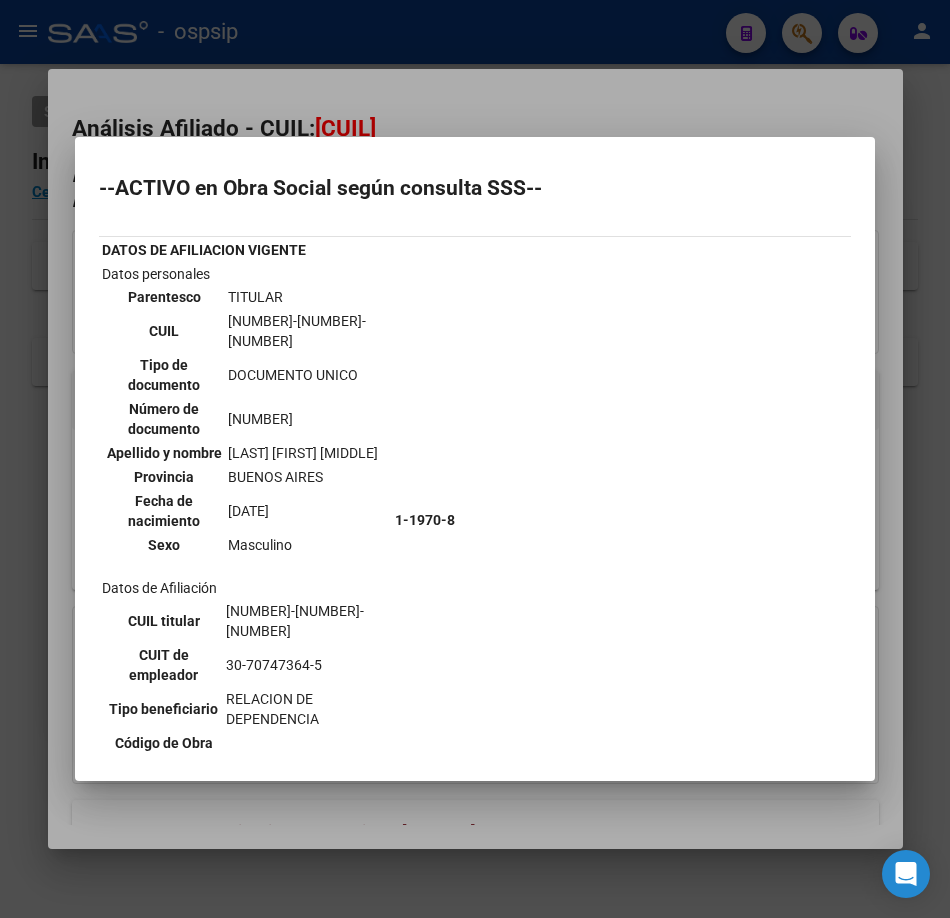 click at bounding box center [475, 459] 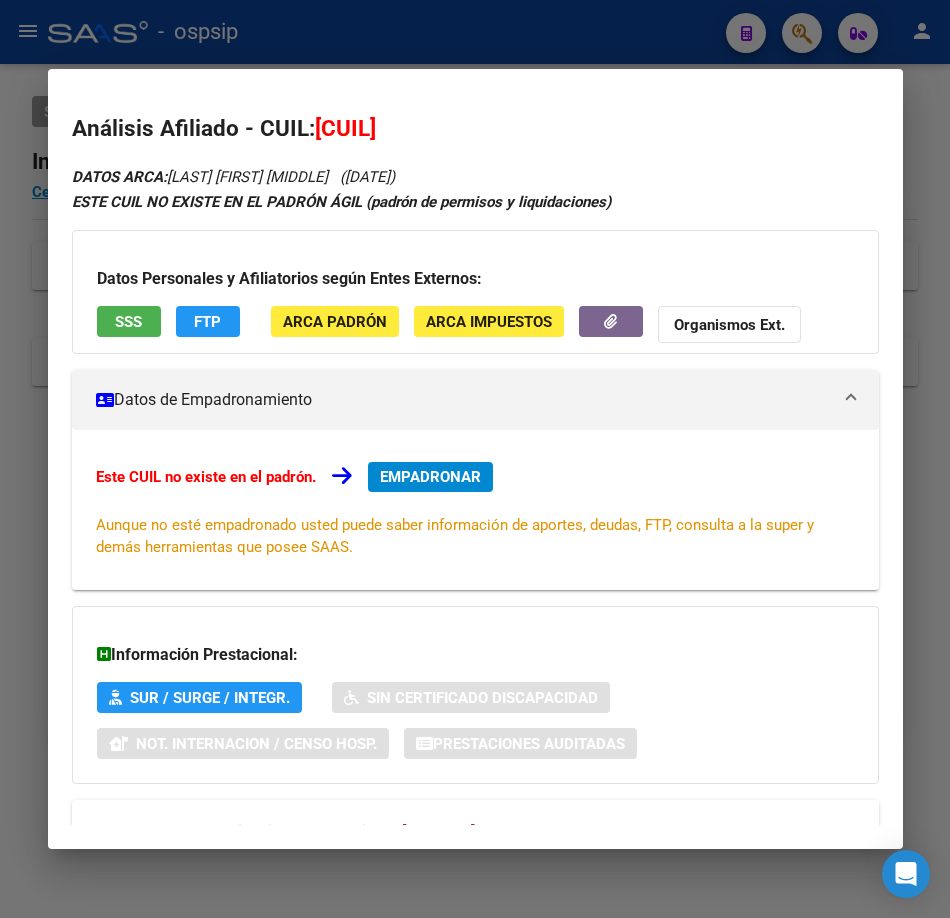 click at bounding box center [475, 459] 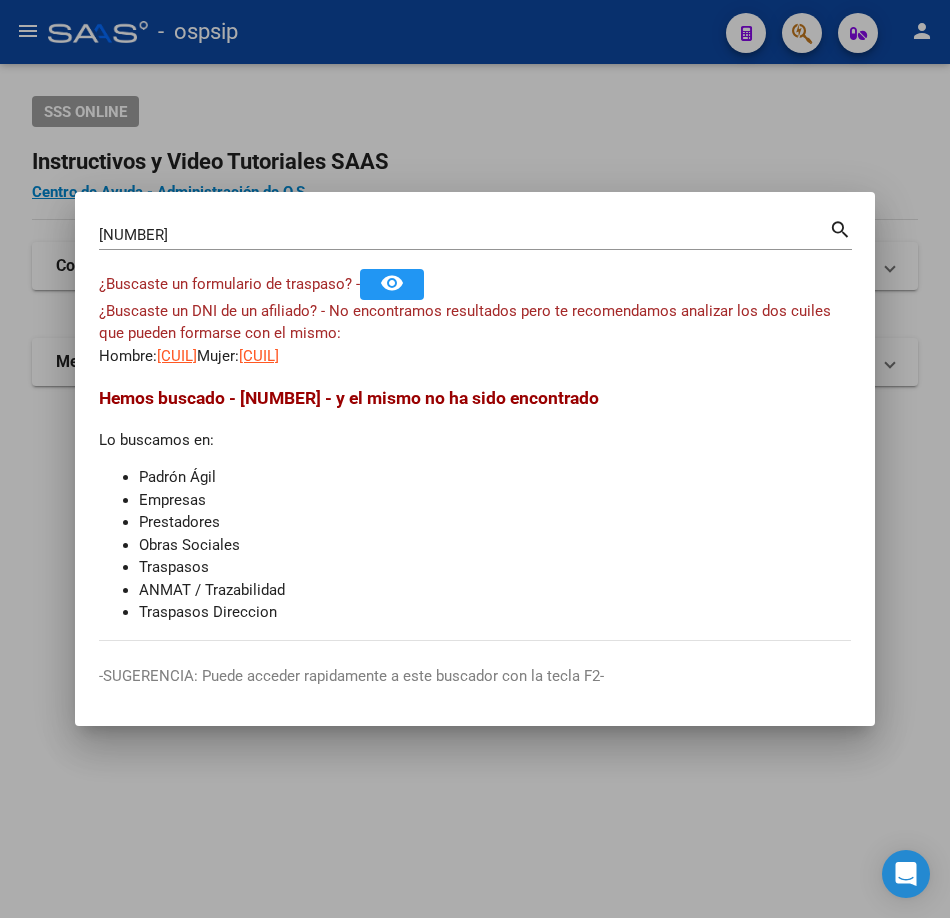 click on "[NUMBER] Buscar (apellido, dni, cuil, nro traspaso, cuit, obra social)" at bounding box center [464, 235] 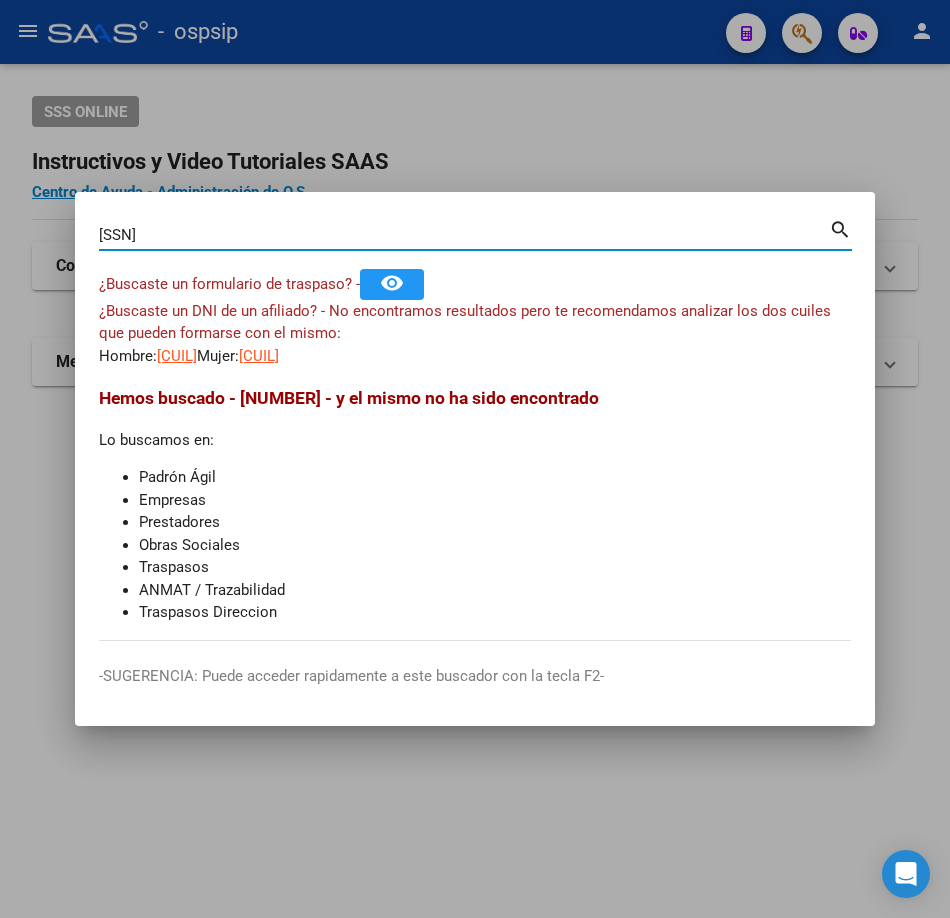 click on "[SSN]" at bounding box center (464, 235) 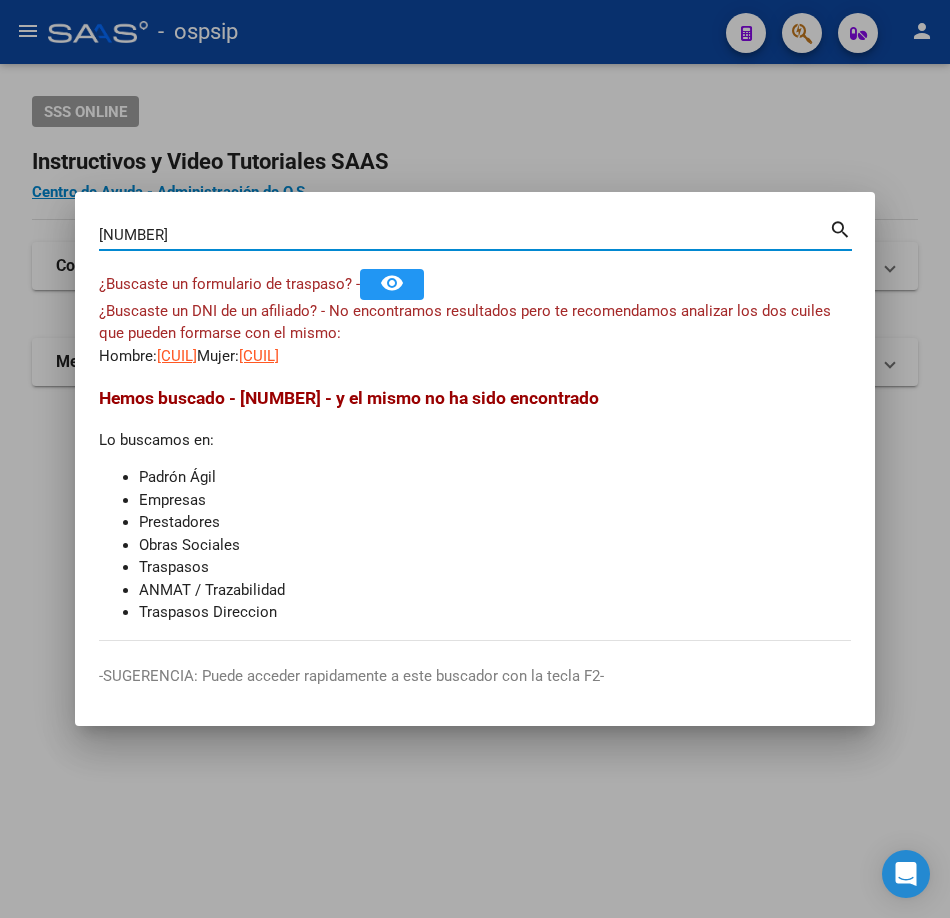 type on "[NUMBER]" 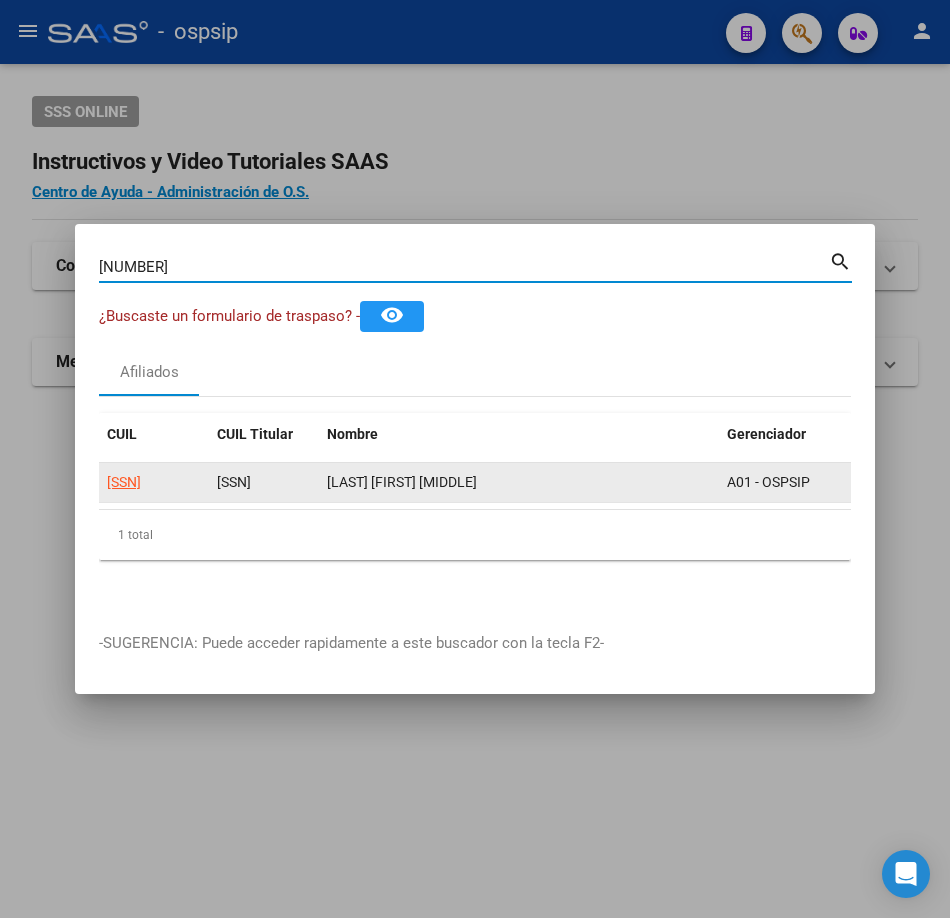 click on "[SSN]" 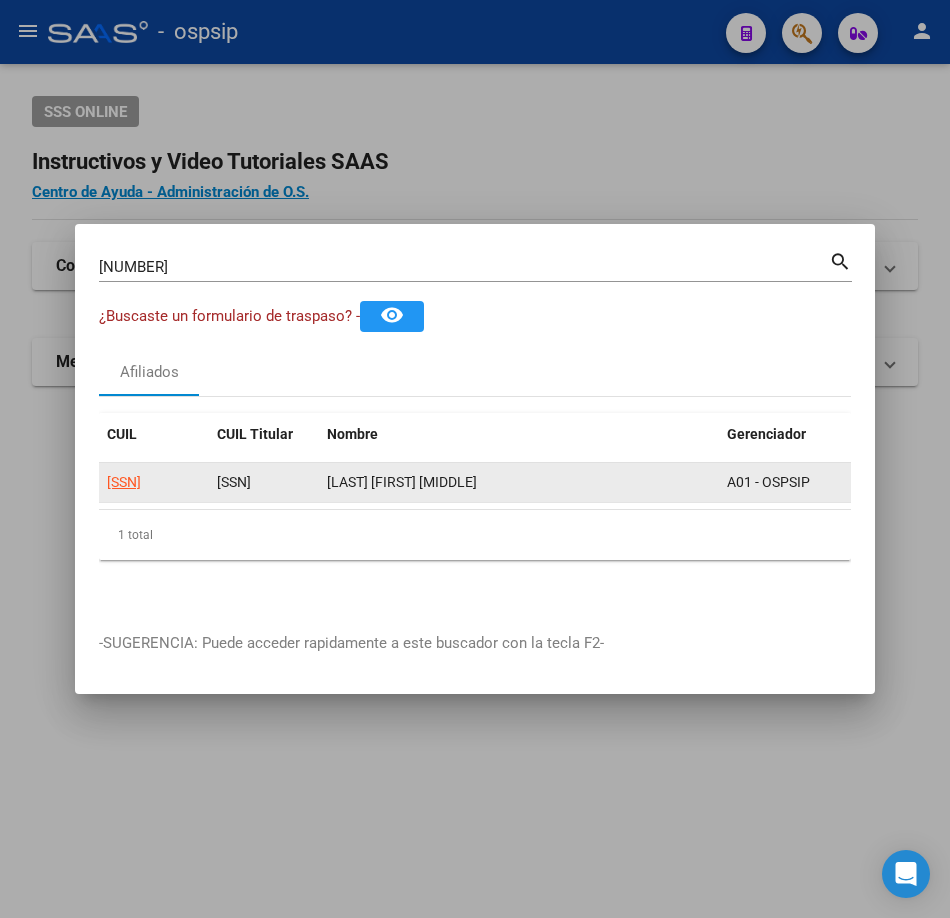 click on "[SSN]" 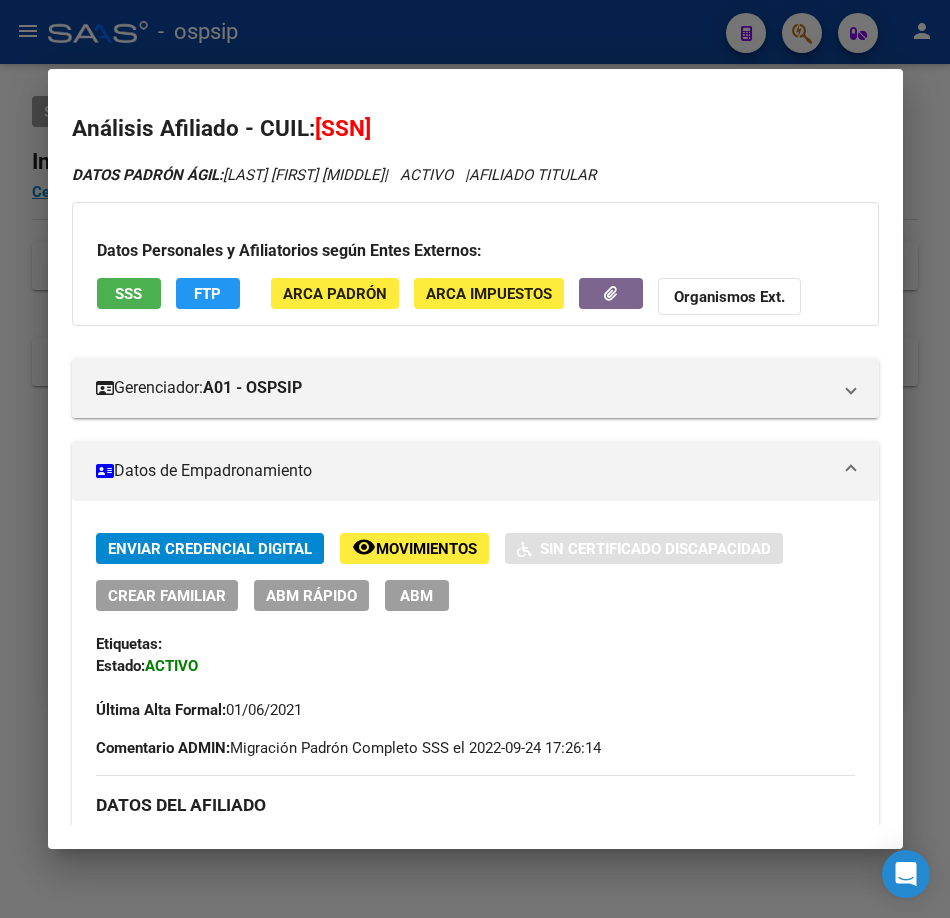 click on "SSS" at bounding box center [128, 294] 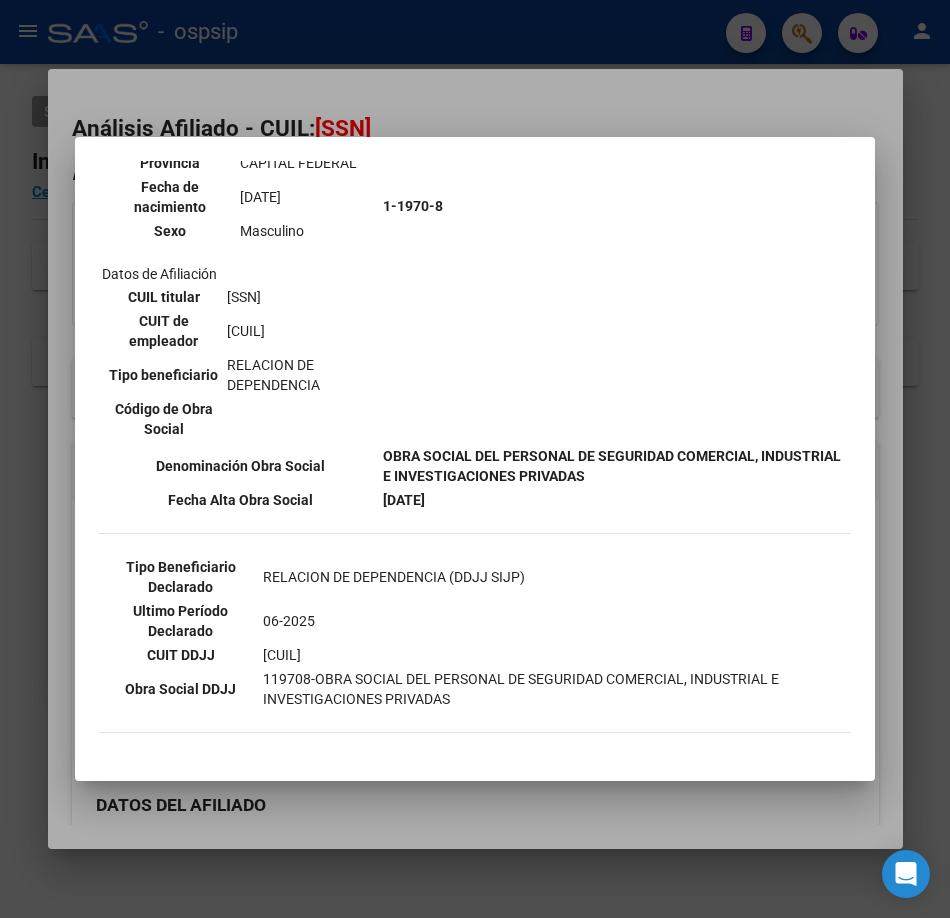 scroll, scrollTop: 400, scrollLeft: 0, axis: vertical 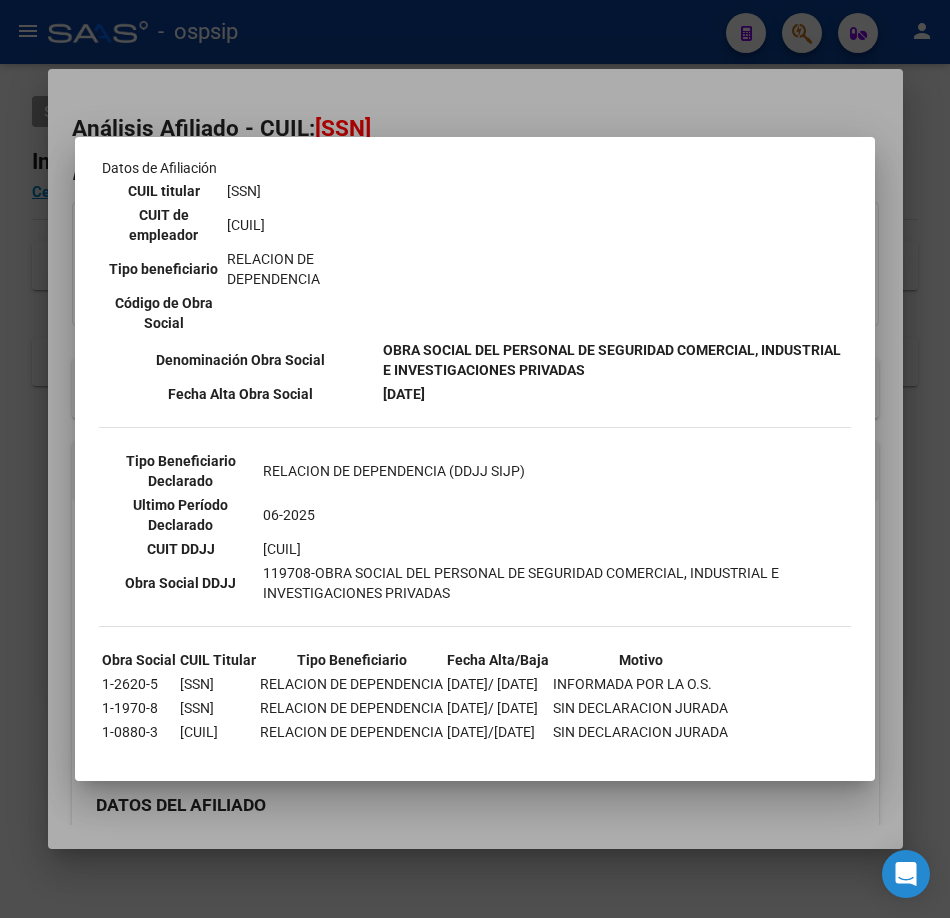 click on "--ACTIVO en Obra Social según consulta SSS--
DATOS DE AFILIACION VIGENTE
Datos personales
Parentesco
TITULAR
CUIL
[CUIL]
Tipo de documento
DOCUMENTO UNICO
Número de documento
[NUMBER]
Apellido y nombre
[LAST] [FIRST] [MIDDLE]
Provincia
CAPITAL FEDERAL
Fecha de nacimiento
[DATE]
Sexo
Masculino
Datos de Afiliación
CUIL titular
[CUIL]
CUIT de empleador
[CUIT]
Tipo beneficiario
RELACION DE DEPENDENCIA
Código de Obra Social
1-1970-8
Denominación Obra Social
Fecha Alta Obra Social
[DATE]
Tipo Beneficiario Declarado
RELACION DE DEPENDENCIA (DDJJ SIJP)
Ultimo Período Declarado
06-2025
CUIT DDJJ" at bounding box center (475, 459) 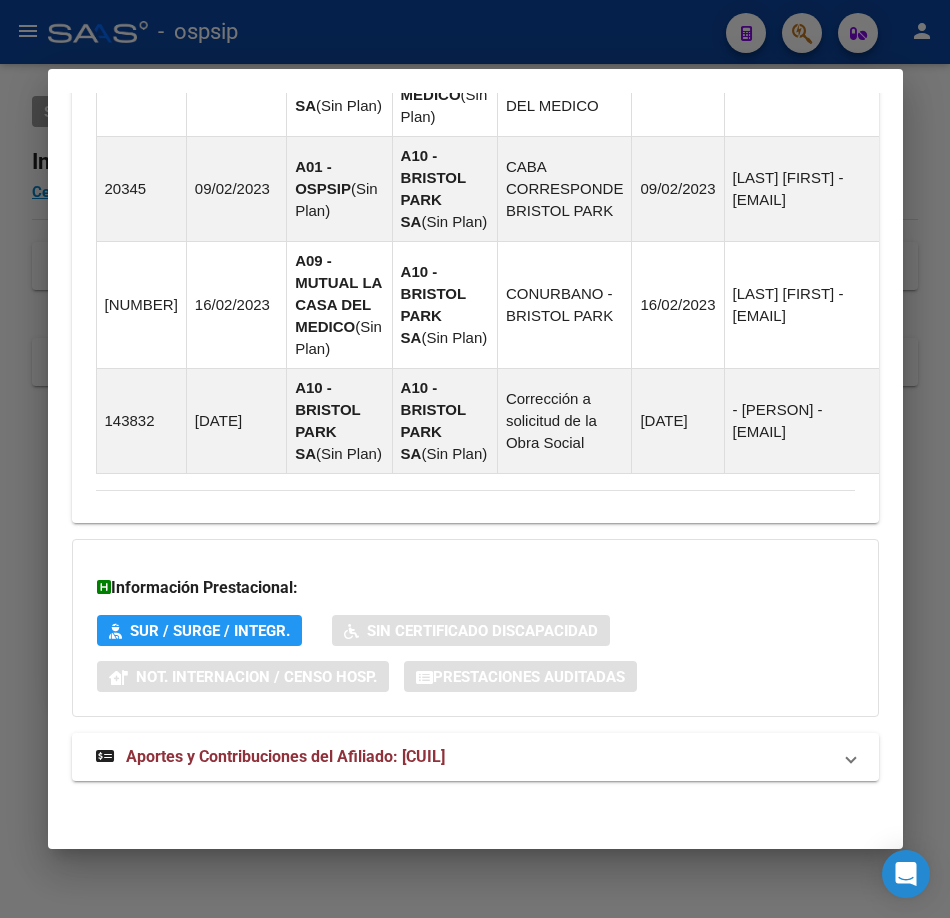 scroll, scrollTop: 1699, scrollLeft: 0, axis: vertical 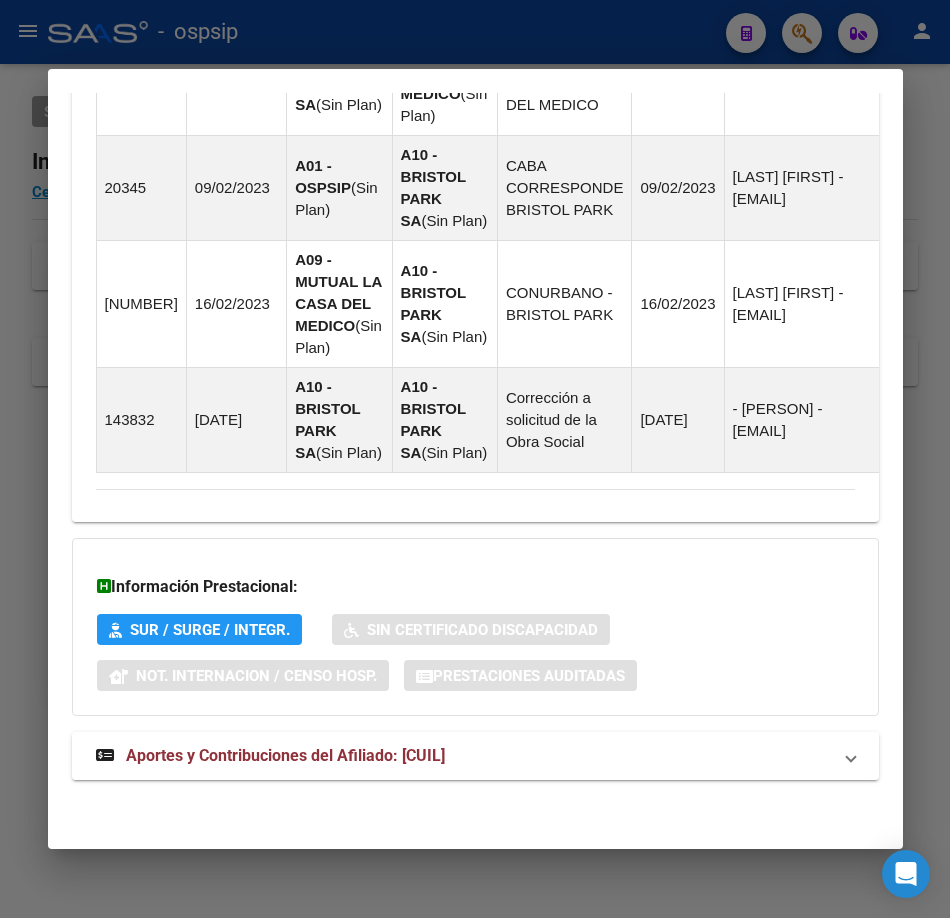 click on "Aportes y Contribuciones del Afiliado: [CUIL]" at bounding box center [285, 755] 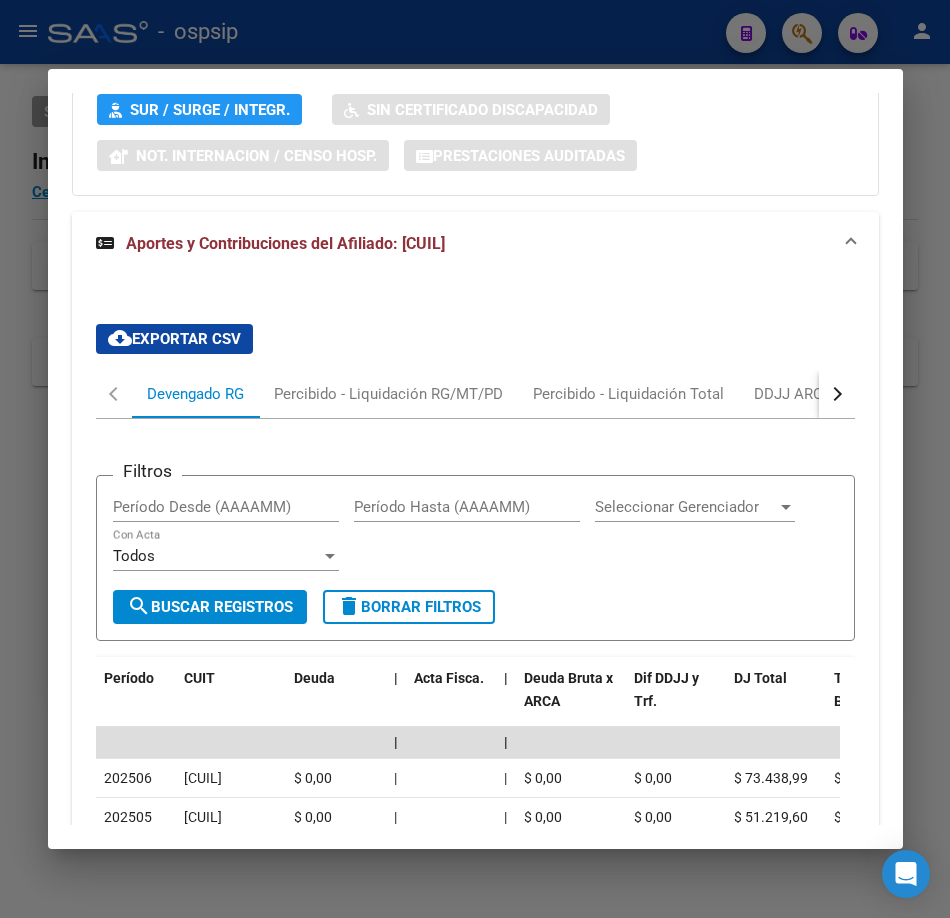 scroll, scrollTop: 2399, scrollLeft: 0, axis: vertical 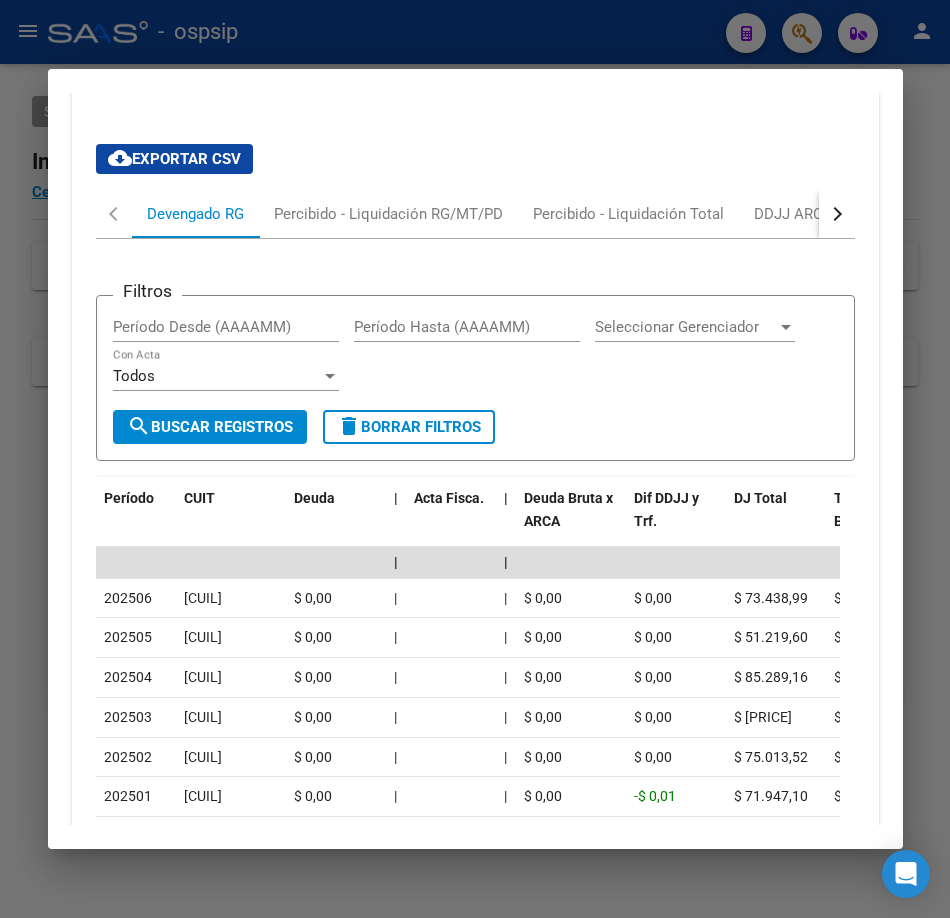 click on "Análisis Afiliado - CUIL:  [CUIL] DATOS PADRÓN ÁGIL:  [LAST] [MIDDLE] [FIRST]     |   ACTIVO   |     AFILIADO TITULAR  Datos Personales y Afiliatorios según Entes Externos: SSS FTP ARCA Padrón ARCA Impuestos Organismos Ext.    Gerenciador:      A01 - OSPSIP Atención telefónica: Atención emergencias: Otros Datos Útiles:    Datos de Empadronamiento  Enviar Credencial Digital remove_red_eye Movimientos    Sin Certificado Discapacidad Crear Familiar ABM Rápido ABM Etiquetas: Estado: ACTIVO Última Alta Formal:  [DATE] DATOS DEL AFILIADO Apellido:  [LAST] [MIDDLE] [FIRST] CUIL:  [CUIL] Documento:  DU - DOCUMENTO UNICO [NUMBER]  Nacionalidad:  EXTRANJERO DESCONOCIDO Parentesco:  0 - Titular Estado Civil:  Soltero Discapacitado:    NO (00) Sexo:  M Nacimiento:  [DATE] Edad:  29  Teléfono Particular:                       Provincia:  Capital Federal Localidad:  CABA Código Postal:  1104 Calle:  AVDIRECTORIO 4676 |" at bounding box center (475, 459) 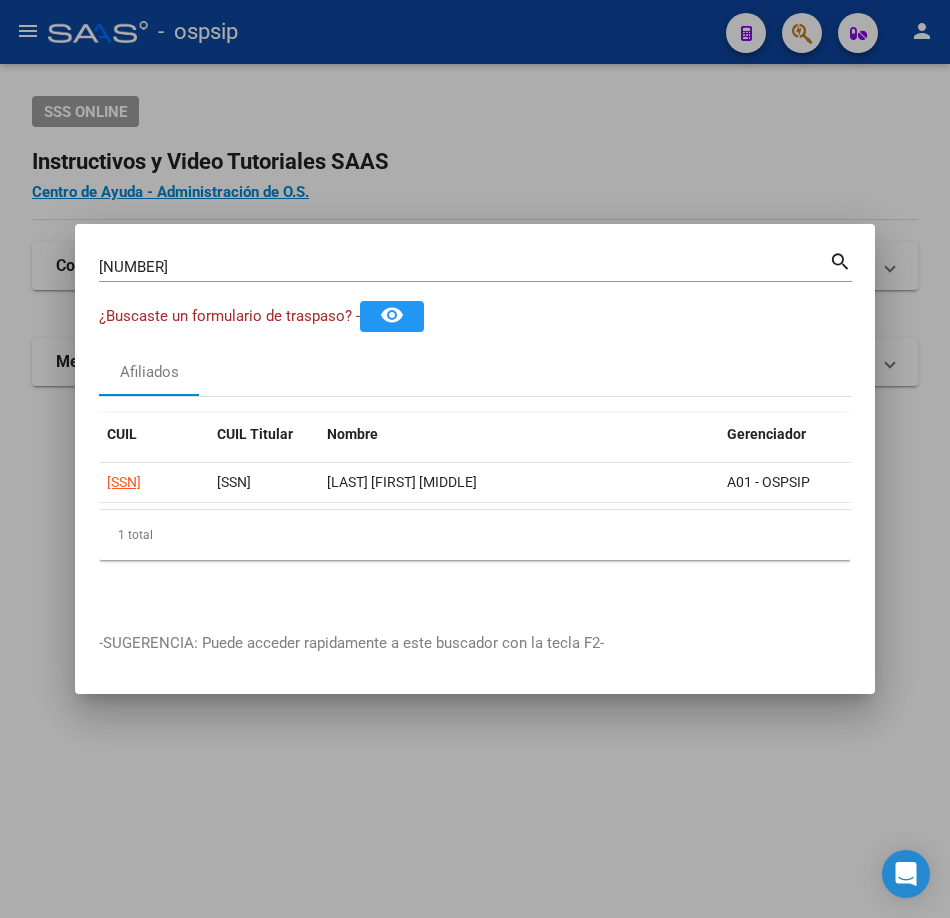 click on "[NUMBER]" at bounding box center [464, 267] 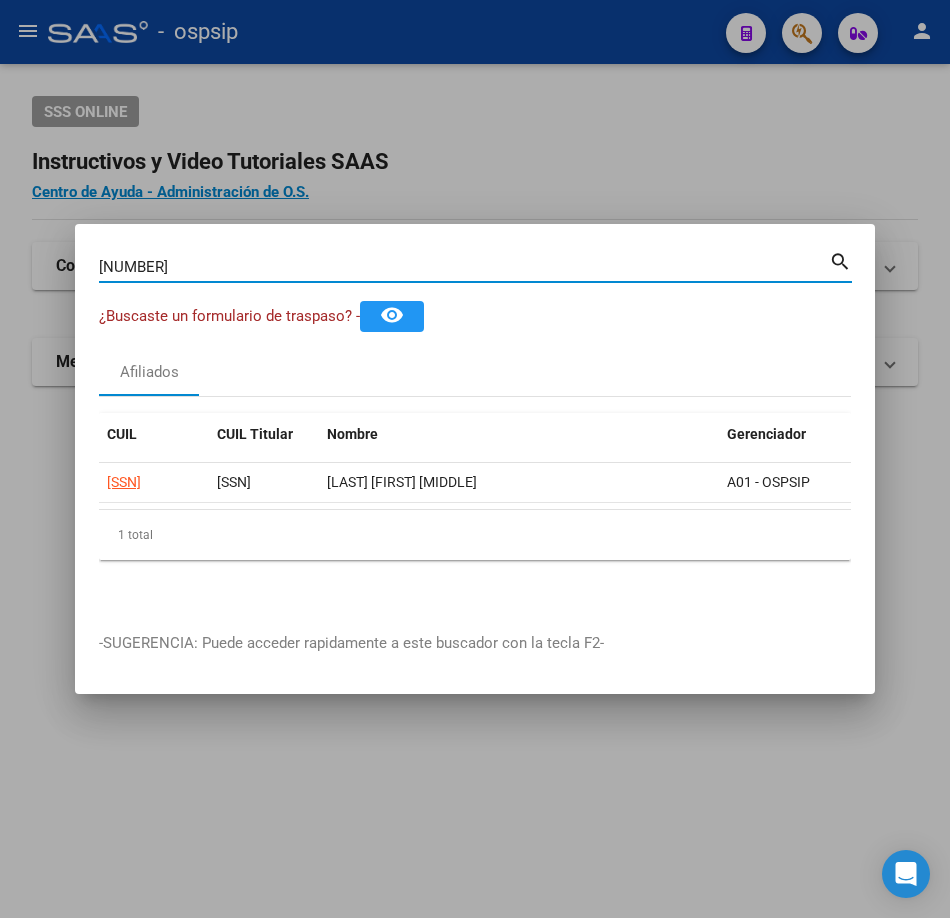 click on "[NUMBER]" at bounding box center [464, 267] 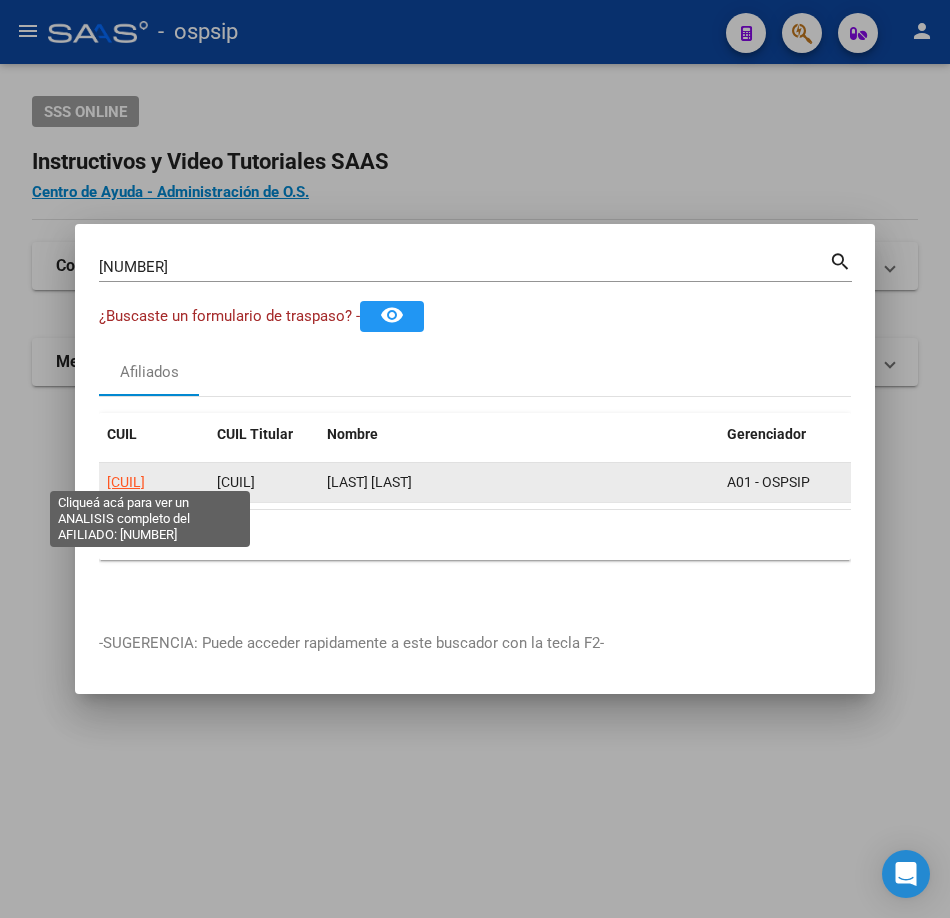 click on "[CUIL]" 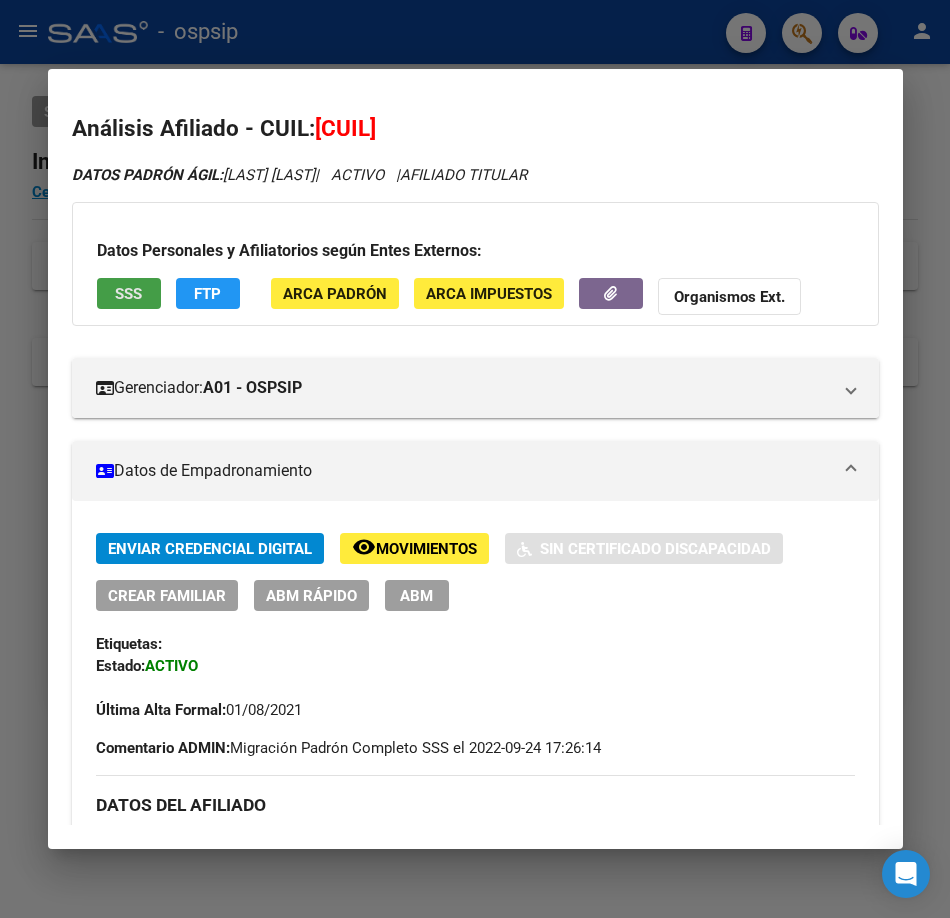 click on "SSS" at bounding box center (129, 293) 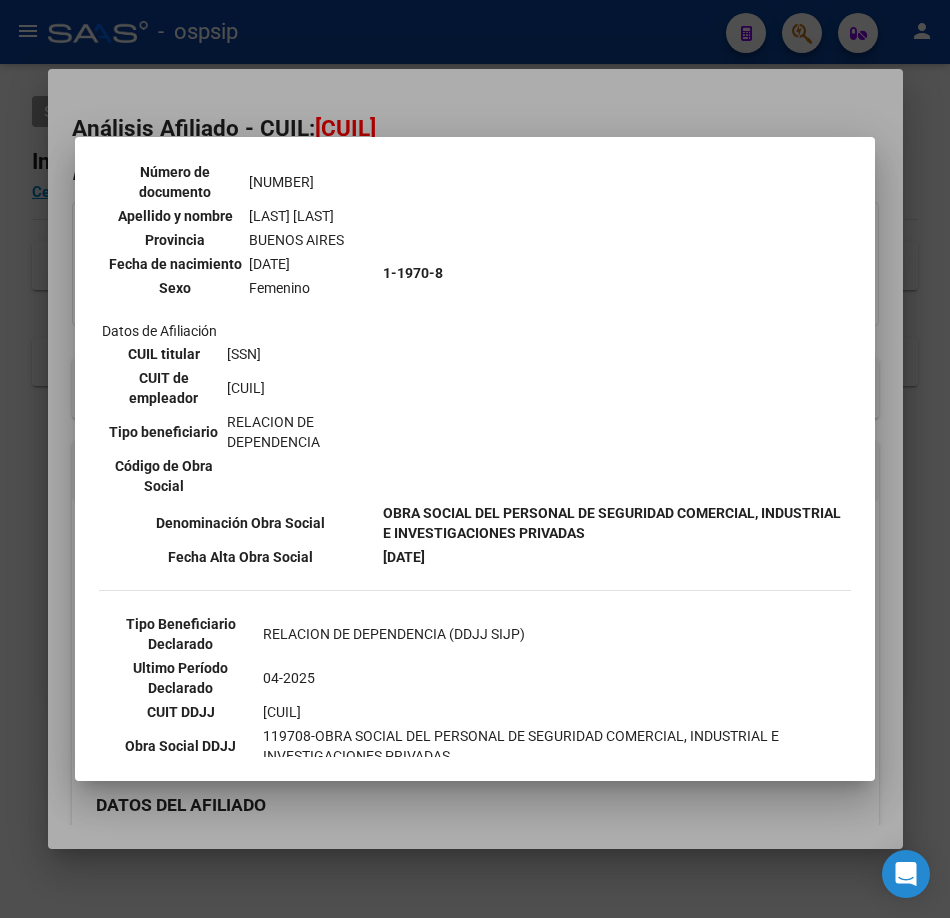 scroll, scrollTop: 300, scrollLeft: 0, axis: vertical 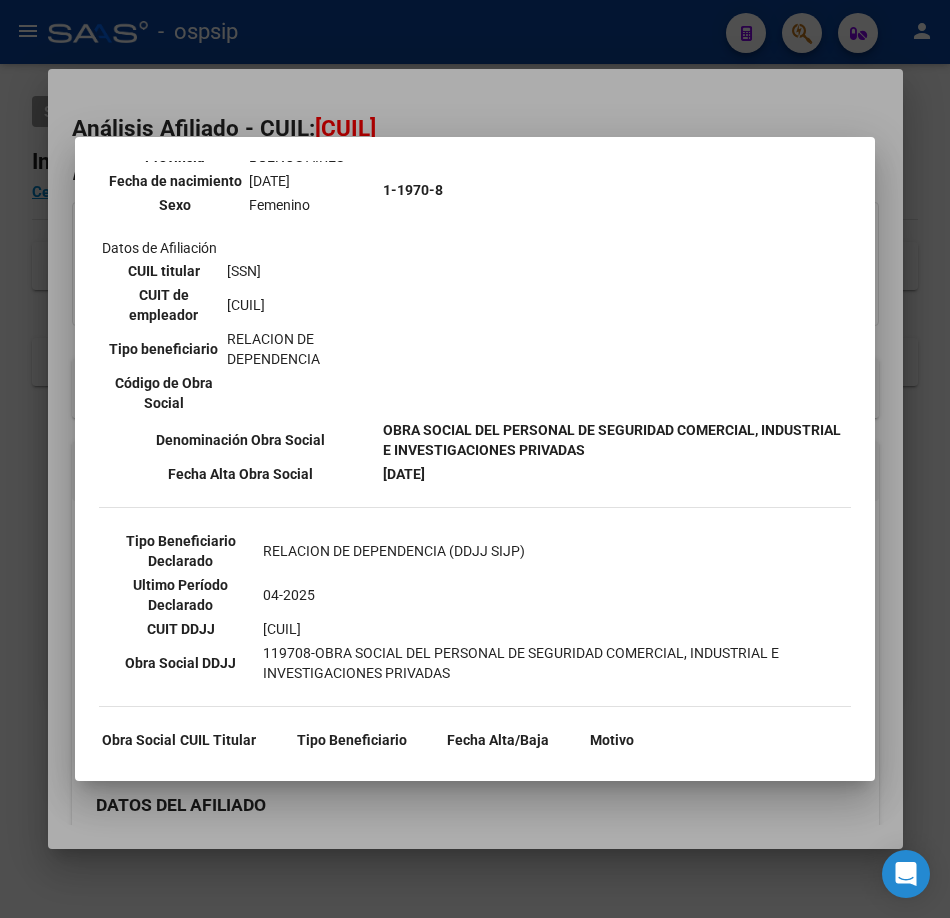 click at bounding box center (475, 459) 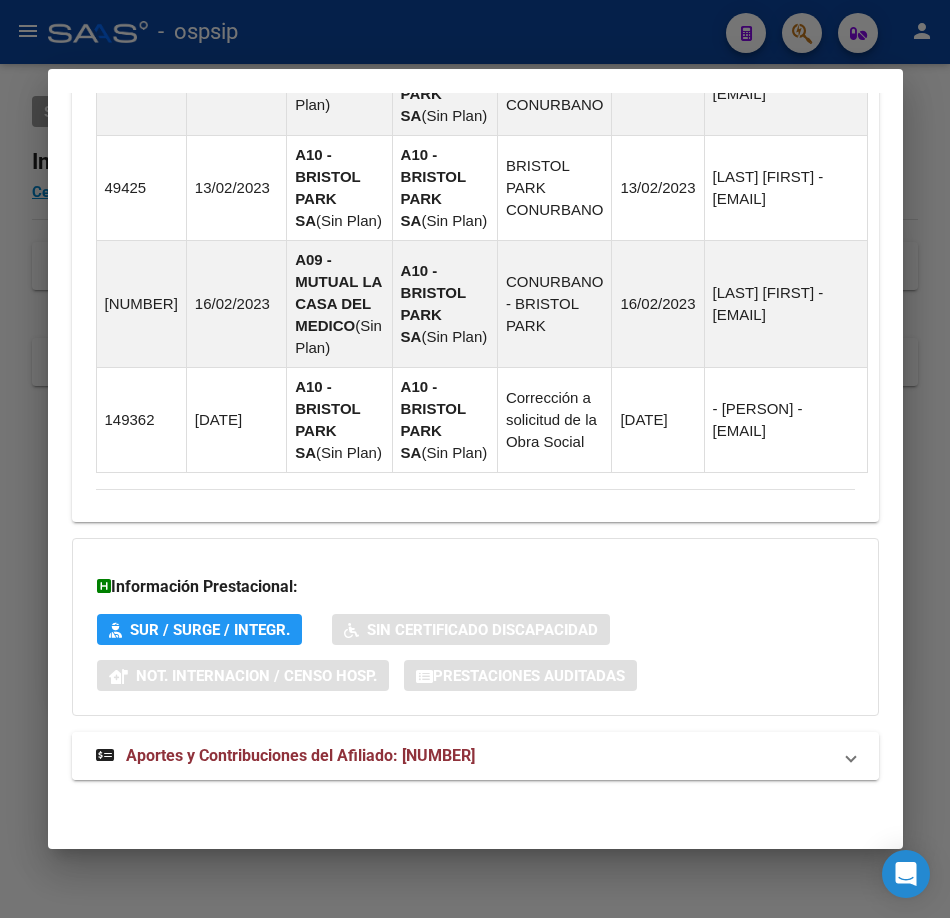 click on "Aportes y Contribuciones del Afiliado: [NUMBER]" at bounding box center [475, 756] 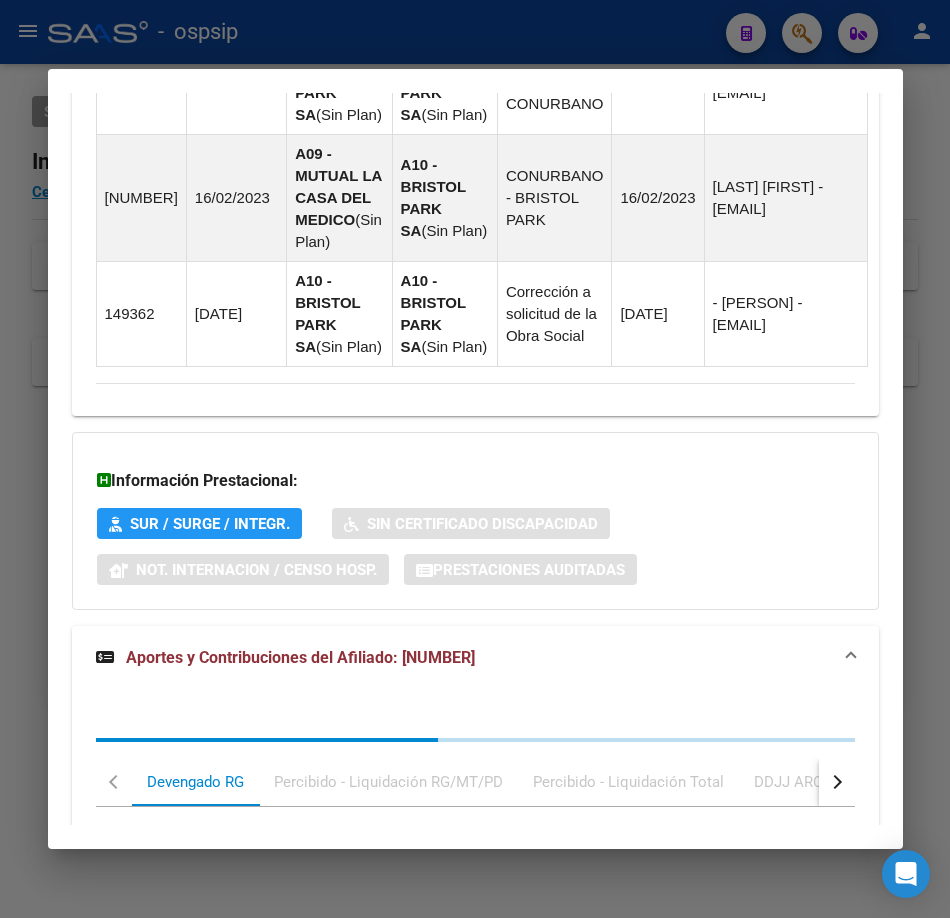 scroll, scrollTop: 2359, scrollLeft: 0, axis: vertical 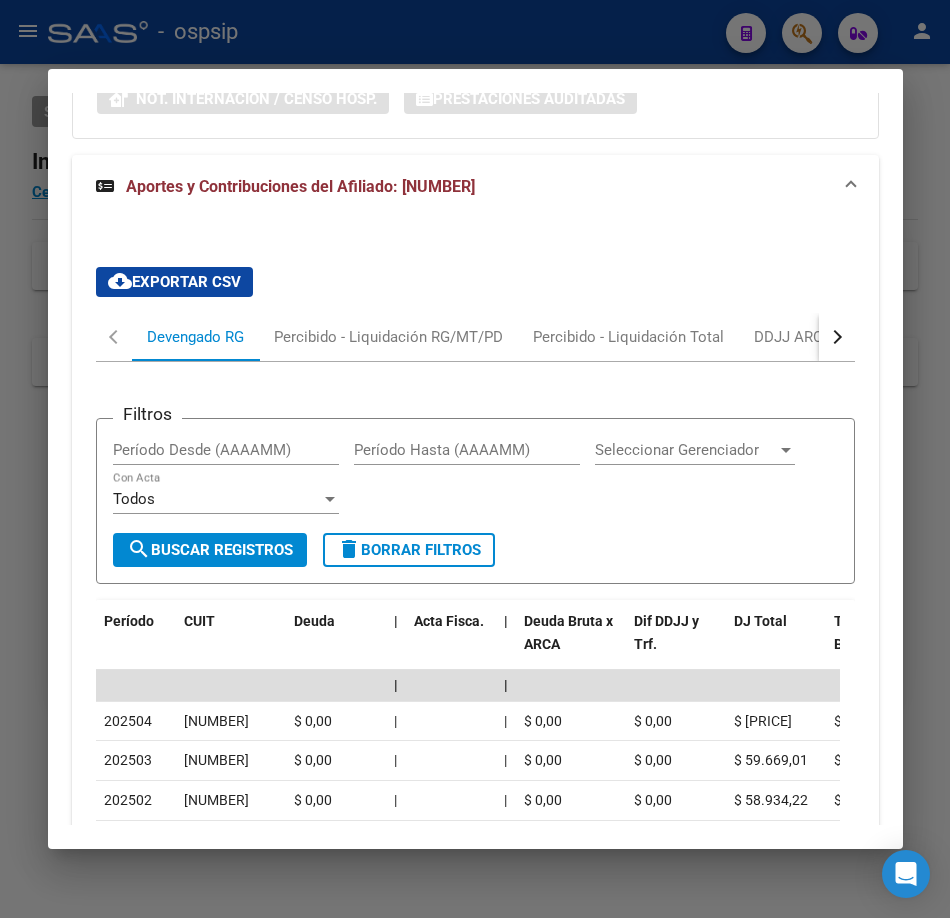 click at bounding box center (837, 337) 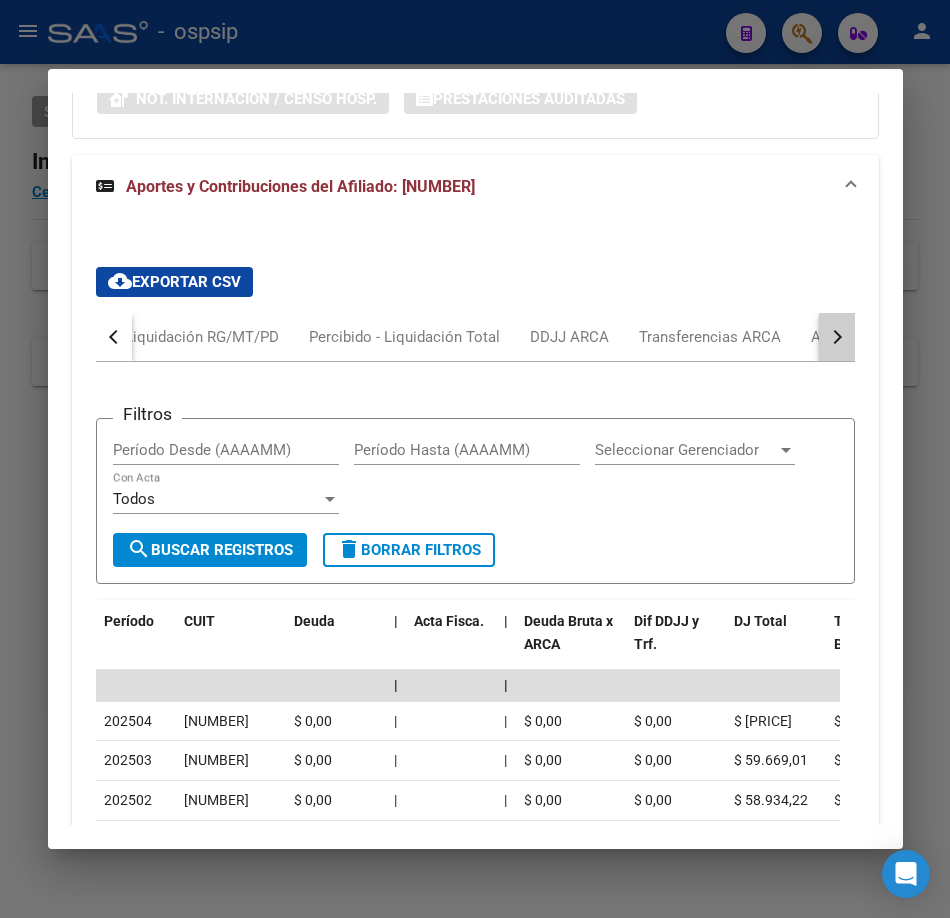 click at bounding box center (837, 337) 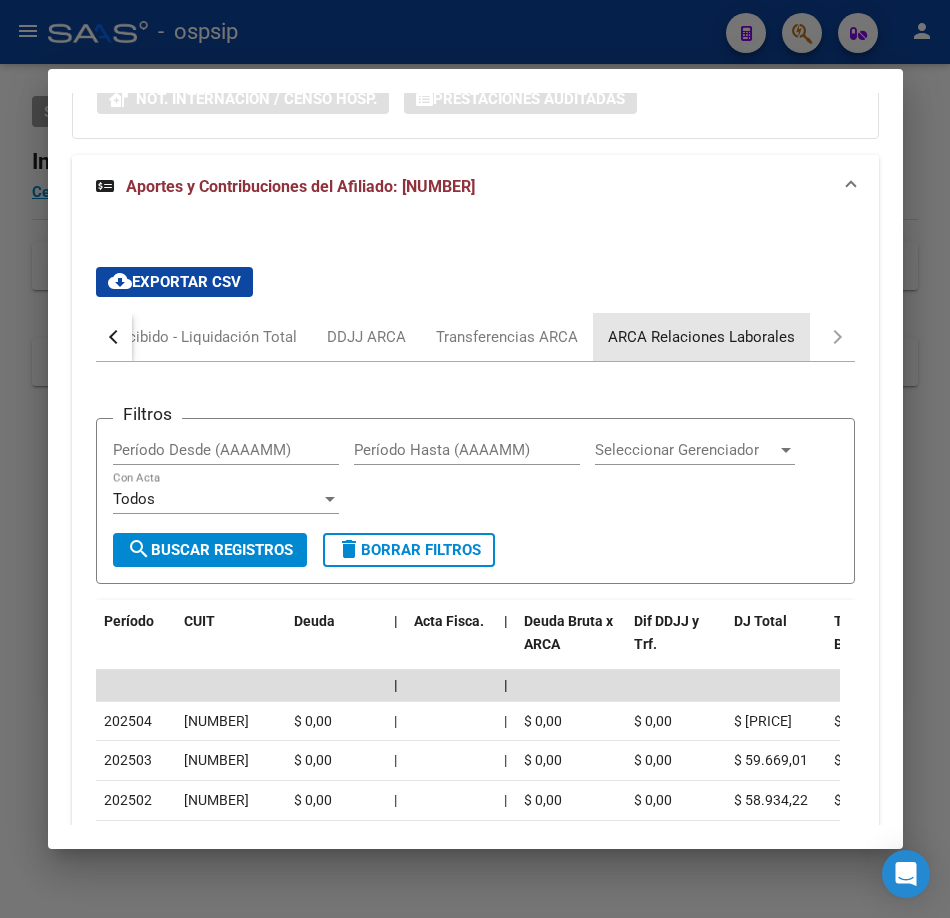 click on "ARCA Relaciones Laborales" at bounding box center (701, 337) 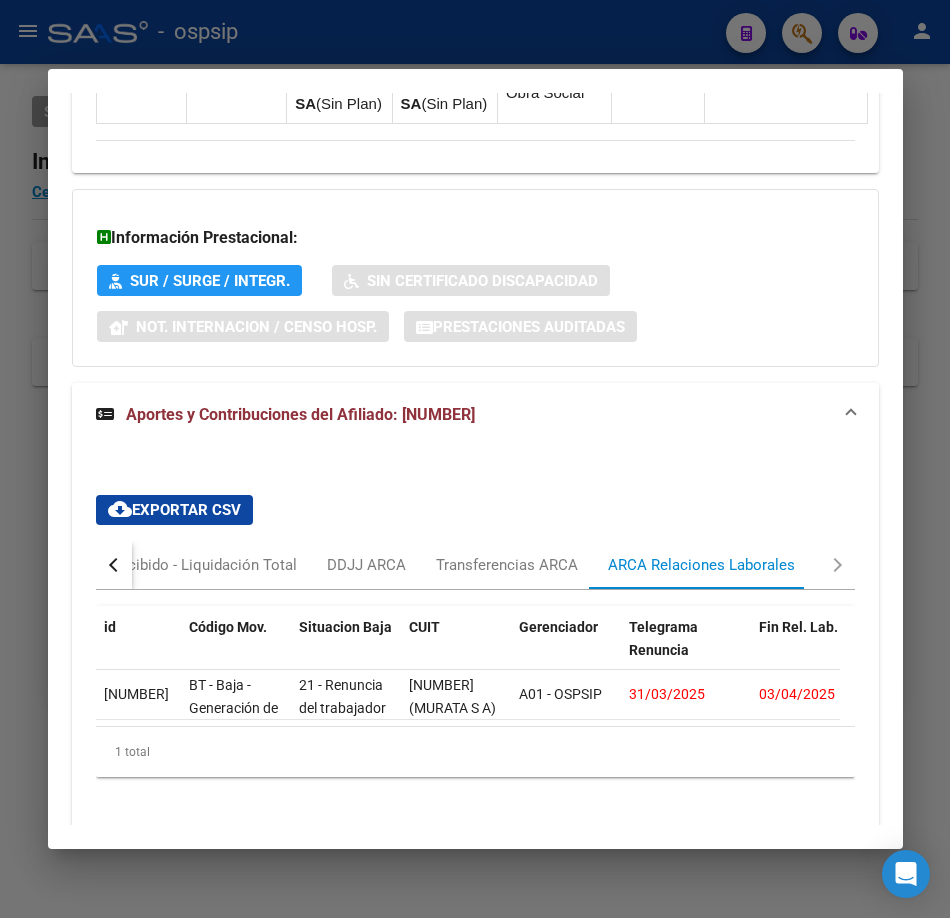 scroll, scrollTop: 2223, scrollLeft: 0, axis: vertical 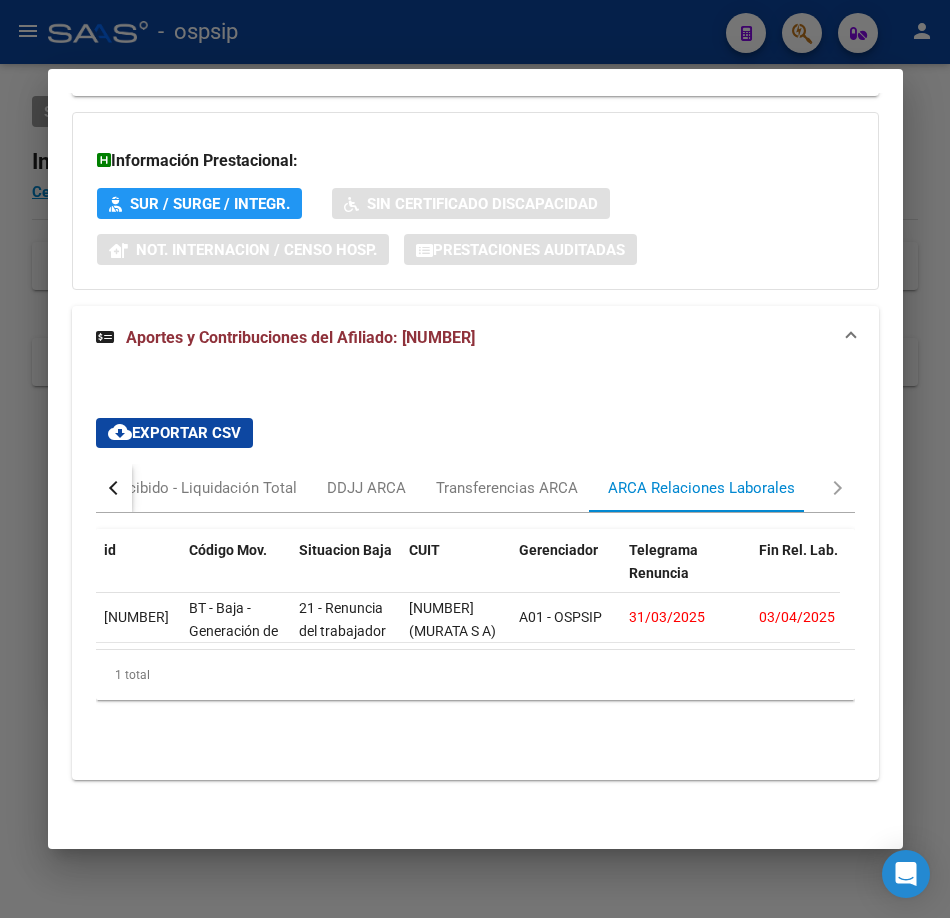 drag, startPoint x: 294, startPoint y: 649, endPoint x: 315, endPoint y: 648, distance: 21.023796 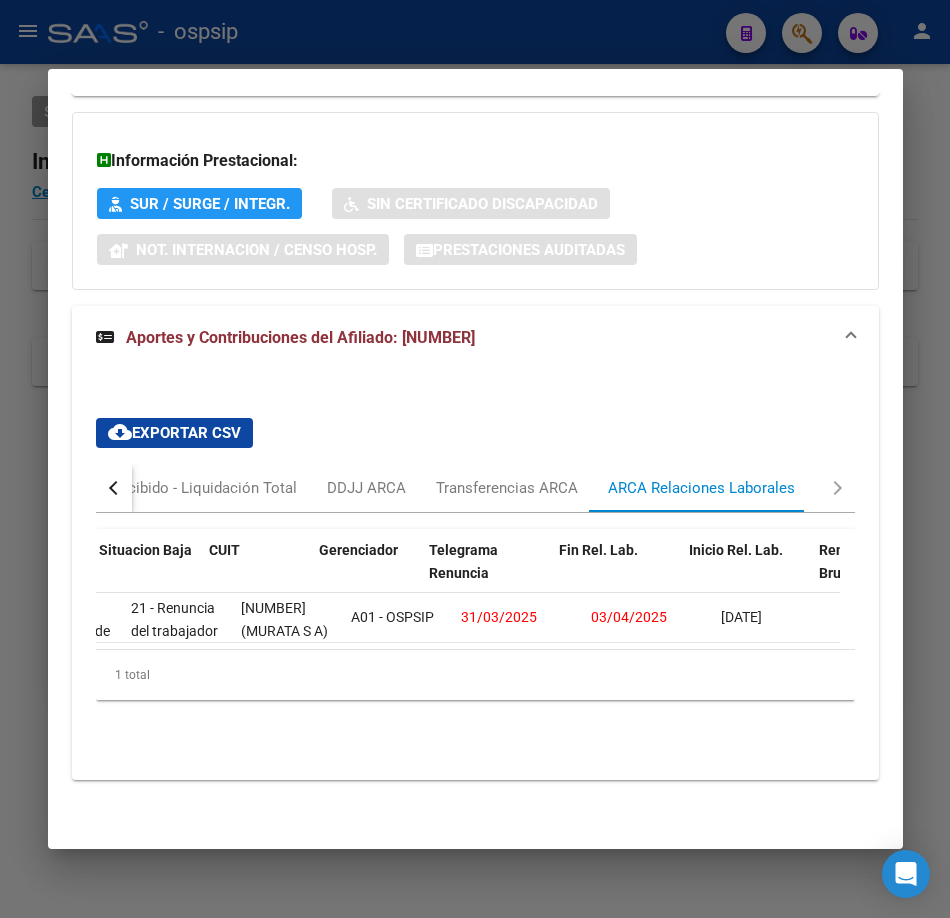 scroll, scrollTop: 0, scrollLeft: 200, axis: horizontal 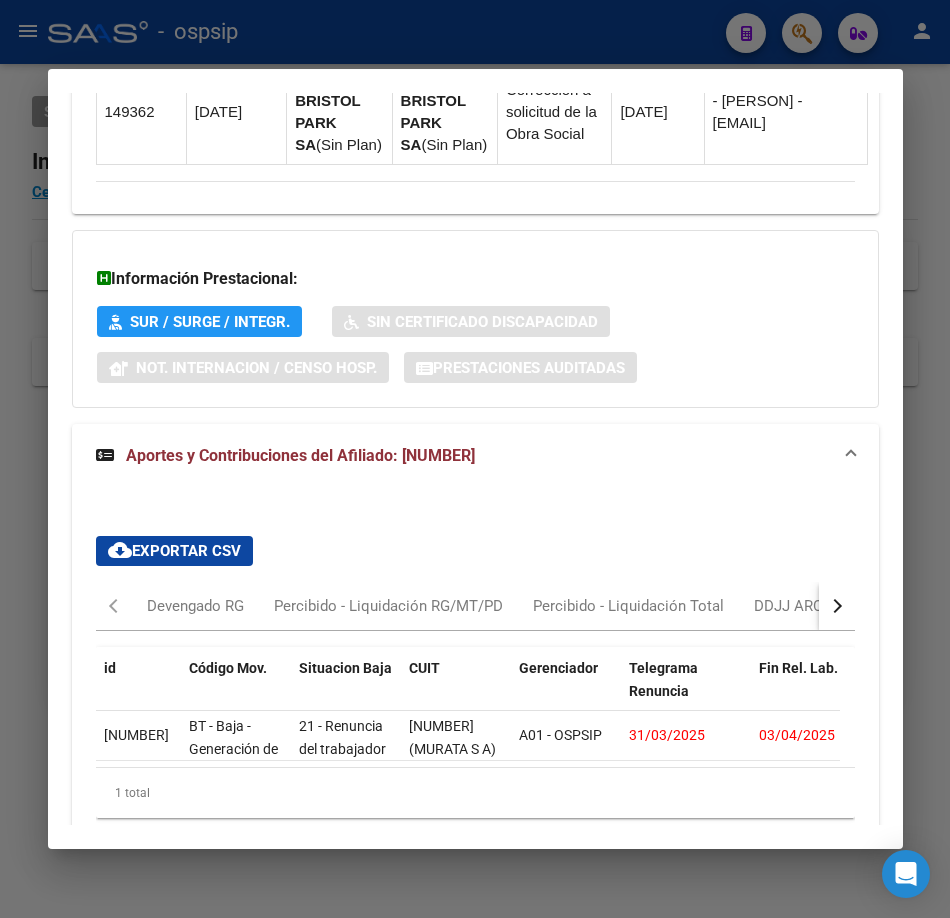 click at bounding box center (475, 459) 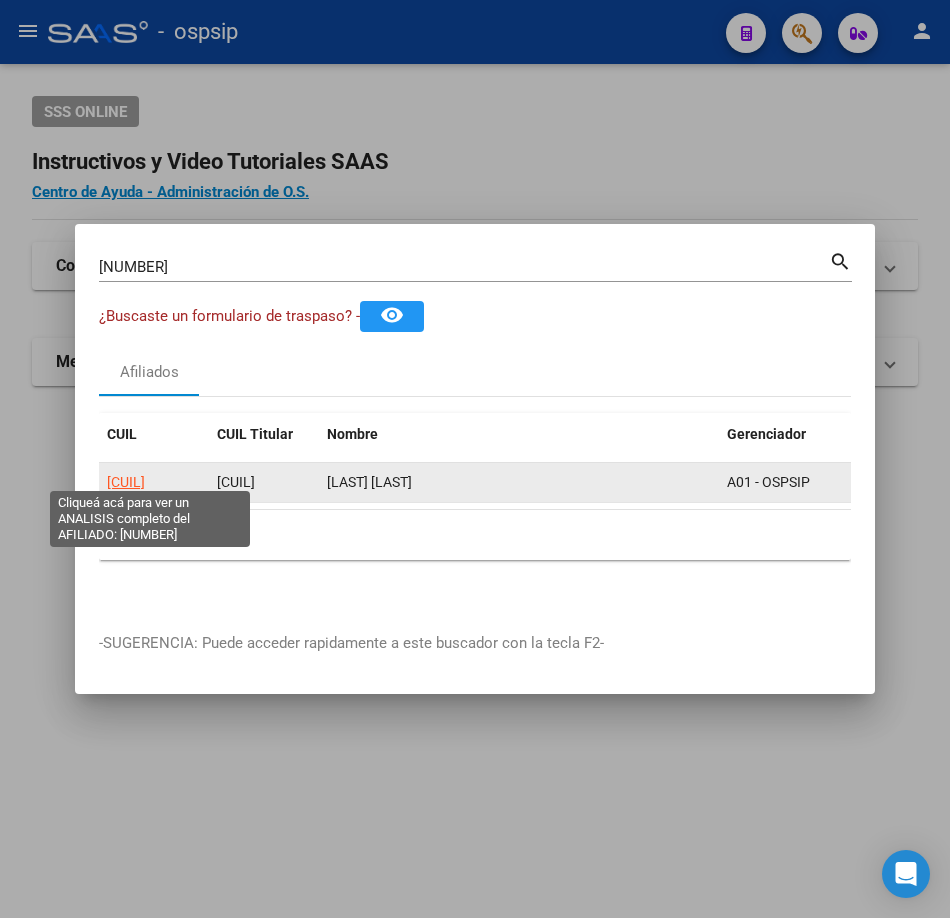 click on "[CUIL]" 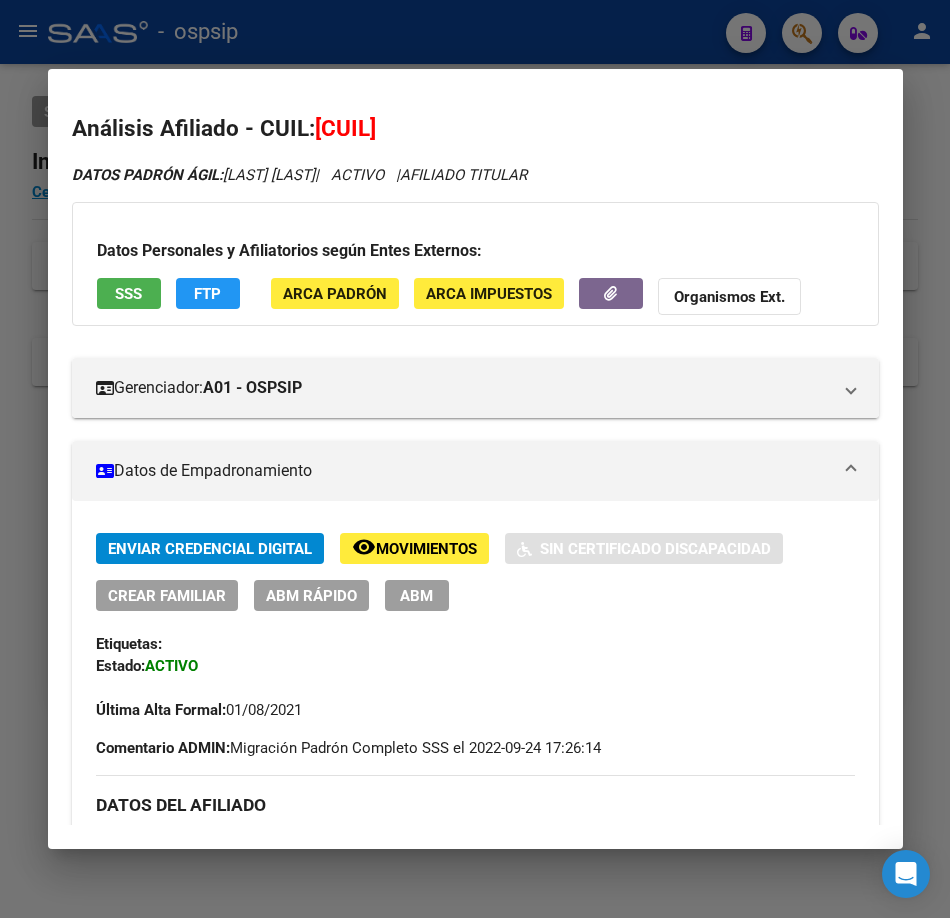 click at bounding box center [475, 459] 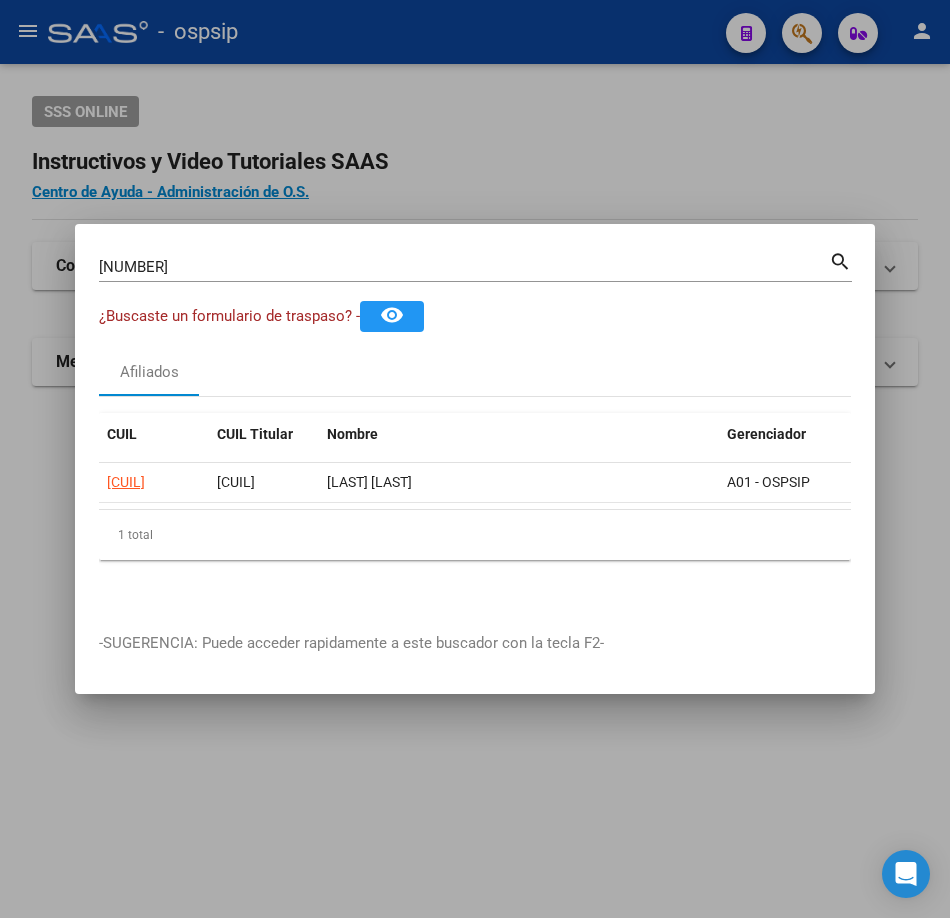 click on "[NUMBER]" at bounding box center (464, 267) 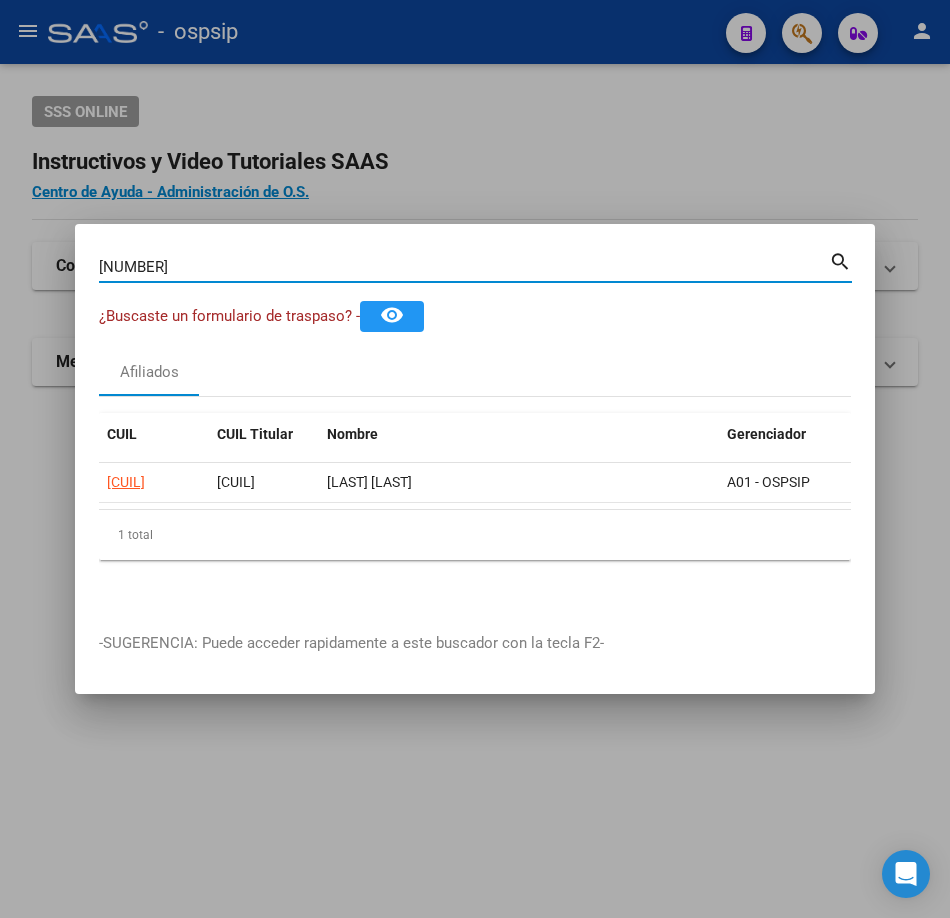 click on "[NUMBER]" at bounding box center [464, 267] 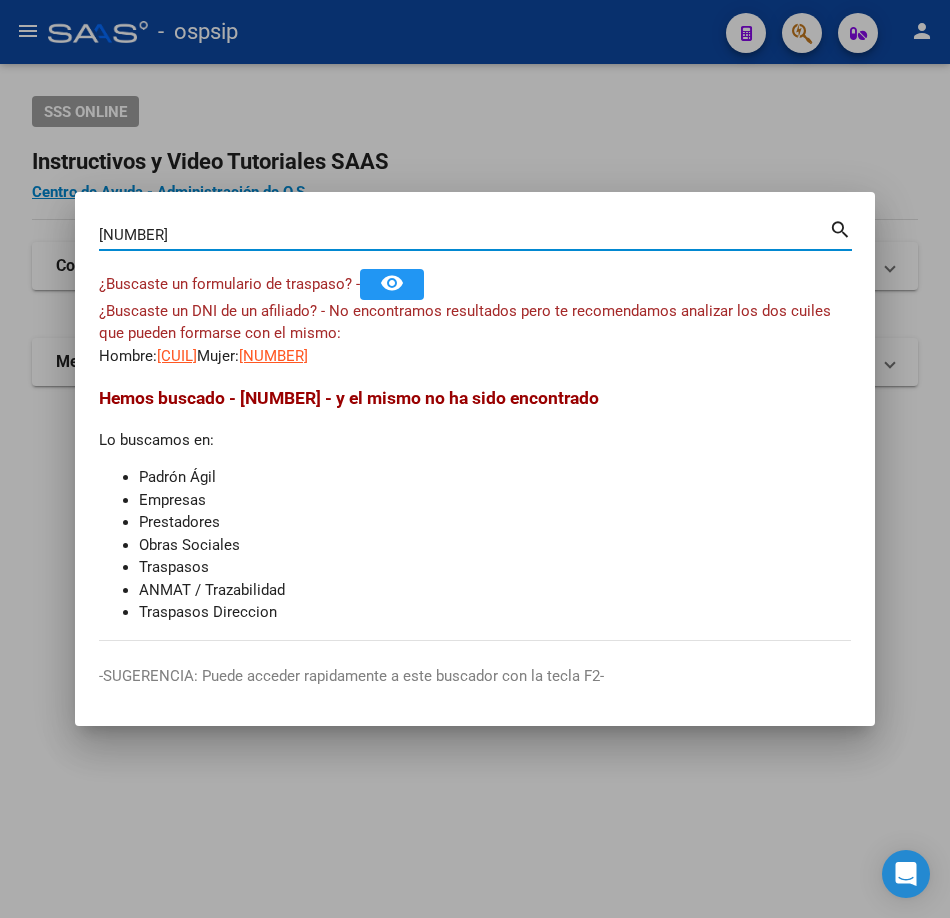 click on "[NUMBER] Buscar (apellido, dni, cuil, nro traspaso, cuit, obra social) search ¿Buscaste un formulario de traspaso? -   remove_red_eye ¿Buscaste un DNI de un afiliado? - No encontramos resultados pero te recomendamos analizar los dos cuiles que pueden formarse con el mismo:  Hombre:  [NUMBER]     Mujer:  [NUMBER] Hemos buscado - [NUMBER] - y el mismo no ha sido encontrado  Lo buscamos en:  Padrón Ágil Empresas Prestadores Obras Sociales Traspasos ANMAT / Trazabilidad Traspasos Direccion" at bounding box center (475, 428) 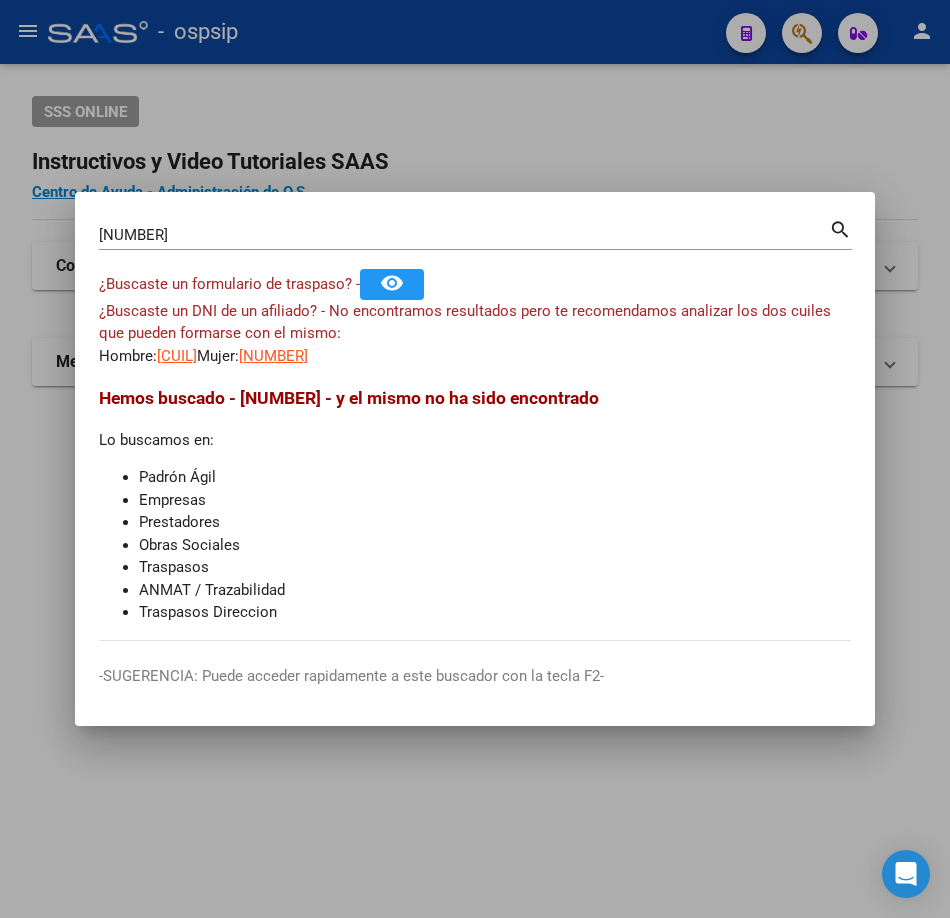 click on "[NUMBER] Buscar (apellido, dni, cuil, nro traspaso, cuit, obra social) search ¿Buscaste un formulario de traspaso? -   remove_red_eye ¿Buscaste un DNI de un afiliado? - No encontramos resultados pero te recomendamos analizar los dos cuiles que pueden formarse con el mismo:  Hombre:  [NUMBER]     Mujer:  [NUMBER] Hemos buscado - [NUMBER] - y el mismo no ha sido encontrado  Lo buscamos en:  Padrón Ágil Empresas Prestadores Obras Sociales Traspasos ANMAT / Trazabilidad Traspasos Direccion" at bounding box center (475, 428) 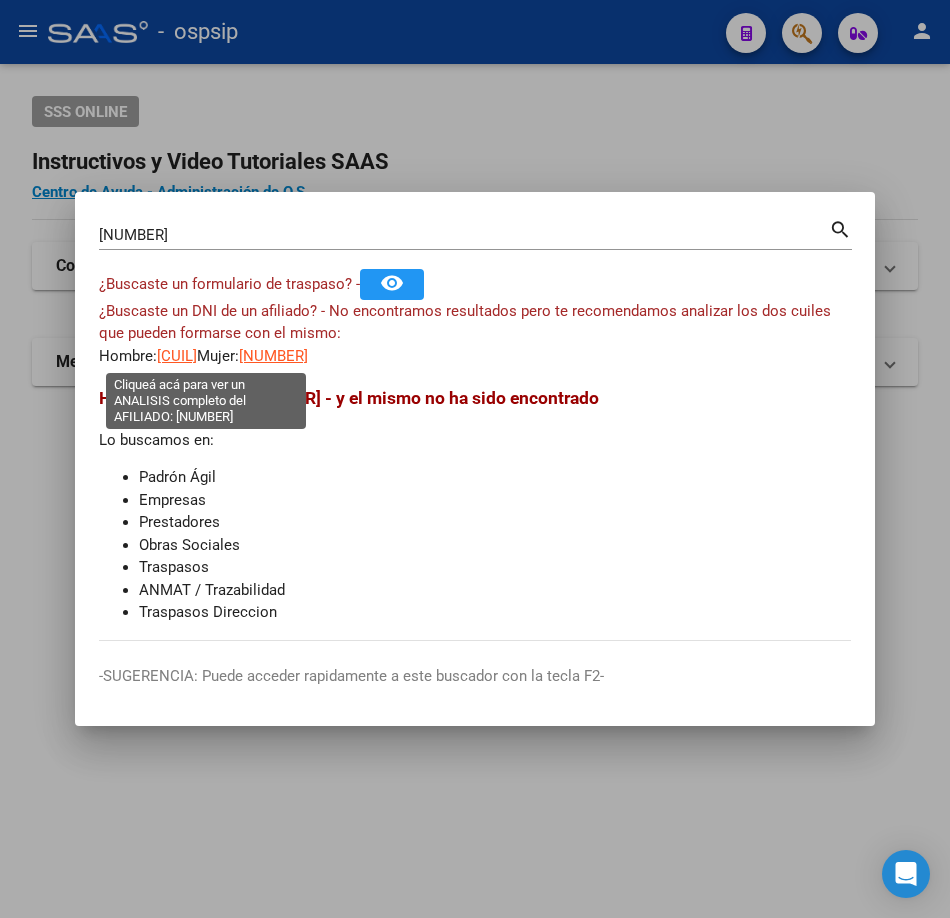 click on "[CUIL]" at bounding box center [177, 356] 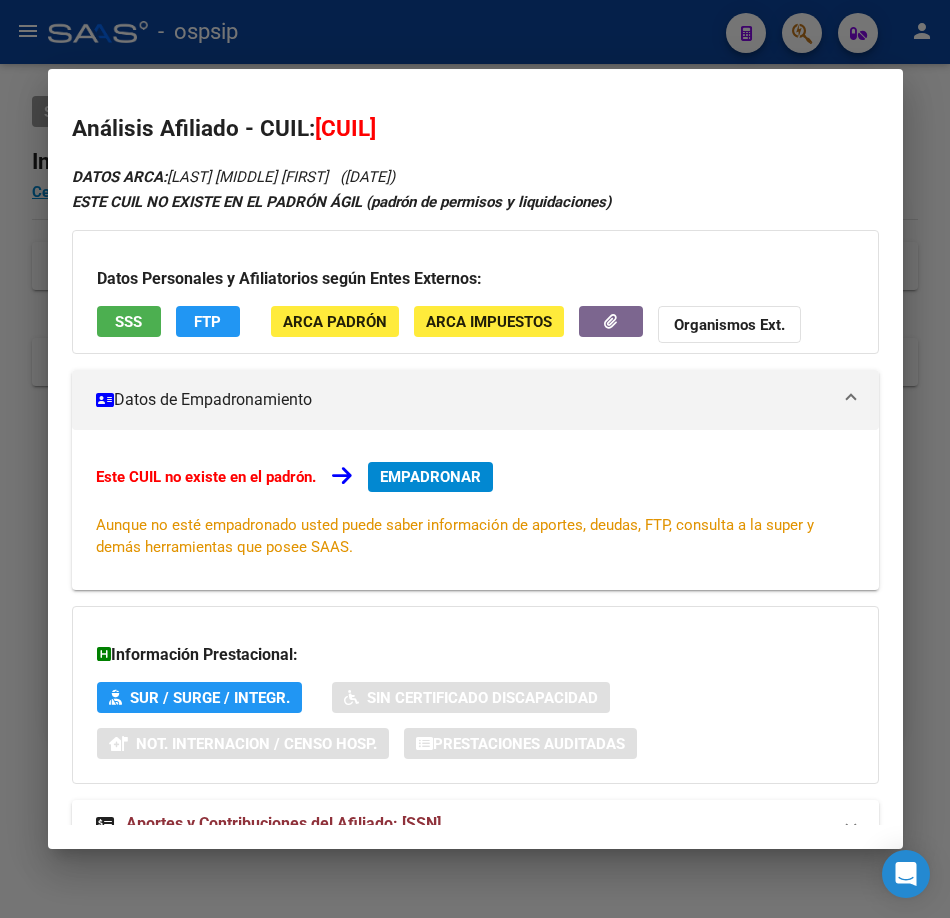 click on "SSS" at bounding box center [128, 322] 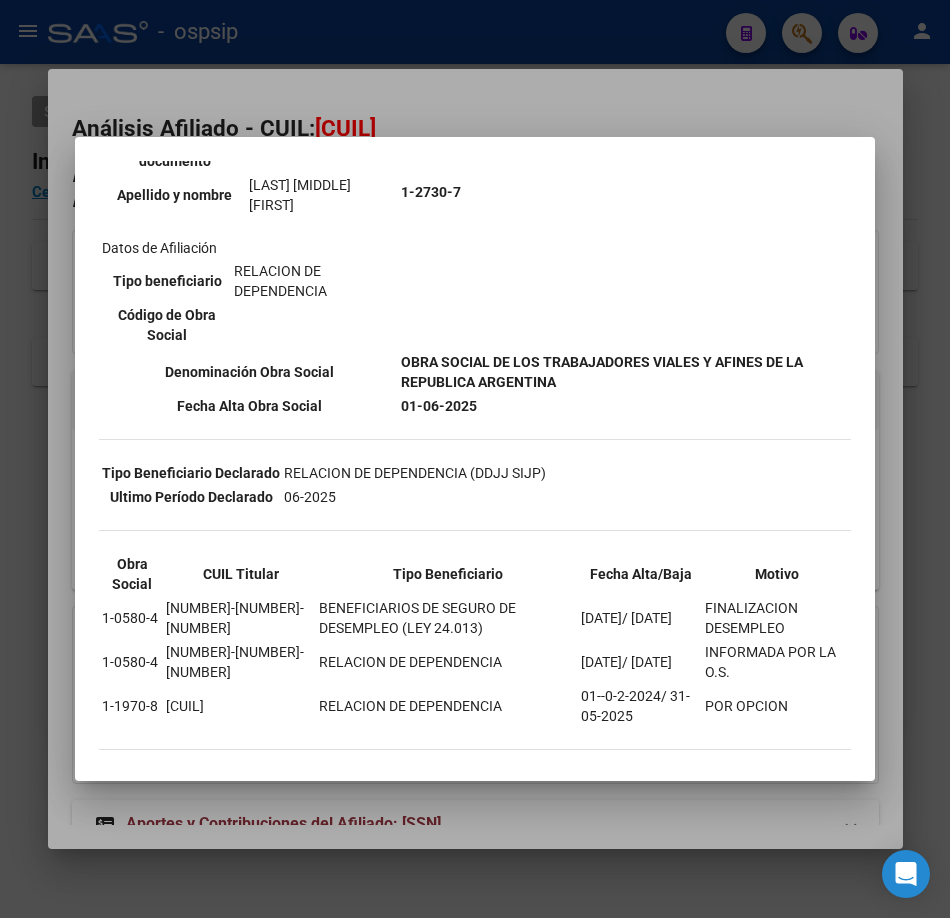 scroll, scrollTop: 277, scrollLeft: 0, axis: vertical 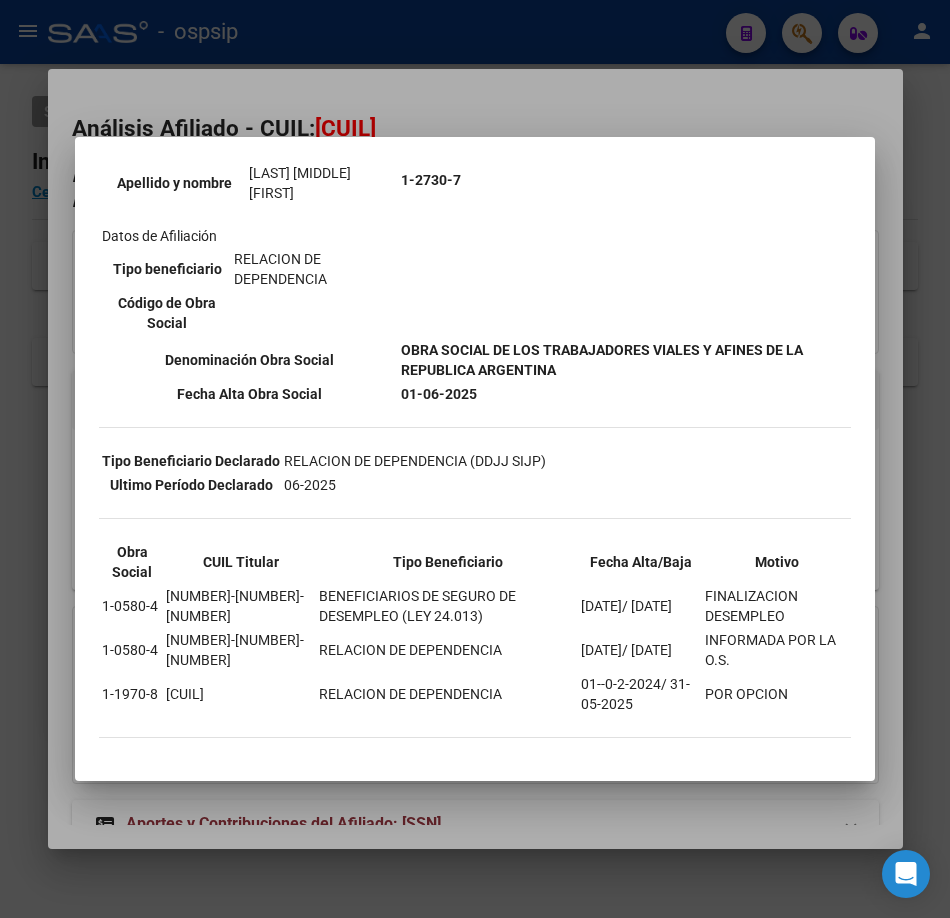 click at bounding box center (475, 459) 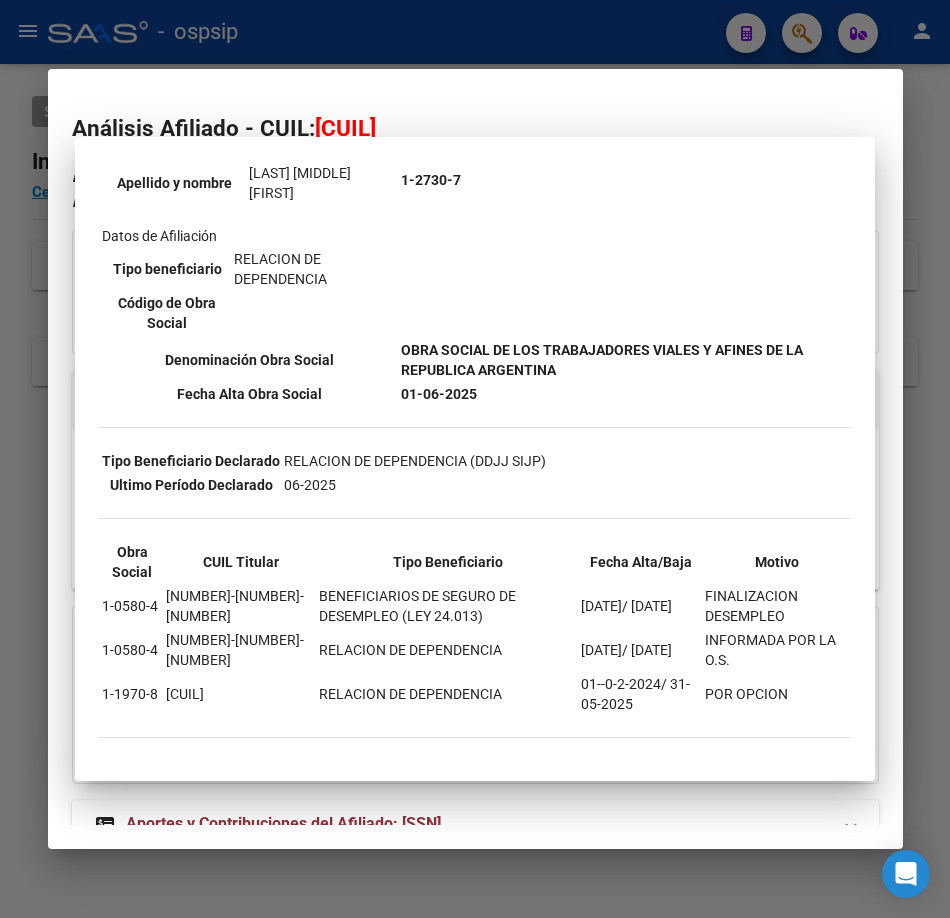 click at bounding box center [475, 459] 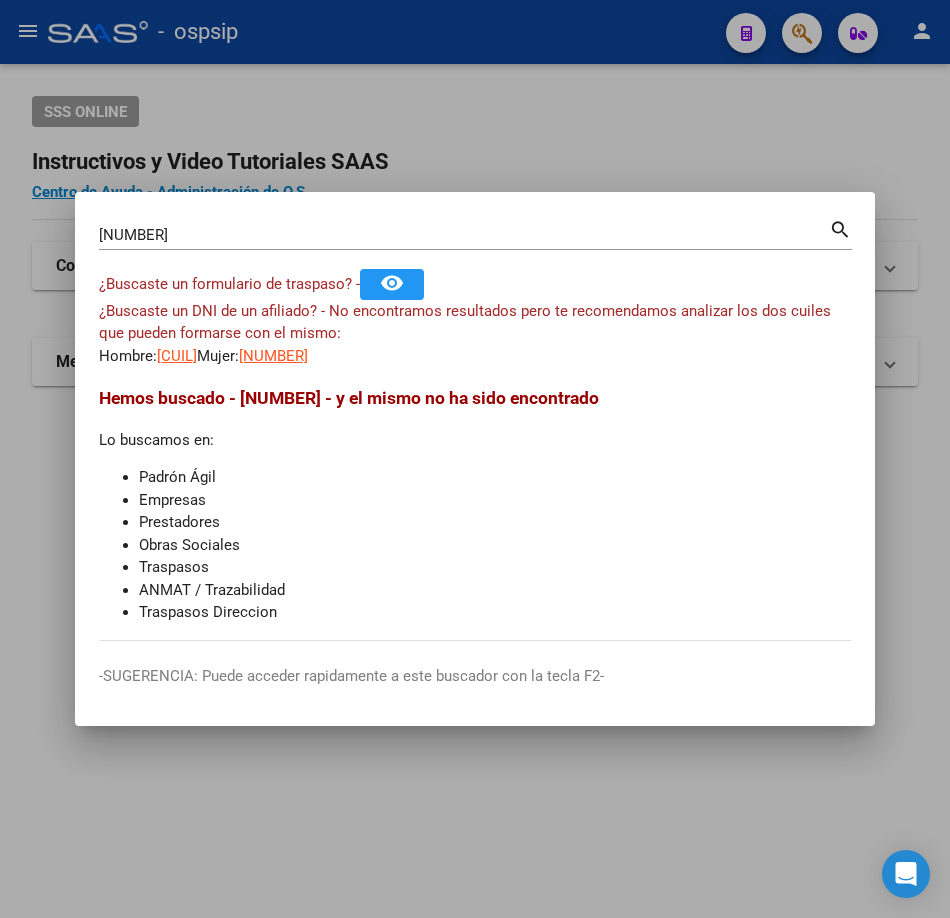 click on "[NUMBER]" at bounding box center (464, 235) 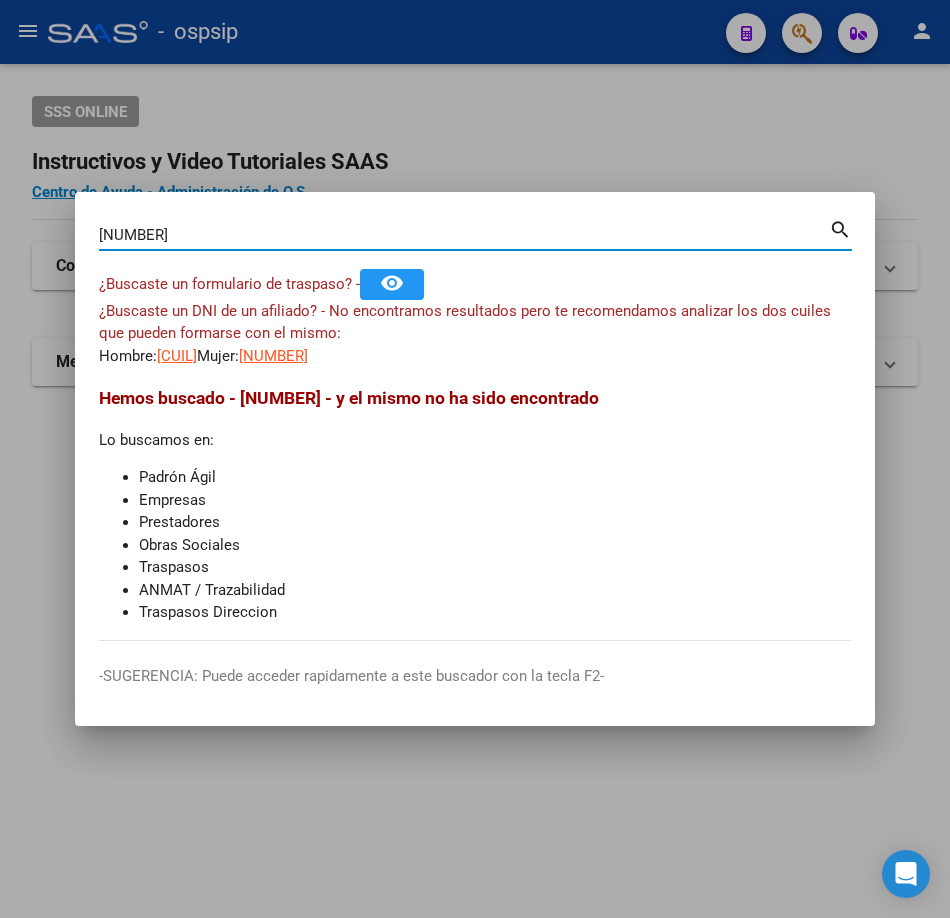 type on "[NUMBER]" 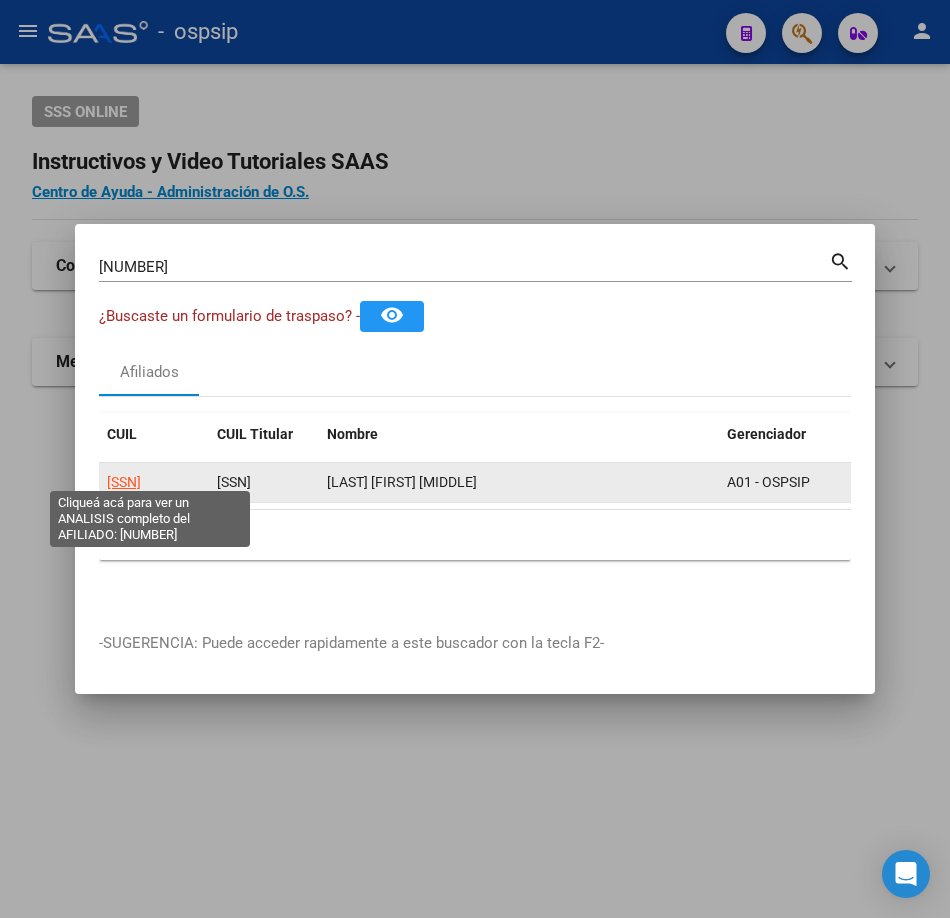click on "[SSN]" 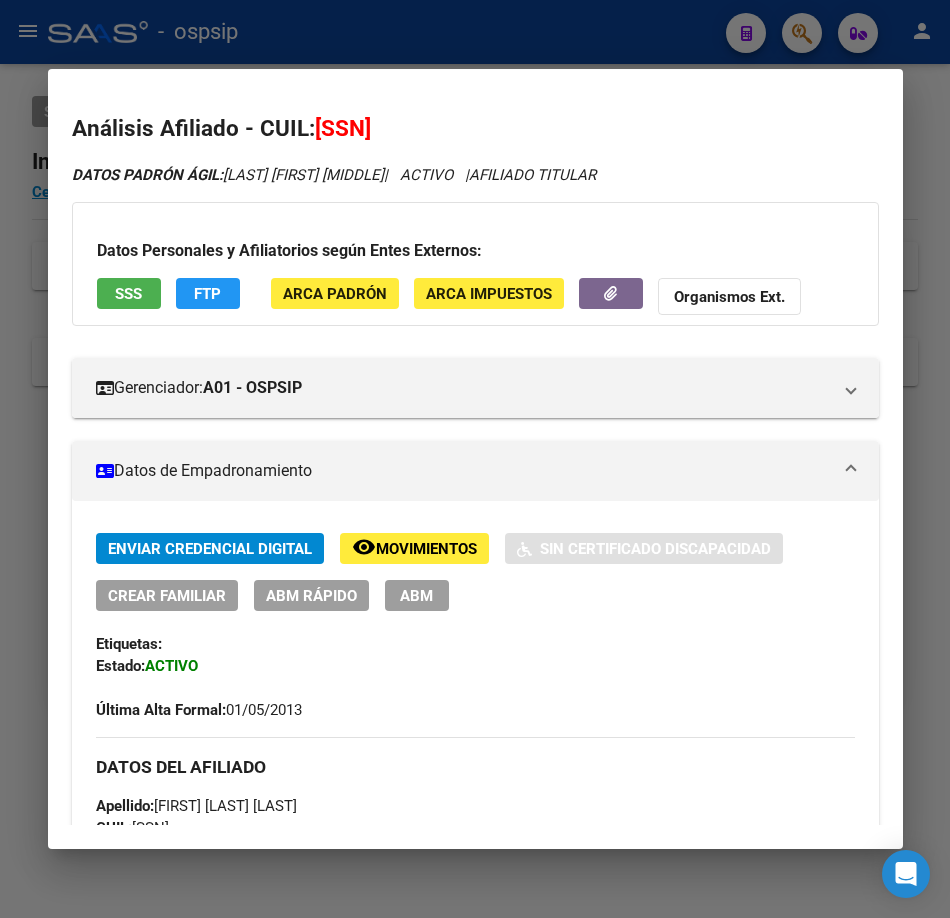 click on "SSS" at bounding box center (129, 293) 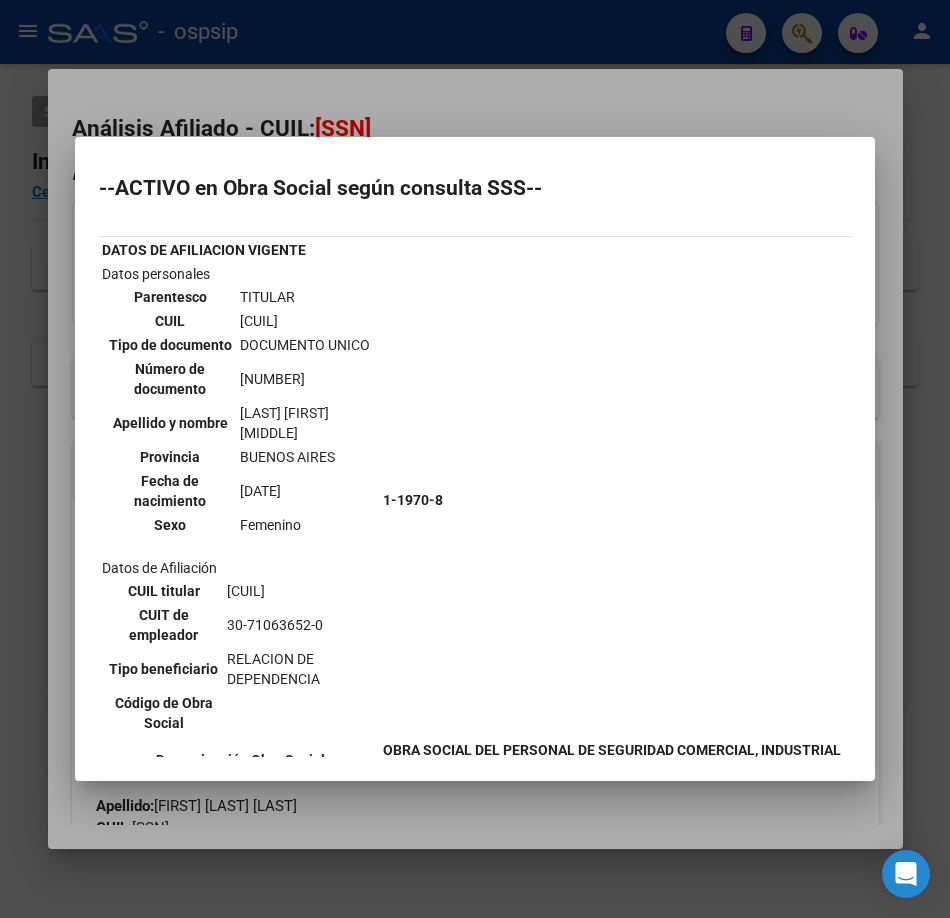 scroll, scrollTop: 300, scrollLeft: 0, axis: vertical 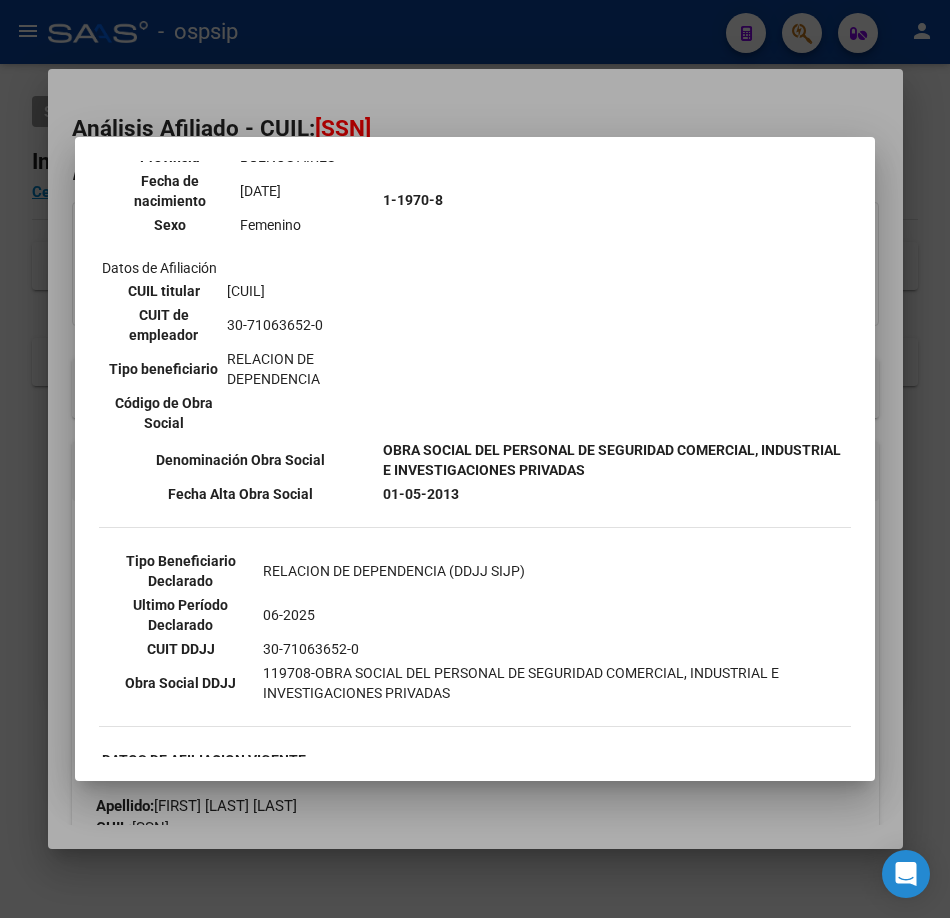 click on "--ACTIVO en Obra Social según consulta SSS--
DATOS DE AFILIACION VIGENTE
Datos personales
Parentesco
TITULAR
CUIL
[NUMBER]-[NUMBER]-[NUMBER]
Tipo de documento
DOCUMENTO UNICO
Número de documento
[NUMBER]
Apellido y nombre
[LAST] [LAST] [LAST]
Provincia
[STATE]
Fecha de nacimiento
[DATE]
Sexo
Femenino
Datos de Afiliación
CUIL titular
[NUMBER]-[NUMBER]-[NUMBER]
CUIT de empleador
[NUMBER]-[NUMBER]-[NUMBER]
Tipo beneficiario
RELACION DE DEPENDENCIA
Código de Obra Social
[NUMBER]-[NUMBER]-[NUMBER]
Denominación Obra Social
Fecha Alta Obra Social
[DATE]
Tipo Beneficiario Declarado
RELACION DE DEPENDENCIA (DDJJ SIJP)
Ultimo Período Declarado
[NUMBER]
CUIT DDJJ" at bounding box center (475, 459) 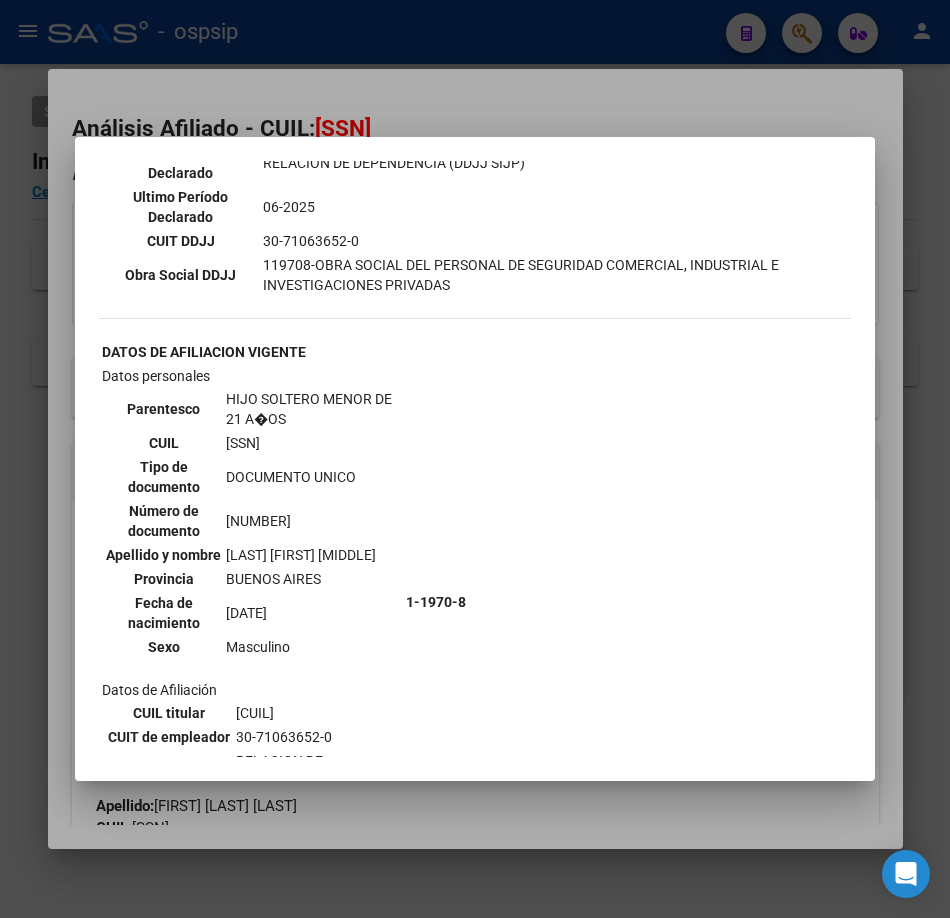 scroll, scrollTop: 1000, scrollLeft: 0, axis: vertical 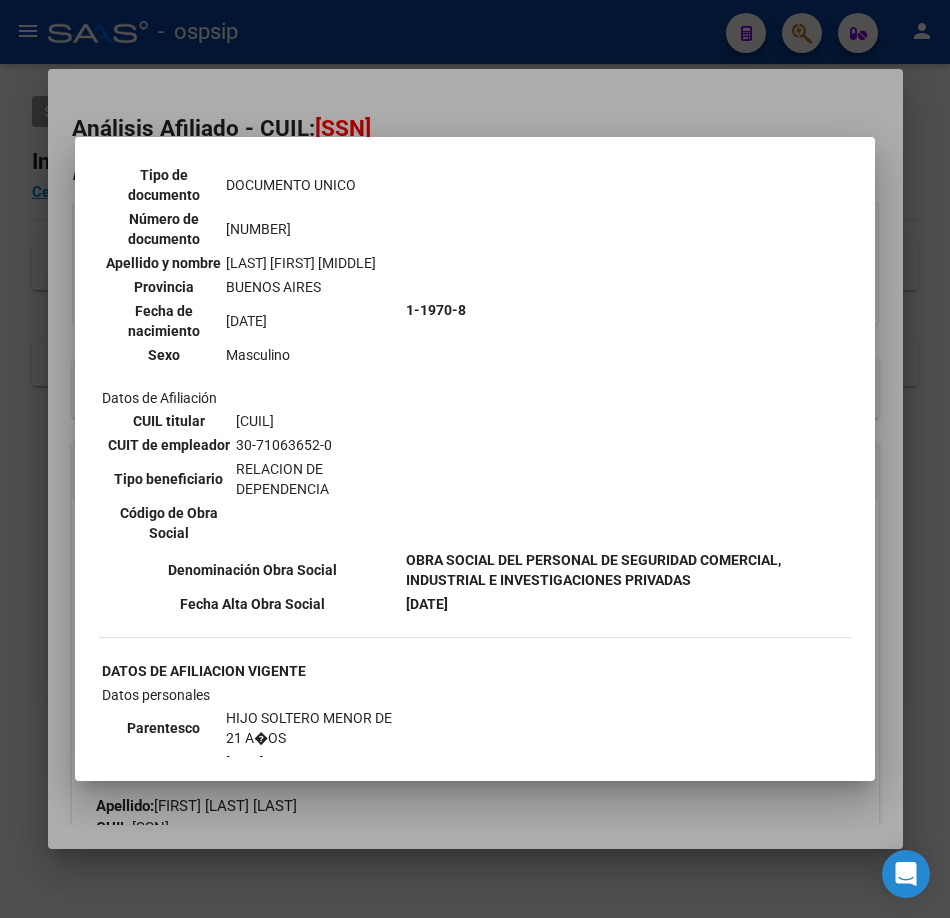 click at bounding box center (475, 459) 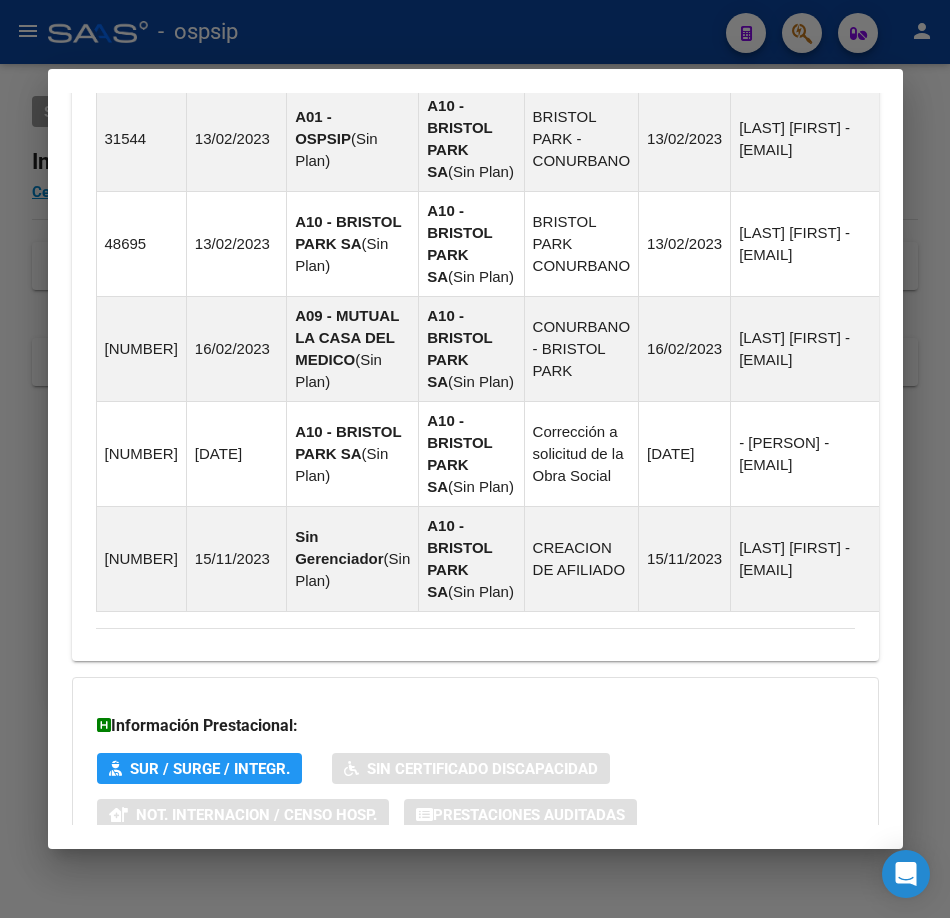 scroll, scrollTop: 2104, scrollLeft: 0, axis: vertical 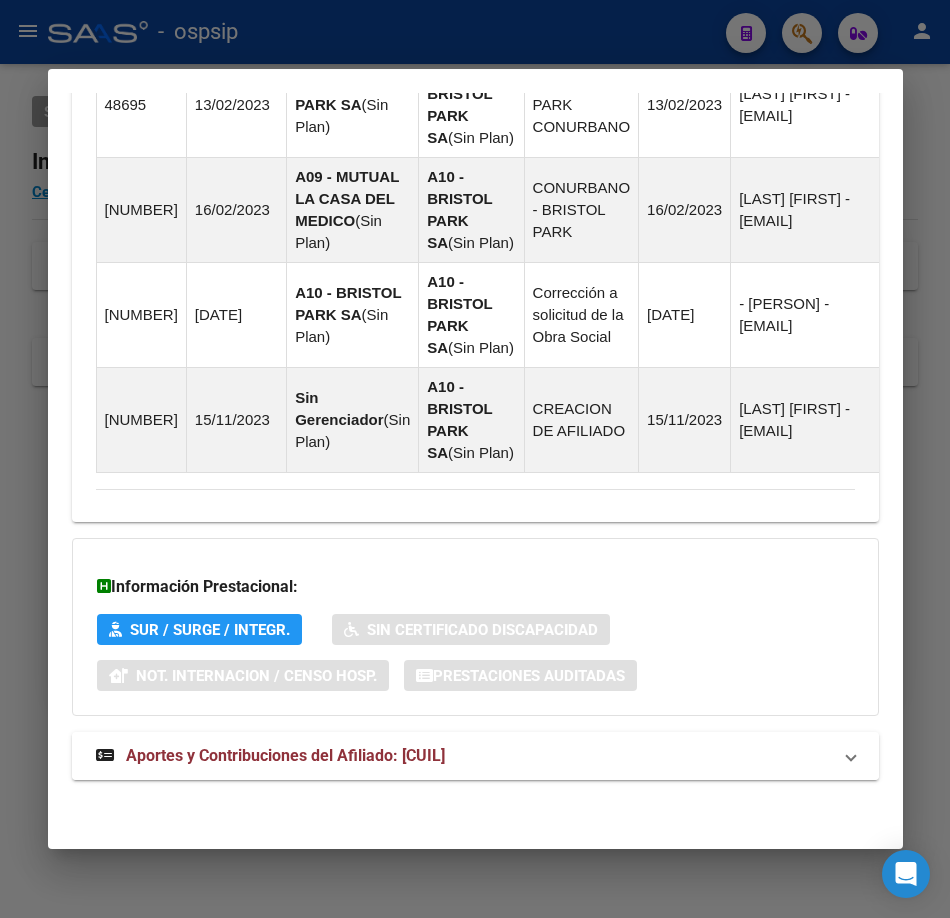 click on "Aportes y Contribuciones del Afiliado: [CUIL]" at bounding box center [285, 755] 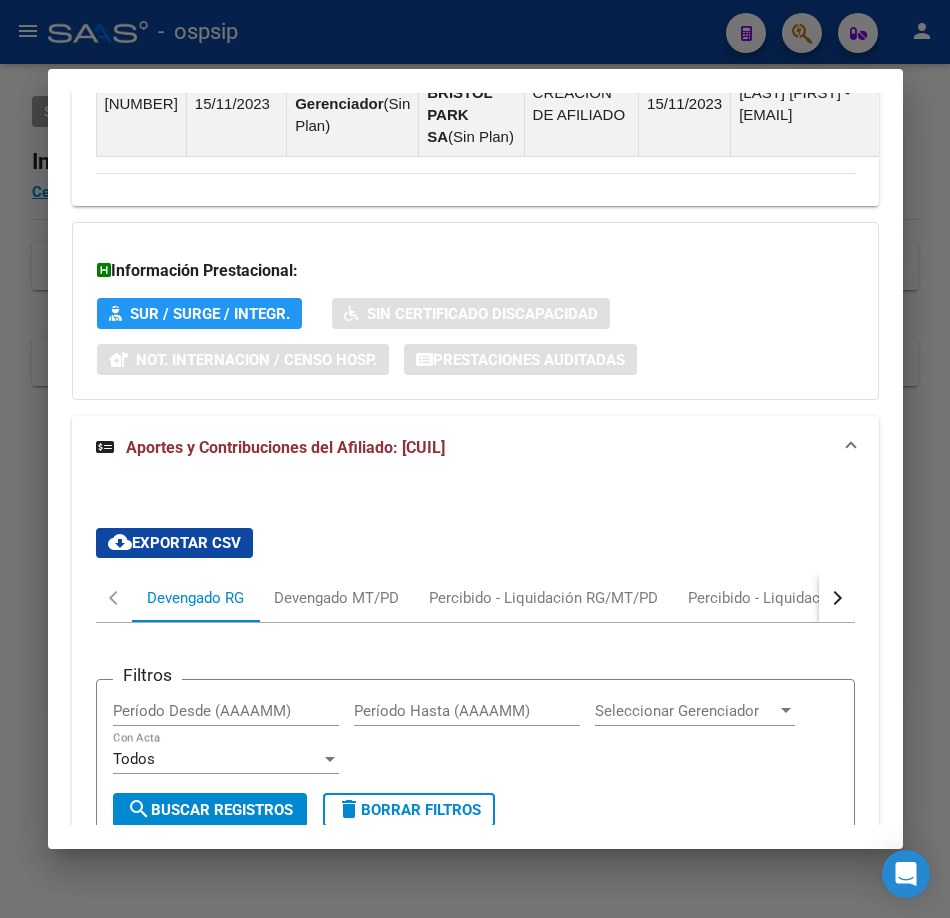 scroll, scrollTop: 2604, scrollLeft: 0, axis: vertical 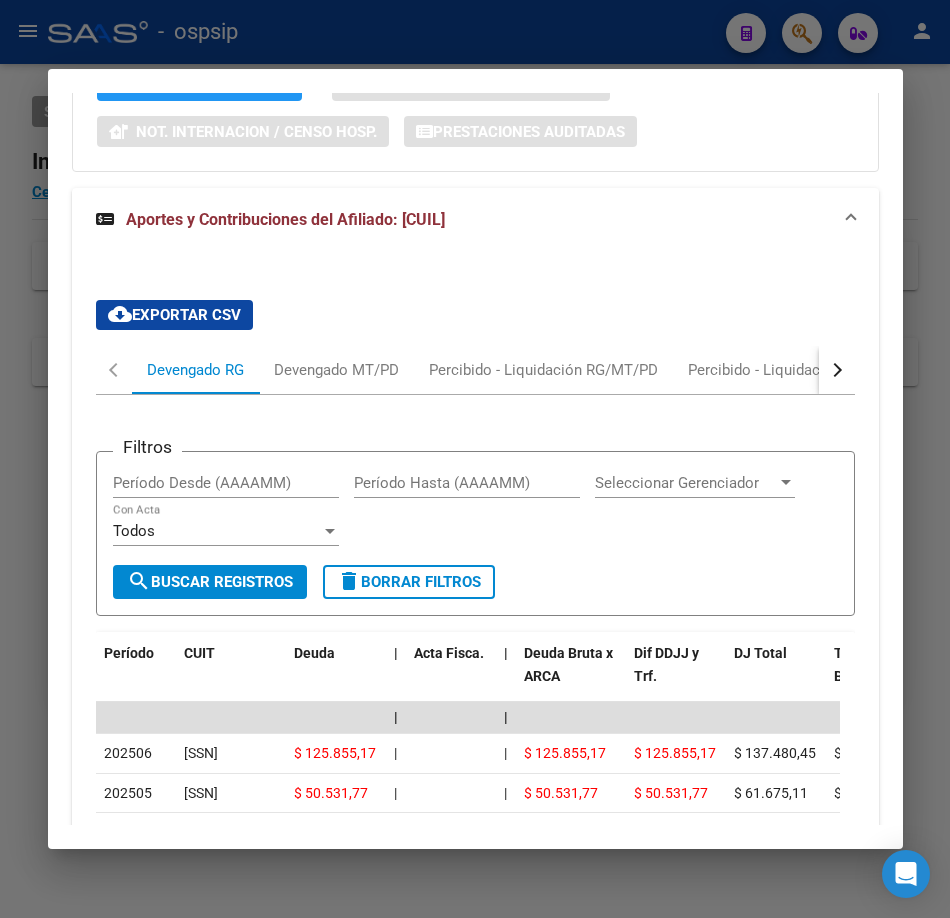 click at bounding box center [475, 459] 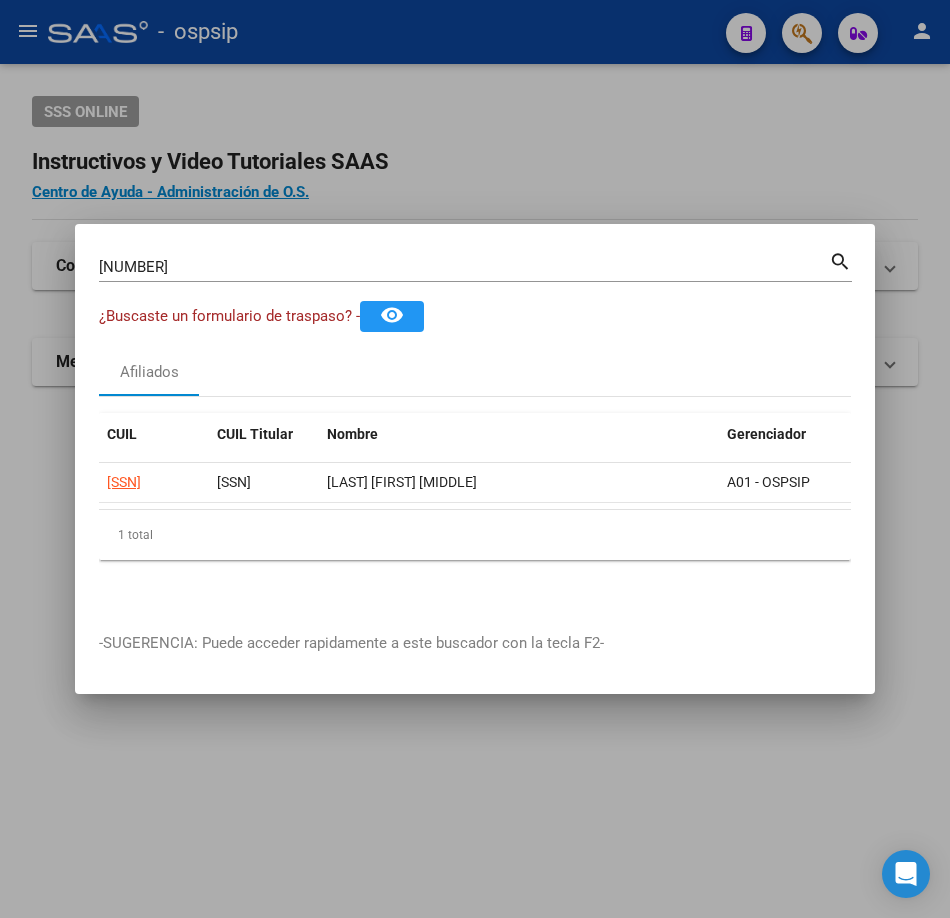 click on "[NUMBER]" at bounding box center (464, 267) 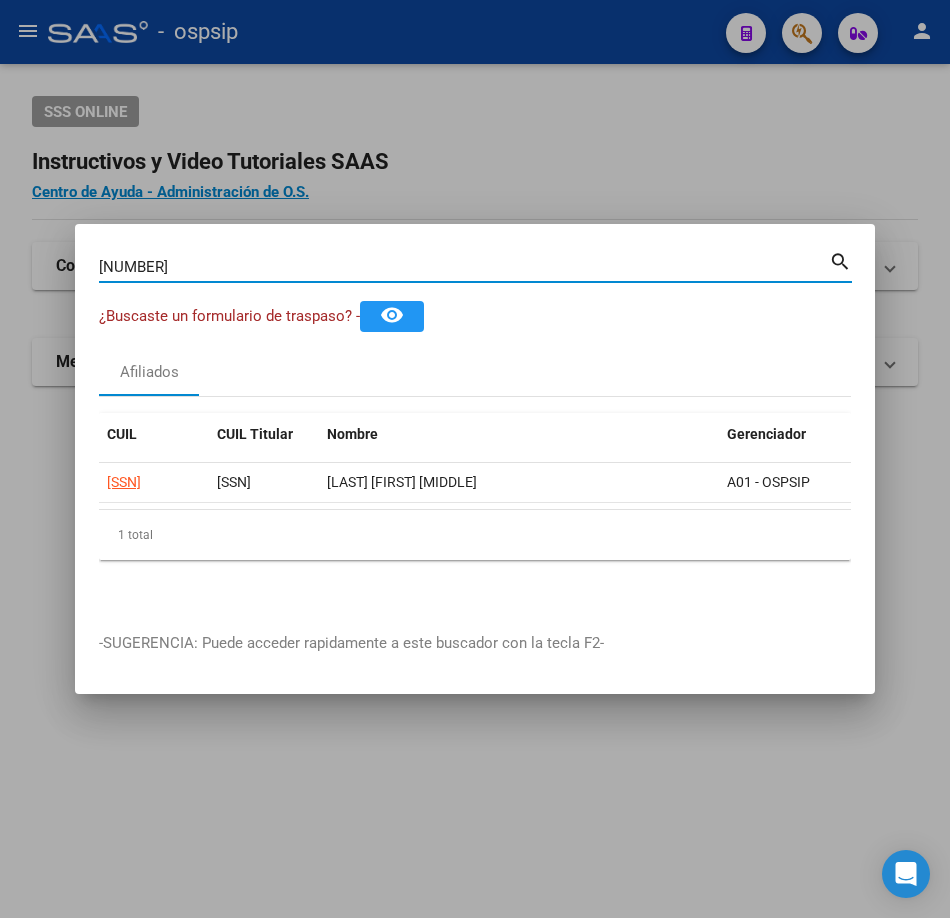 click on "[NUMBER]" at bounding box center [464, 267] 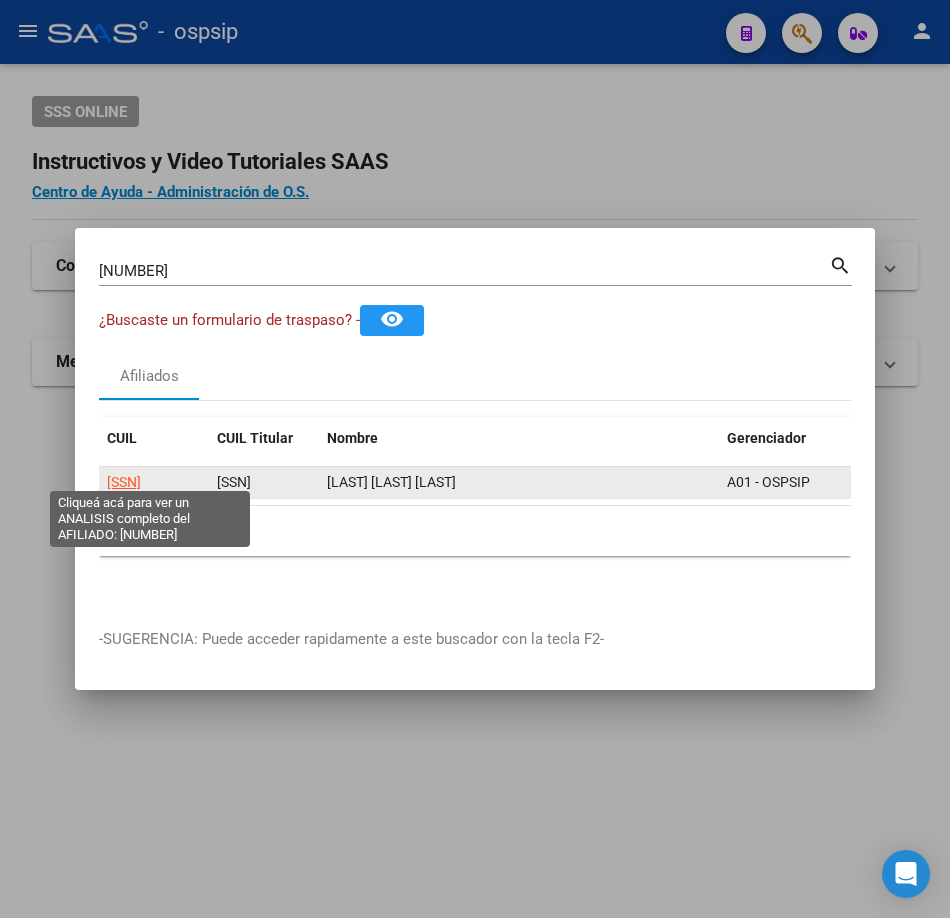 click on "[SSN]" 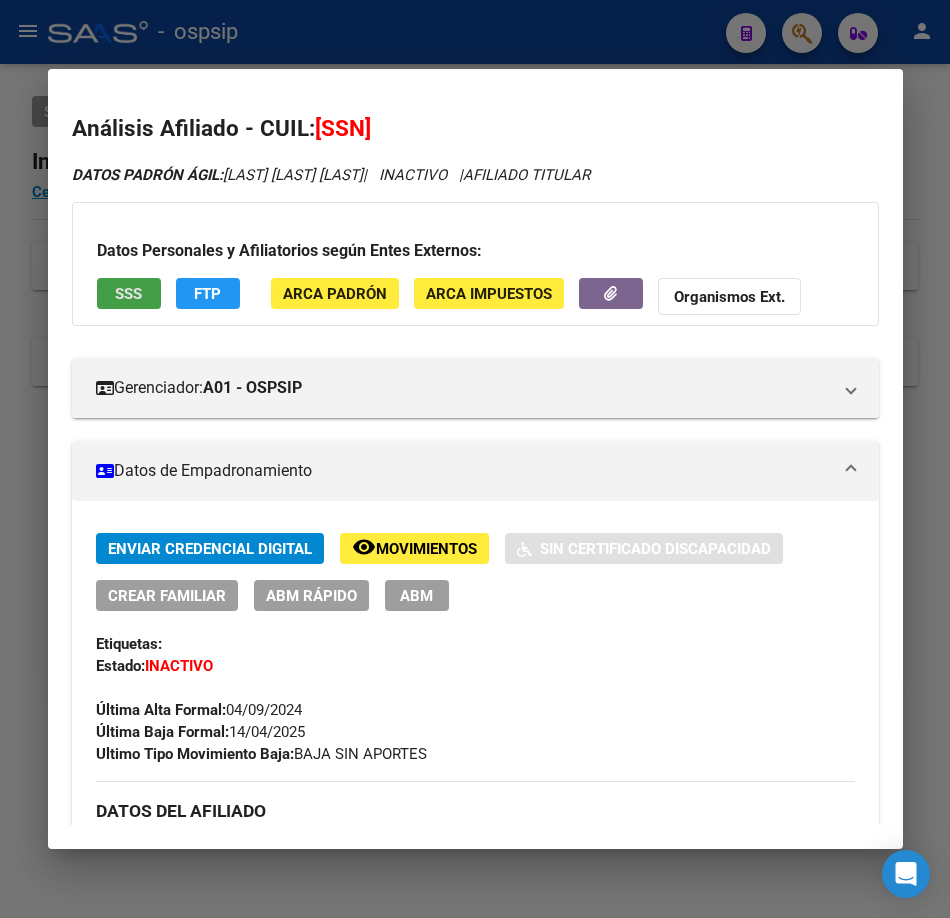 click on "SSS" at bounding box center (129, 293) 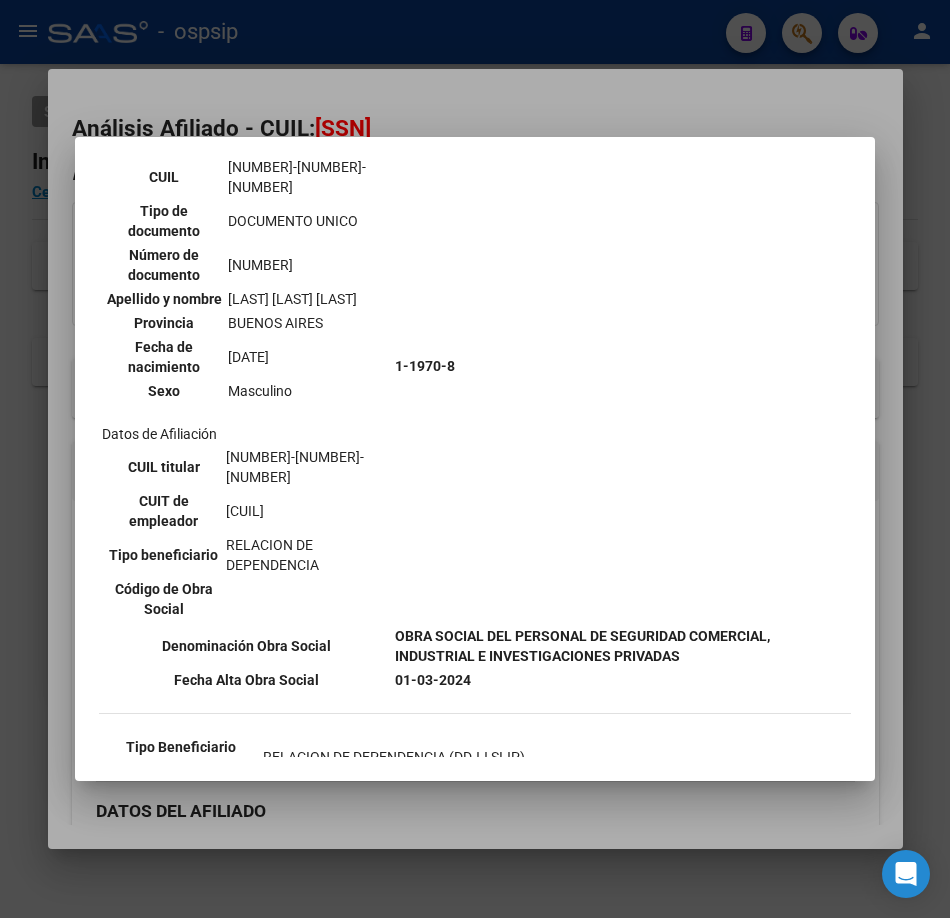 scroll, scrollTop: 400, scrollLeft: 0, axis: vertical 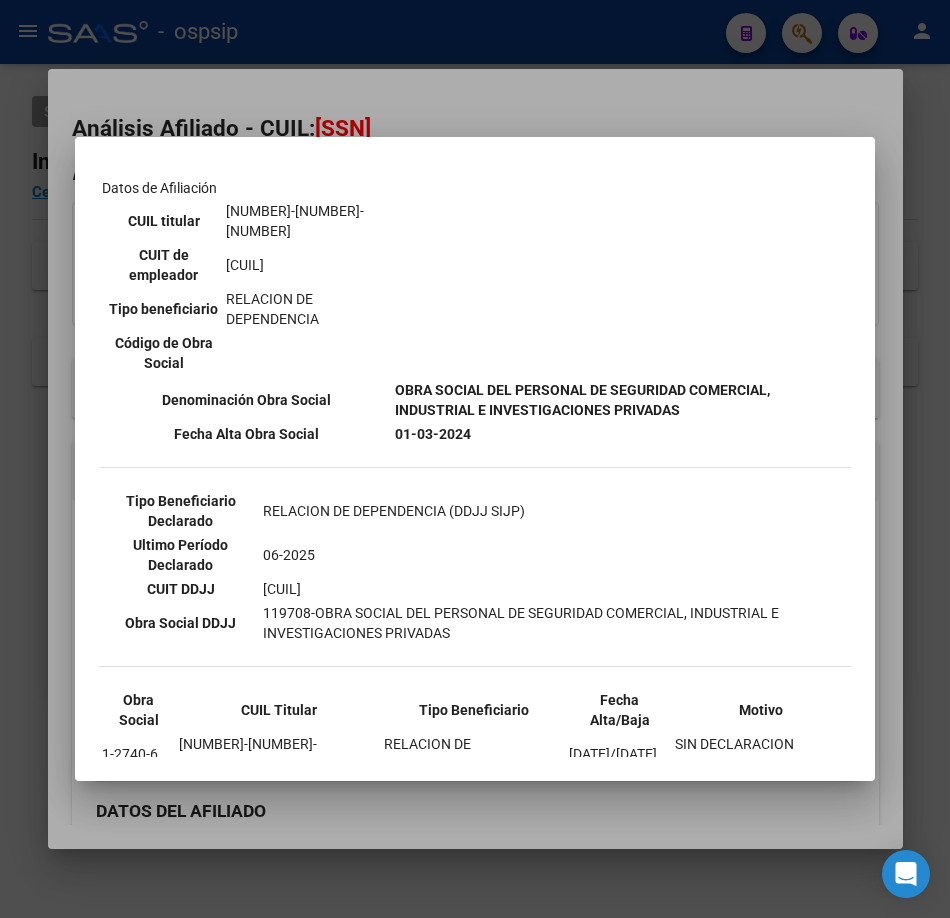 click at bounding box center (475, 459) 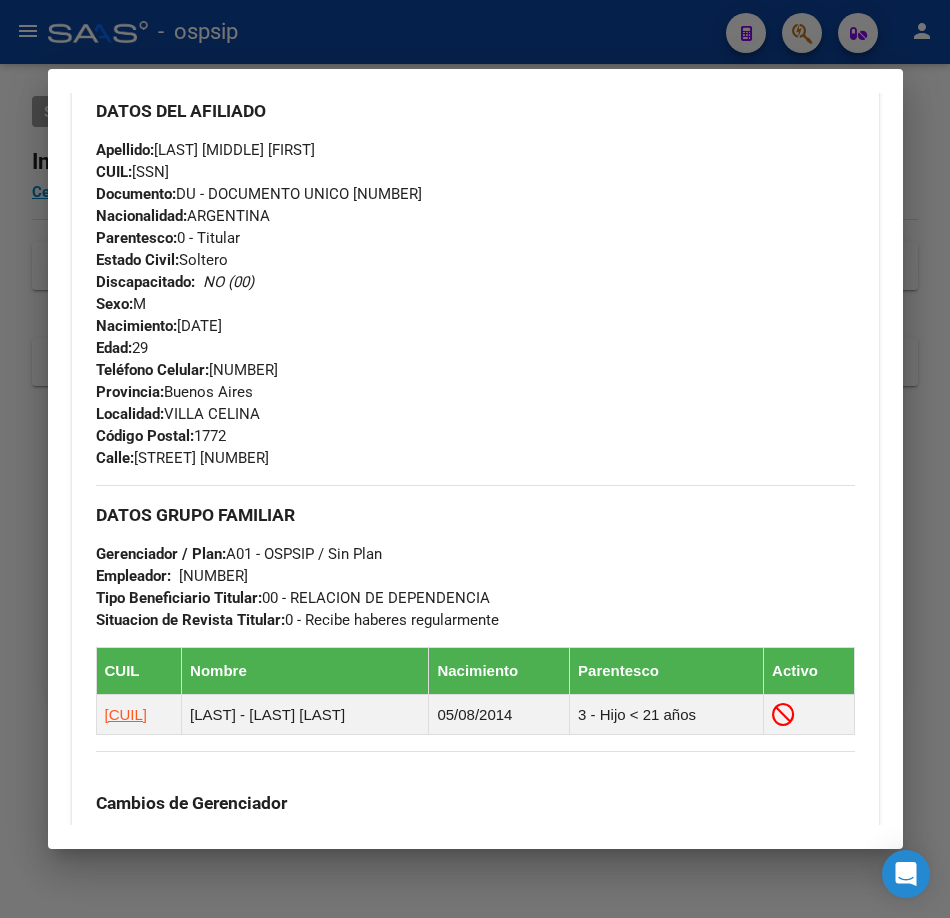 scroll, scrollTop: 1234, scrollLeft: 0, axis: vertical 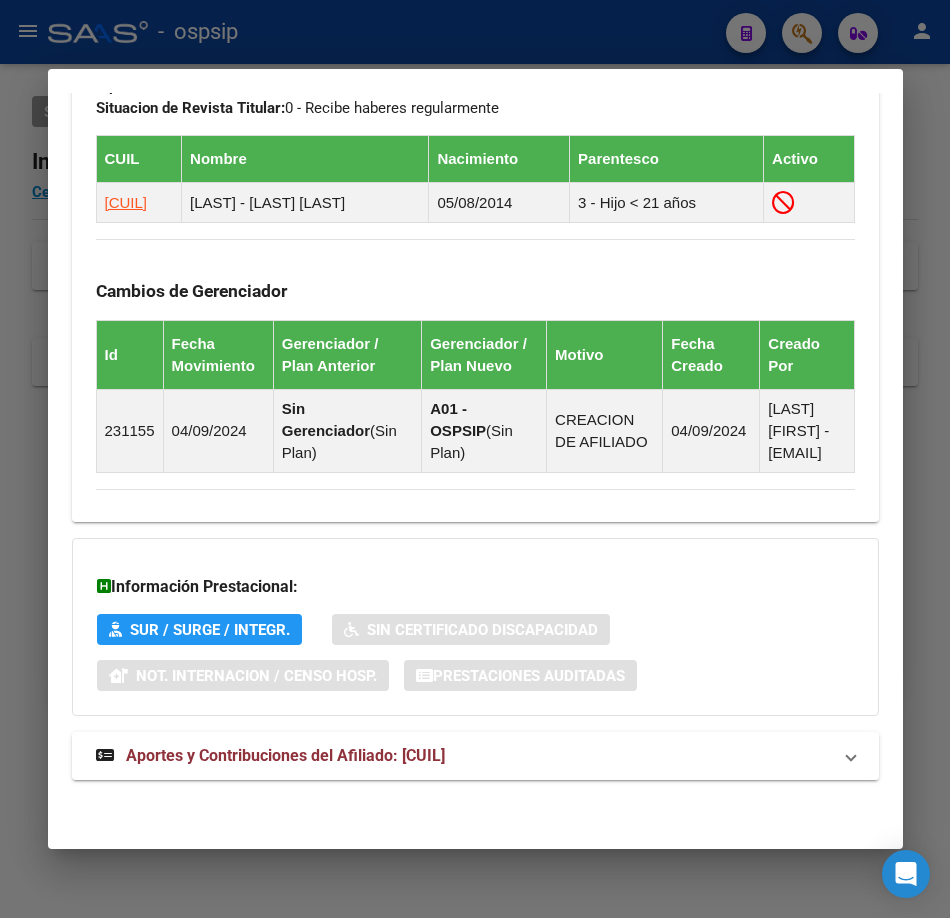 click on "Aportes y Contribuciones del Afiliado: [CUIL]" at bounding box center [285, 755] 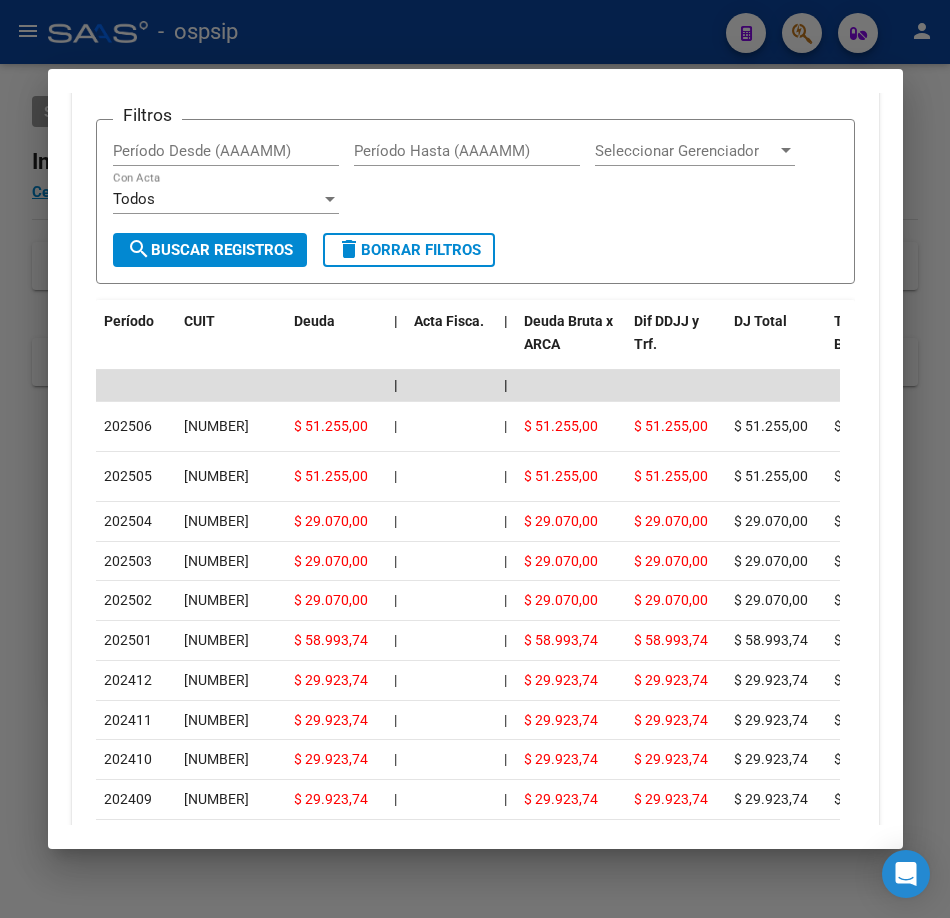 scroll, scrollTop: 2291, scrollLeft: 0, axis: vertical 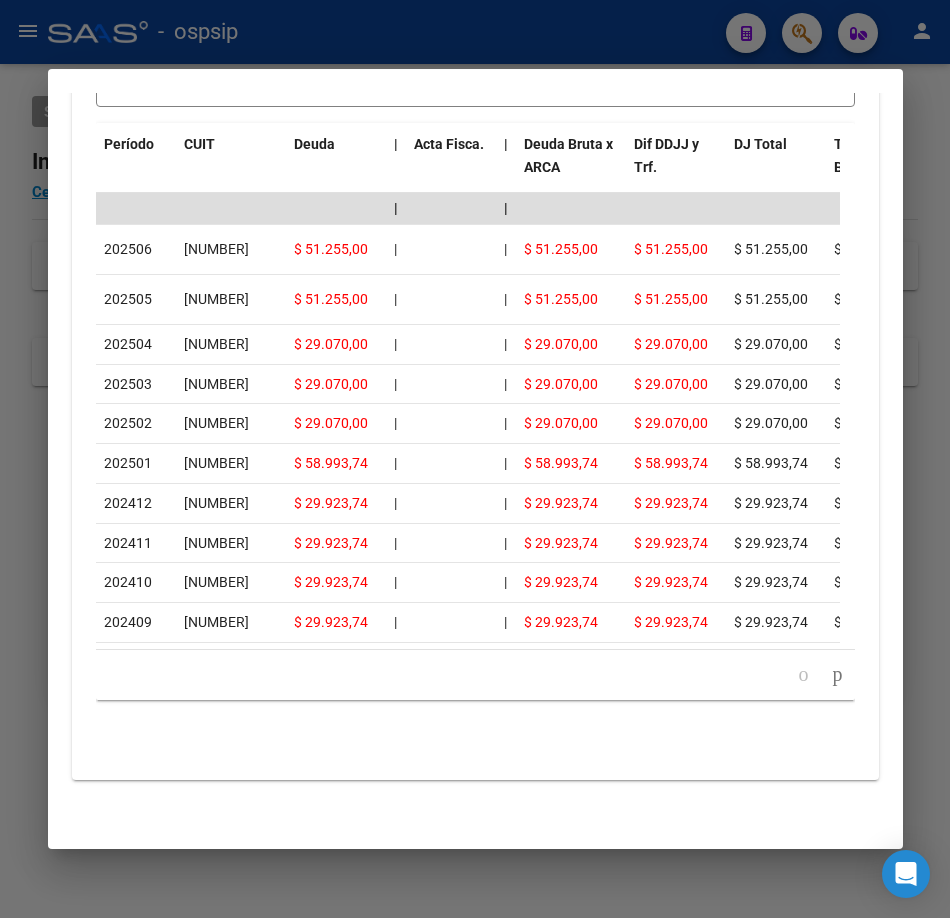 drag, startPoint x: 368, startPoint y: 54, endPoint x: 335, endPoint y: 78, distance: 40.804413 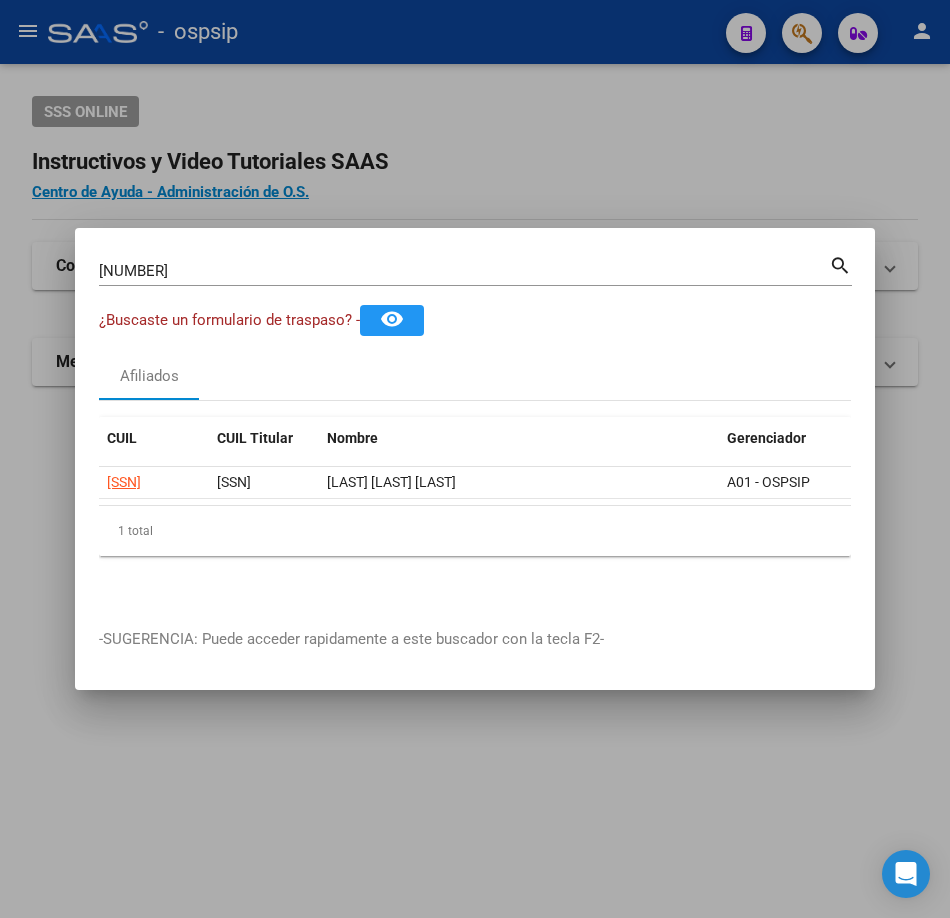 click on "[NUMBER] Buscar (apellido, dni, cuil, nro traspaso, cuit, obra social)" at bounding box center (464, 271) 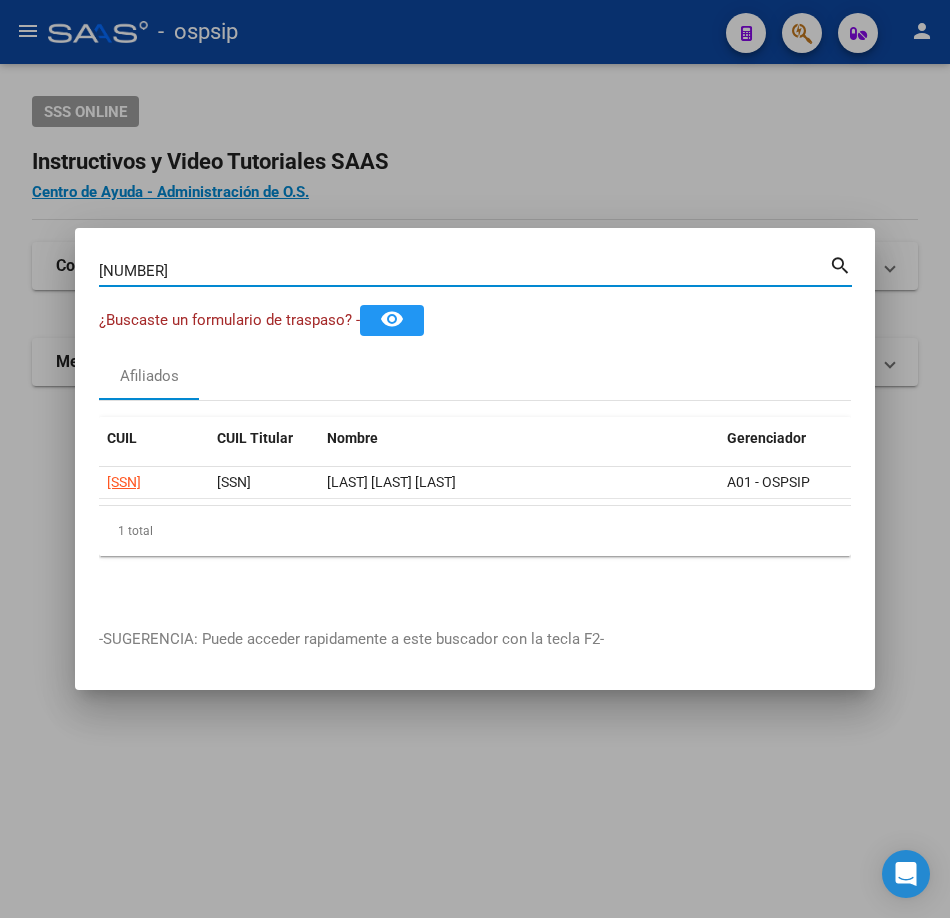 click on "[NUMBER]" at bounding box center [464, 271] 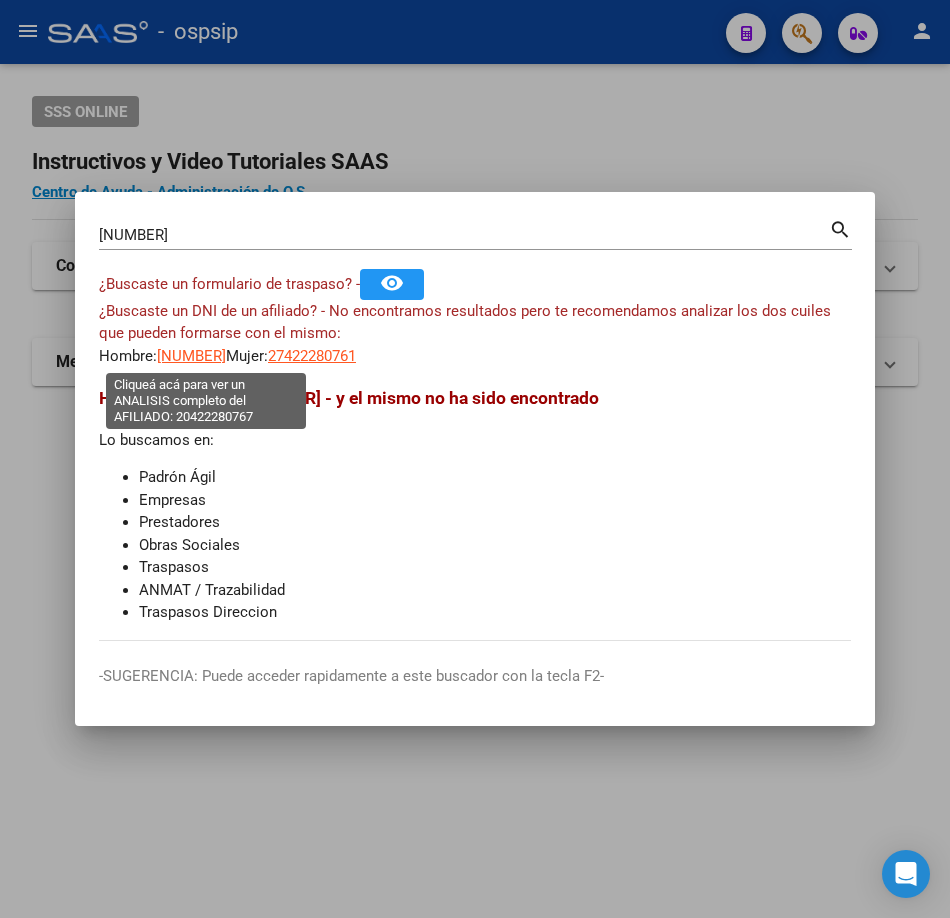 click on "[NUMBER]" at bounding box center (191, 356) 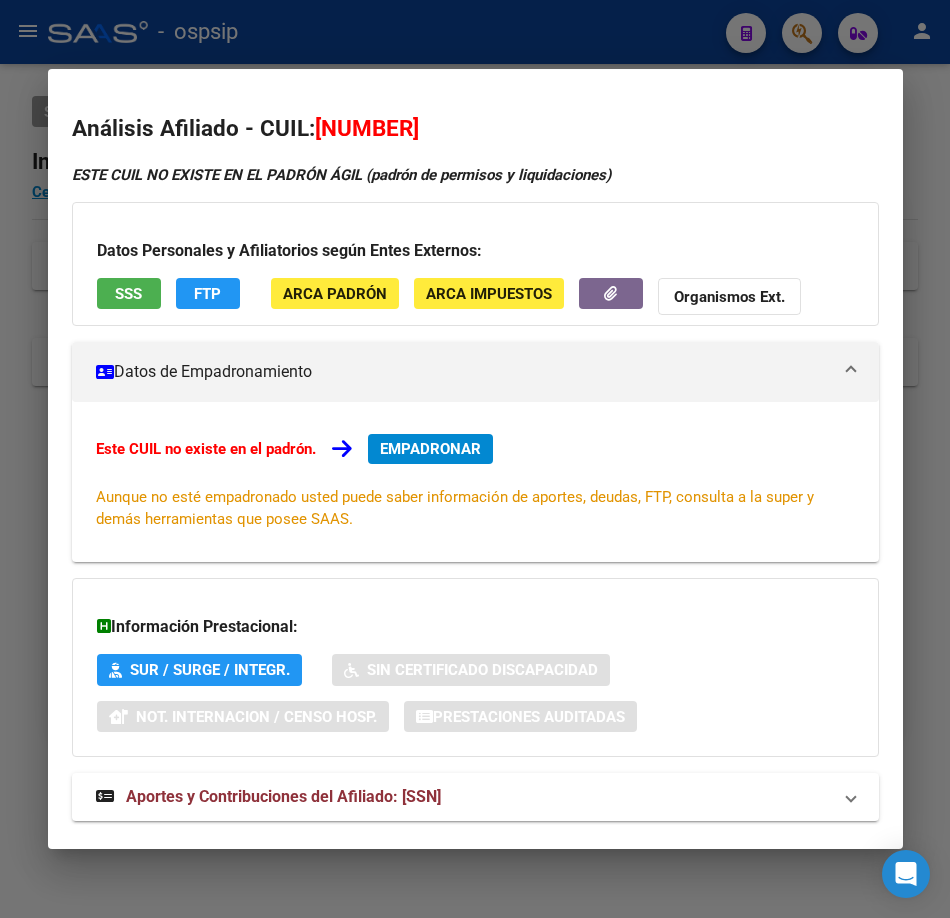 scroll, scrollTop: 41, scrollLeft: 0, axis: vertical 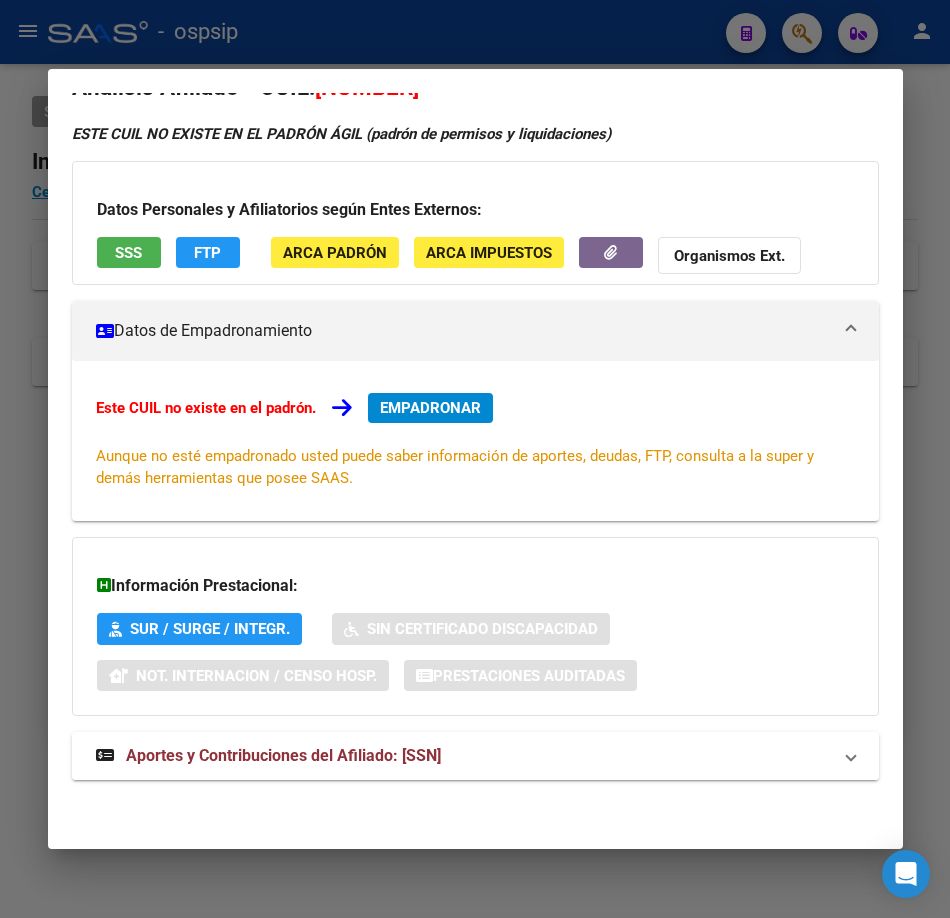 click on "Aportes y Contribuciones del Afiliado: [SSN]" at bounding box center (283, 755) 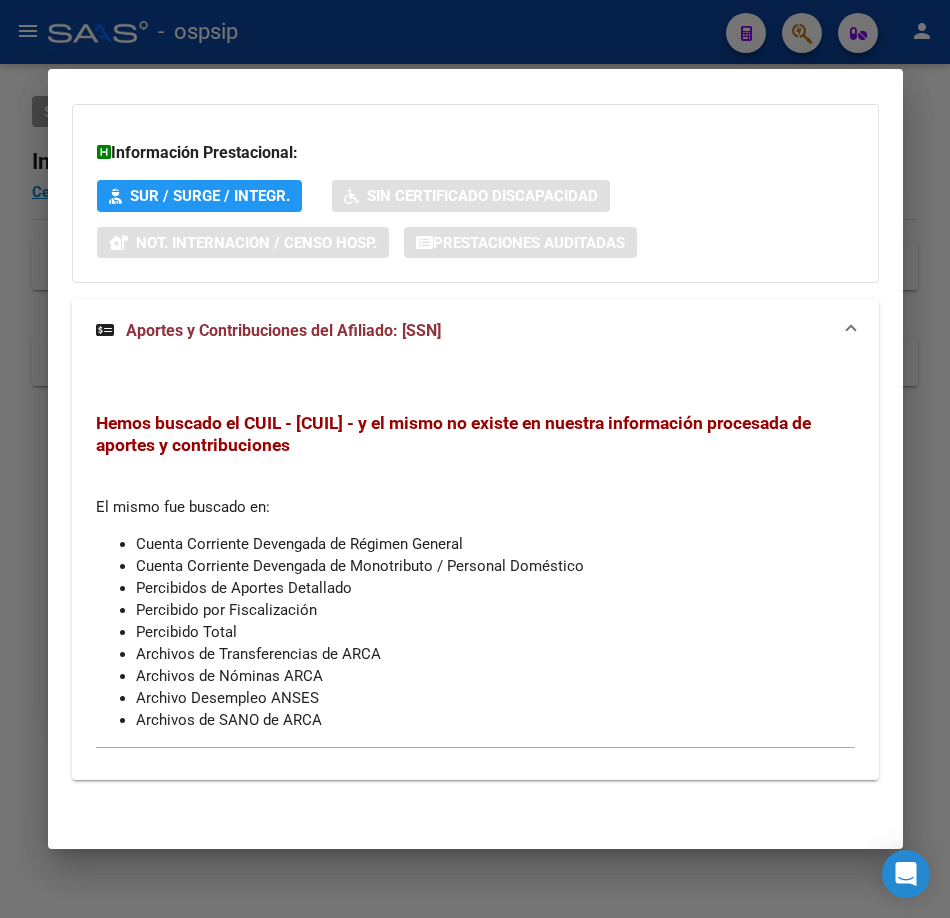 scroll, scrollTop: 0, scrollLeft: 0, axis: both 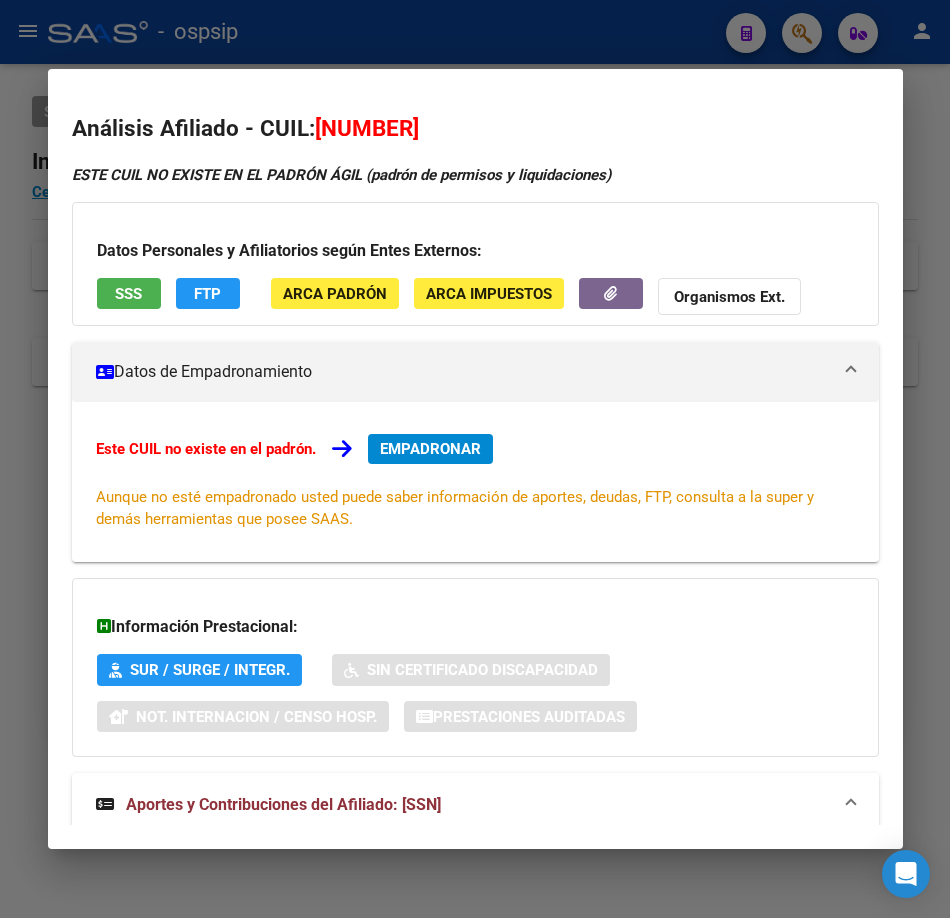 click at bounding box center (475, 459) 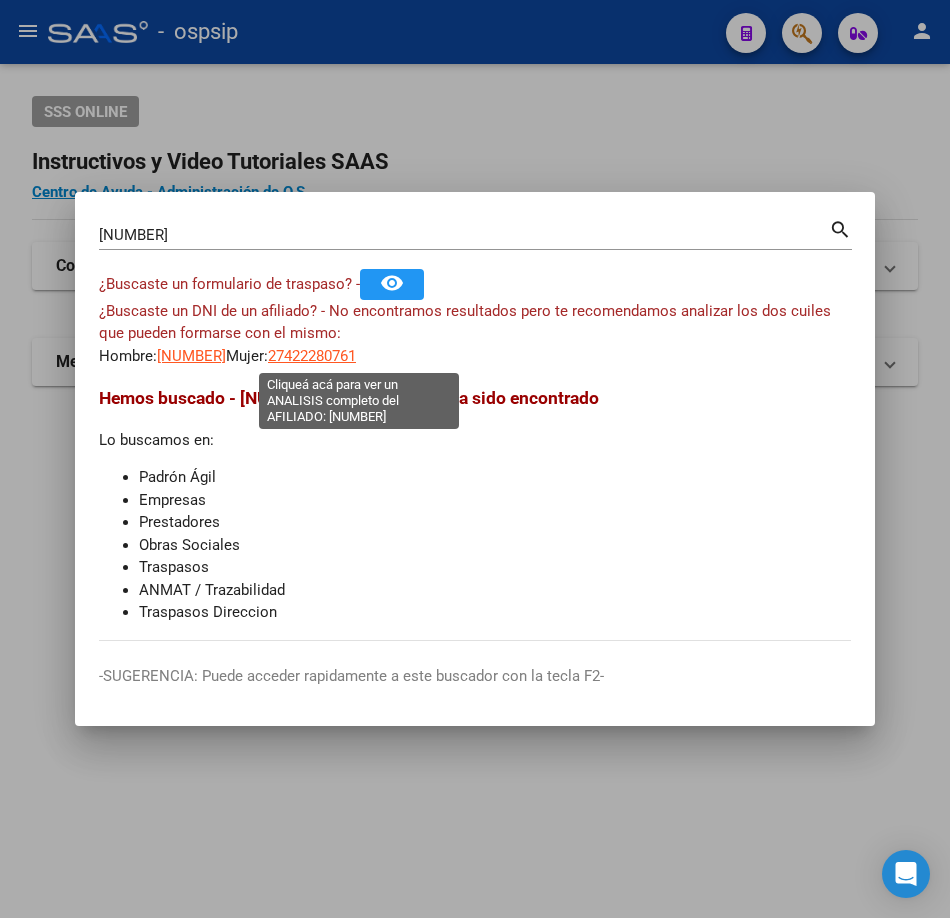 click on "27422280761" at bounding box center (312, 356) 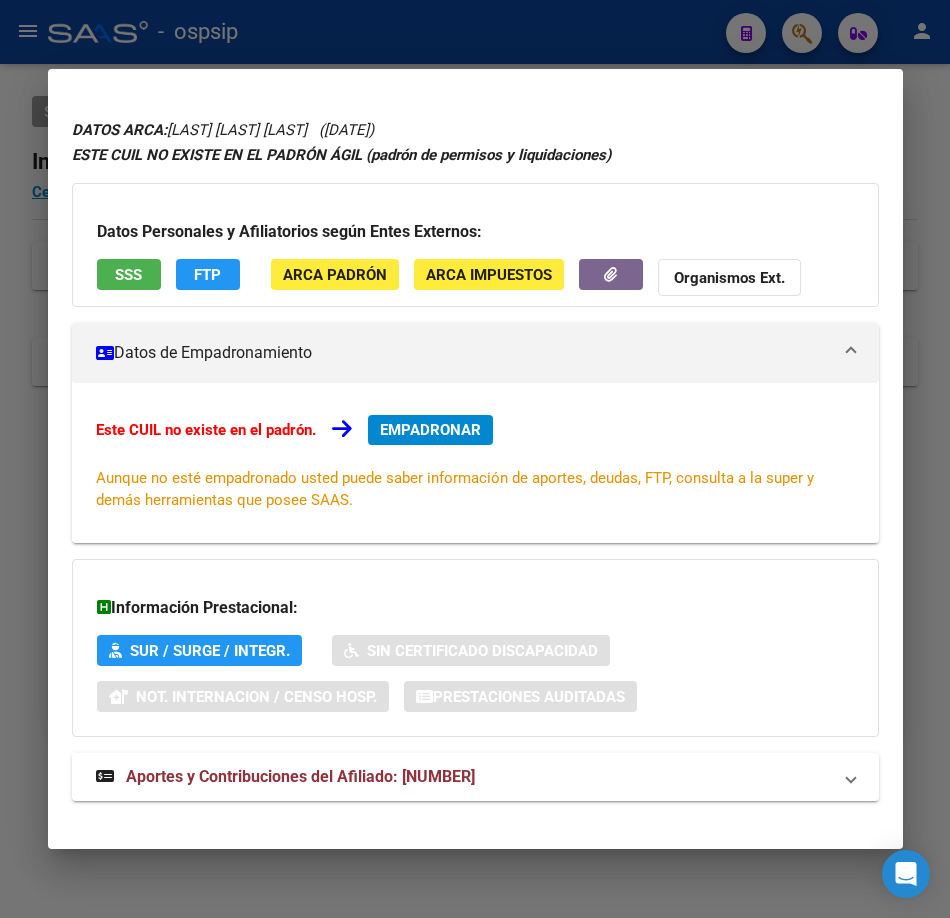 scroll, scrollTop: 68, scrollLeft: 0, axis: vertical 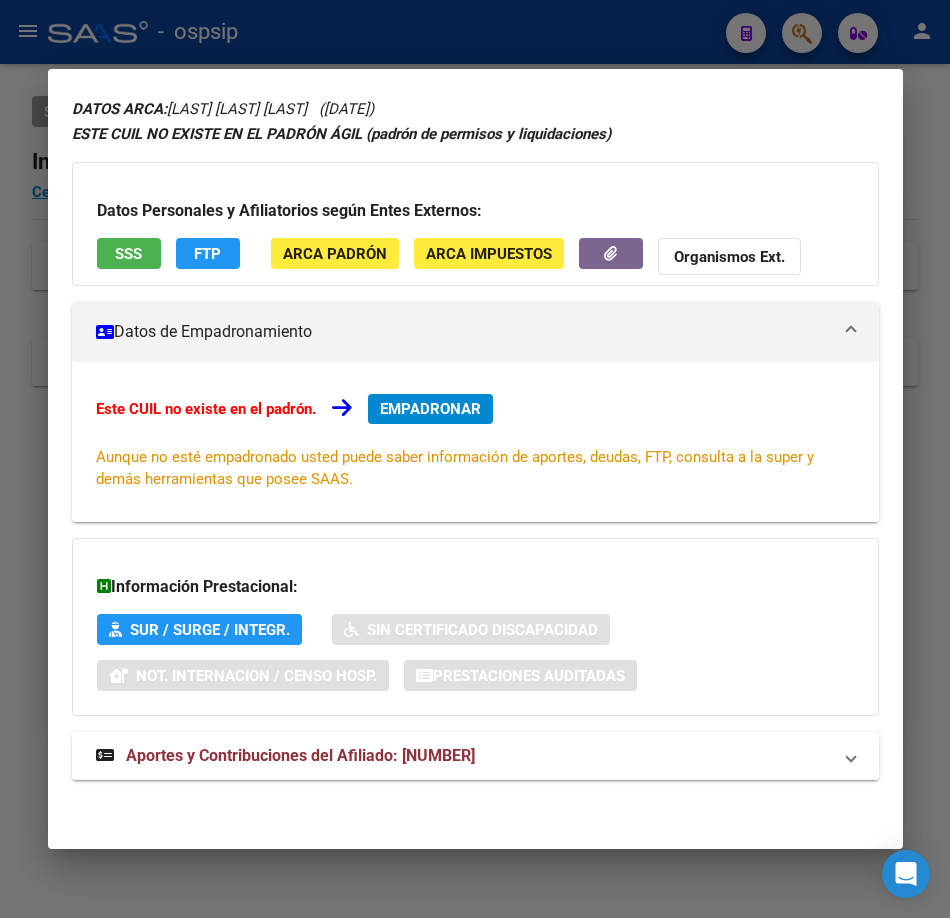 click on "Aportes y Contribuciones del Afiliado: [NUMBER]" at bounding box center (475, 756) 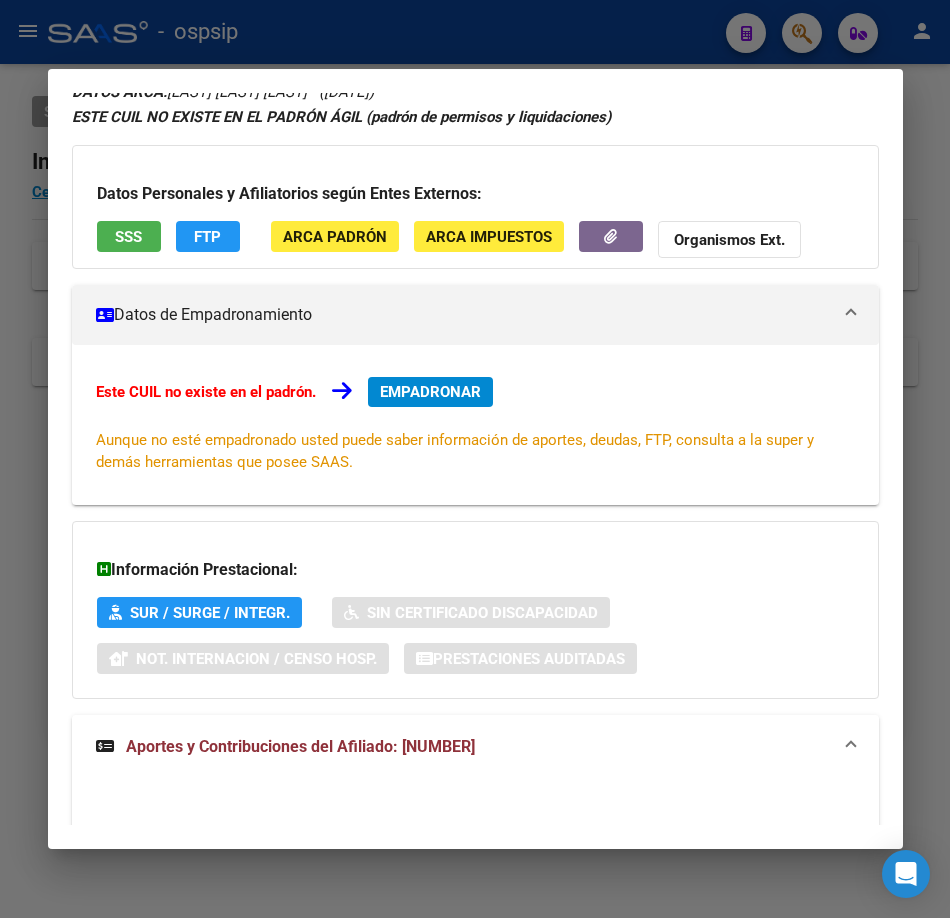 scroll, scrollTop: 0, scrollLeft: 0, axis: both 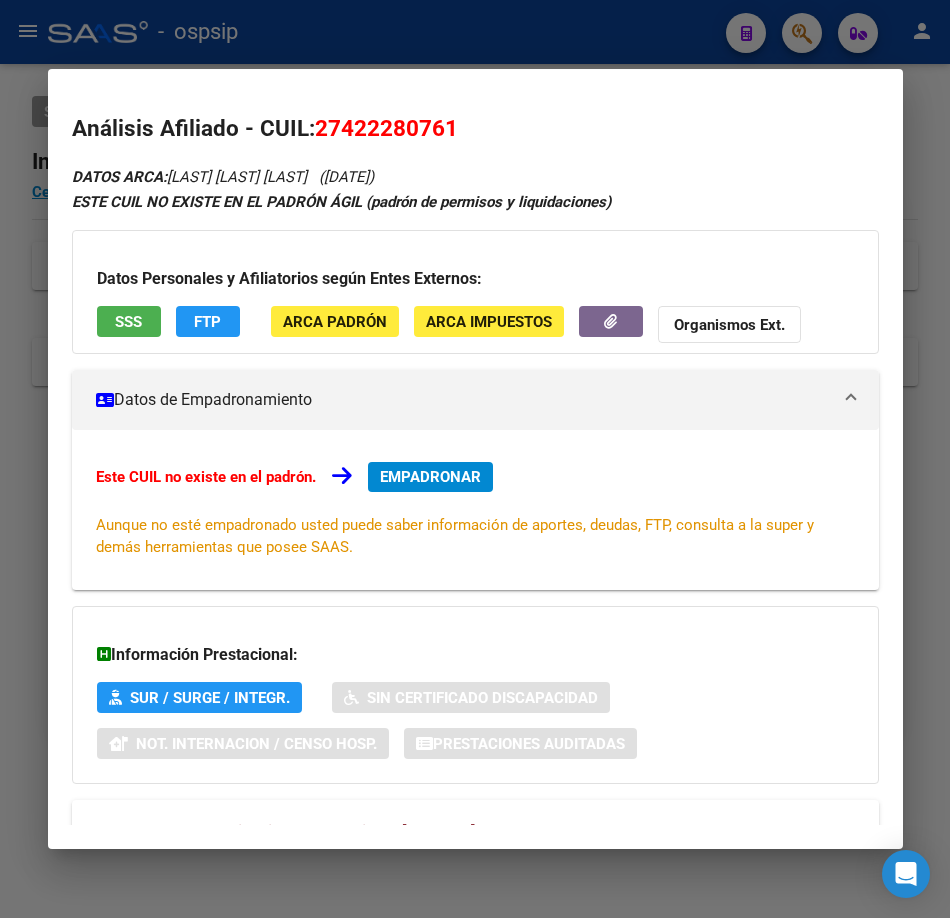 click on "SSS" at bounding box center (128, 322) 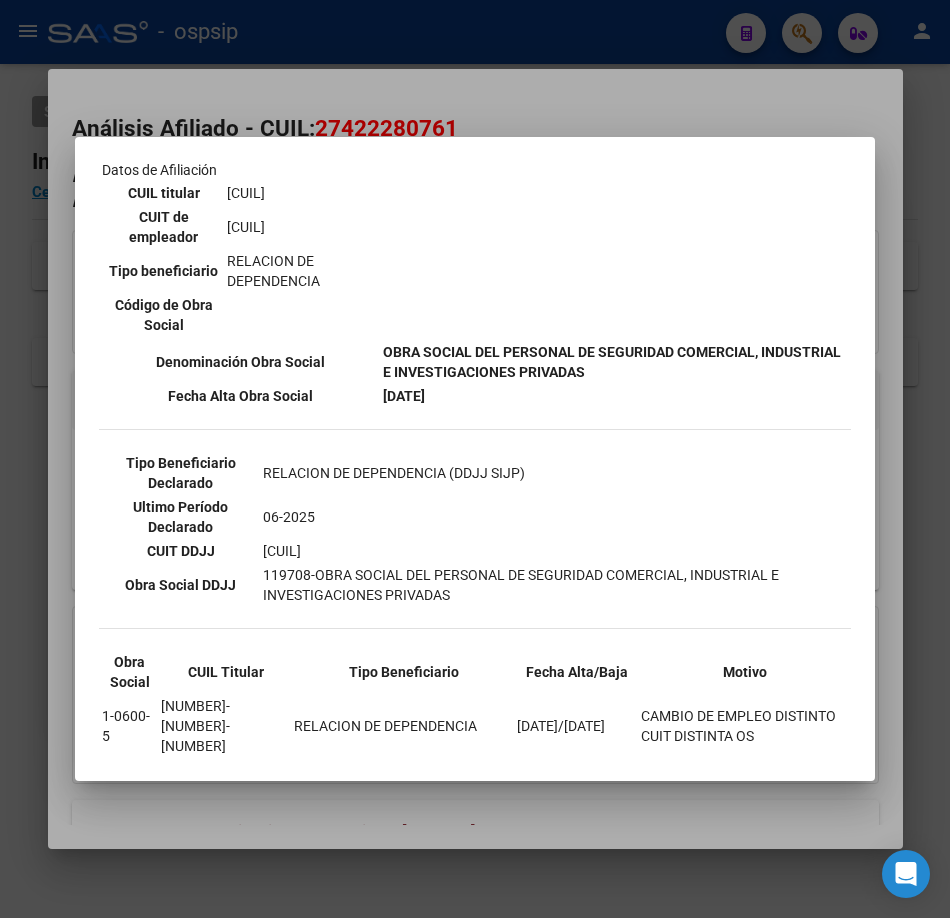 scroll, scrollTop: 500, scrollLeft: 0, axis: vertical 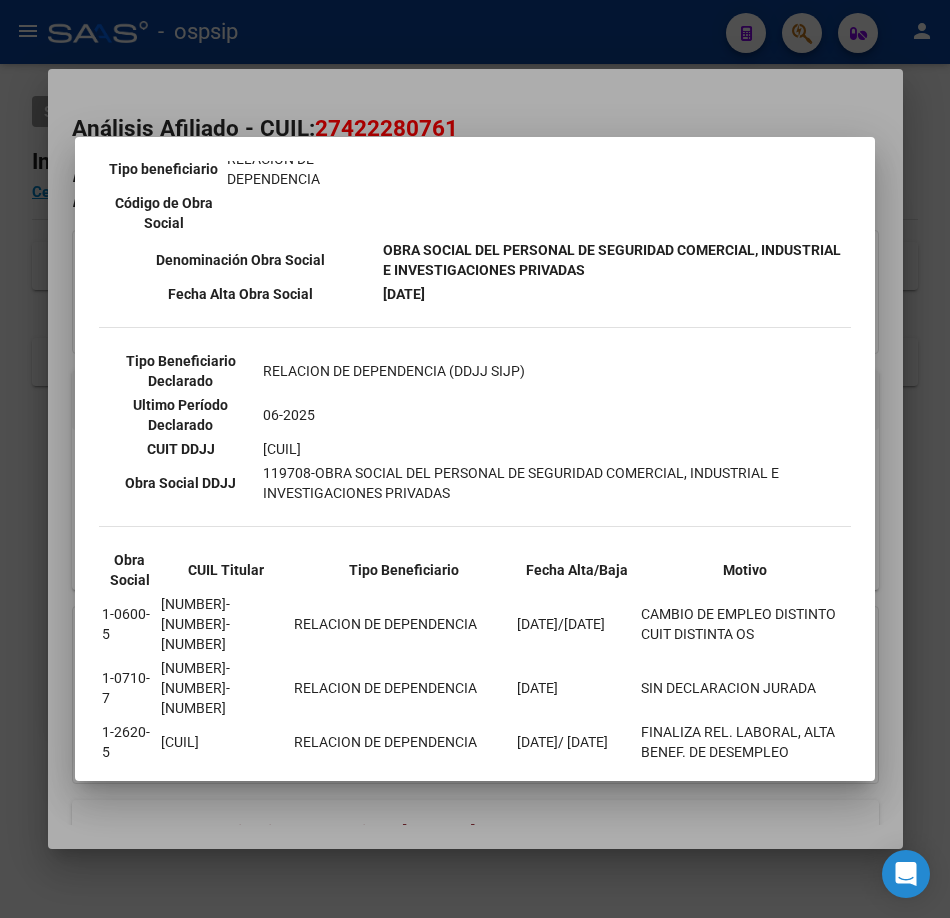 click at bounding box center [475, 459] 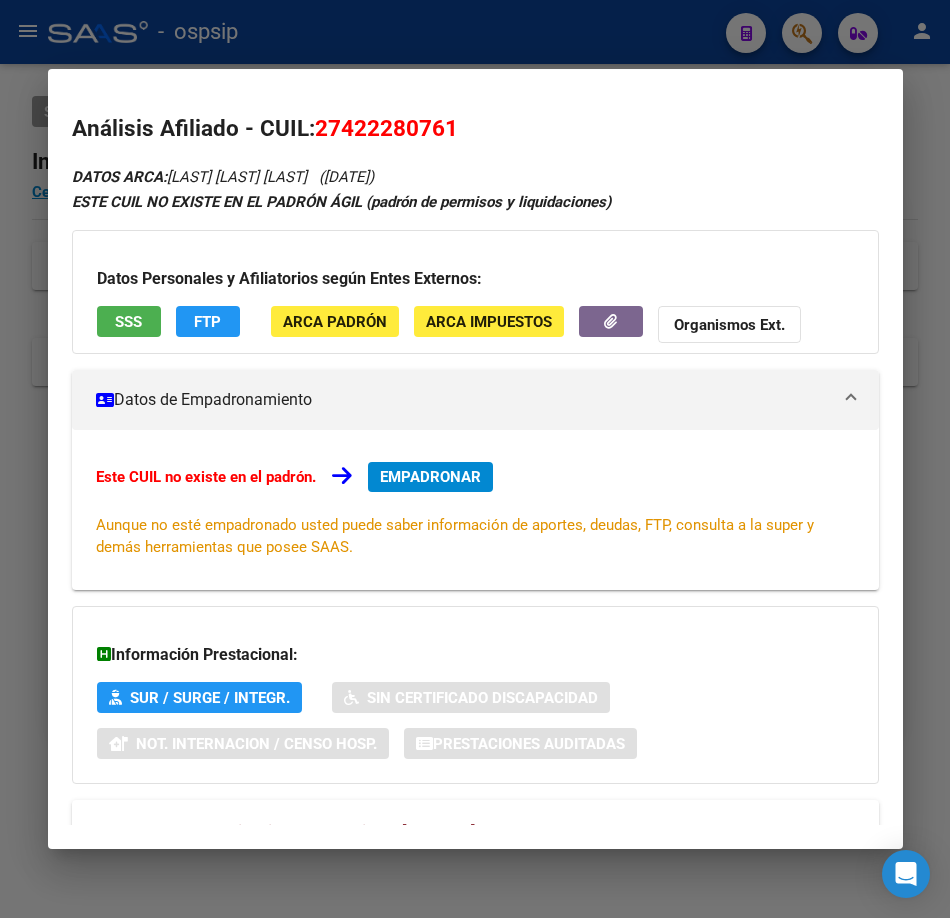 click at bounding box center (475, 459) 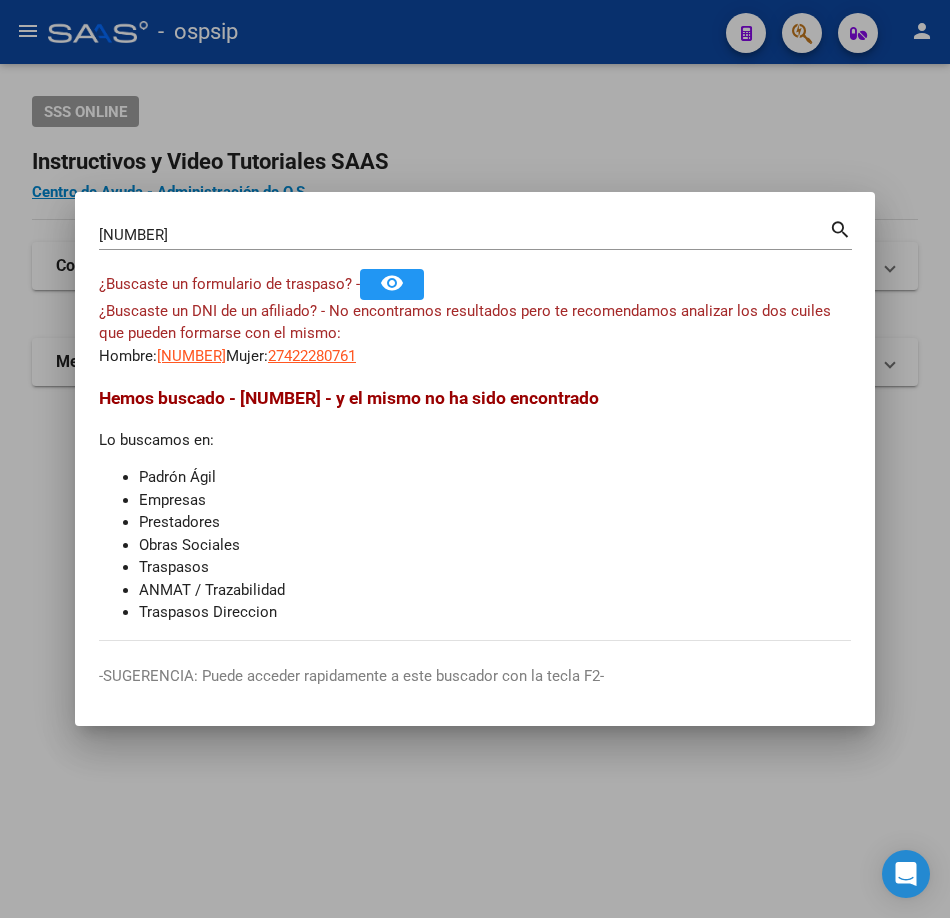 click on "[NUMBER]" at bounding box center [464, 235] 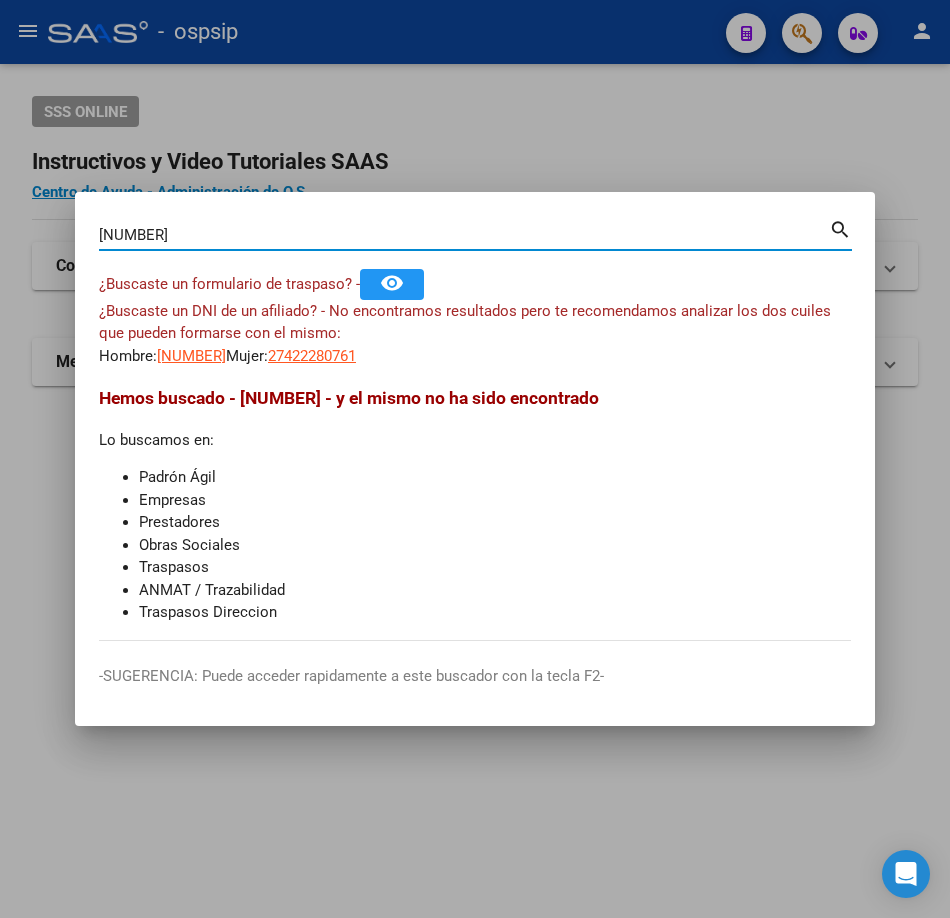 click on "[NUMBER]" at bounding box center (464, 235) 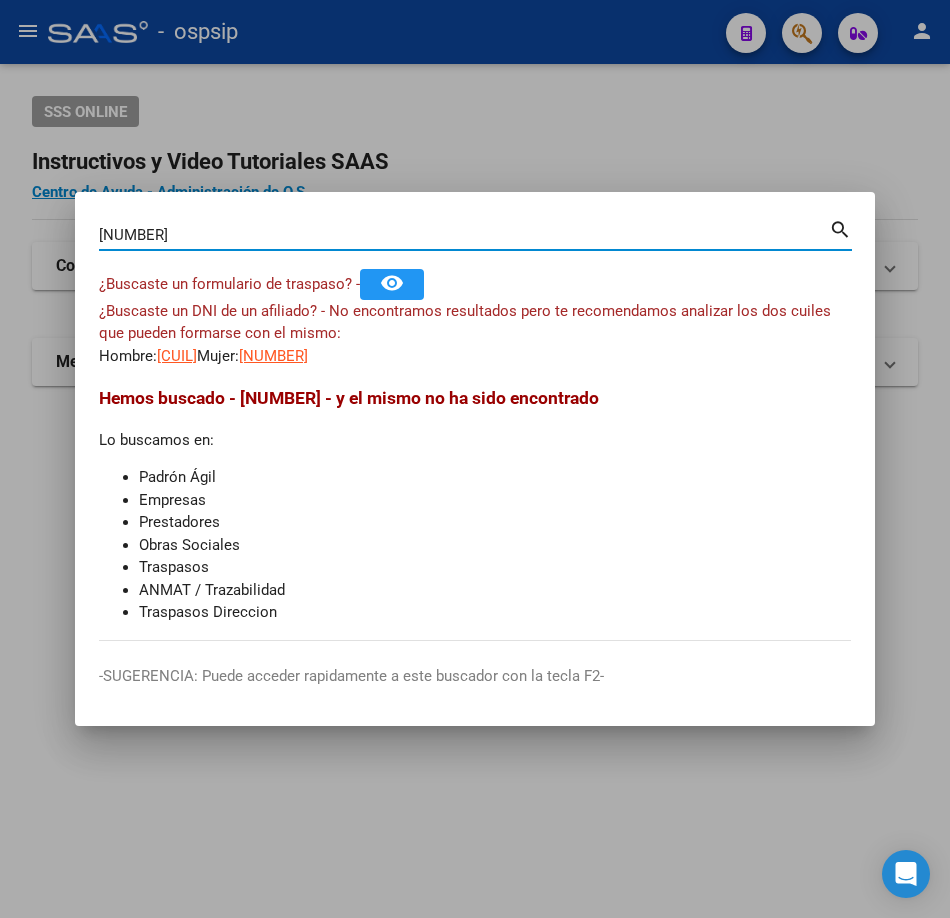 click on "[CUIL]" at bounding box center (177, 356) 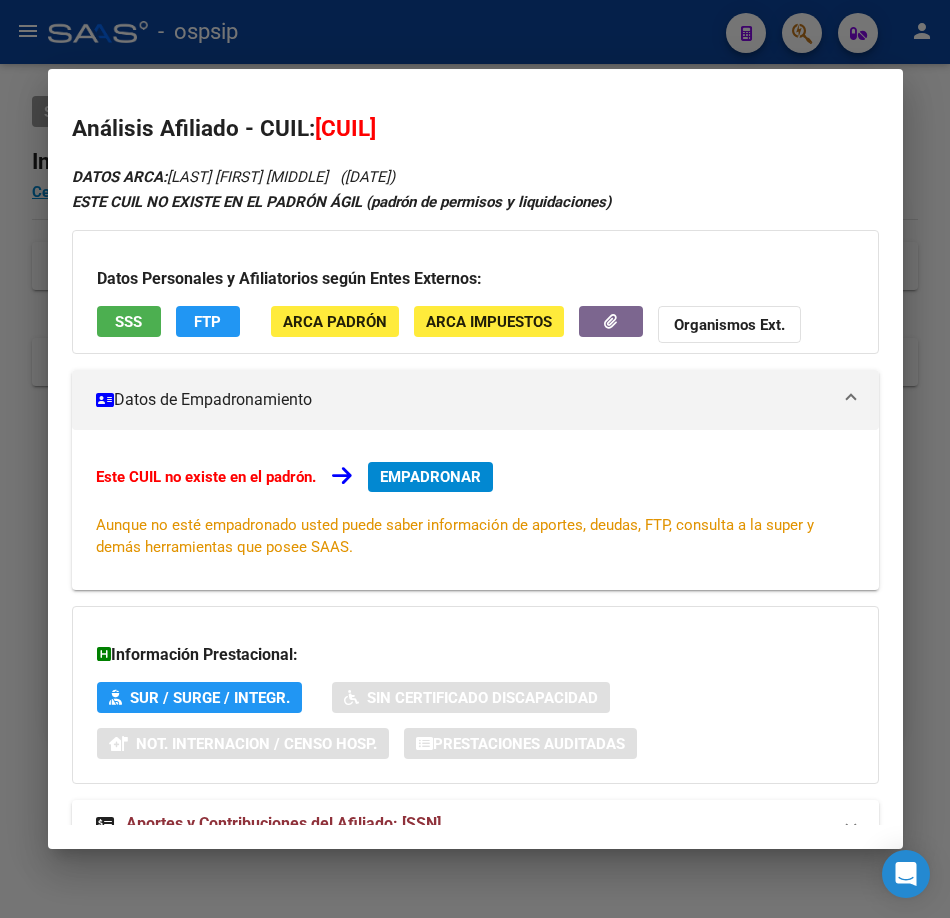 click at bounding box center (475, 459) 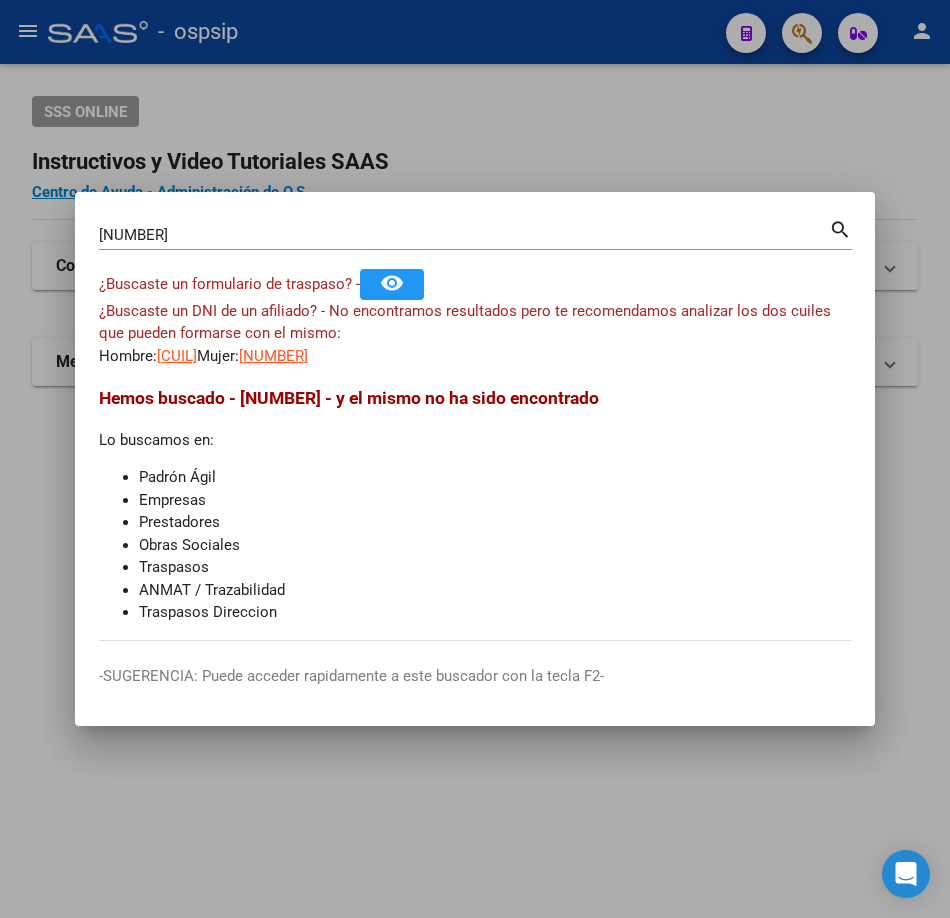 click on "[NUMBER]" at bounding box center (464, 235) 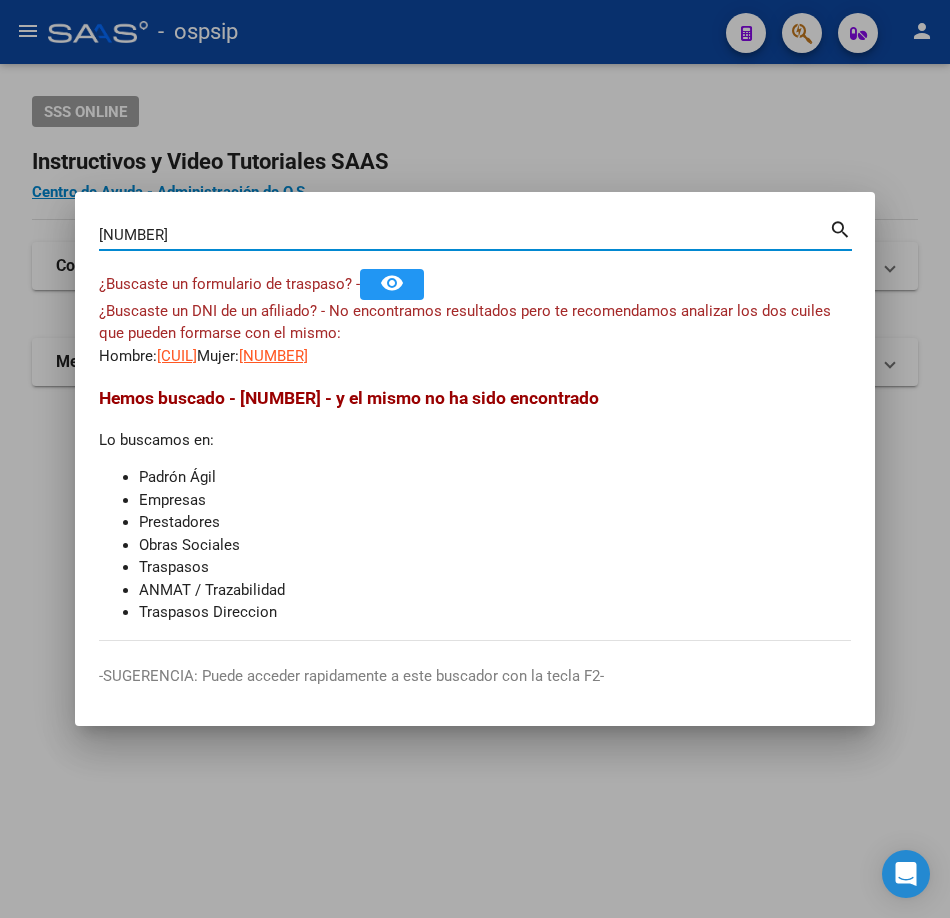 type on "[NUMBER]" 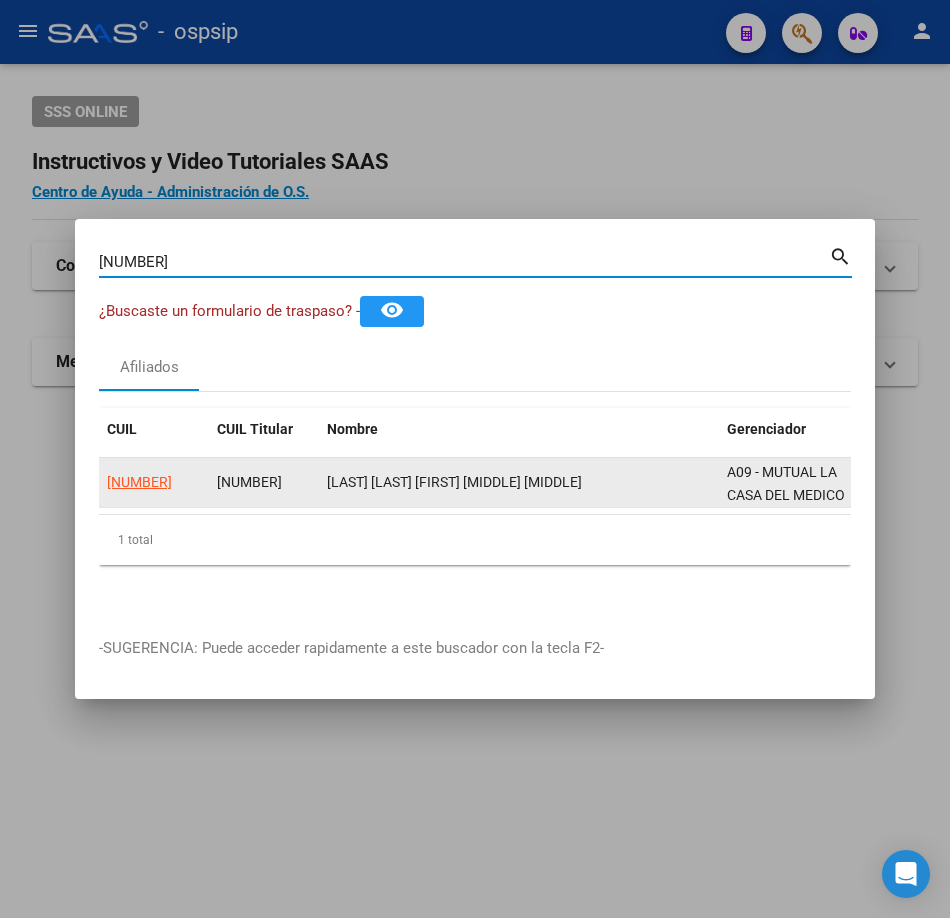 click on "[NUMBER]" 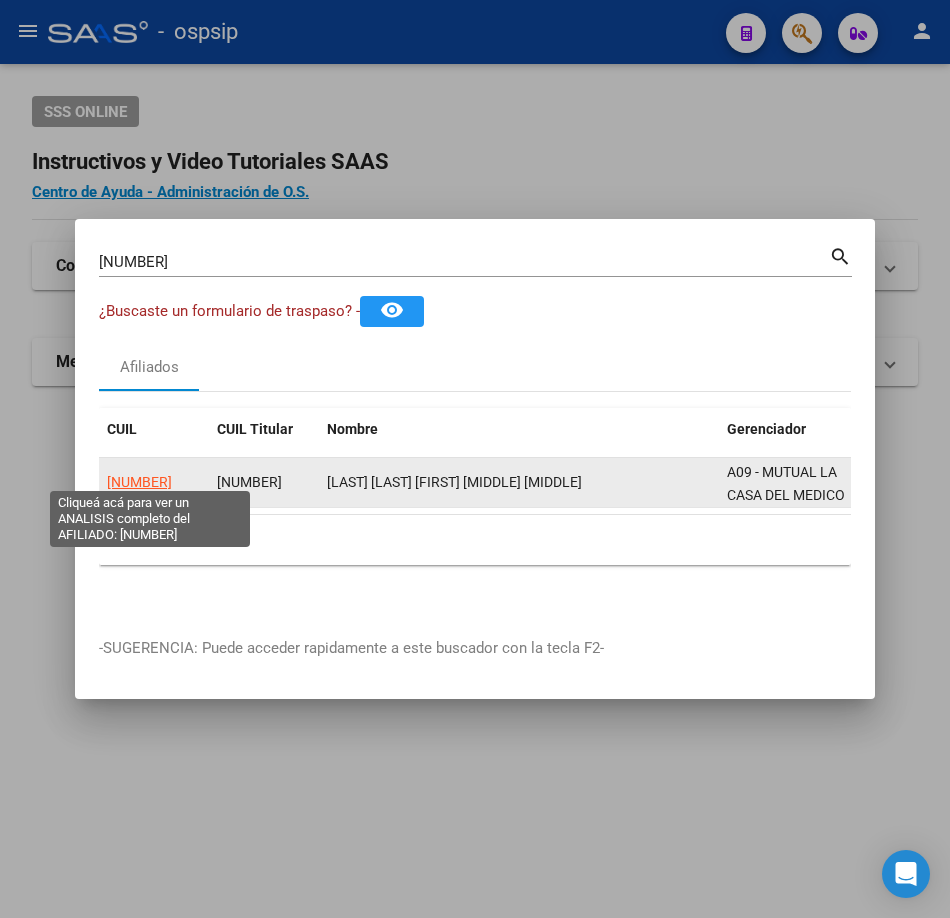 click on "[NUMBER]" 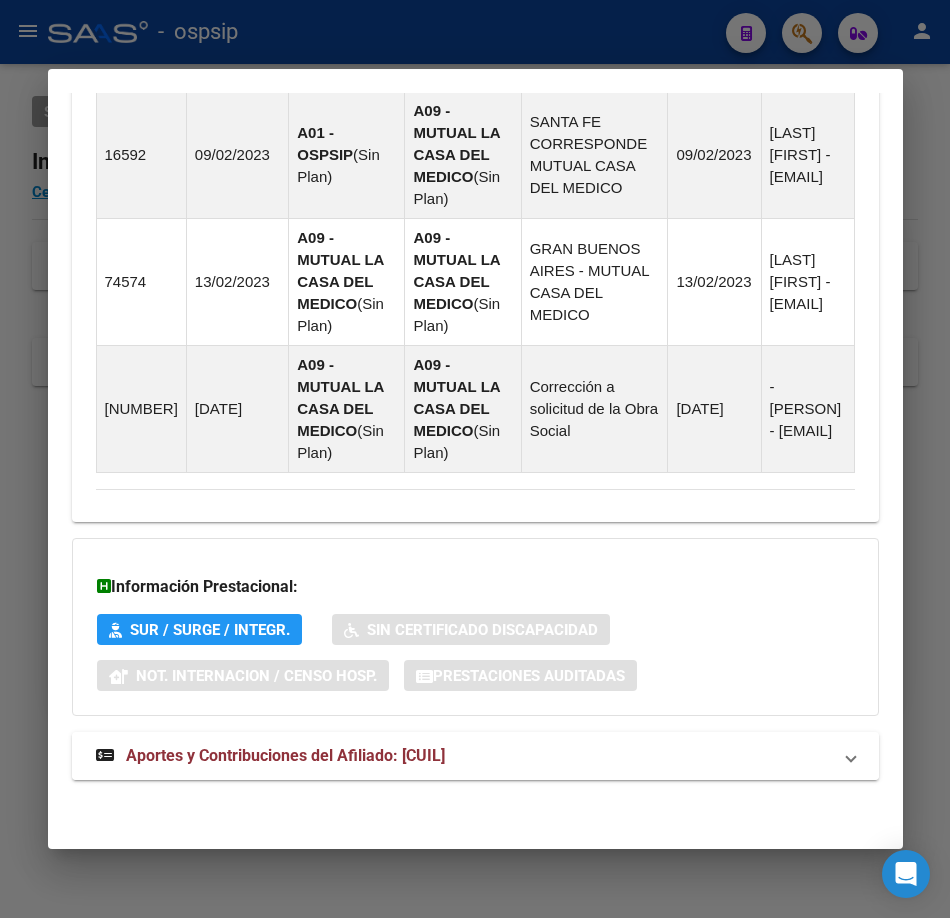 click on "Aportes y Contribuciones del Afiliado: [CUIL]" at bounding box center (270, 756) 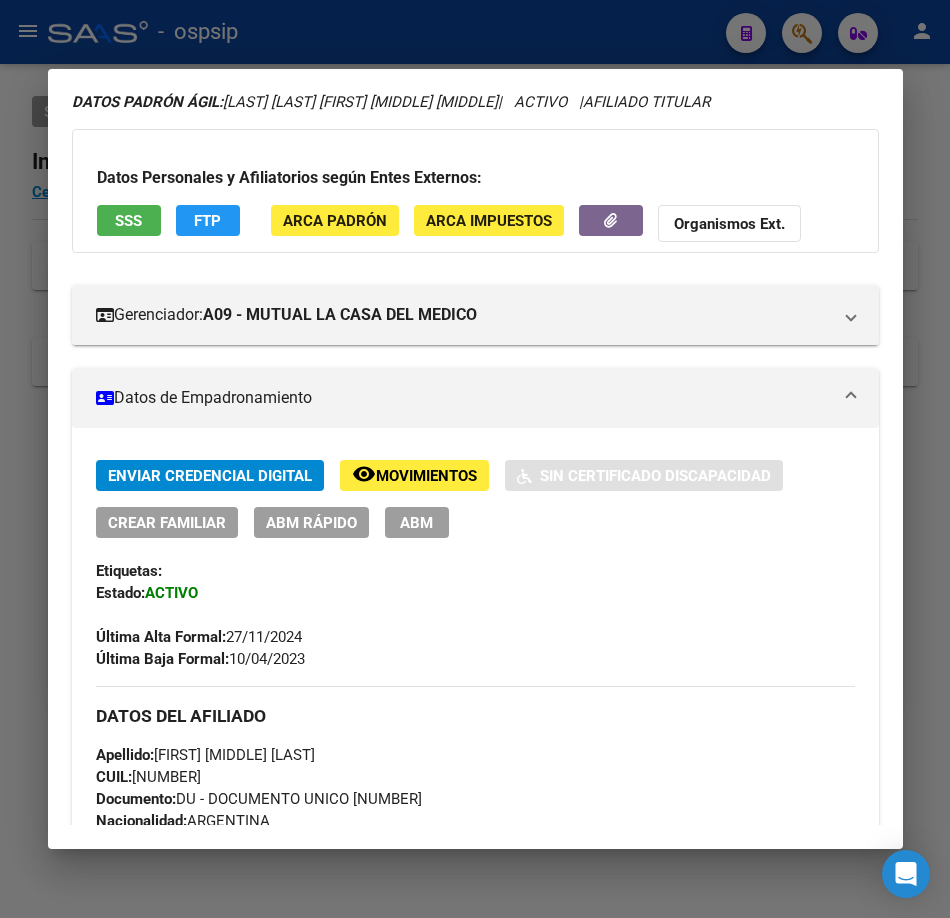 scroll, scrollTop: 0, scrollLeft: 0, axis: both 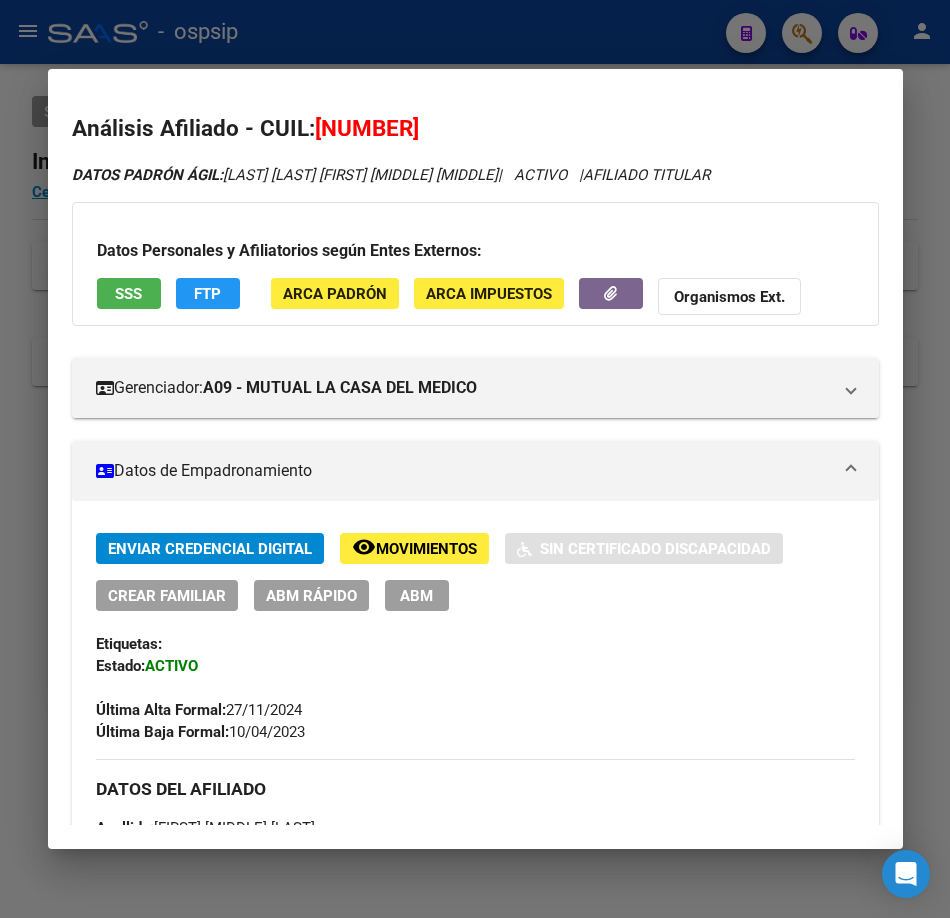click on "SSS" at bounding box center (128, 294) 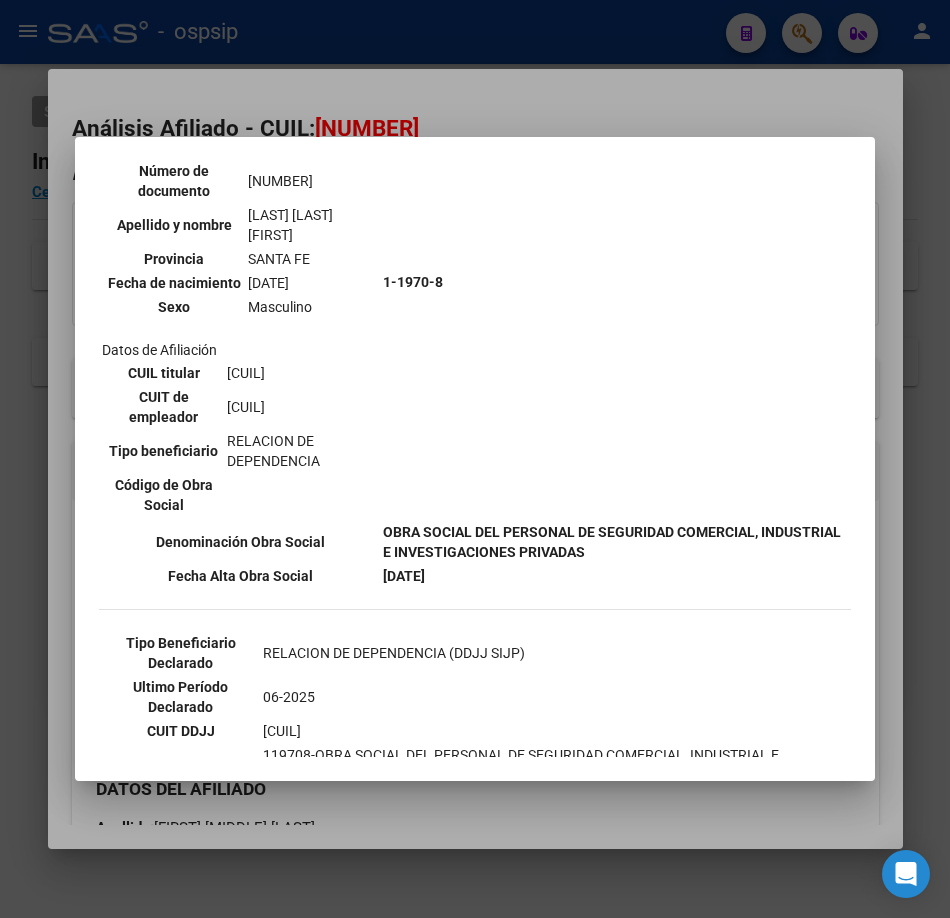 scroll, scrollTop: 400, scrollLeft: 0, axis: vertical 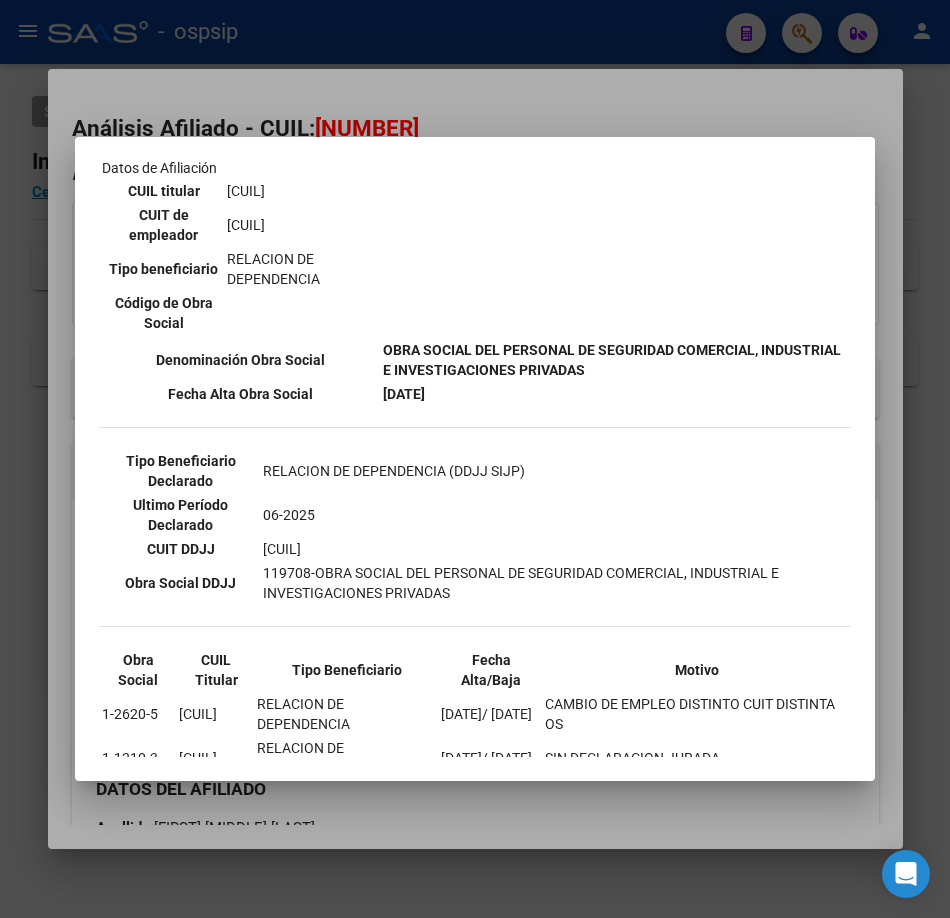 click on "--ACTIVO en Obra Social según consulta SSS--
DATOS DE AFILIACION VIGENTE
Datos personales
Parentesco
TITULAR
CUIL
[CUIL]
Tipo de documento
DOCUMENTO UNICO
Número de documento
[NUMBER]
Apellido y nombre
[LAST] [FIRST] [MIDDLE]
Provincia
SANTA FE
Fecha de nacimiento
[DATE]
Sexo
Masculino
Datos de Afiliación
CUIL titular
[CUIL]
CUIT de empleador
[CUIT]
Tipo beneficiario
RELACION DE DEPENDENCIA
Código de Obra Social
1-1970-8
Denominación Obra Social
Fecha Alta Obra Social
[DATE]
Tipo Beneficiario Declarado
RELACION DE DEPENDENCIA (DDJJ SIJP)
Ultimo Período Declarado
06-2025
CUIT DDJJ" at bounding box center [475, 459] 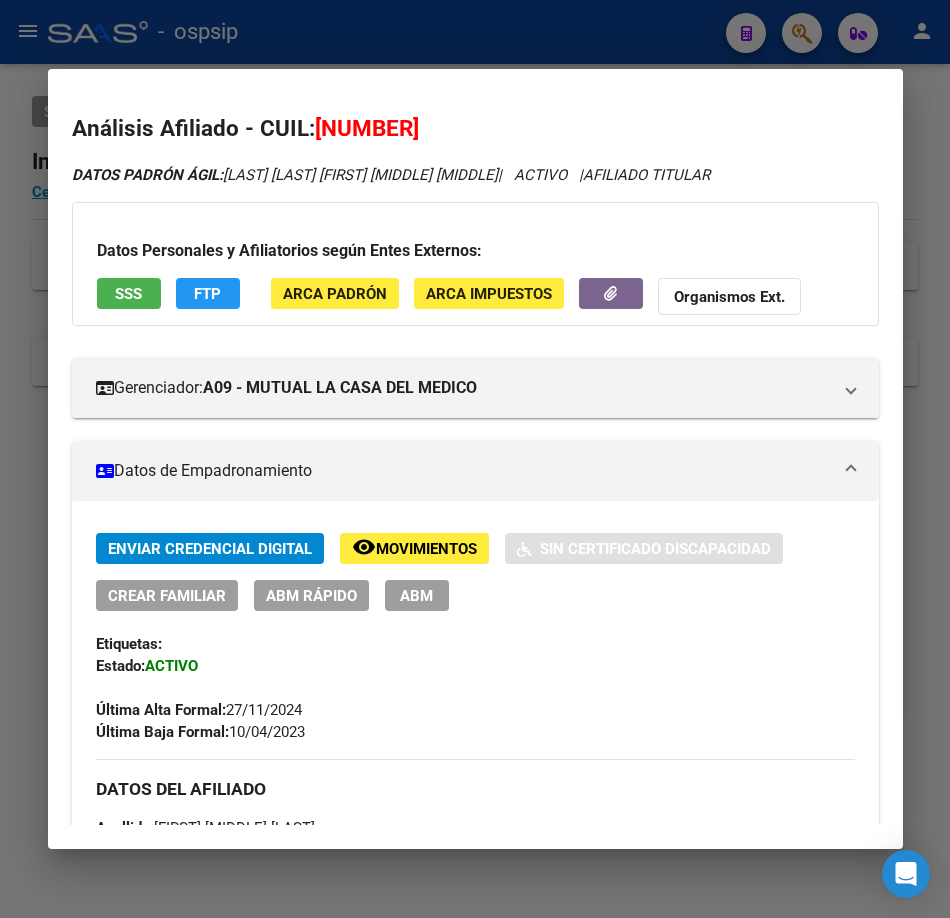 click at bounding box center [475, 459] 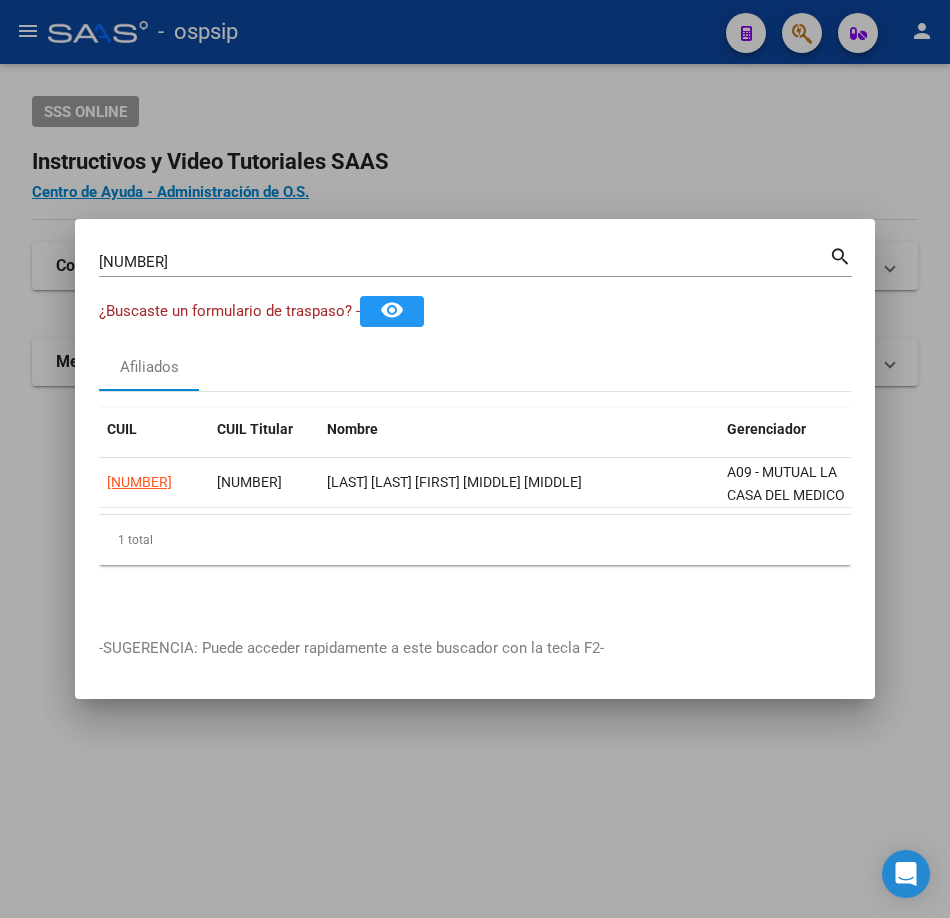 click on "[NUMBER]" at bounding box center [464, 262] 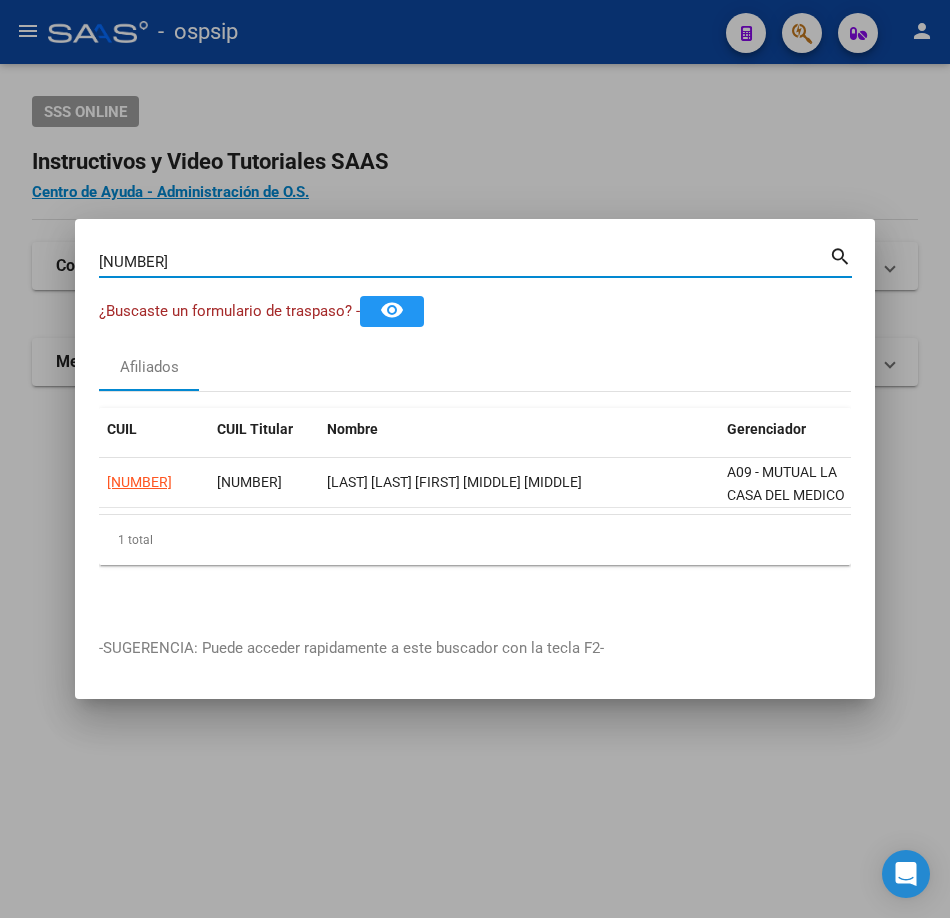 click on "[NUMBER]" at bounding box center [464, 262] 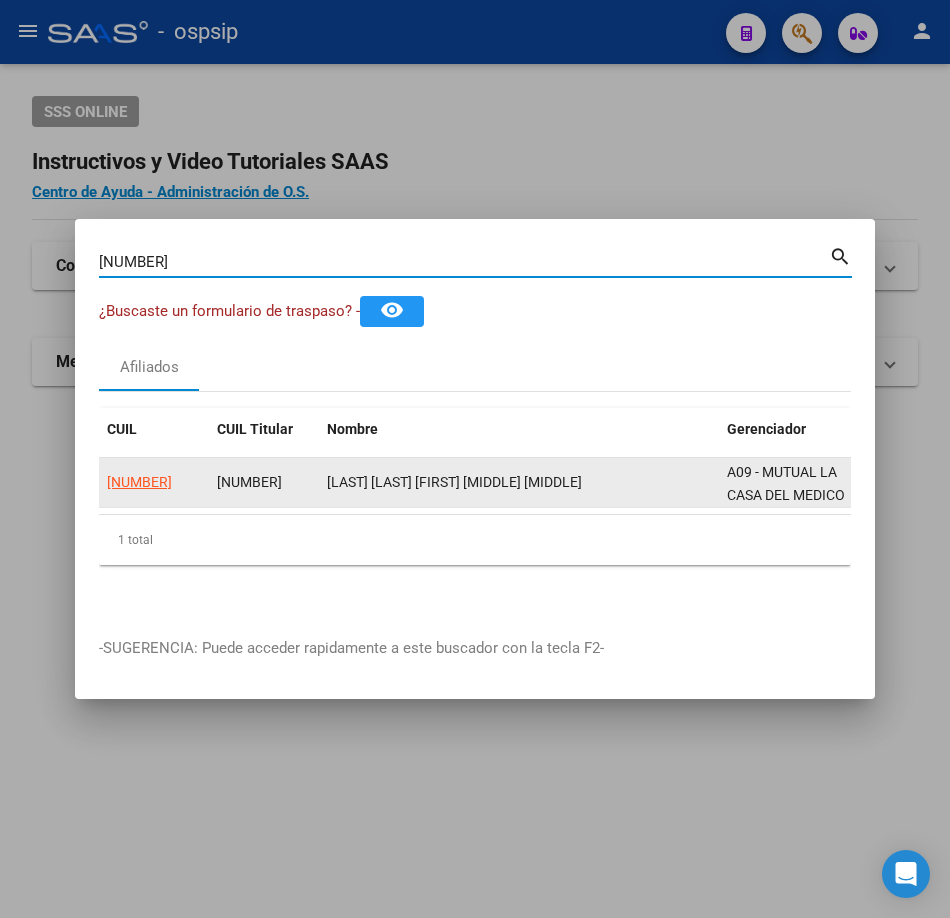 click on "[NUMBER]" 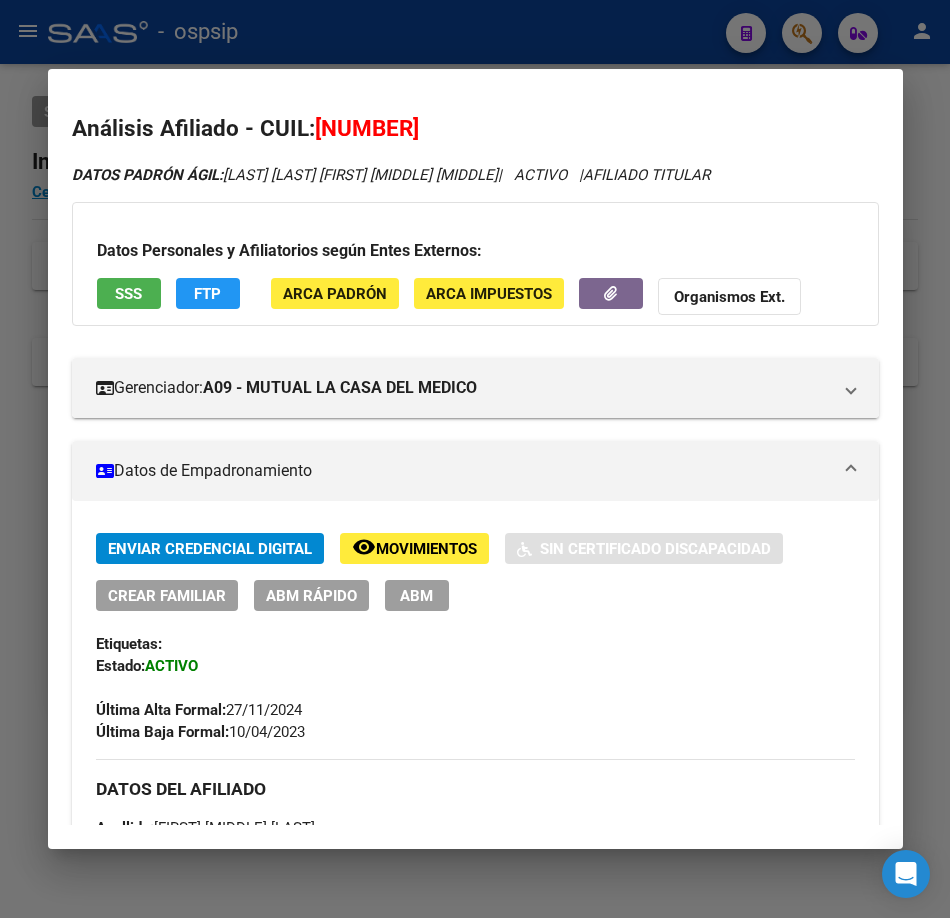 click on "SSS" at bounding box center [129, 293] 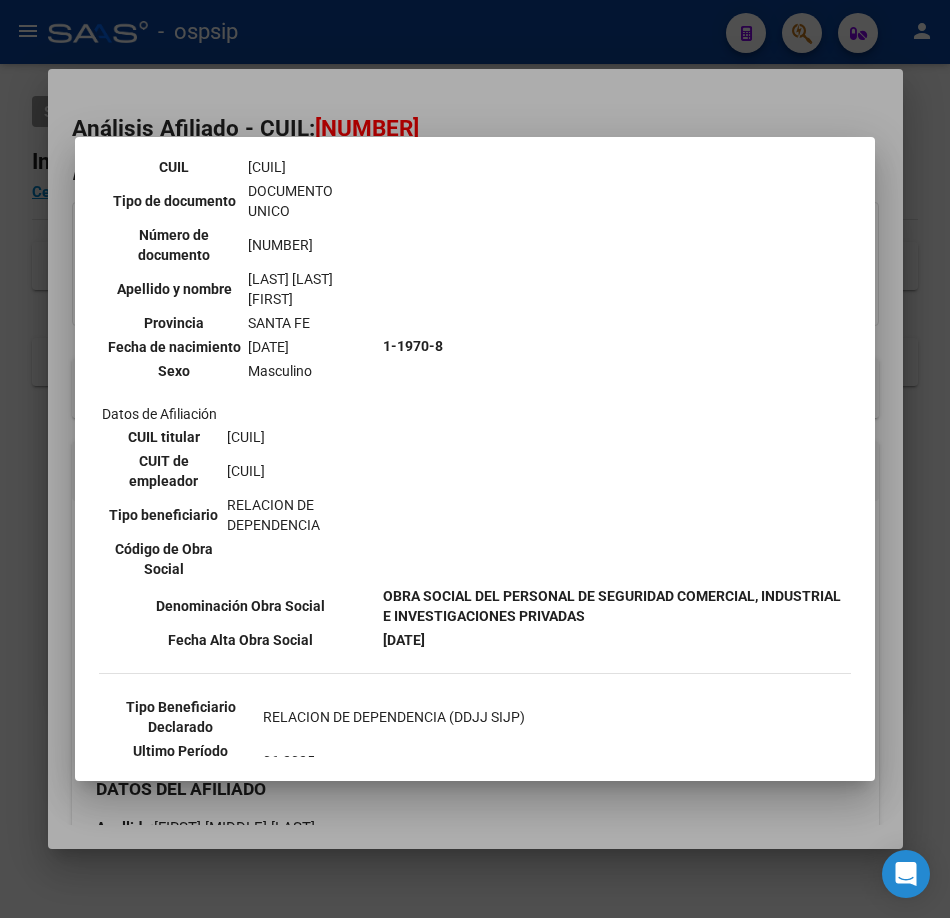 scroll, scrollTop: 300, scrollLeft: 0, axis: vertical 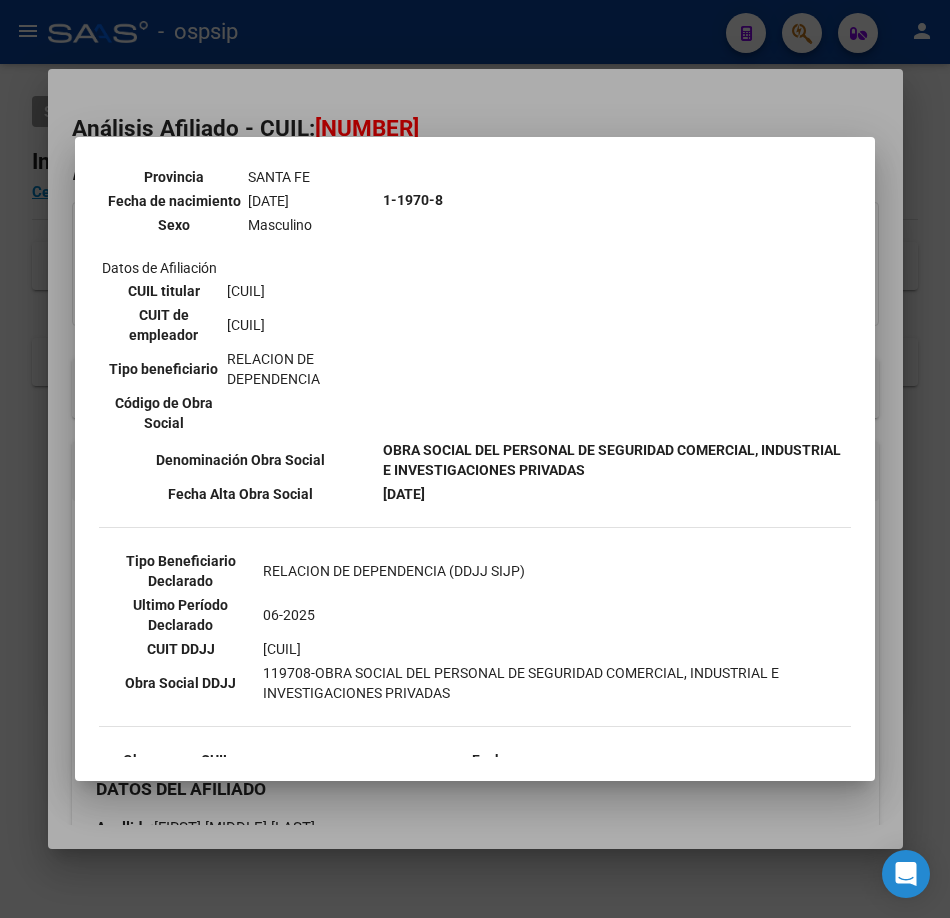 click at bounding box center (475, 459) 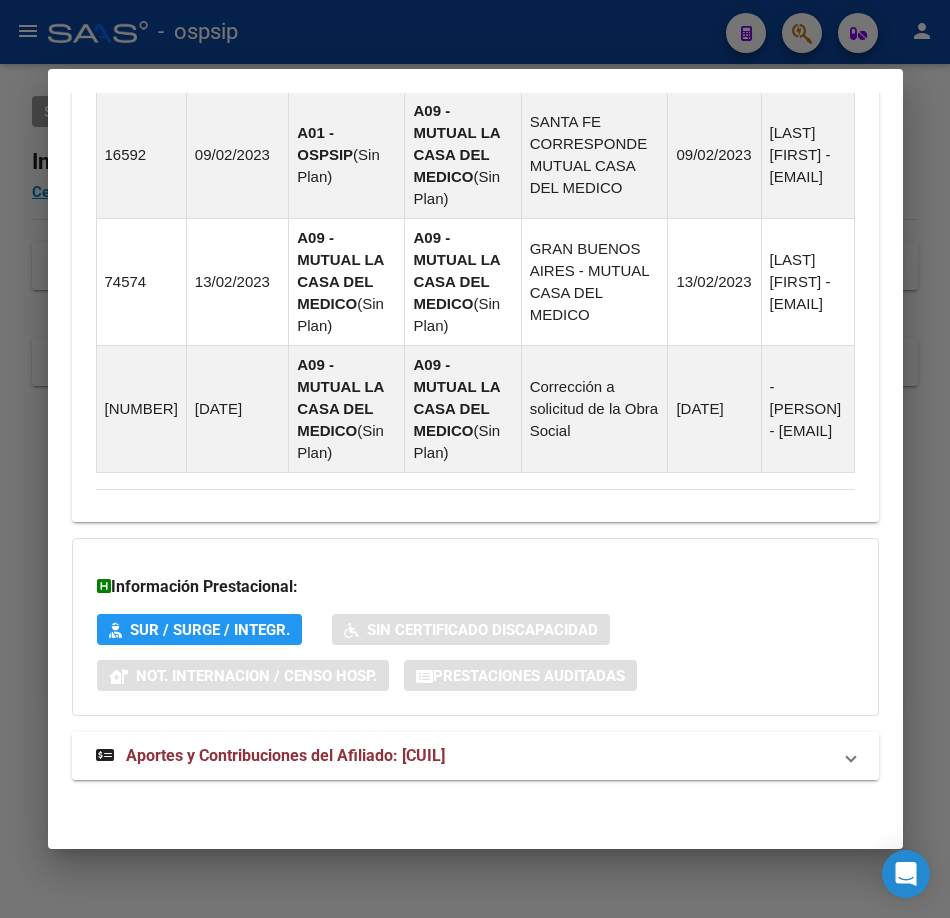 click on "Aportes y Contribuciones del Afiliado: [CUIL]" at bounding box center (270, 756) 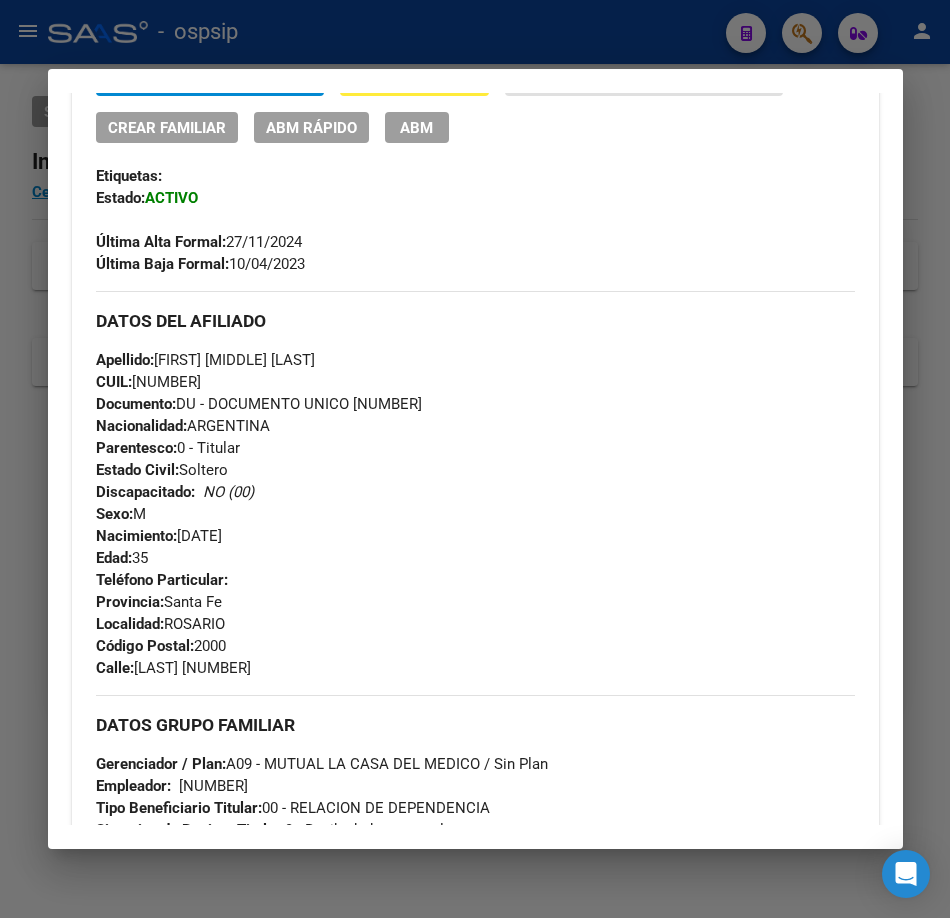 scroll, scrollTop: 0, scrollLeft: 0, axis: both 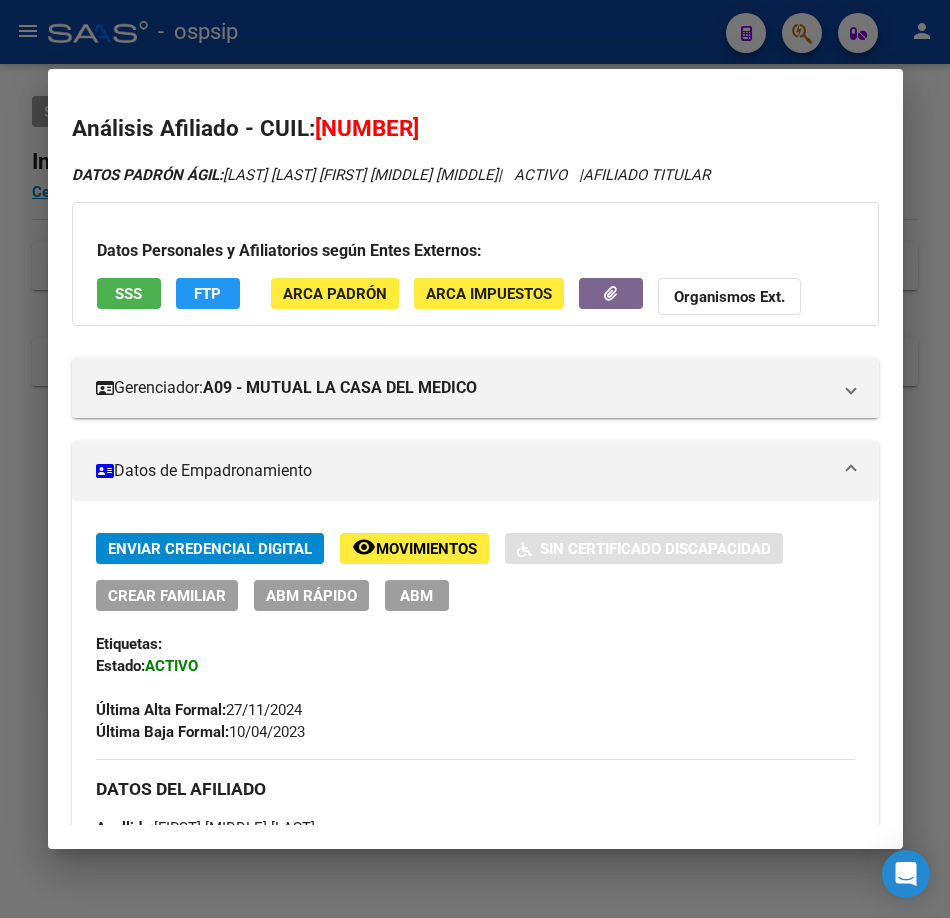 click at bounding box center [475, 459] 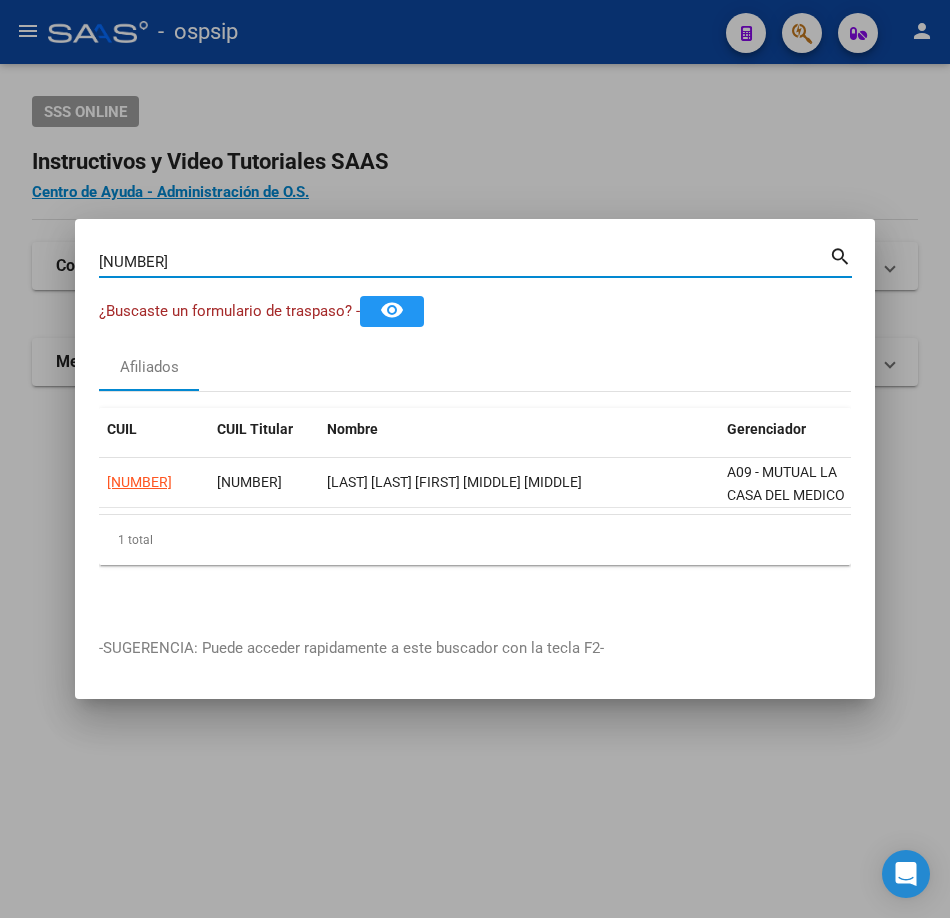 click on "[NUMBER]" at bounding box center (464, 262) 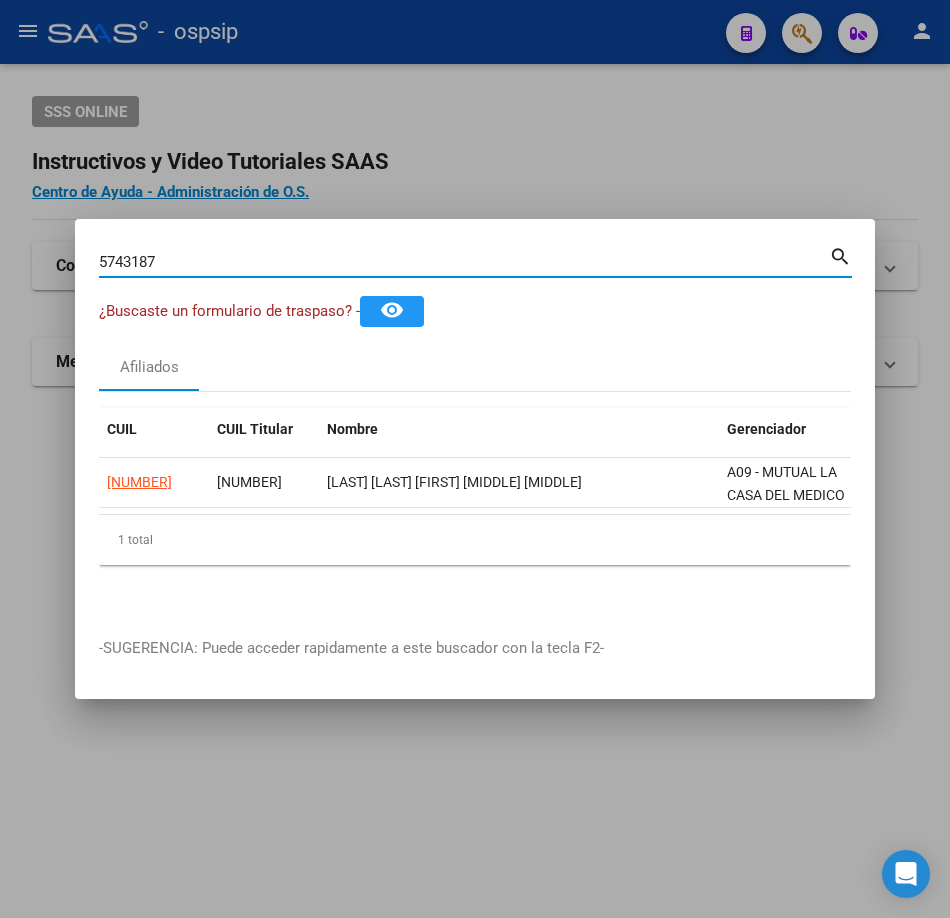 type on "[NUMBER]" 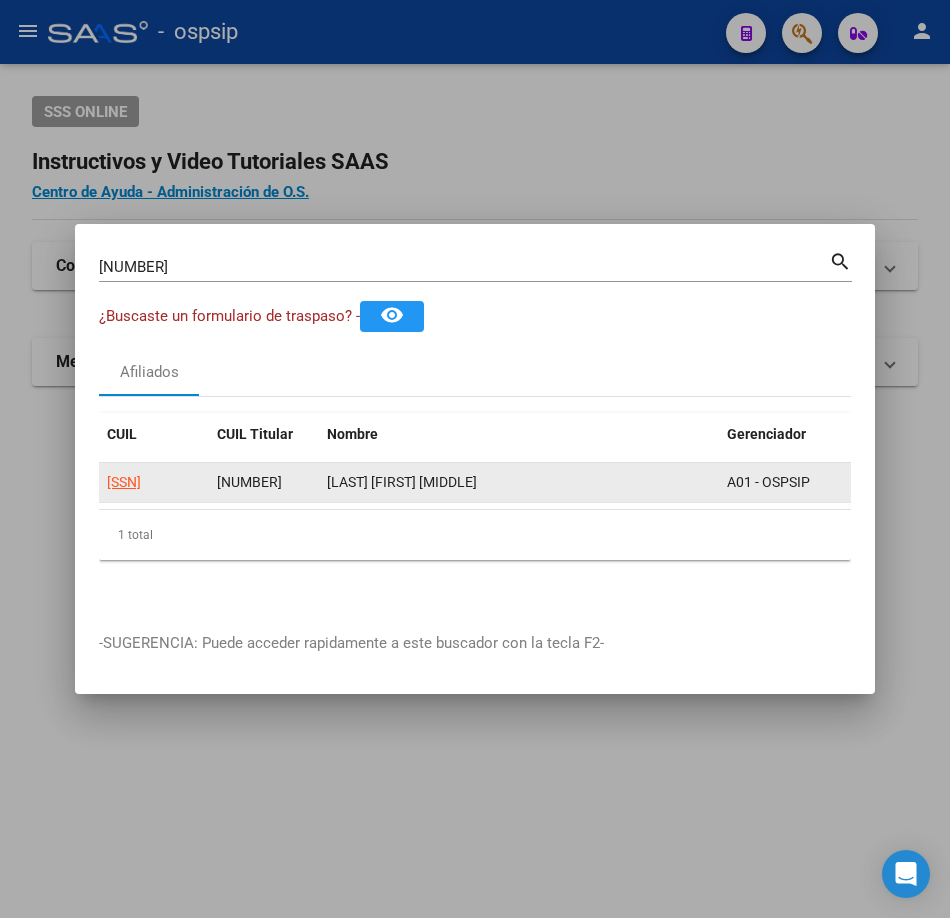 click on "[SSN]" 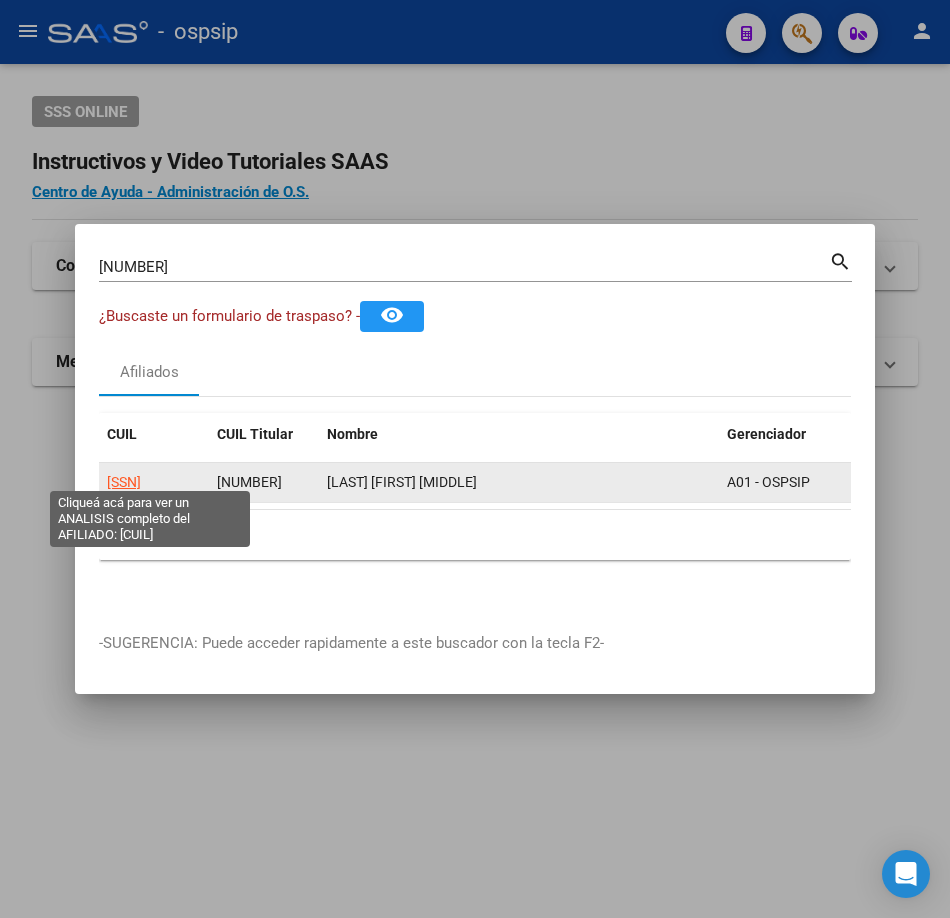 click on "[SSN]" 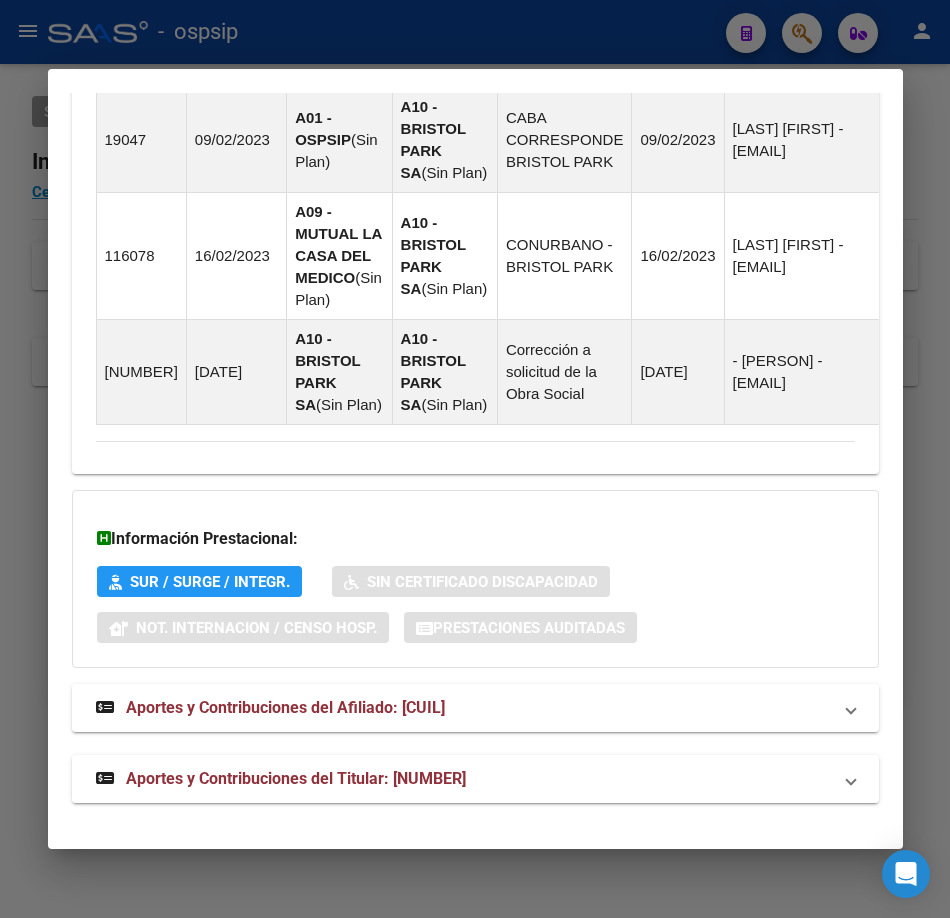 click on "Aportes y Contribuciones del Titular: [NUMBER]" at bounding box center (296, 778) 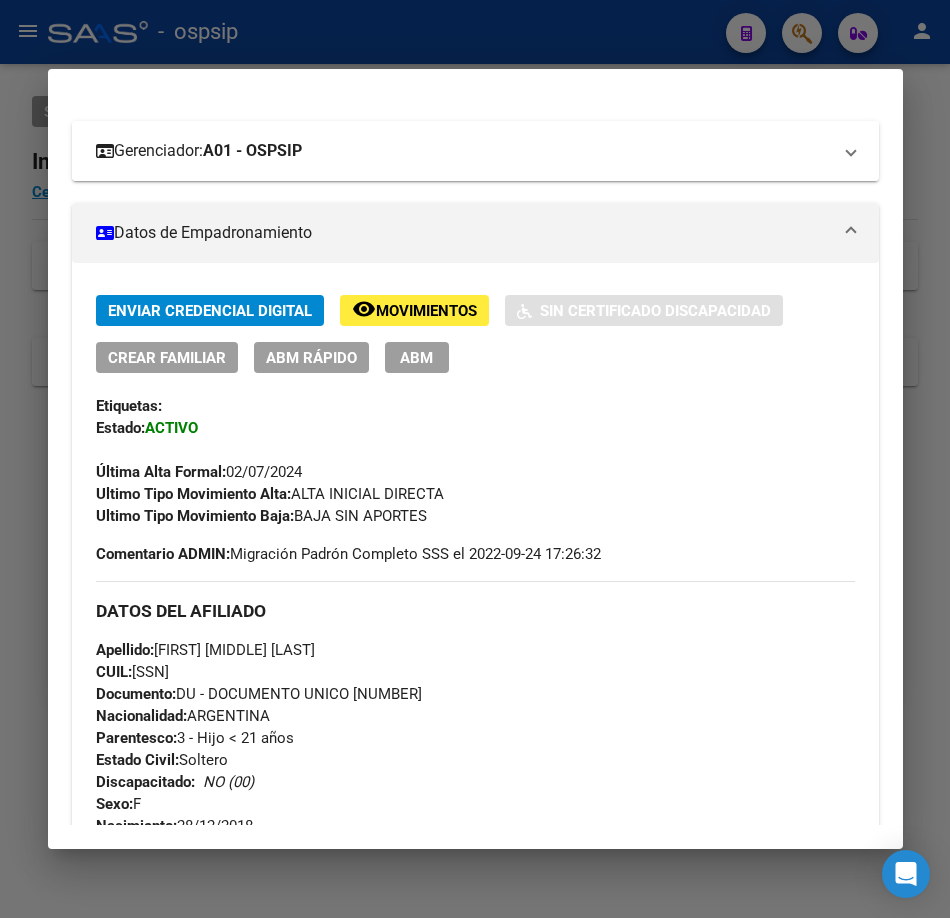 scroll, scrollTop: 0, scrollLeft: 0, axis: both 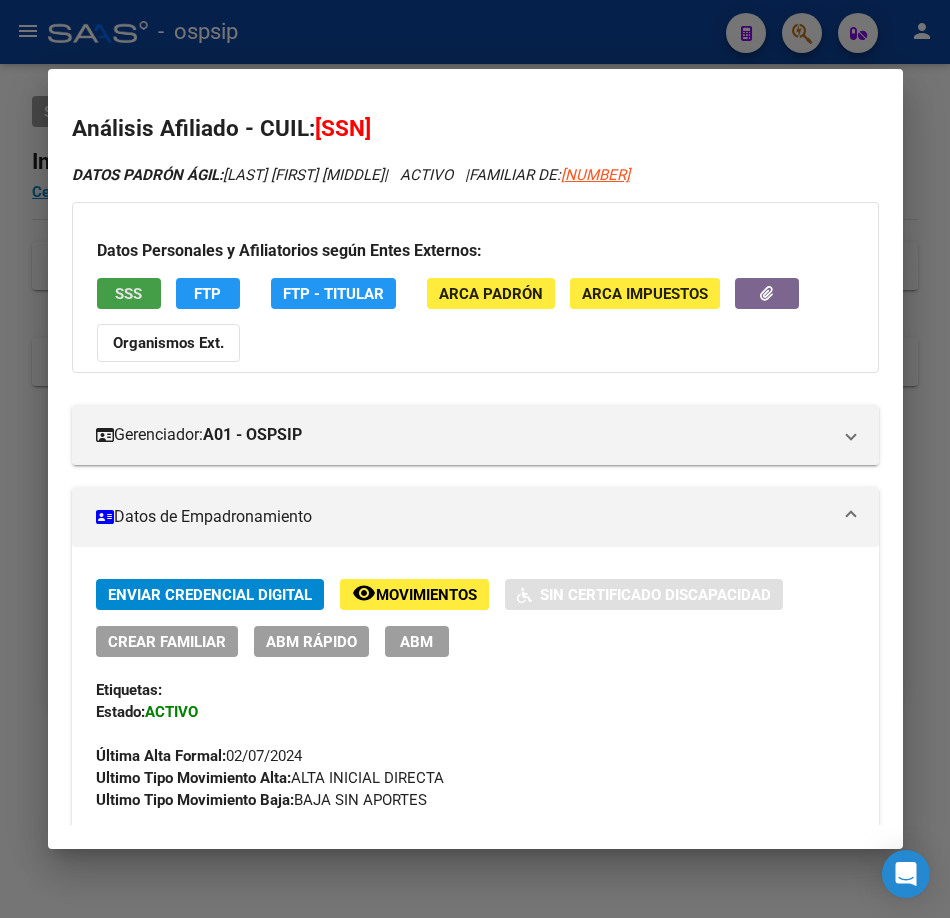 click on "SSS" at bounding box center [129, 293] 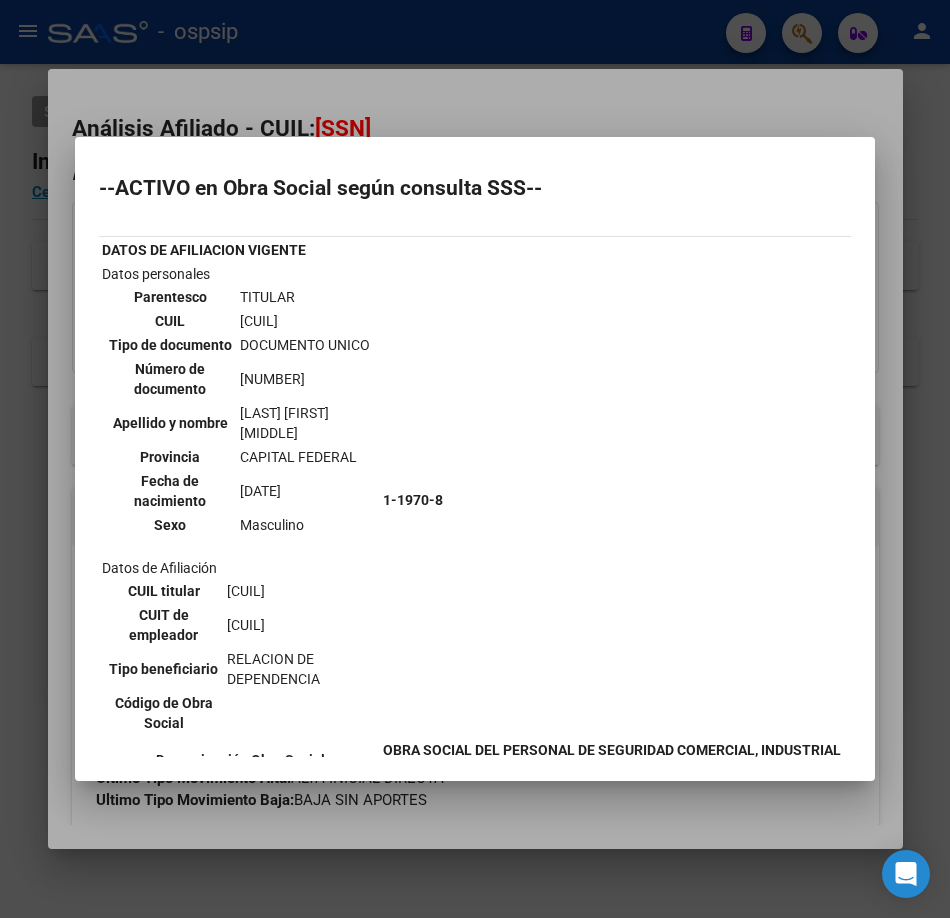 scroll, scrollTop: 300, scrollLeft: 0, axis: vertical 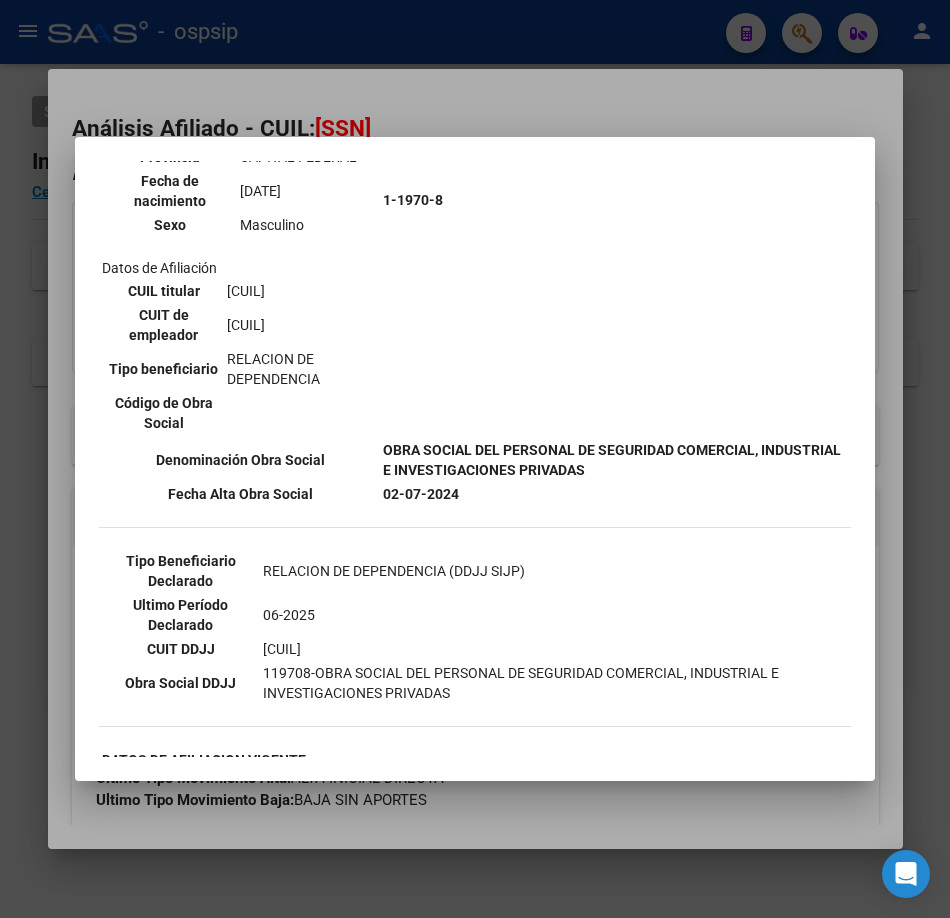 click at bounding box center [475, 459] 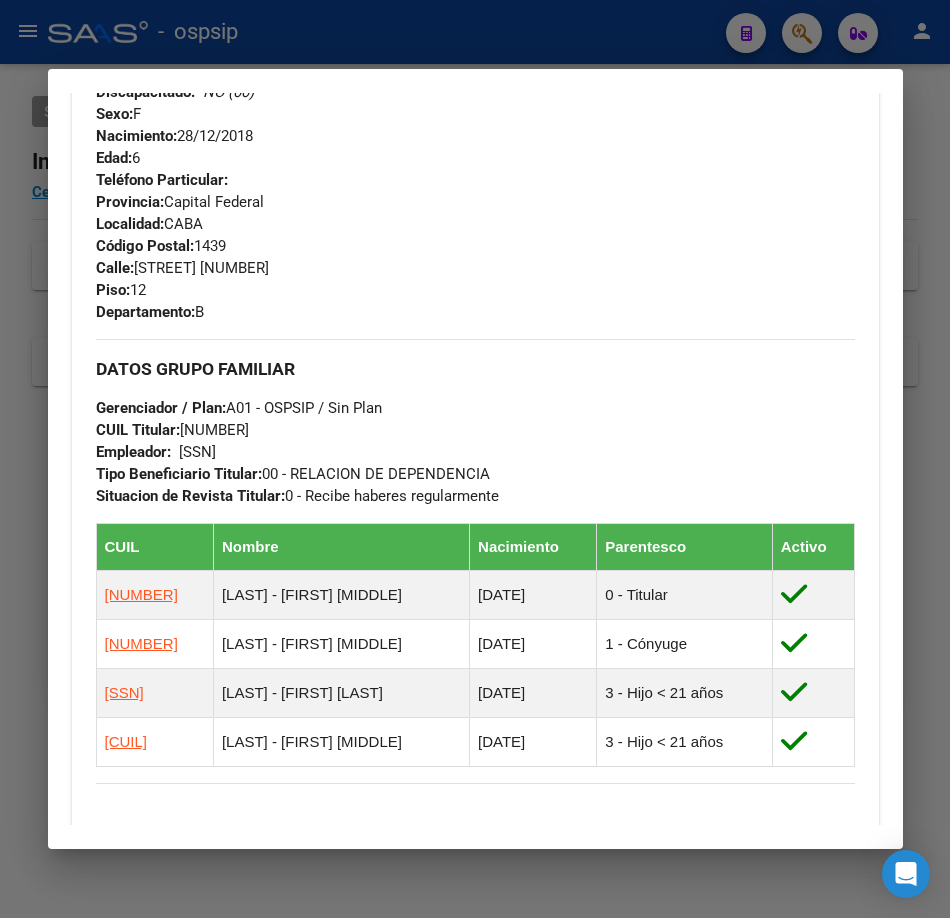 scroll, scrollTop: 1100, scrollLeft: 0, axis: vertical 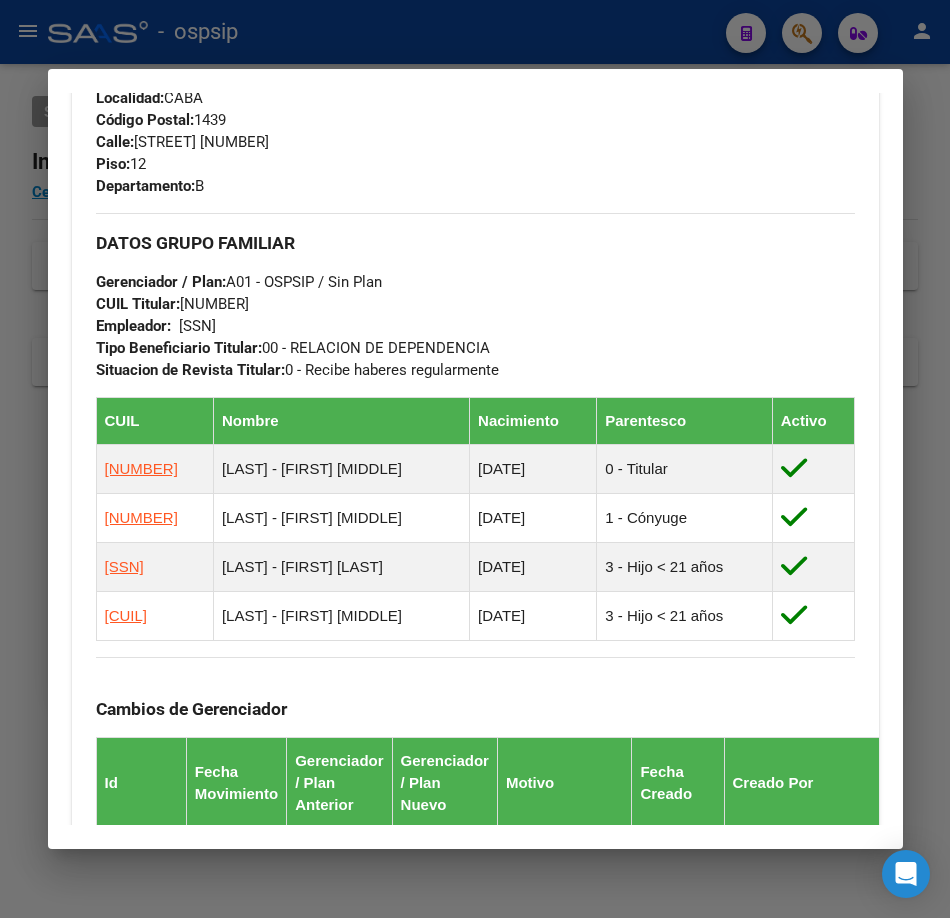 click at bounding box center [475, 459] 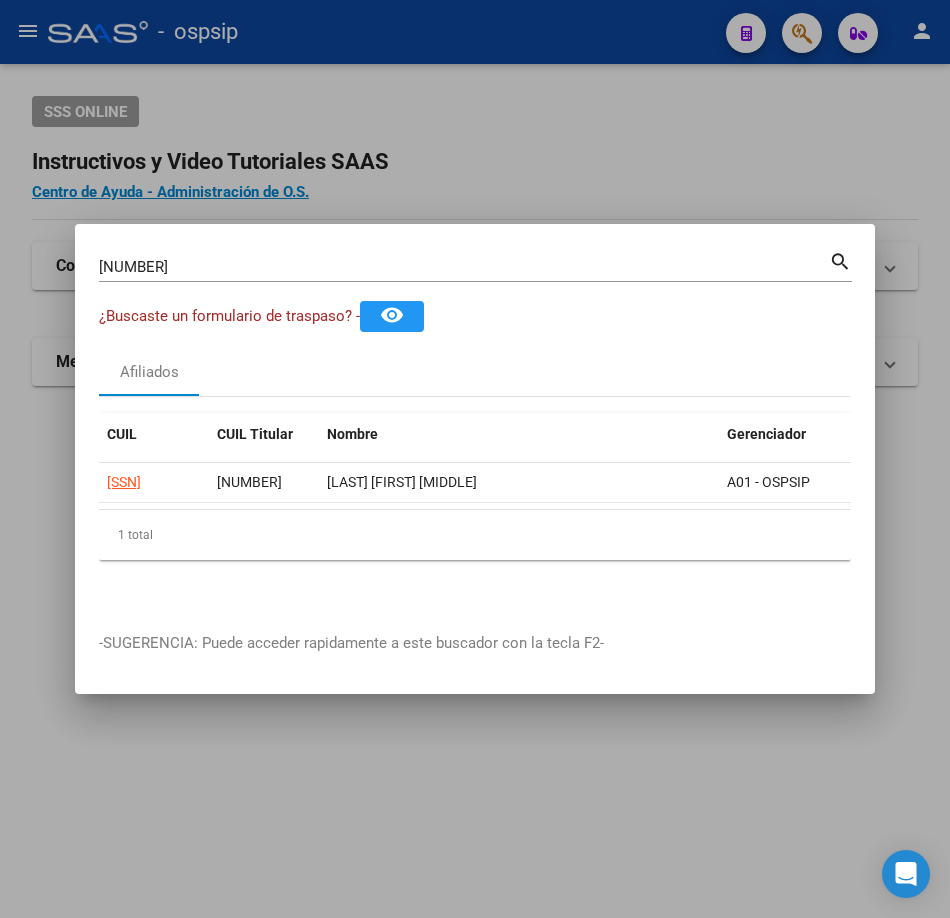 click on "[NUMBER] Buscar (apellido, dni, cuil, nro traspaso, cuit, obra social)" at bounding box center (464, 267) 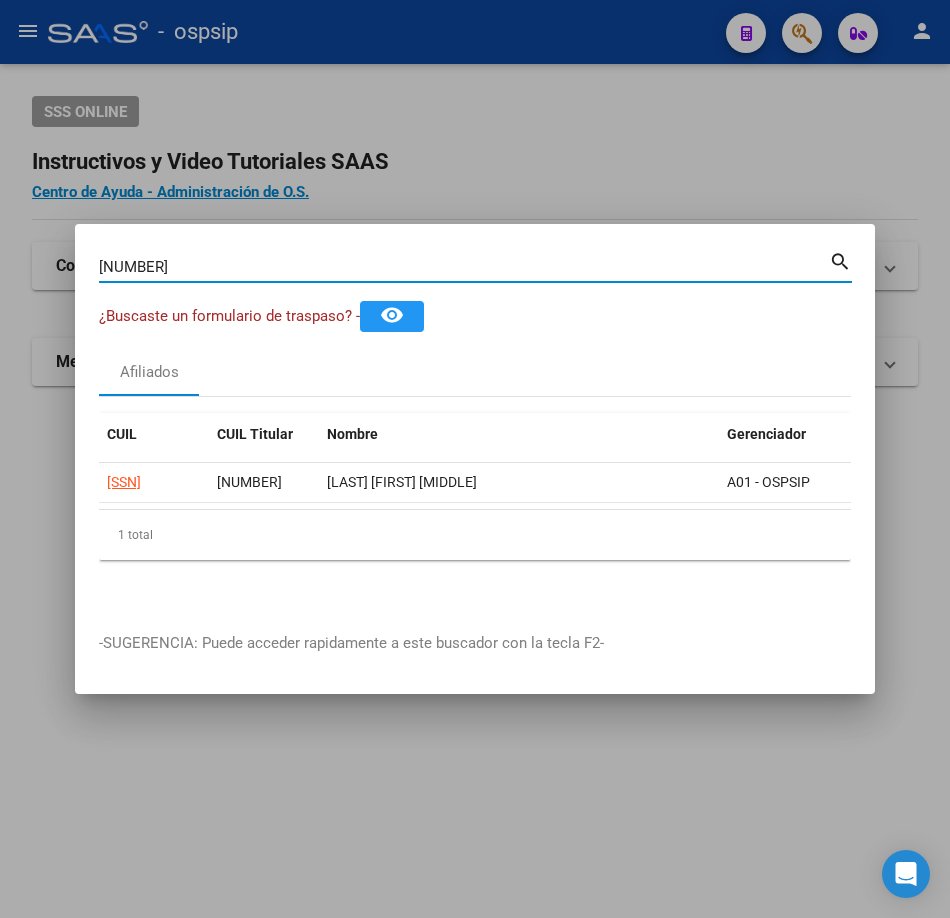 click on "[NUMBER]" at bounding box center [464, 267] 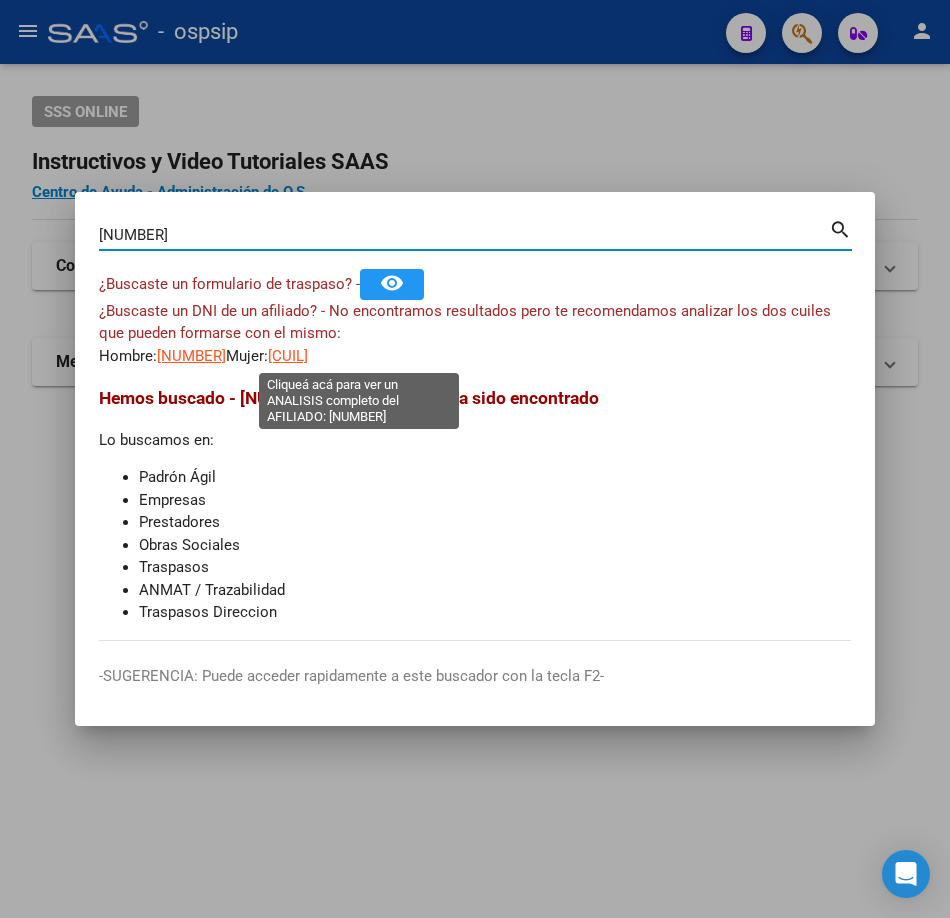 click on "[CUIL]" at bounding box center (288, 356) 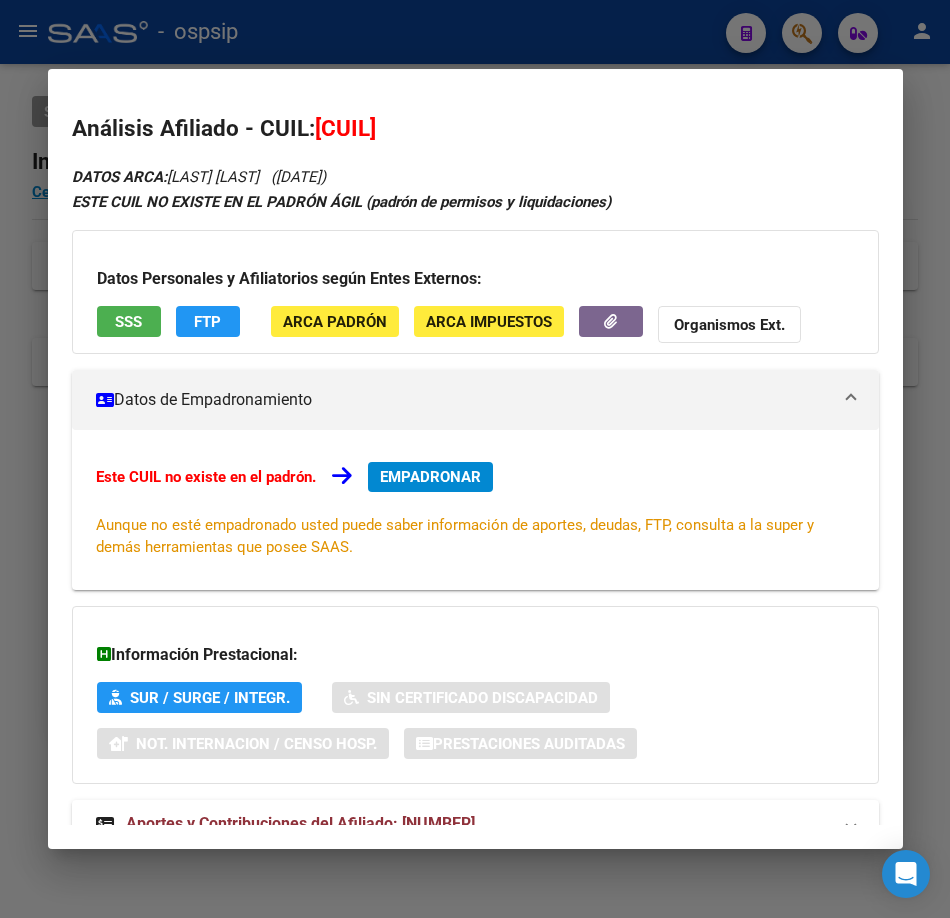 click on "SSS" at bounding box center [129, 321] 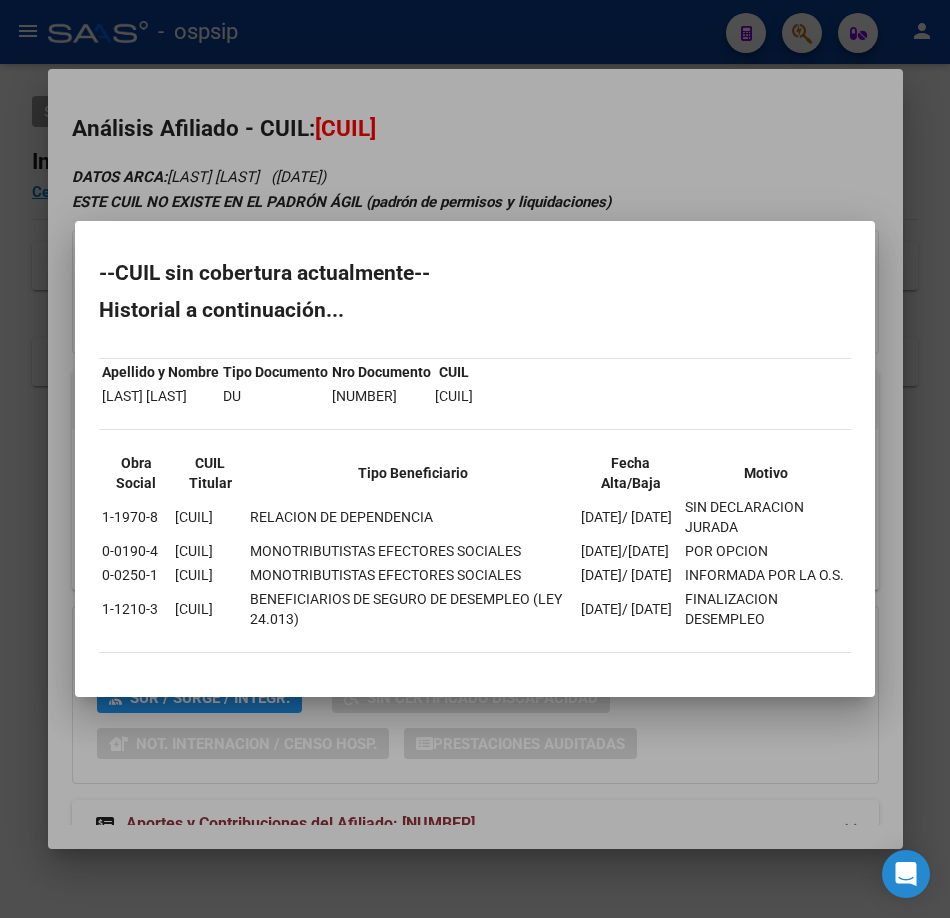 click at bounding box center (475, 459) 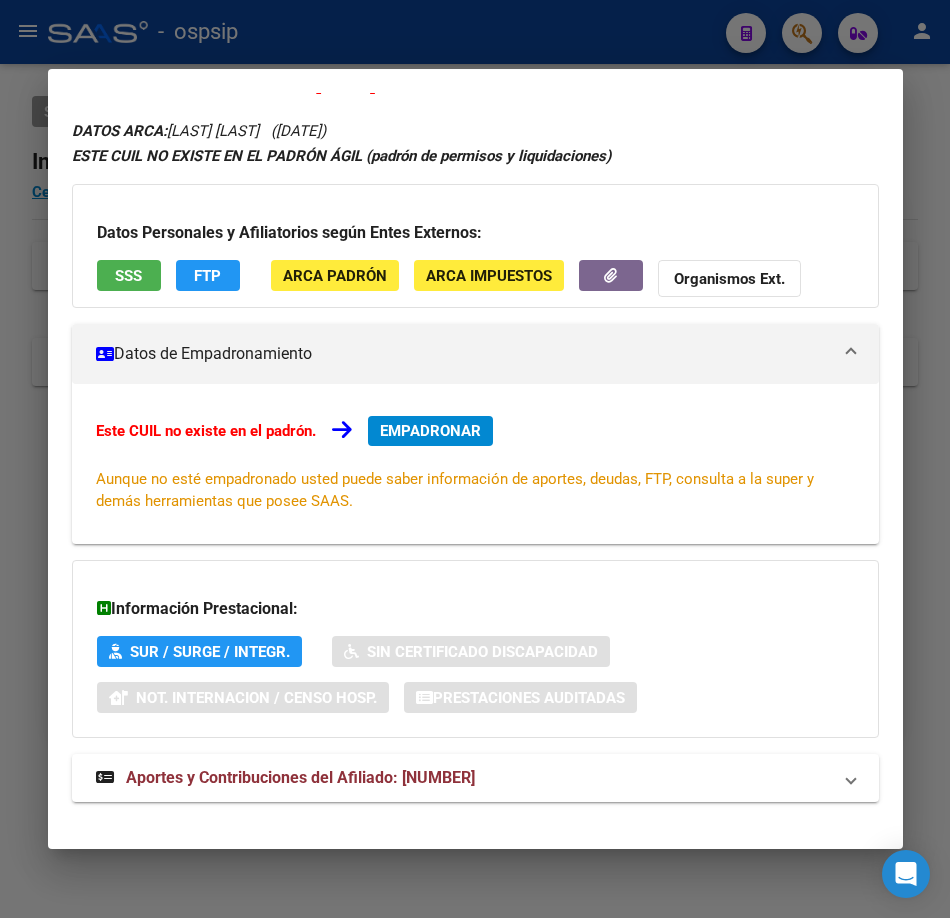 scroll, scrollTop: 68, scrollLeft: 0, axis: vertical 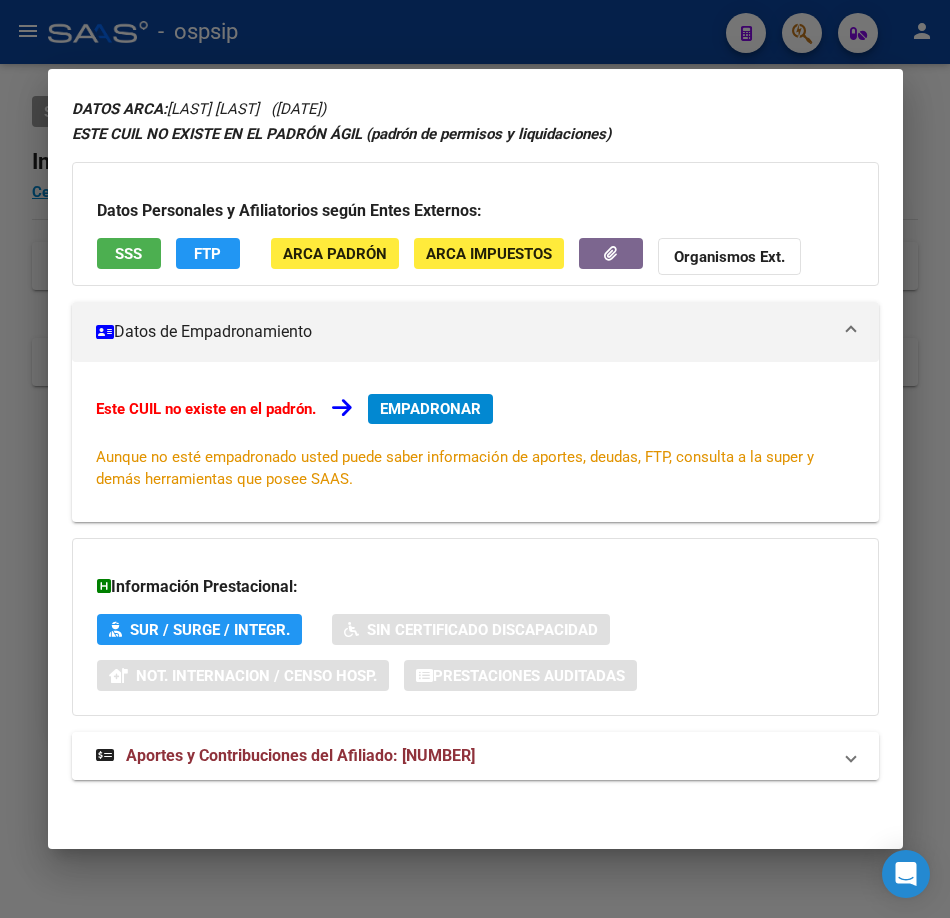 click on "Aportes y Contribuciones del Afiliado: [NUMBER]" at bounding box center [300, 755] 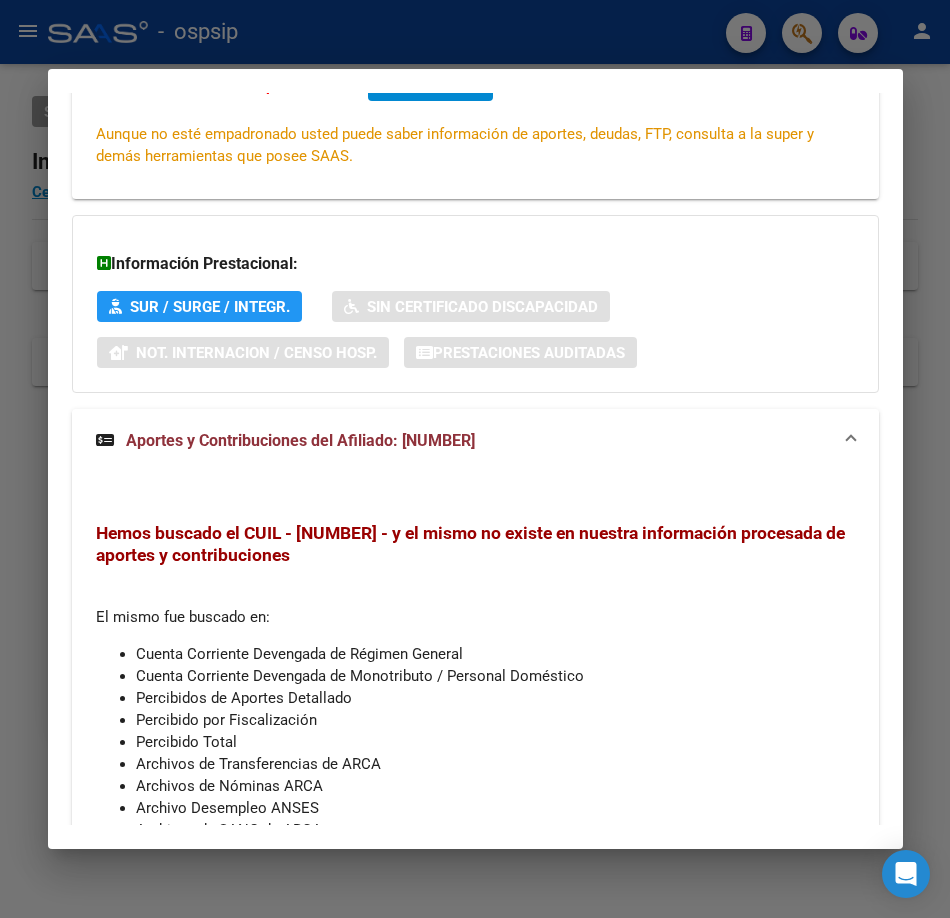 scroll, scrollTop: 501, scrollLeft: 0, axis: vertical 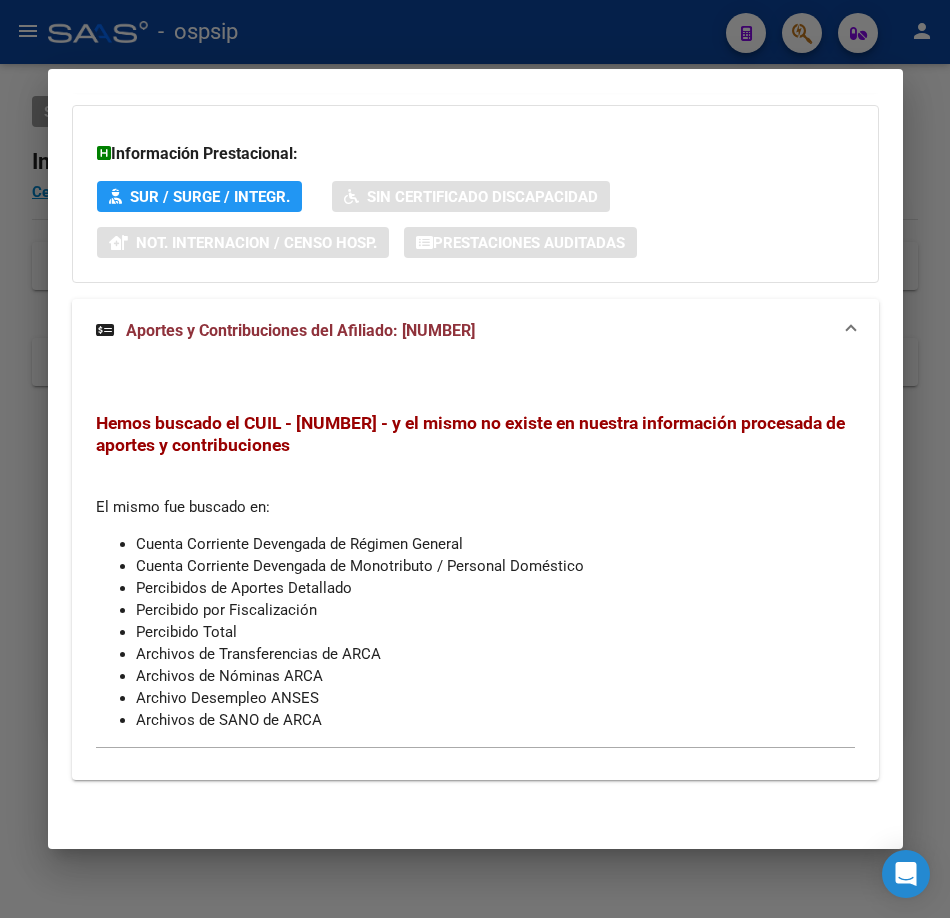 click at bounding box center [475, 459] 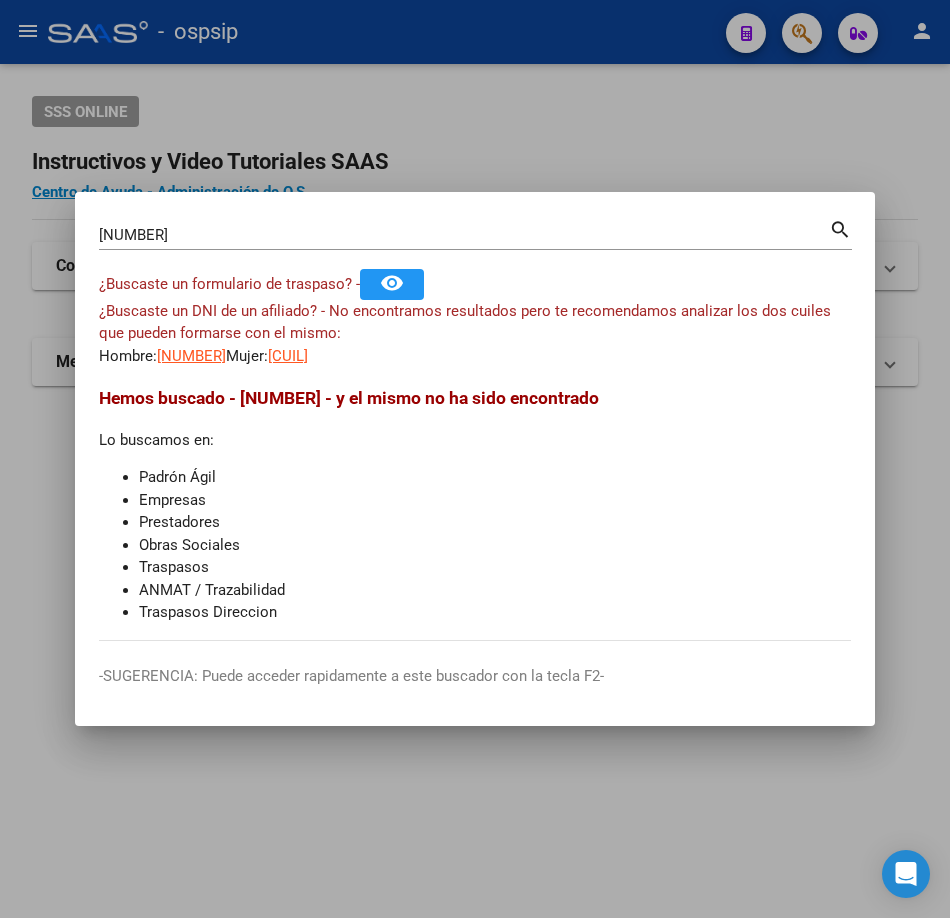 click on "[NUMBER]" at bounding box center [464, 235] 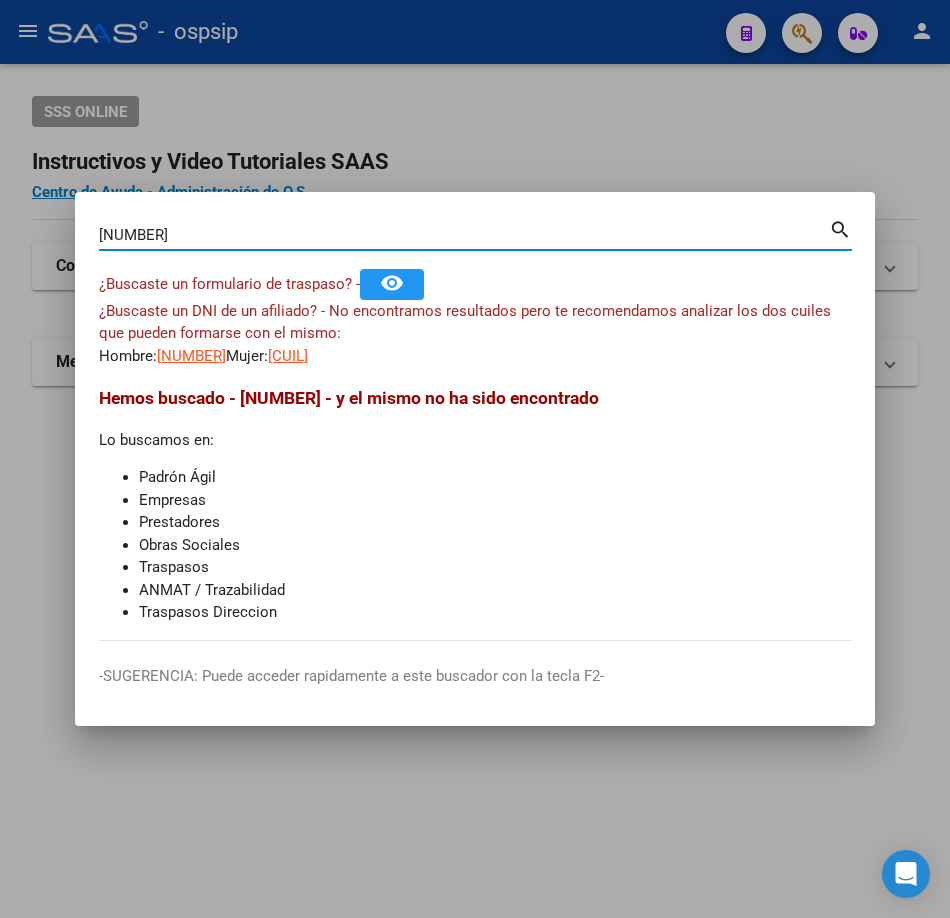 click on "[NUMBER]" at bounding box center (464, 235) 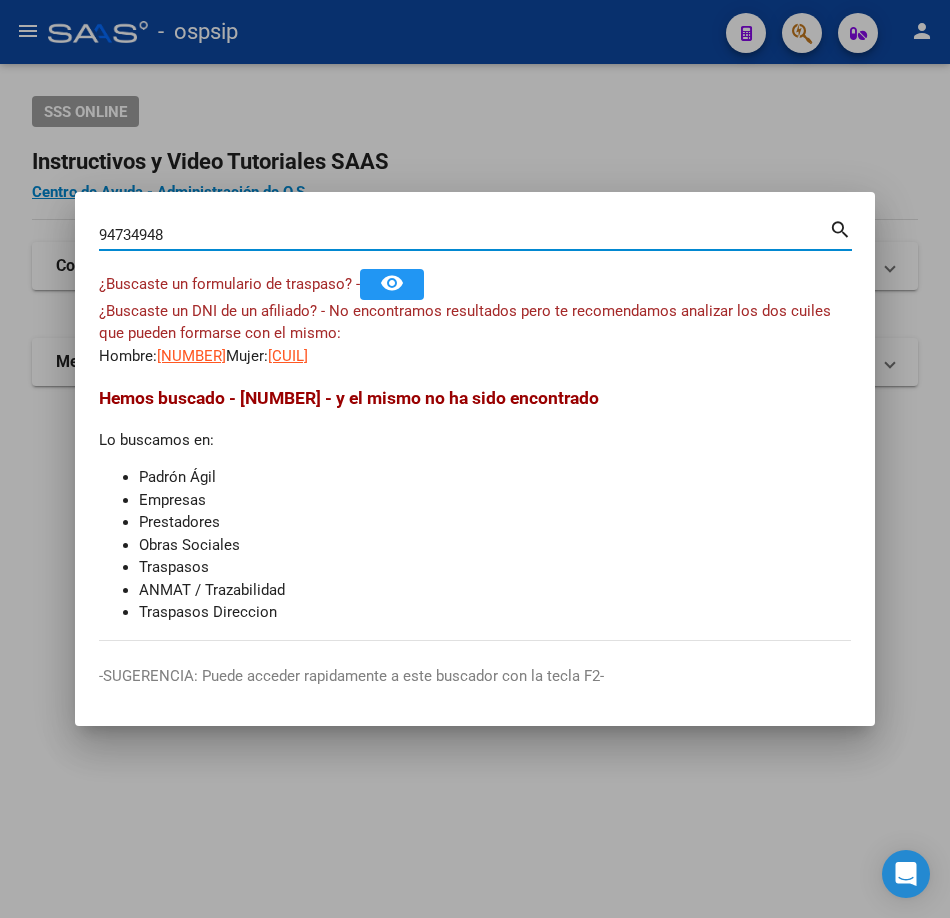 type on "94734948" 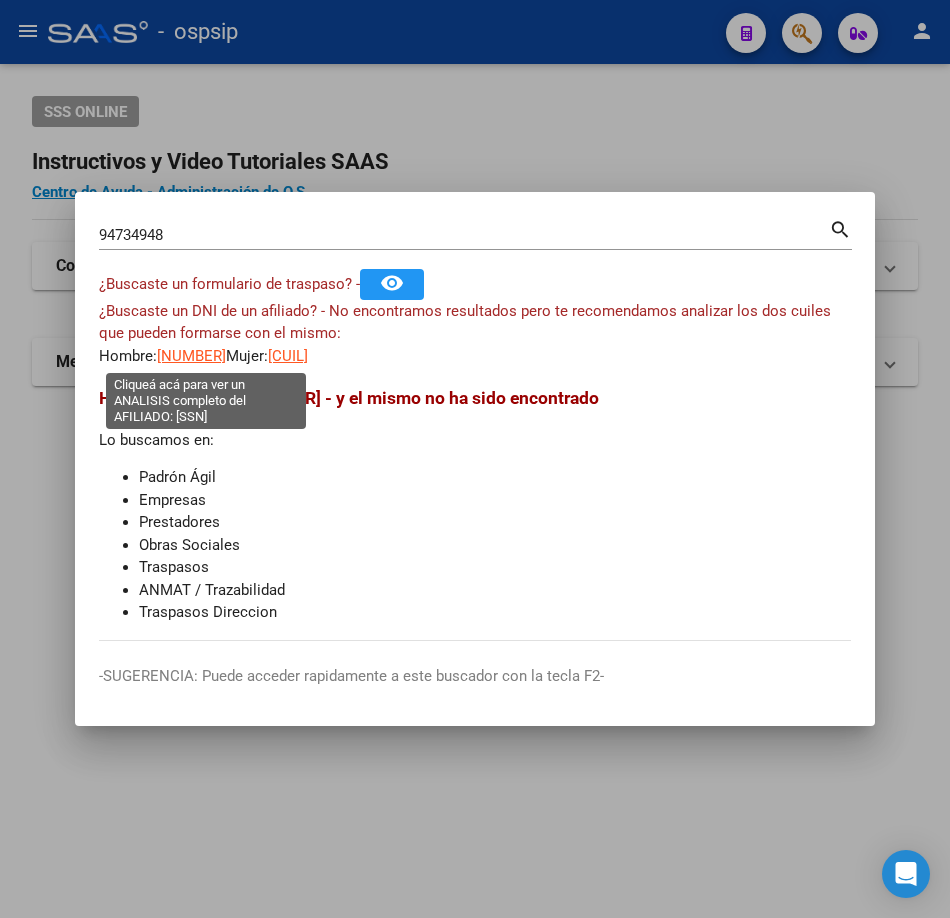 click on "[NUMBER]" at bounding box center (191, 356) 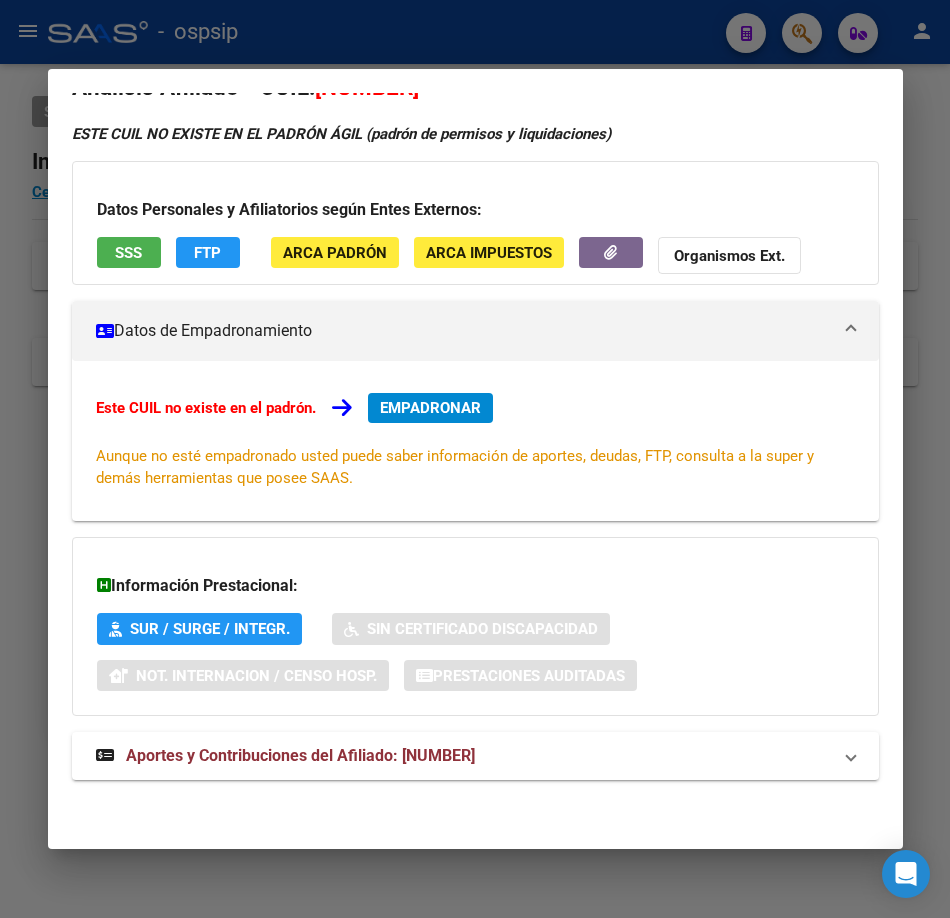 scroll, scrollTop: 0, scrollLeft: 0, axis: both 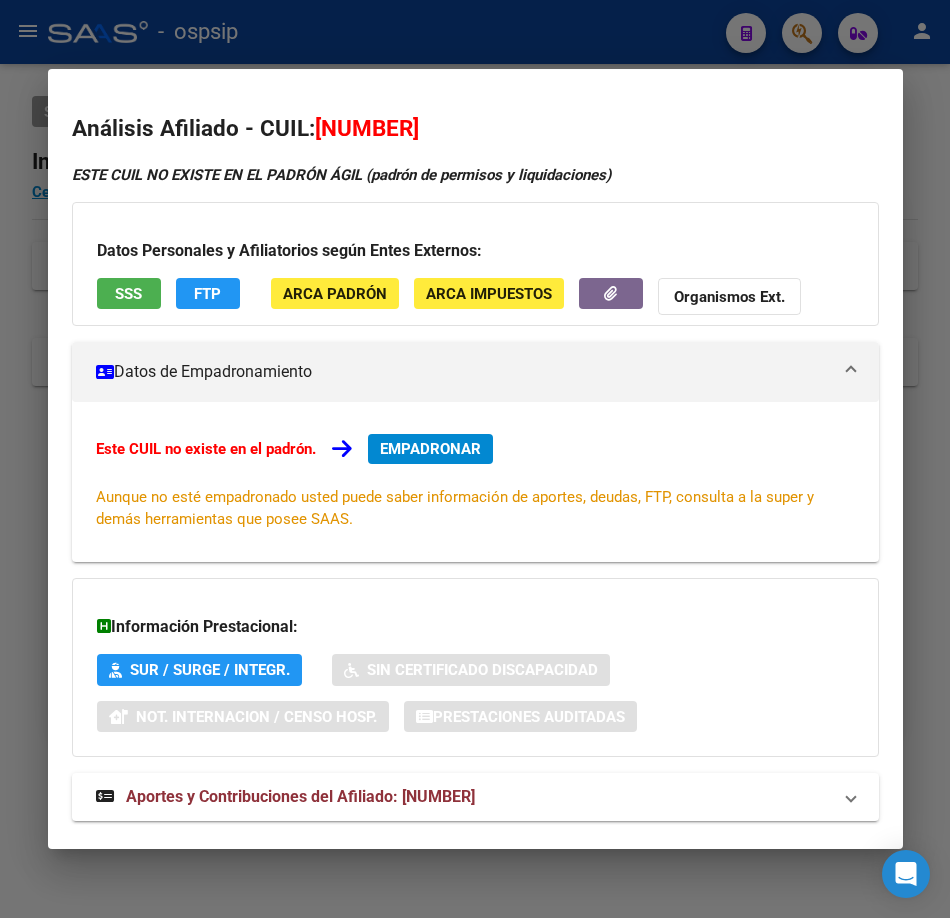 click at bounding box center (475, 459) 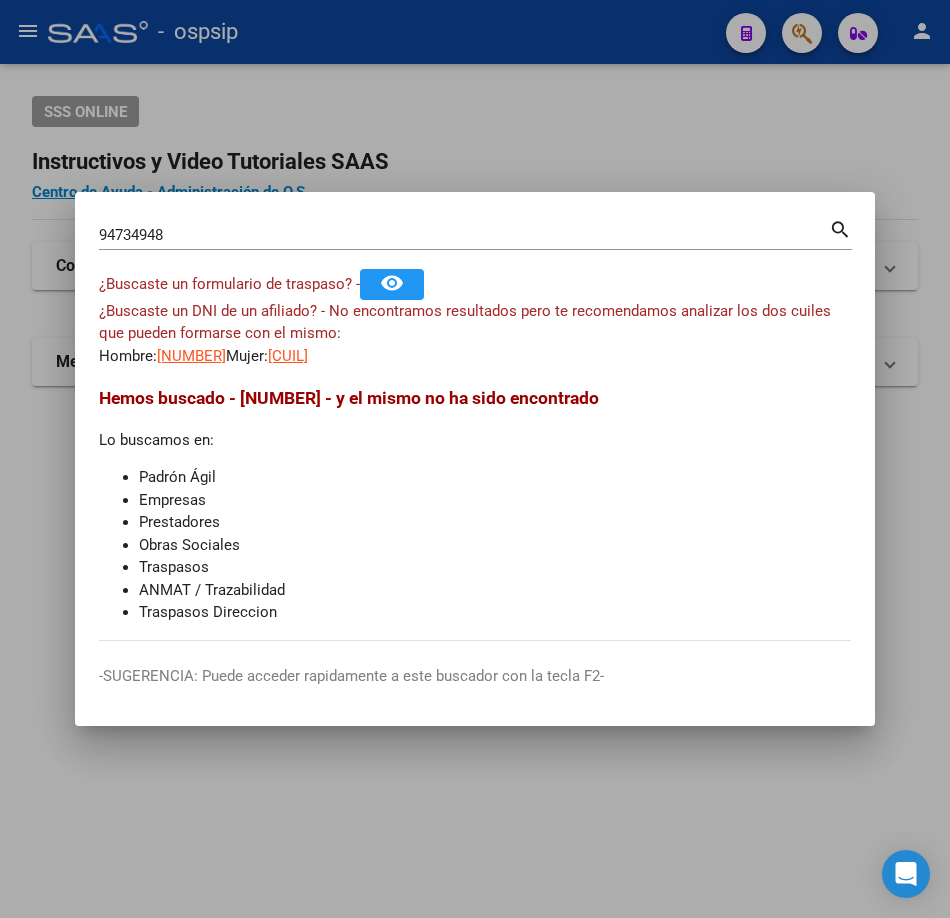 click on "[NUMBER] Buscar (apellido, dni, cuil, nro traspaso, cuit, obra social) search ¿Buscaste un formulario de traspaso? -   remove_red_eye ¿Buscaste un DNI de un afiliado? - No encontramos resultados pero te recomendamos analizar los dos cuiles que pueden formarse con el mismo:  Hombre:  [NUMBER]     Mujer:  [NUMBER] Hemos buscado - [NUMBER] - y el mismo no ha sido encontrado  Lo buscamos en:  Padrón Ágil Empresas Prestadores Obras Sociales Traspasos ANMAT / Trazabilidad Traspasos Direccion" at bounding box center [475, 428] 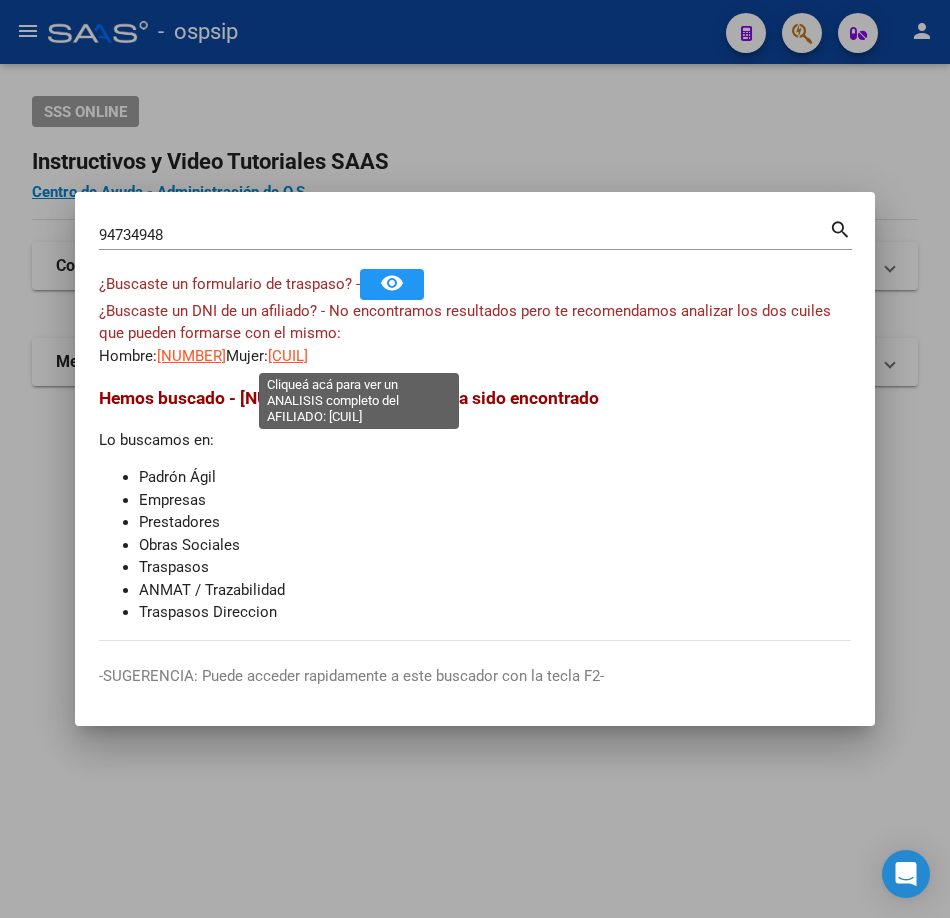 click on "[CUIL]" at bounding box center [288, 356] 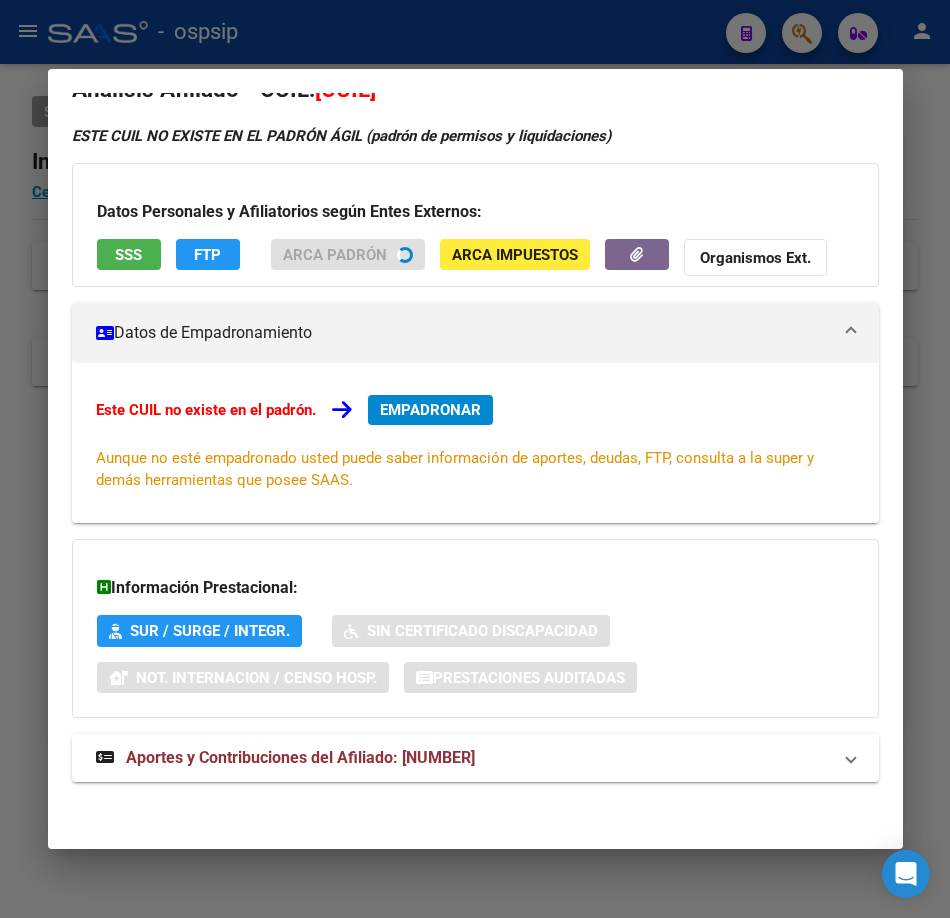 scroll, scrollTop: 56, scrollLeft: 0, axis: vertical 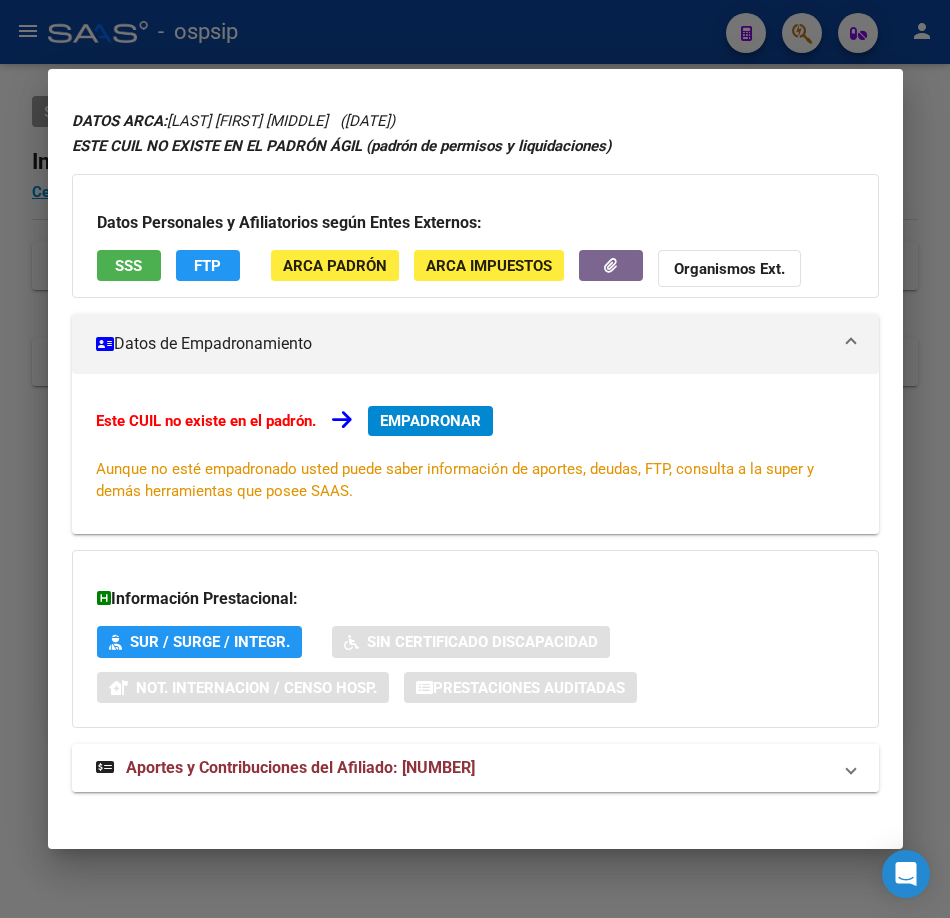 click on "Aportes y Contribuciones del Afiliado: [NUMBER]" at bounding box center [300, 767] 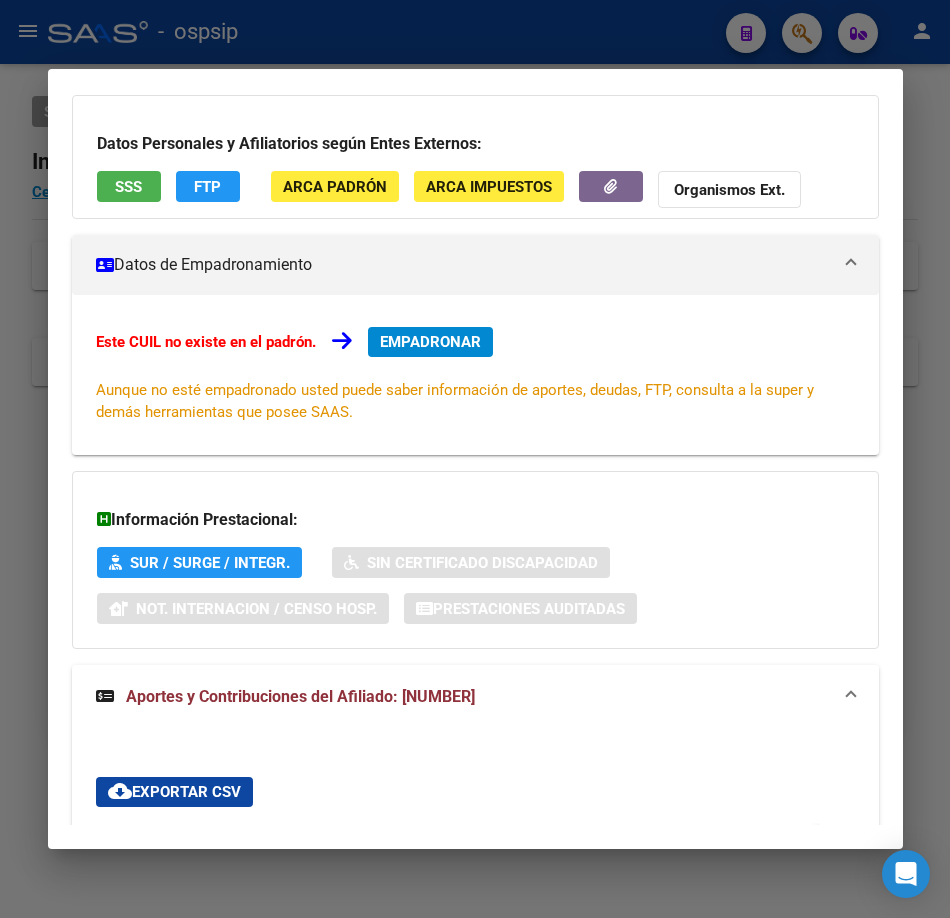 scroll, scrollTop: 0, scrollLeft: 0, axis: both 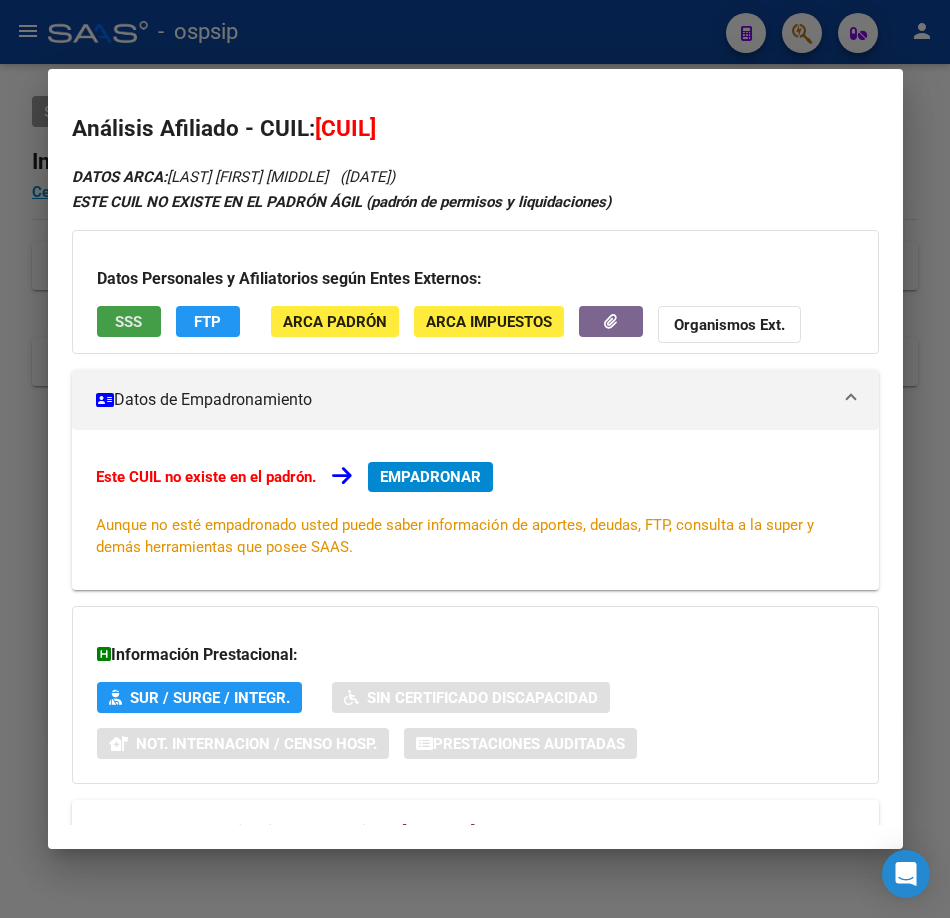 click on "SSS" at bounding box center [128, 322] 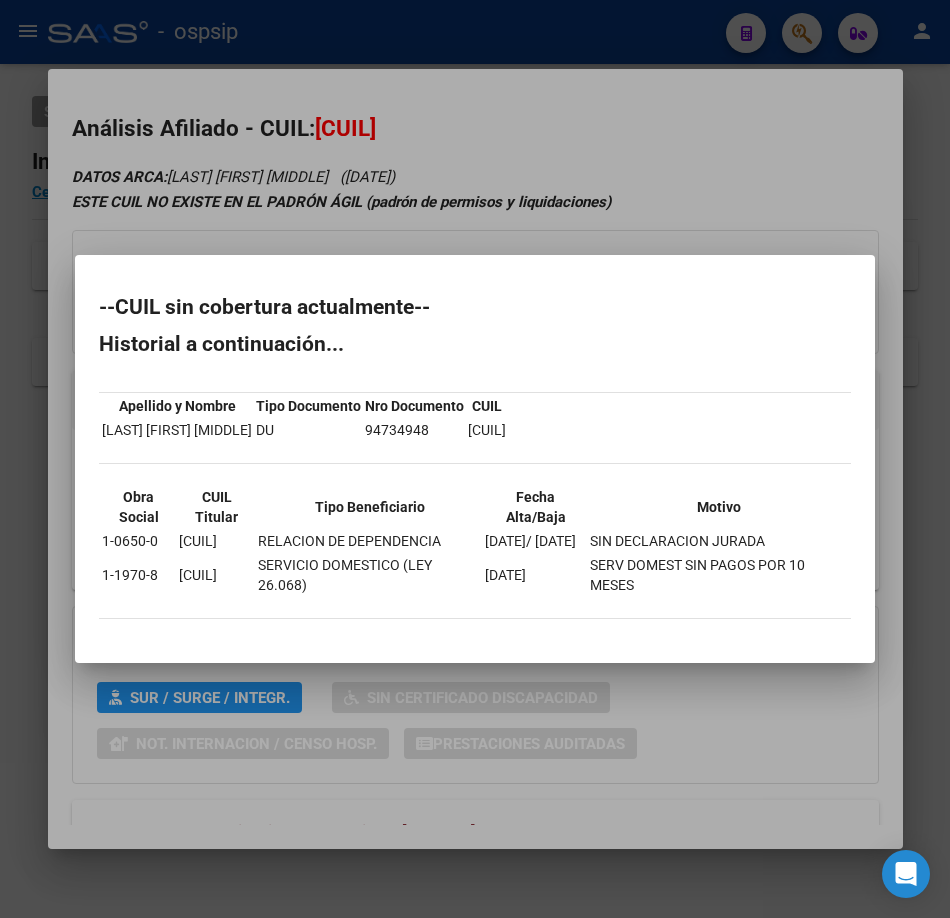 click at bounding box center [475, 459] 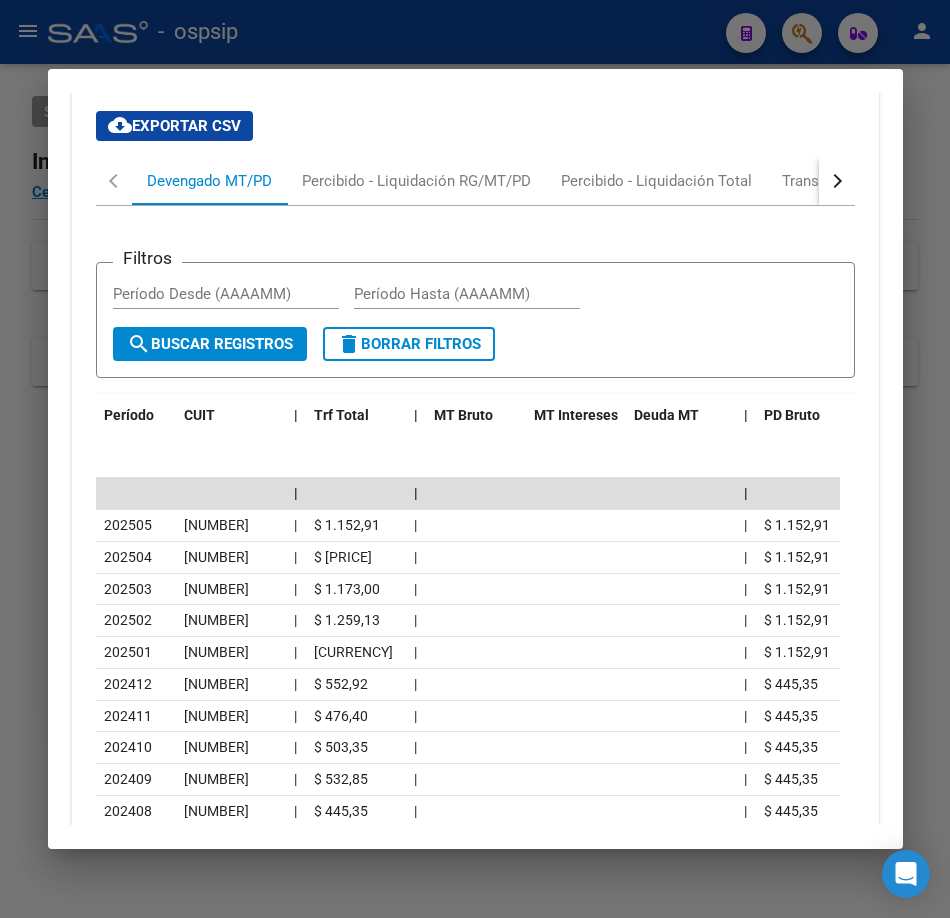 scroll, scrollTop: 501, scrollLeft: 0, axis: vertical 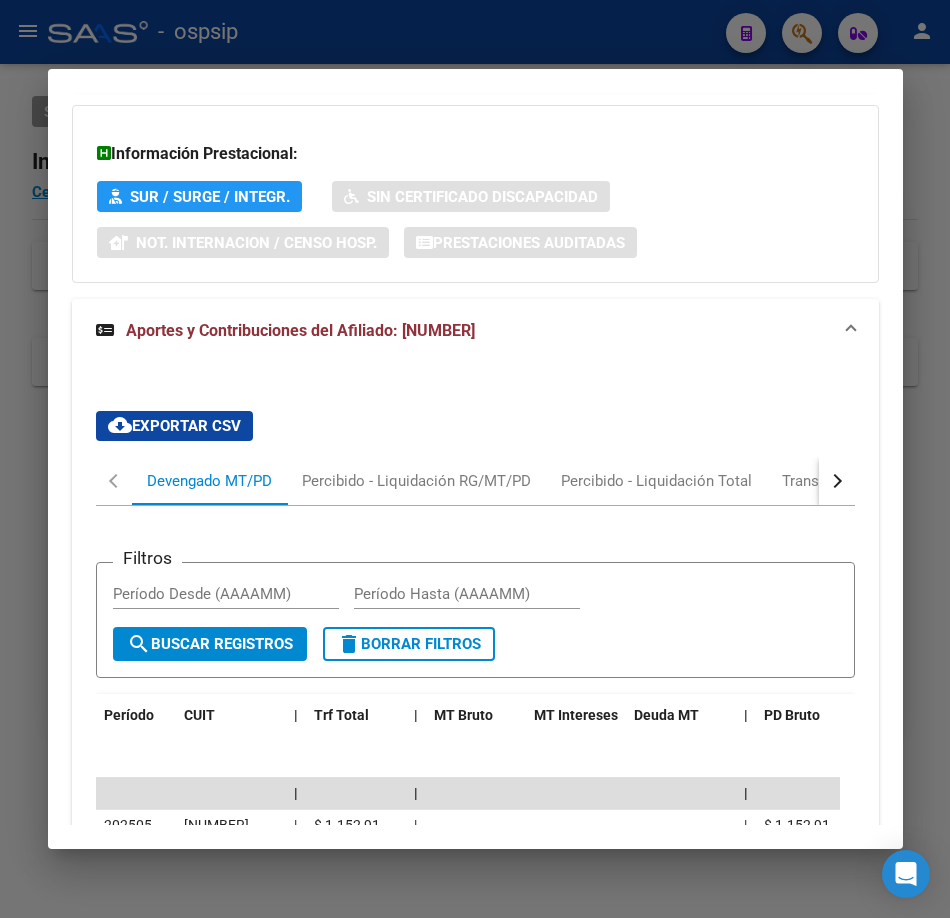 click on "cloud_download  Exportar CSV  Devengado MT/PD Percibido - Liquidación RG/MT/PD Percibido - Liquidación Total Transferencias ARCA Filtros Período Desde (AAAAMM) Período Hasta (AAAAMM) search  Buscar Registros  delete  Borrar Filtros  Período CUIT | Trf Total | MT Bruto MT Intereses Deuda MT | PD Bruto PD Intereses PD Deuda | | | 202505 20348752333 | $ 1.152,91 | | $ 1.152,91 $ 11.267,09 202504 20348752333 | $ 1.233,29 | | $ 1.152,91 $ 80,38 $ 11.267,09 202503 20348752333 | $ 1.173,00 | | $ 1.152,91 $ 20,09 $ 11.267,09 202502 20348752333 | $ 1.259,13 | | $ 1.152,91 $ 106,22 $ 11.267,09 202501 20348752333 | $ 1.345,25 | | $ 1.152,91 $ 192,34 $ 11.267,09 202412 20348752333 | $ 552,92 | | $ 445,35 $ 107,57 $ 11.974,65 202411 20348752333 | $ 476,40 | | $ 445,35 $ 31,05 $ 11.974,65 202410 20348752333 | $ 503,35 | | $ 445,35 $ 58,00 $ 11.974,65 202409 20348752333 | $ 532,85 | | $ 445,35 $ 87,50 $ 11.974,65 202408 20348752333 | $ 445,35 | | $ 445,35 $ 11.974,65  1   2   3" at bounding box center [475, 822] 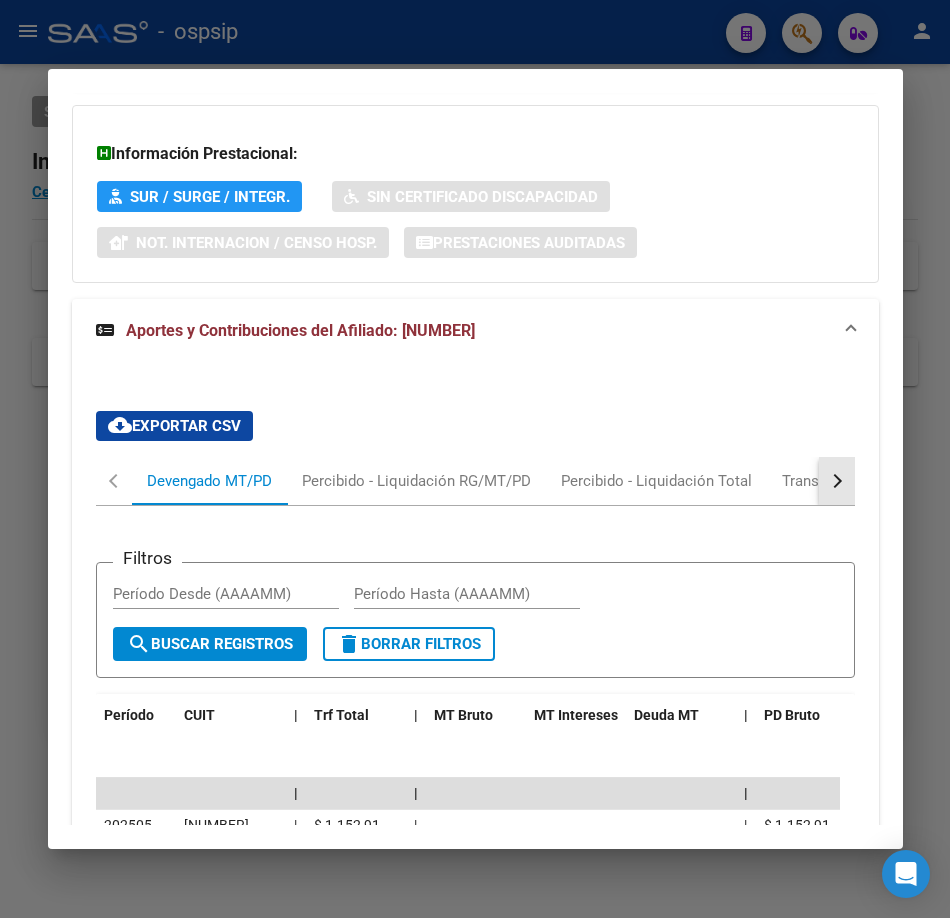 click at bounding box center [837, 481] 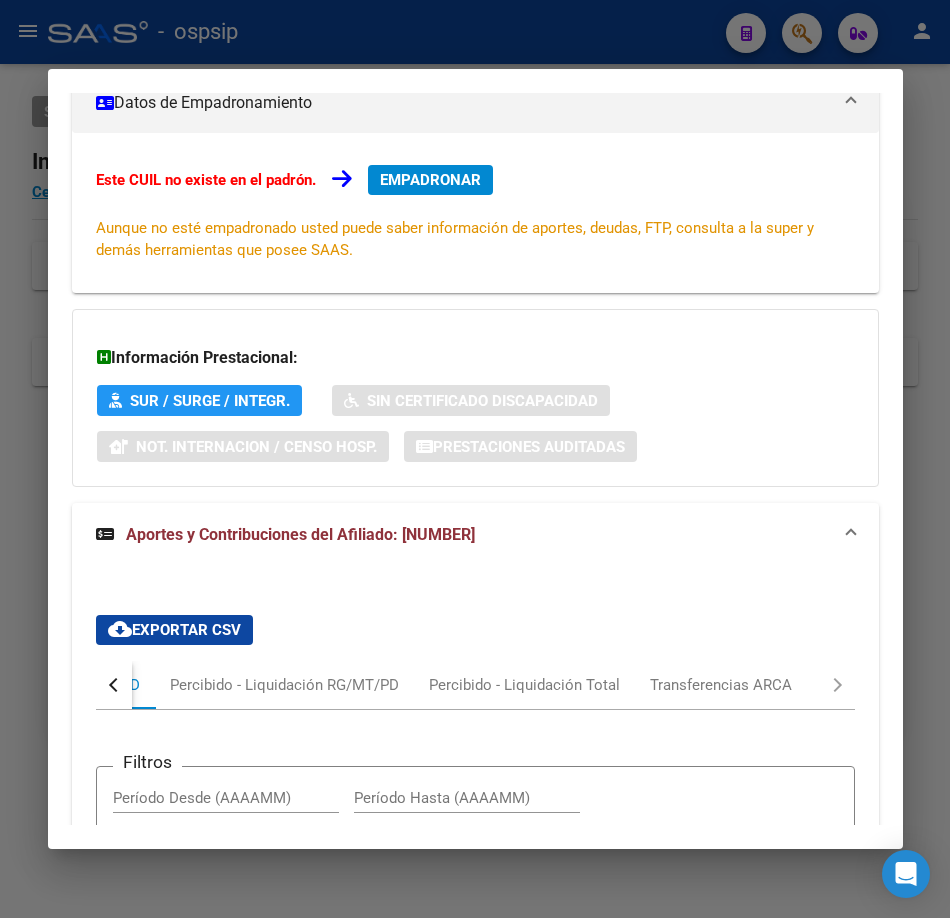 scroll, scrollTop: 601, scrollLeft: 0, axis: vertical 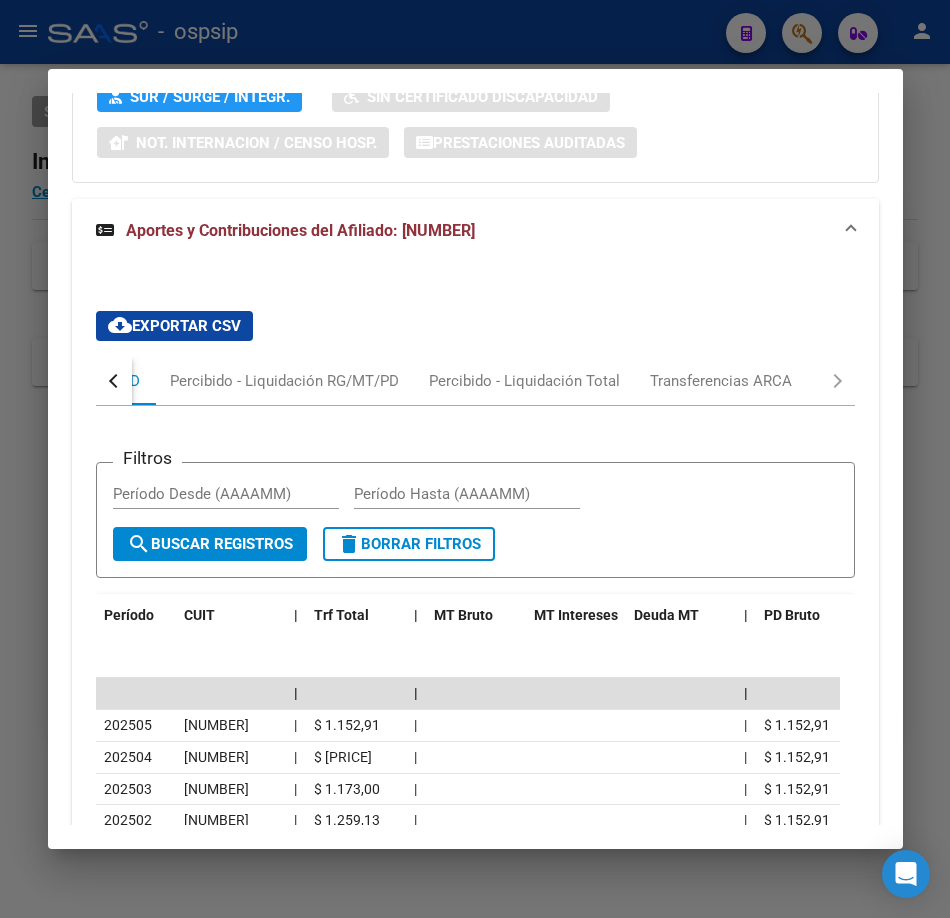 click on "Filtros Período Desde (AAAAMM) Período Hasta (AAAAMM) search  Buscar Registros  delete  Borrar Filtros  Período CUIT | Trf Total | MT Bruto MT Intereses Deuda MT | PD Bruto PD Intereses PD Deuda | | | [NUMBER] [CUIL] | [CURRENCY][AMOUNT] | | [CURRENCY][AMOUNT] [CURRENCY][AMOUNT] [CURRENCY][AMOUNT] [NUMBER] [CUIL] | [CURRENCY][AMOUNT] | | [CURRENCY][AMOUNT] [CURRENCY][AMOUNT] [CURRENCY][AMOUNT] [NUMBER] [CUIL] | [CURRENCY][AMOUNT] | | [CURRENCY][AMOUNT] [CURRENCY][AMOUNT] [CURRENCY][AMOUNT] [NUMBER] [CUIL] | [CURRENCY][AMOUNT] | | [CURRENCY][AMOUNT] [CURRENCY][AMOUNT] [CURRENCY][AMOUNT] [NUMBER] [CUIL] | [CURRENCY][AMOUNT] | | [CURRENCY][AMOUNT] [CURRENCY][AMOUNT] [CURRENCY][AMOUNT] [NUMBER] [CUIL] | [CURRENCY][AMOUNT] | | [CURRENCY][AMOUNT] [CURRENCY][AMOUNT] [CURRENCY][AMOUNT] [NUMBER] [CUIL] | [CURRENCY][AMOUNT] | | [CURRENCY][AMOUNT] [CURRENCY][AMOUNT] [CURRENCY][AMOUNT] [NUMBER] [CUIL] | [CURRENCY][AMOUNT] | | [CURRENCY][AMOUNT] [CURRENCY][AMOUNT] [CURRENCY][AMOUNT] [NUMBER] [CUIL] | [CURRENCY][AMOUNT] | | [CURRENCY][AMOUNT] [CURRENCY][AMOUNT] [CURRENCY][AMOUNT] [NUMBER] [CUIL] | [CURRENCY][AMOUNT] | | [CURRENCY][AMOUNT] [CURRENCY][AMOUNT] [CURRENCY][AMOUNT]  1   2   3   4   5" at bounding box center [475, 769] 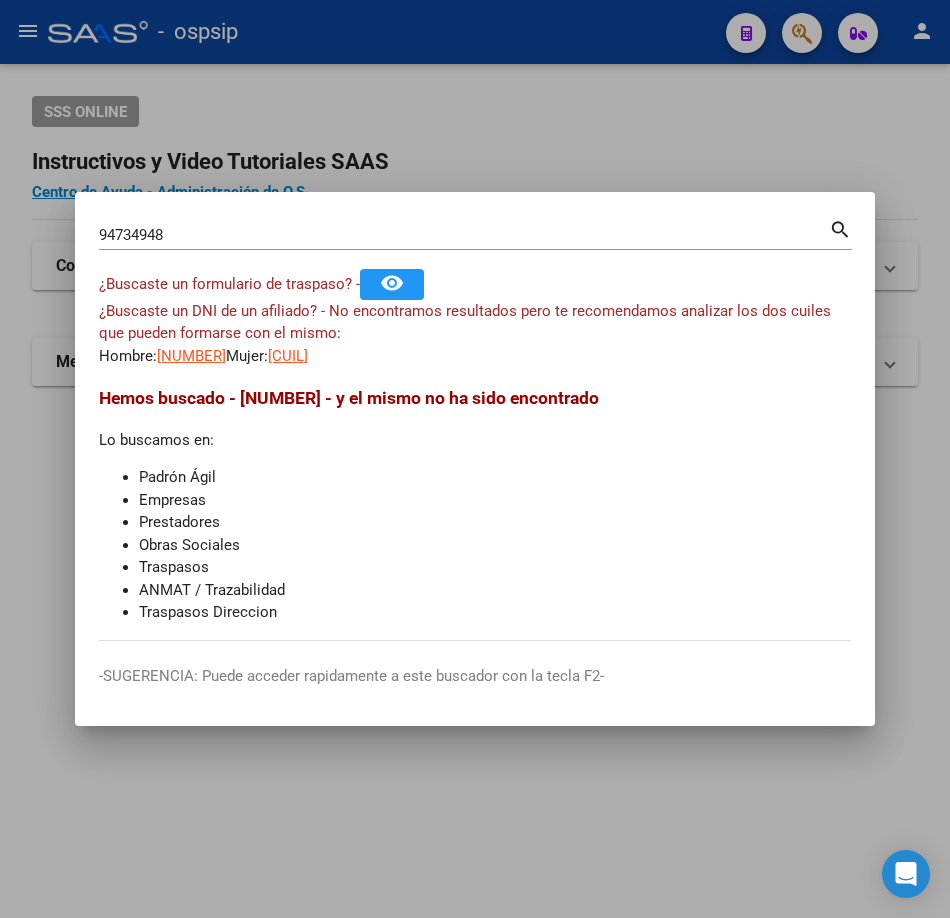 click on "94734948" at bounding box center (464, 235) 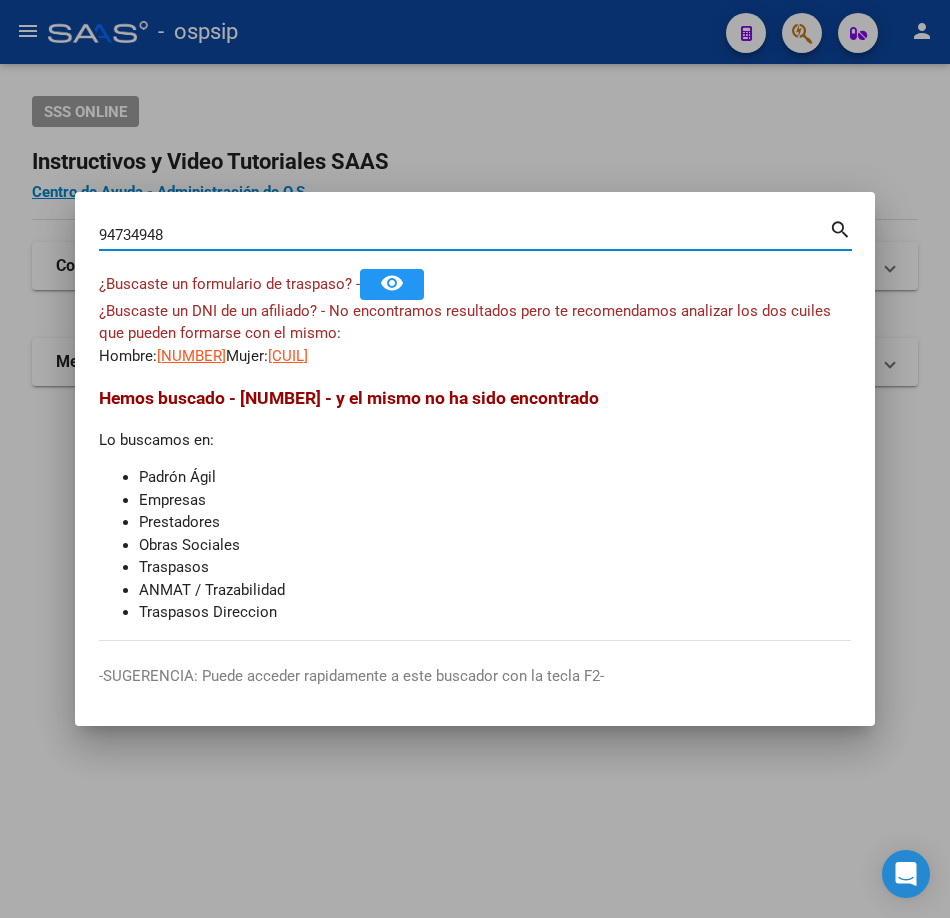 click on "94734948" at bounding box center (464, 235) 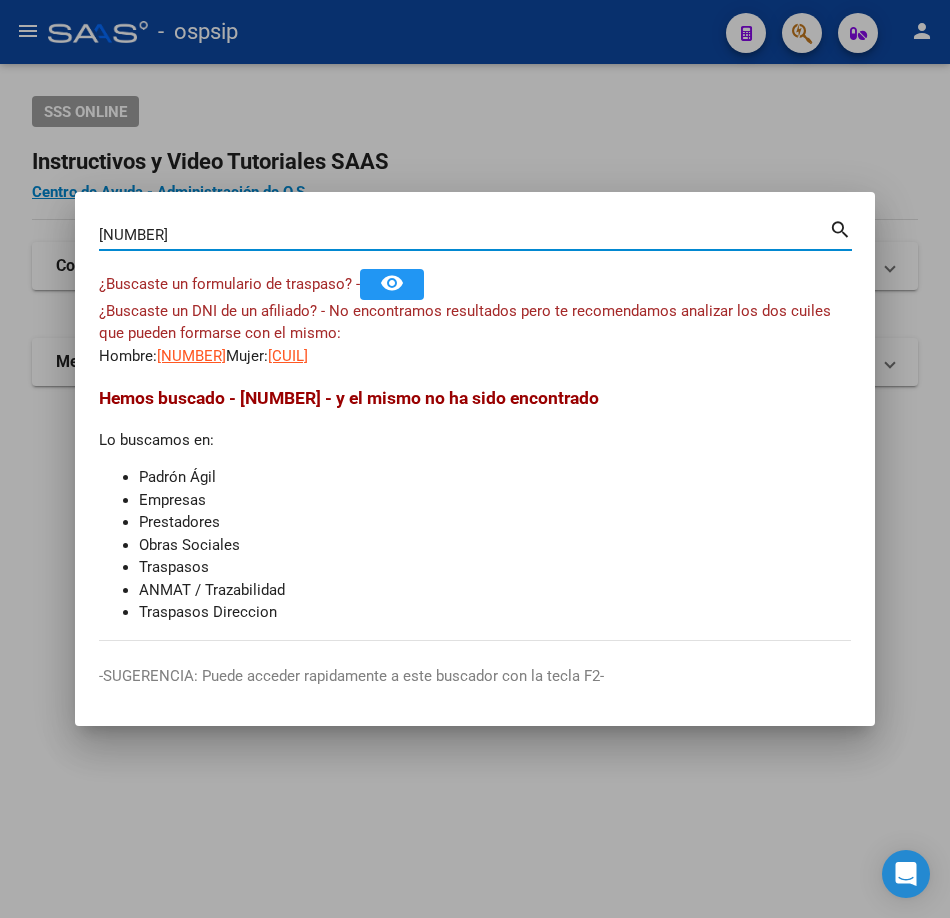 type on "[NUMBER]" 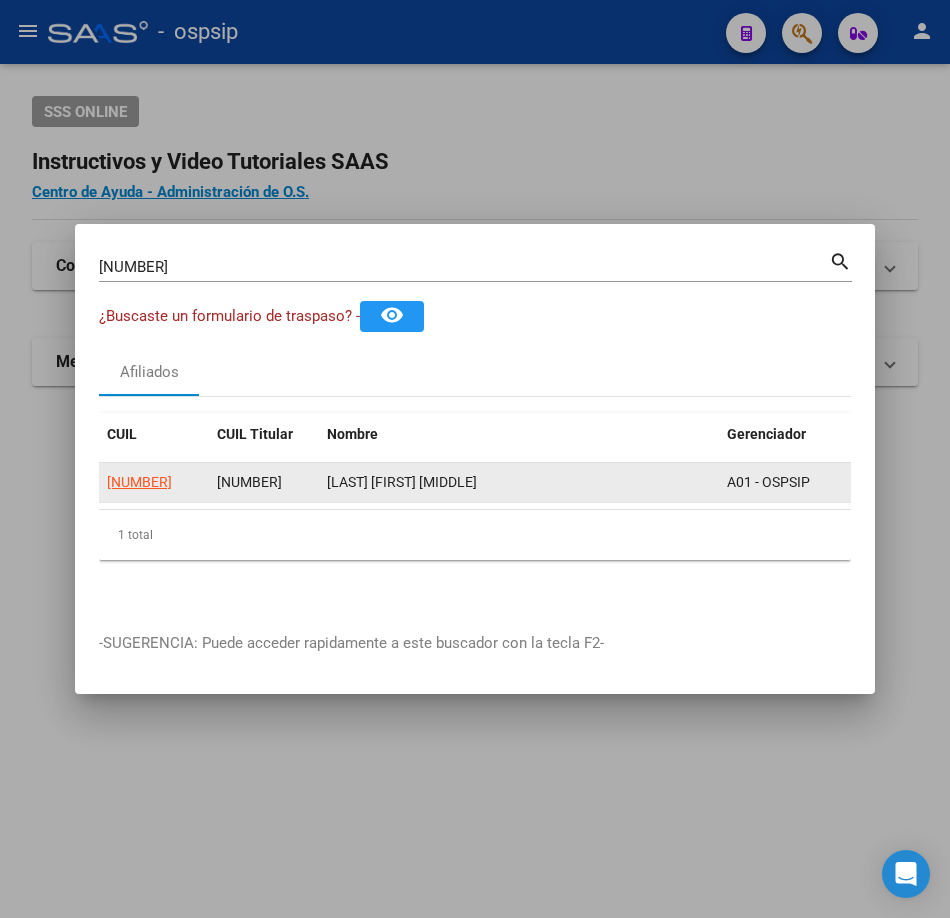 click on "[NUMBER]" 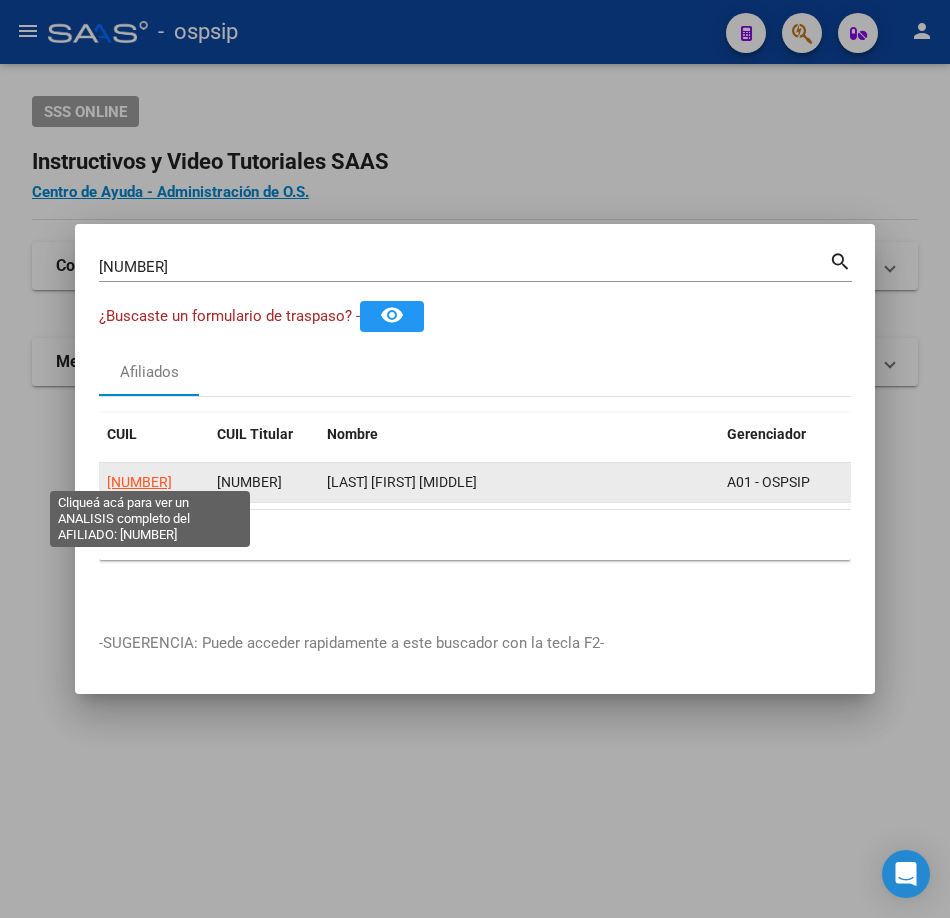 click on "[NUMBER]" 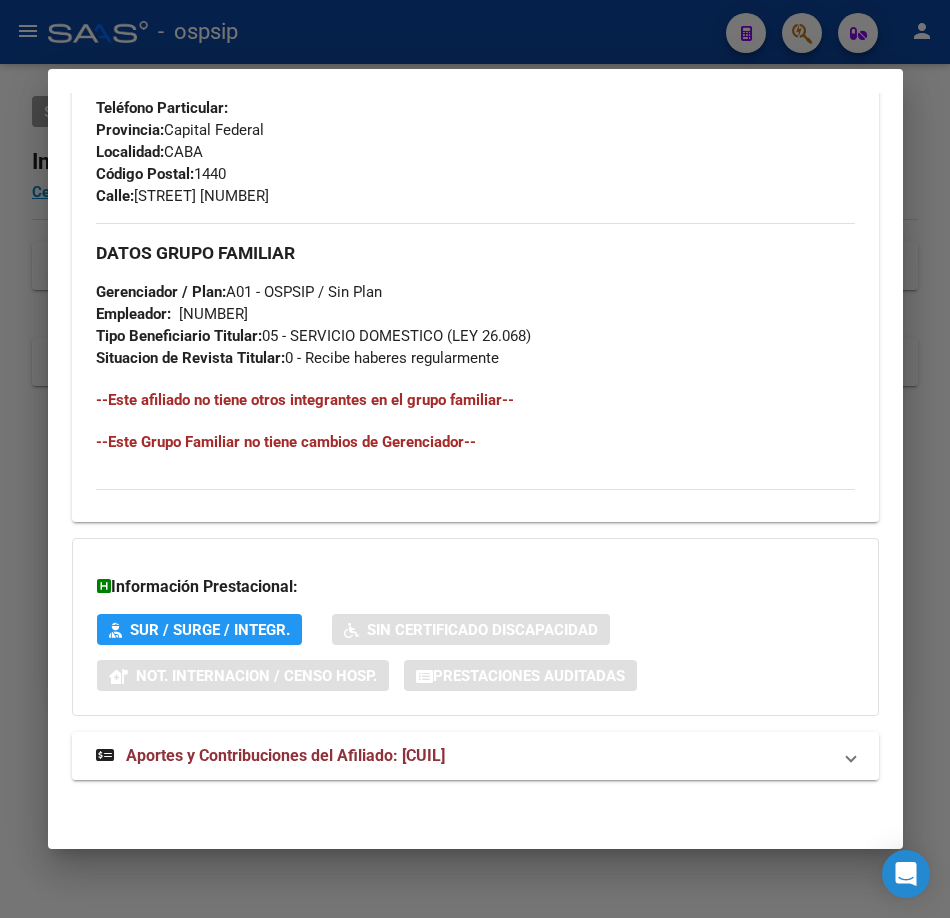 click on "Aportes y Contribuciones del Afiliado: [CUIL]" at bounding box center (475, 756) 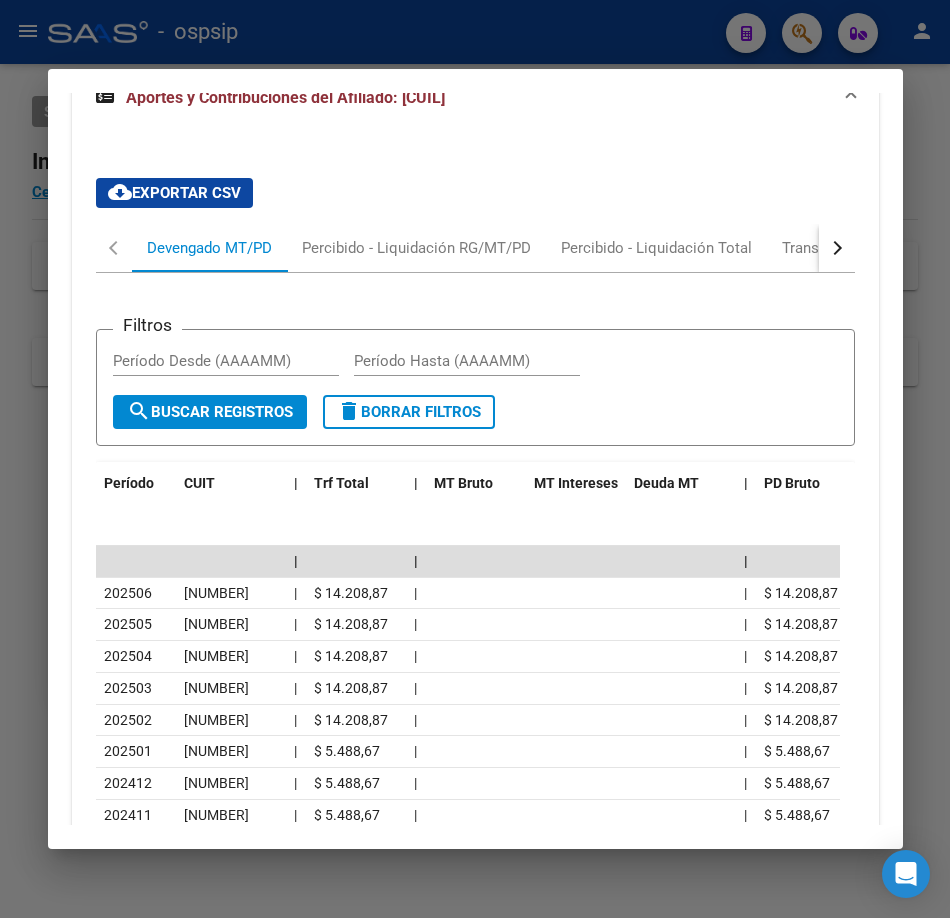 scroll, scrollTop: 1633, scrollLeft: 0, axis: vertical 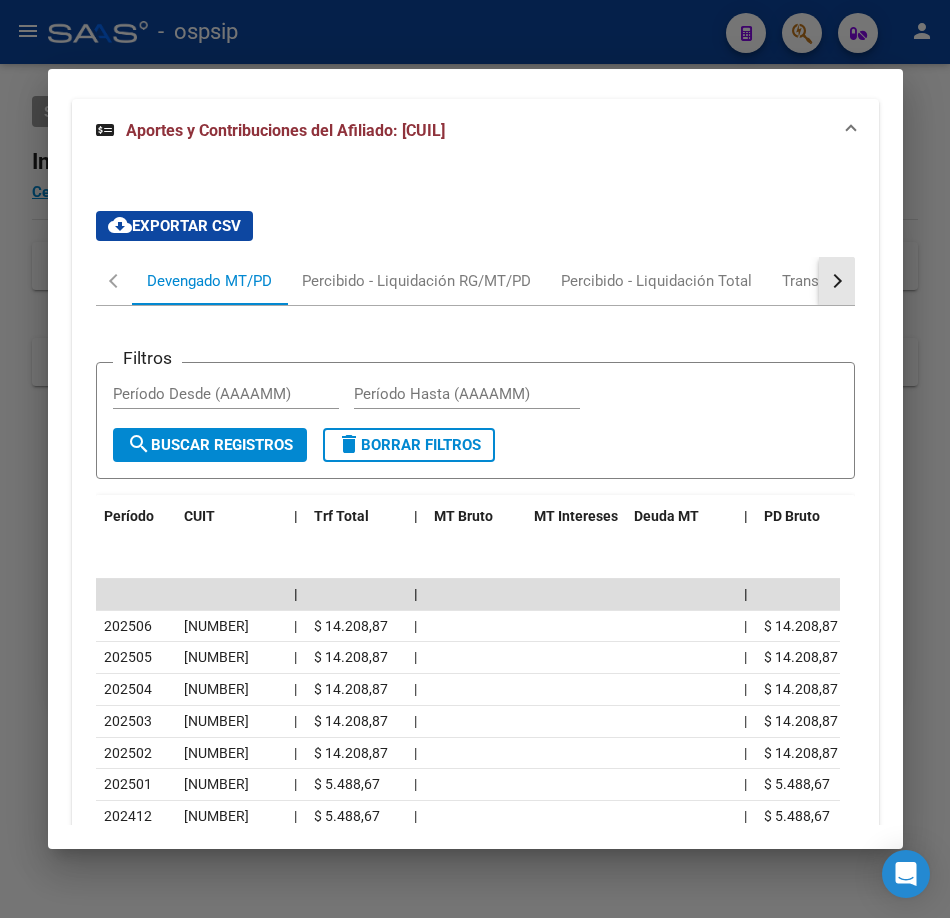 click at bounding box center [837, 281] 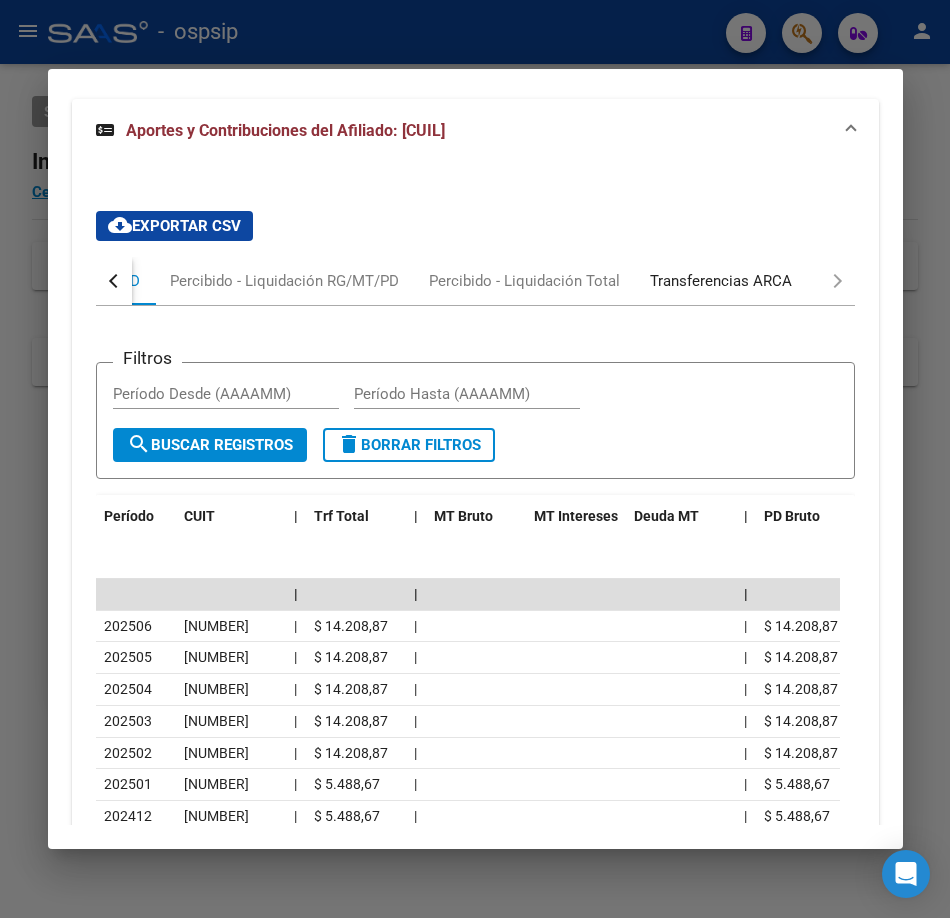 click on "Transferencias ARCA" at bounding box center (721, 281) 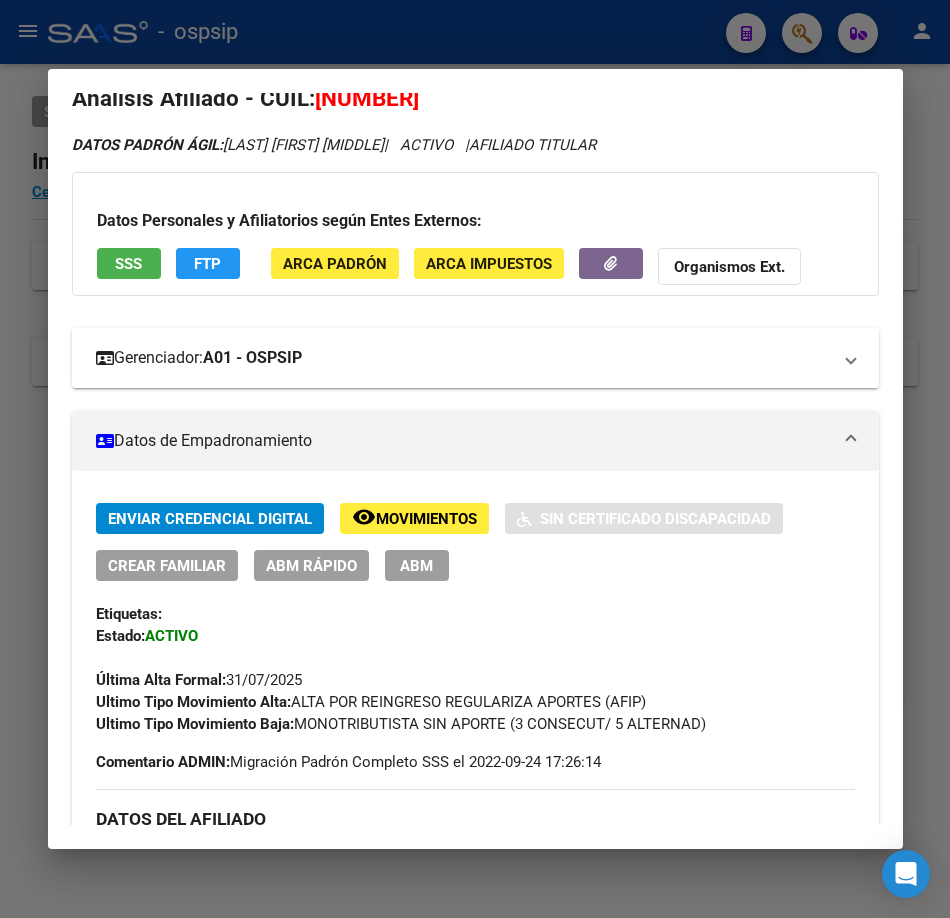 scroll, scrollTop: 0, scrollLeft: 0, axis: both 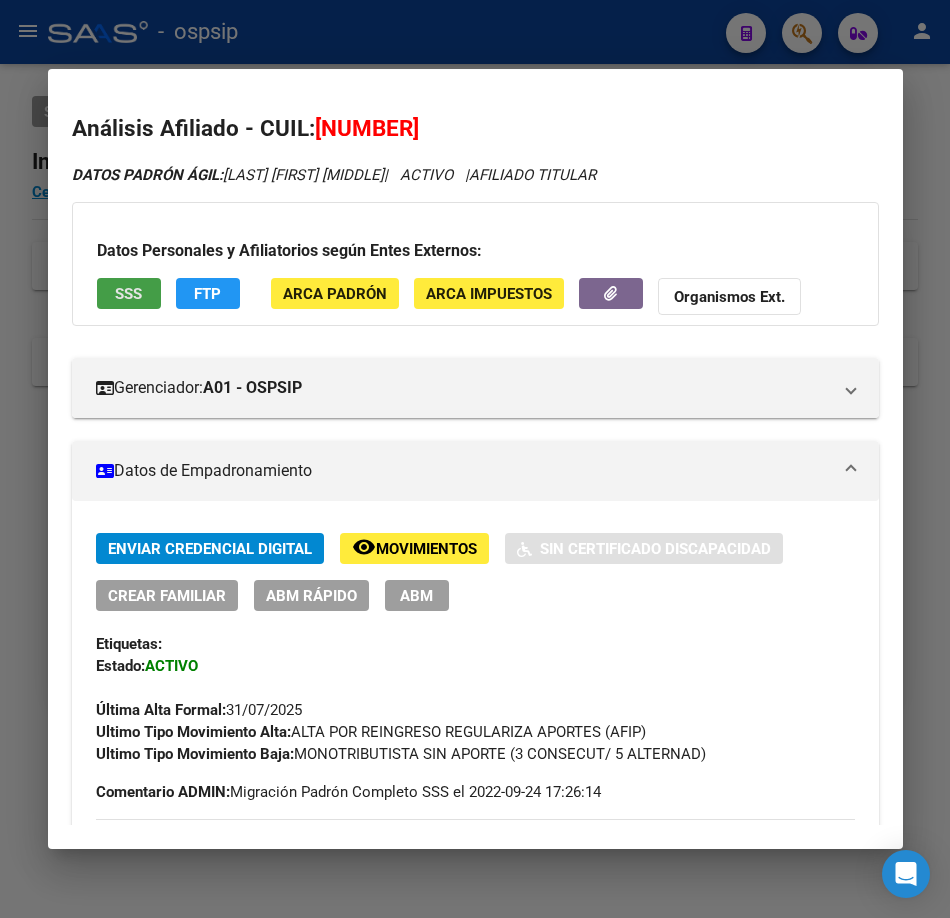 click on "SSS" at bounding box center [129, 293] 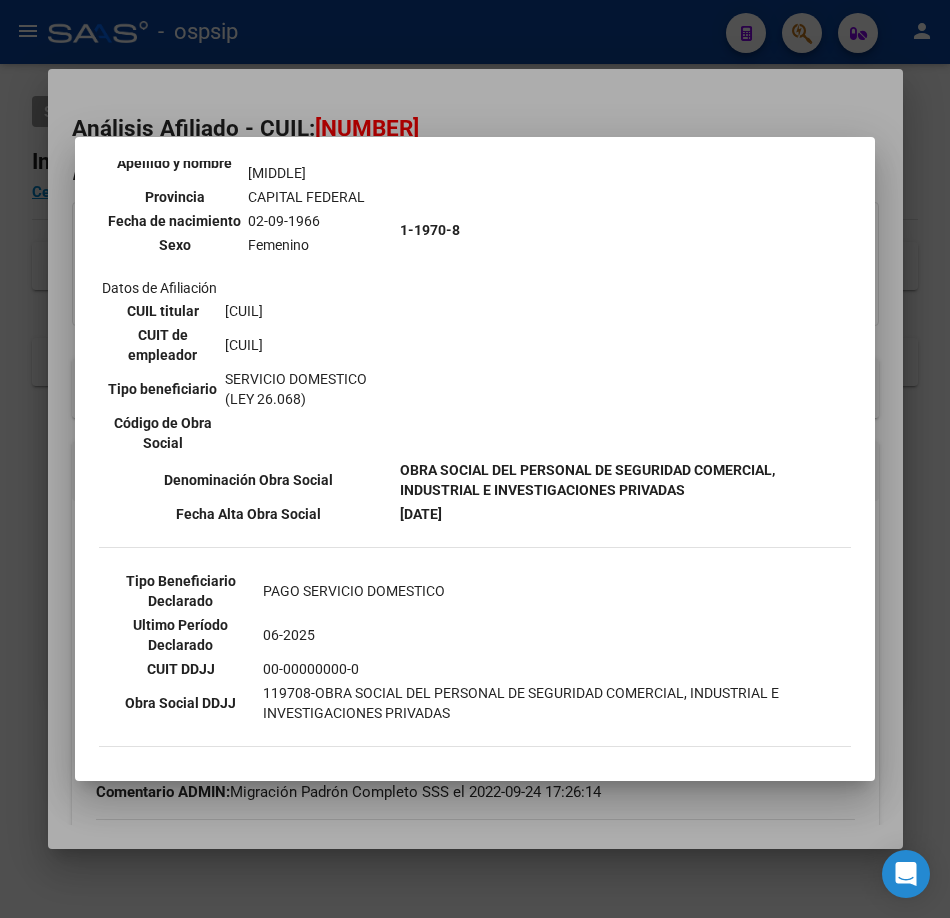 scroll, scrollTop: 380, scrollLeft: 0, axis: vertical 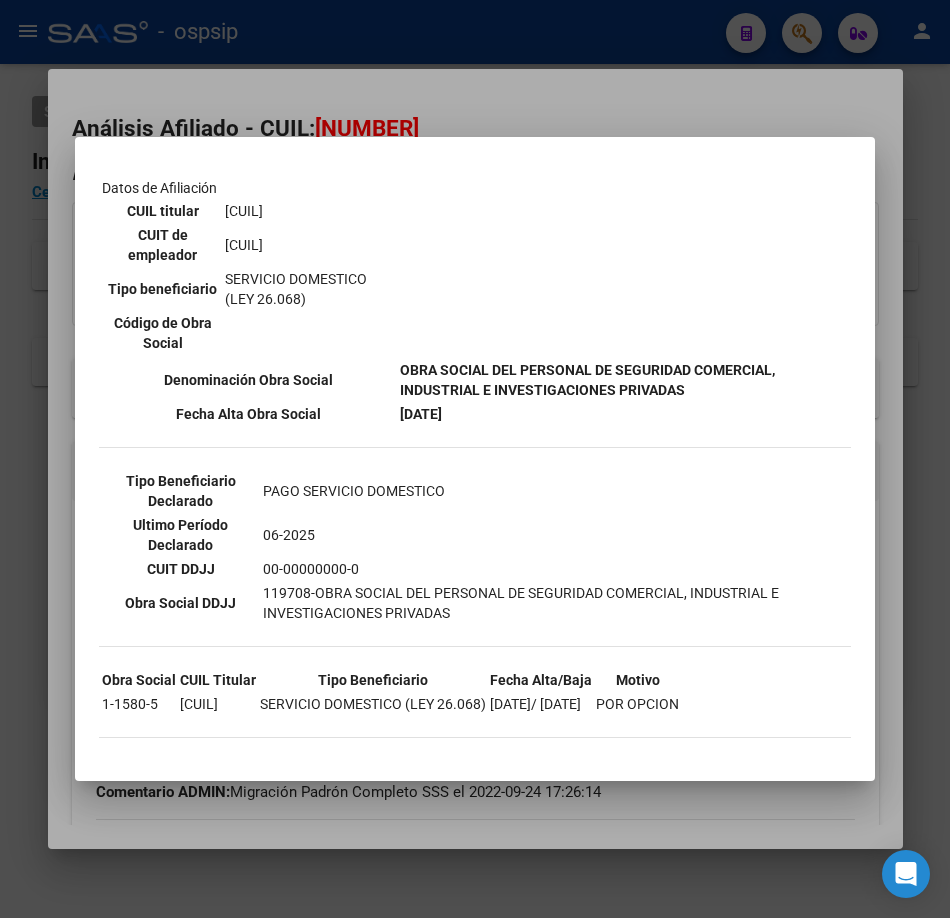 click at bounding box center [475, 459] 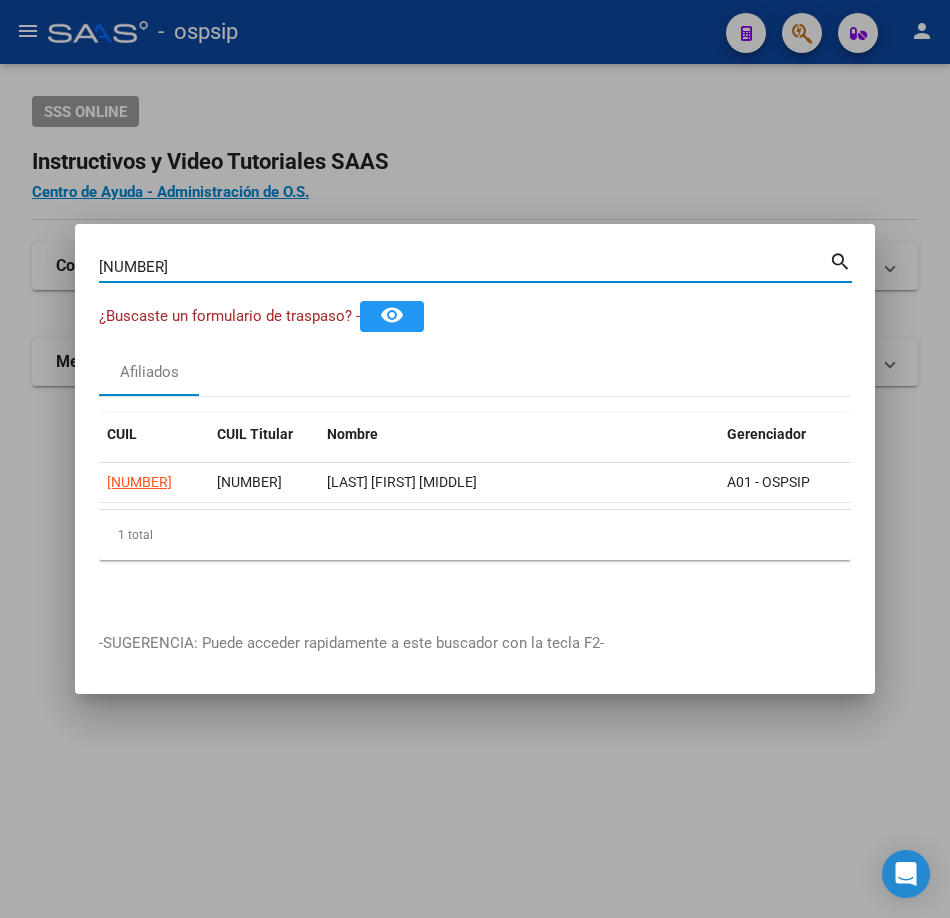 click on "[NUMBER]" at bounding box center [464, 267] 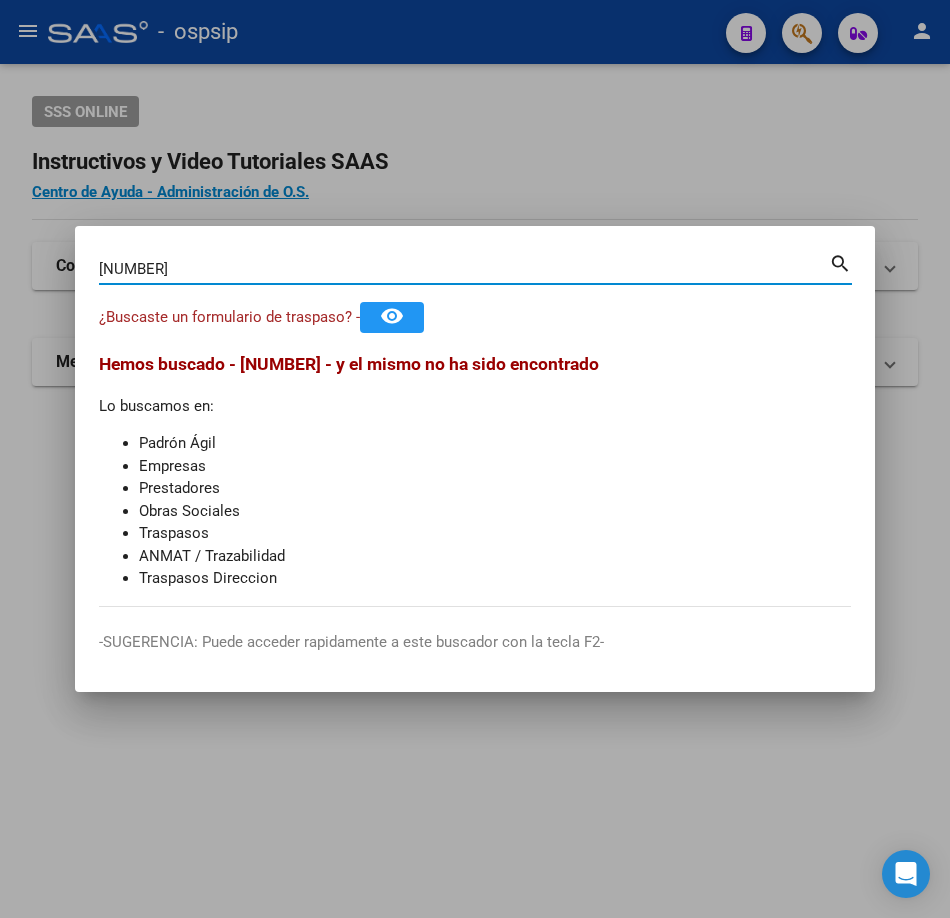 click on "[NUMBER]" at bounding box center [464, 269] 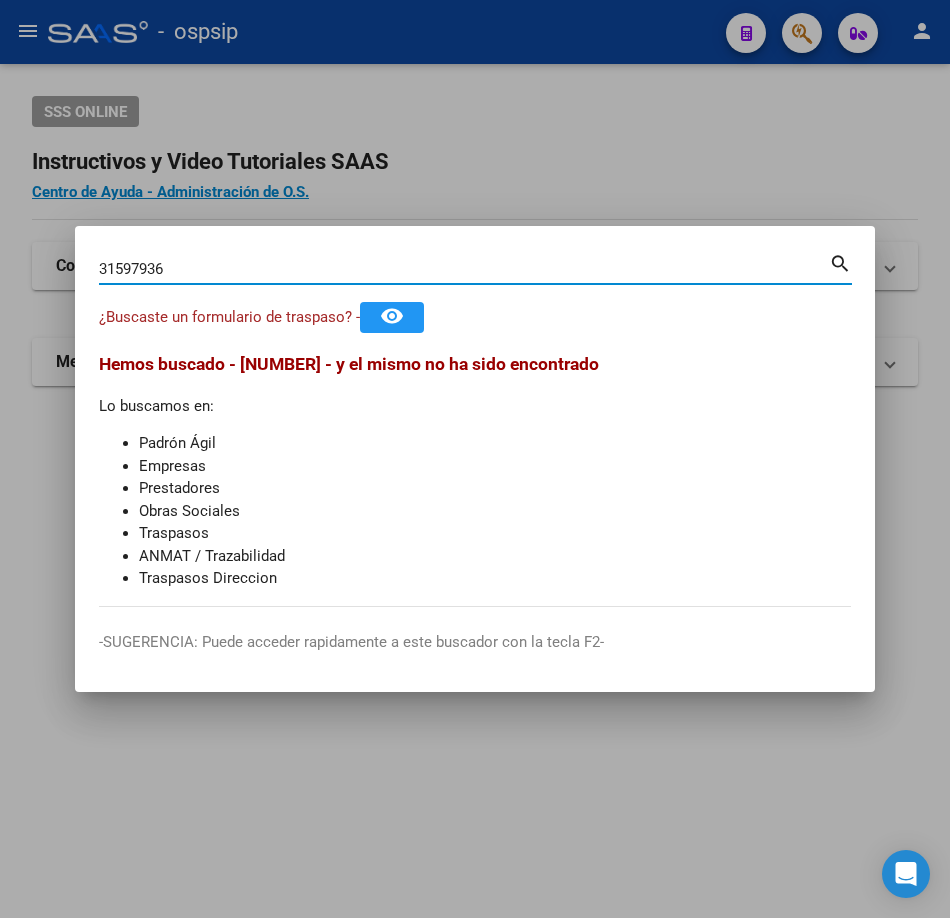 type on "31597936" 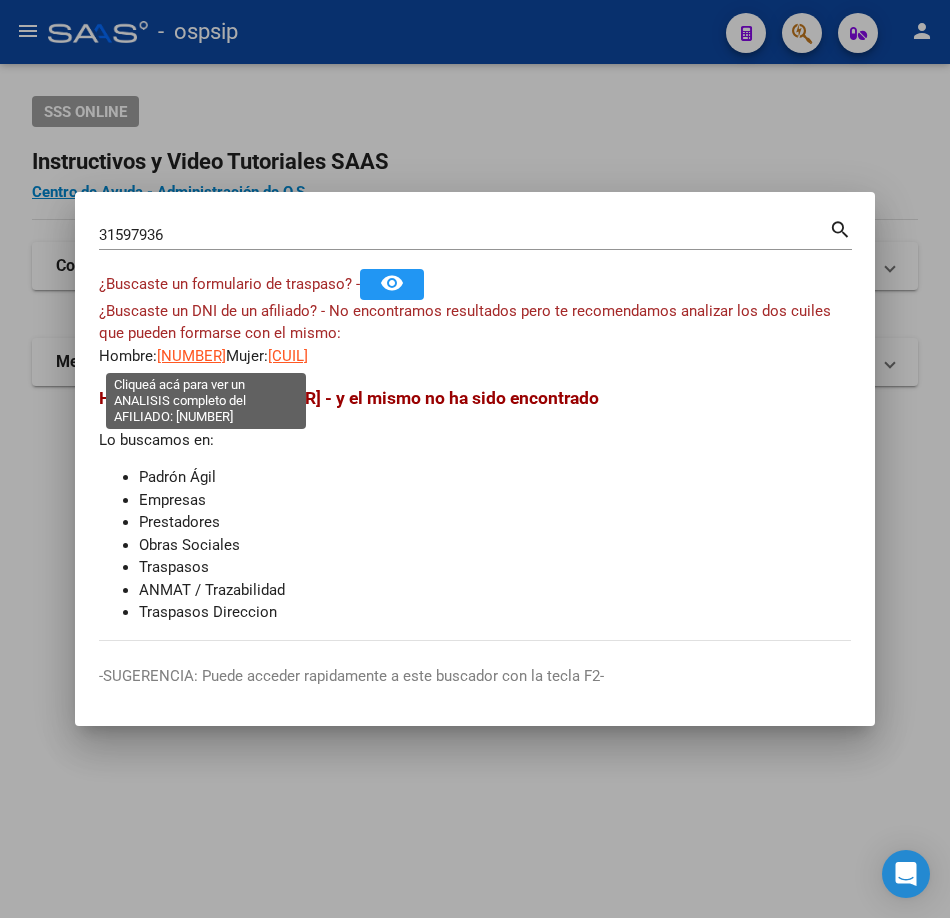 click on "[NUMBER]" at bounding box center (191, 356) 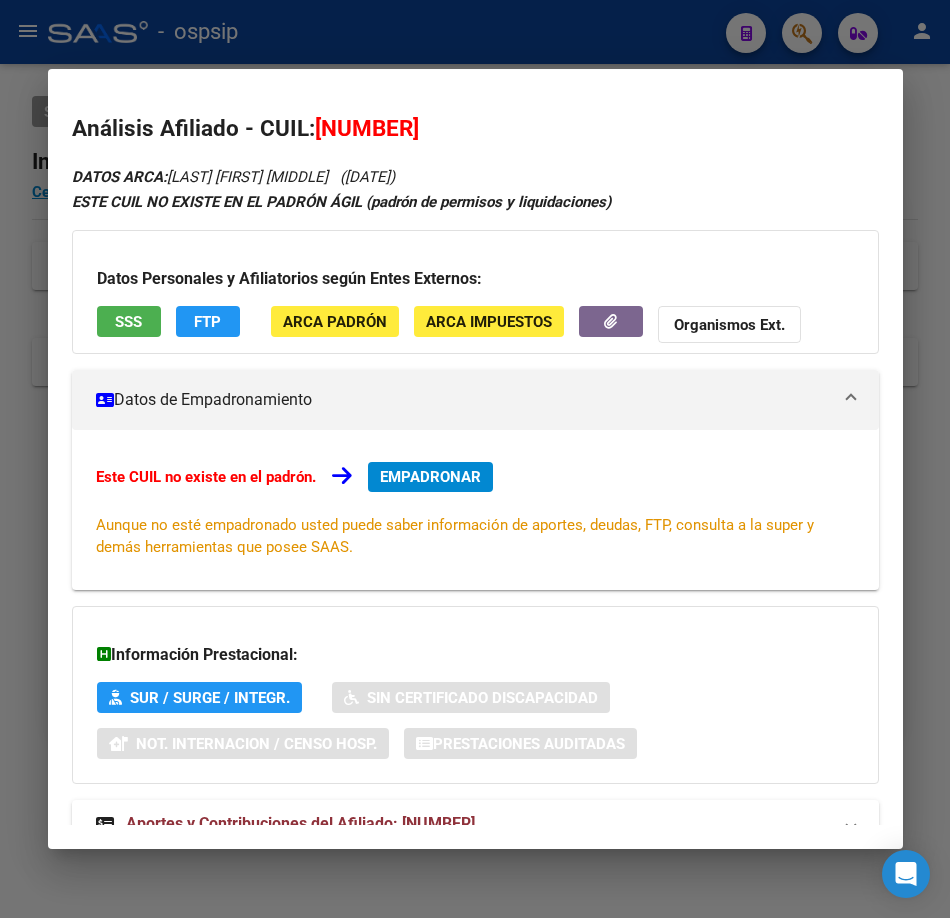 click on "SSS" at bounding box center (129, 321) 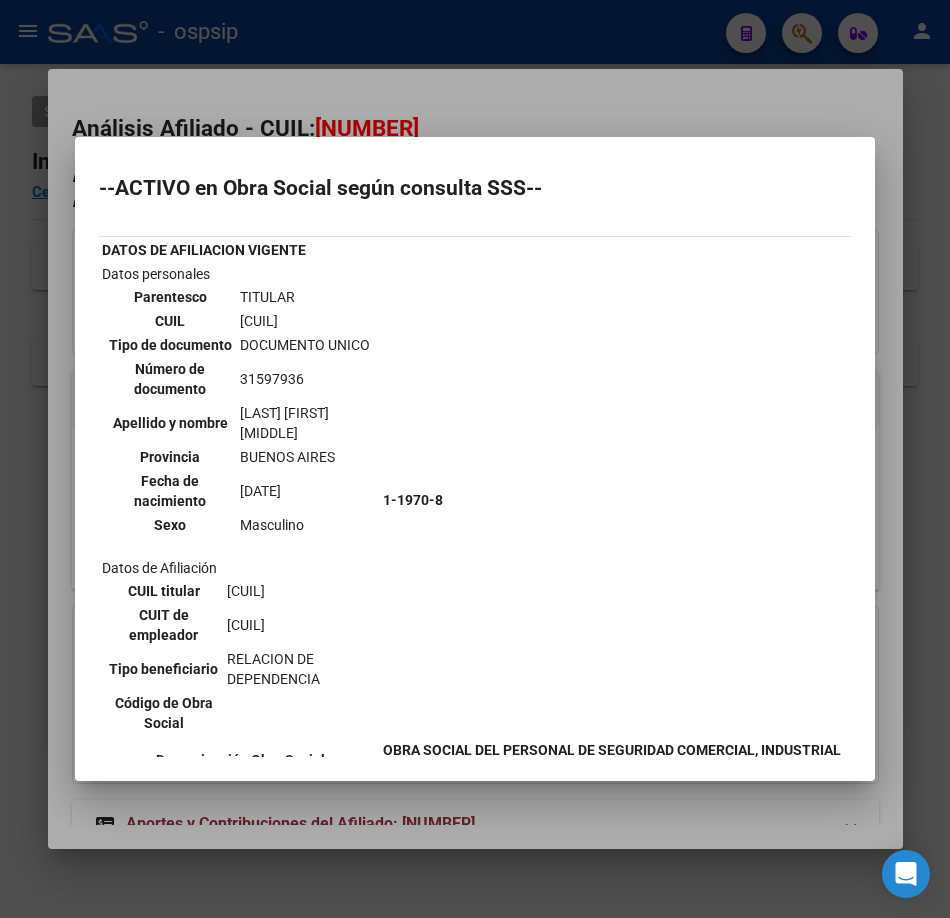 scroll, scrollTop: 500, scrollLeft: 0, axis: vertical 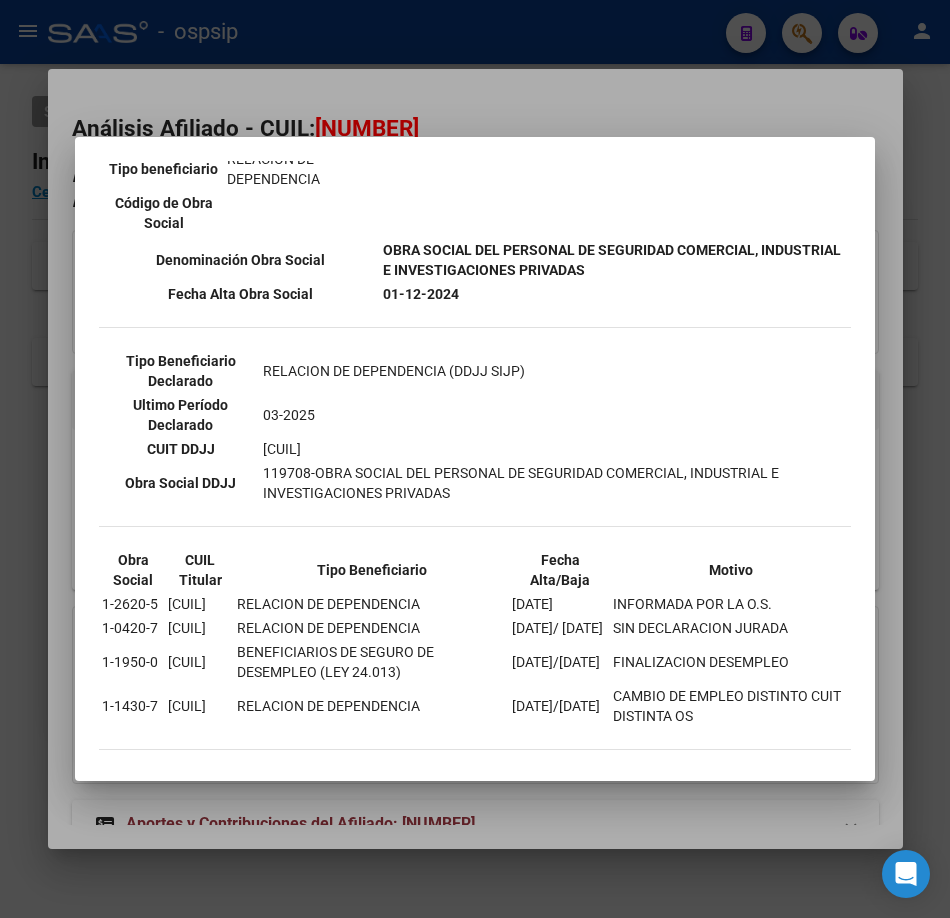 click at bounding box center [475, 459] 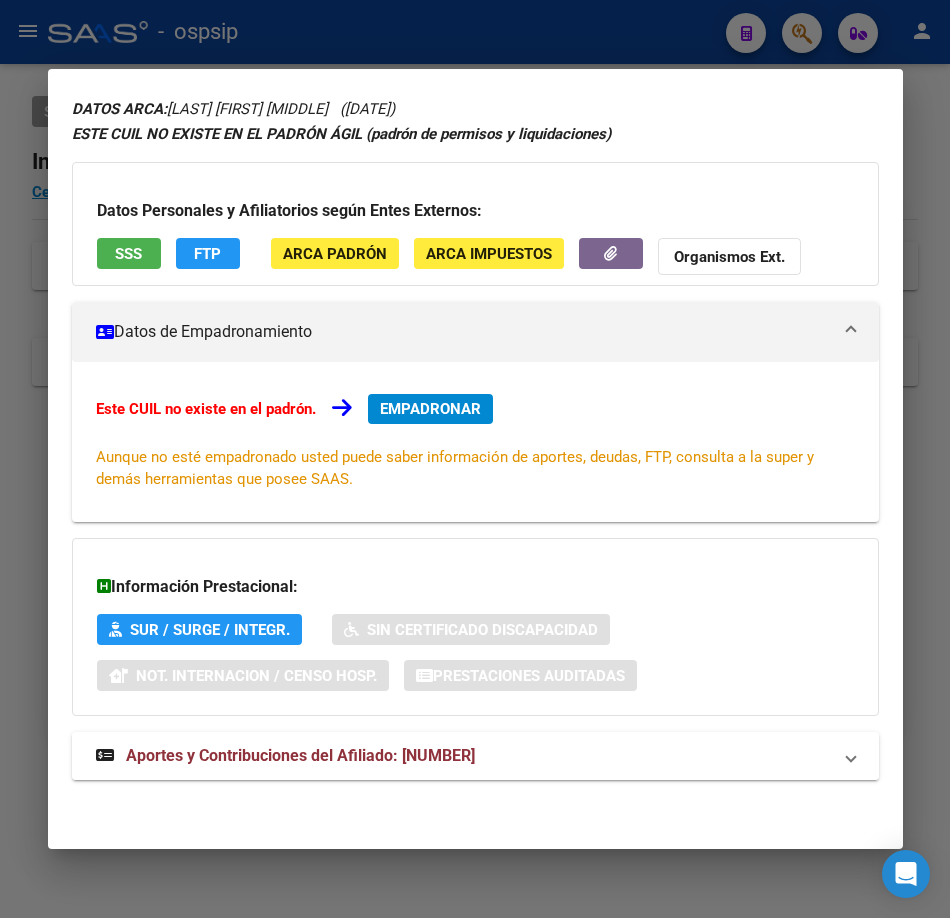 click on "Aportes y Contribuciones del Afiliado: [NUMBER]" at bounding box center (300, 755) 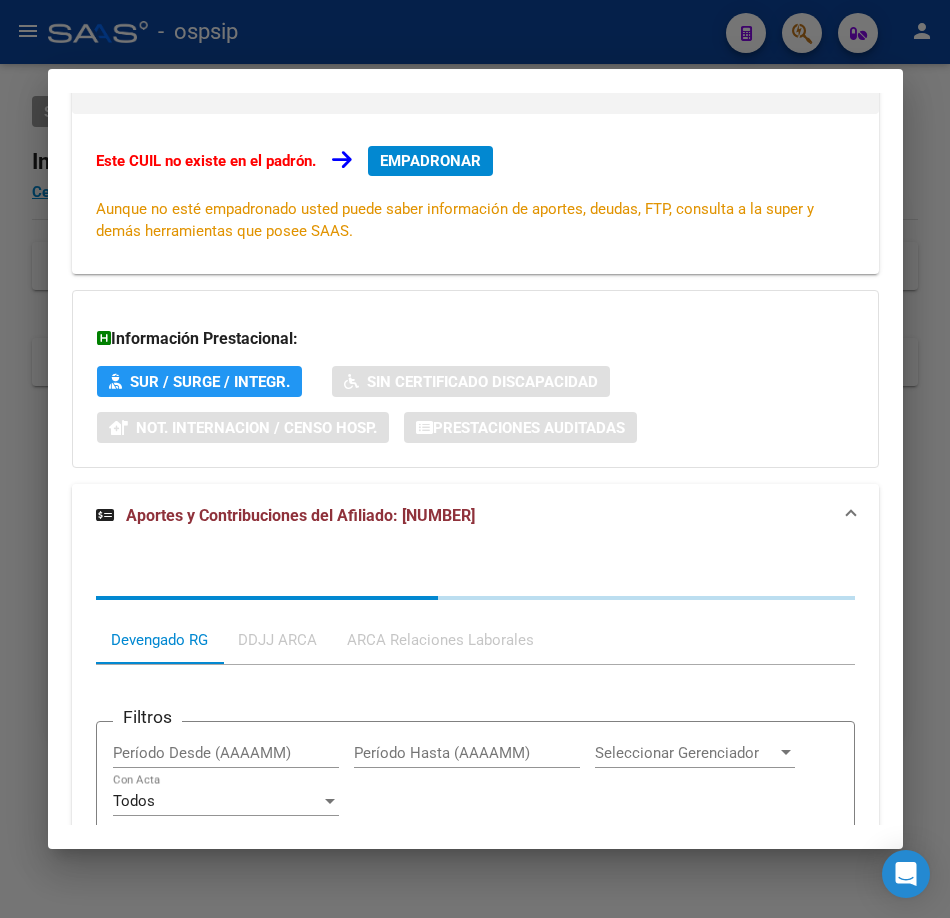 scroll, scrollTop: 644, scrollLeft: 0, axis: vertical 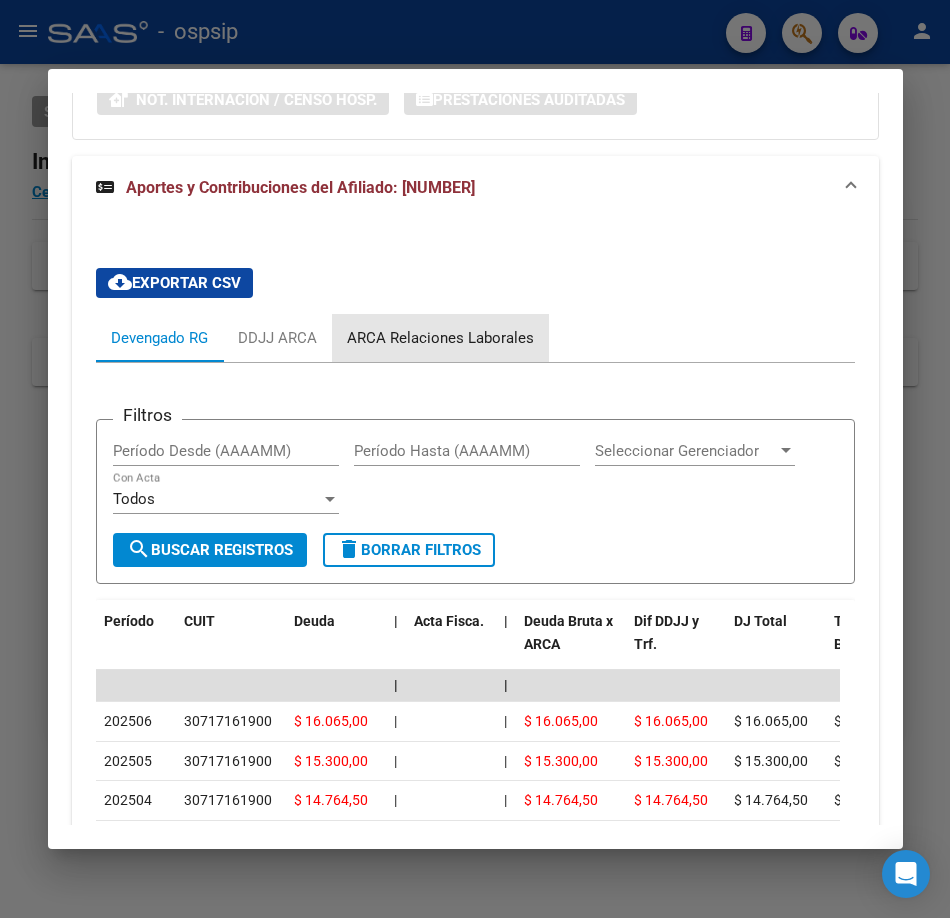 click on "ARCA Relaciones Laborales" at bounding box center (440, 338) 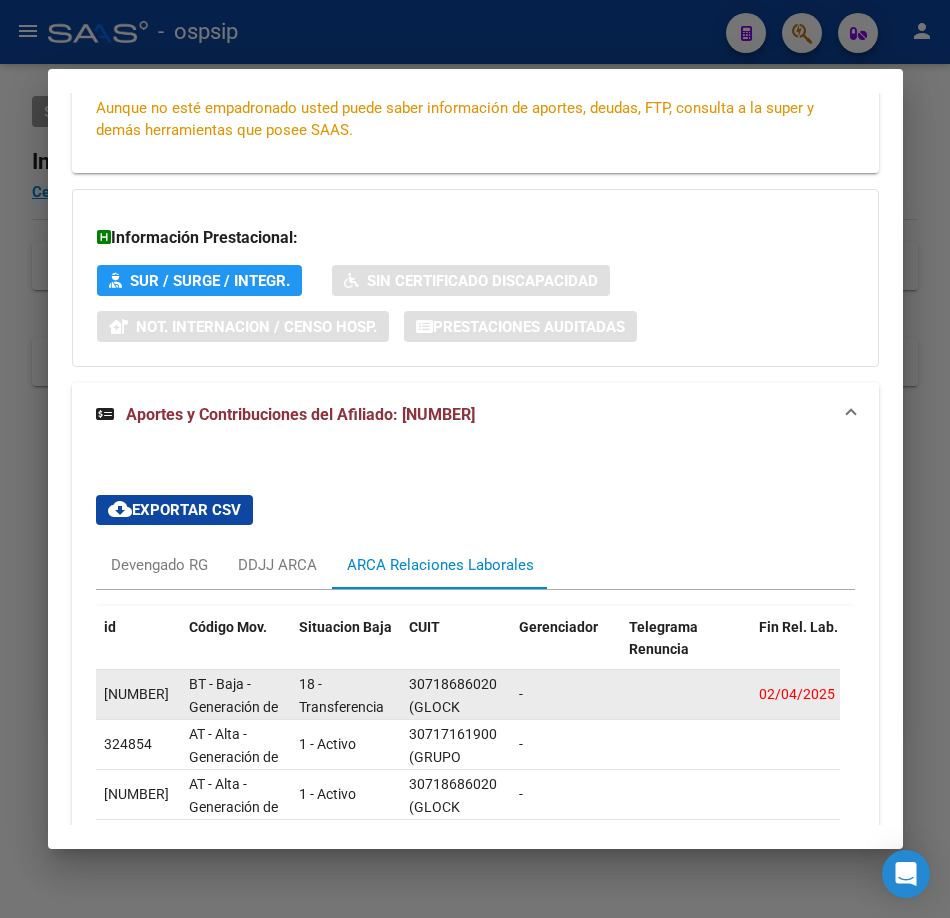 scroll, scrollTop: 609, scrollLeft: 0, axis: vertical 